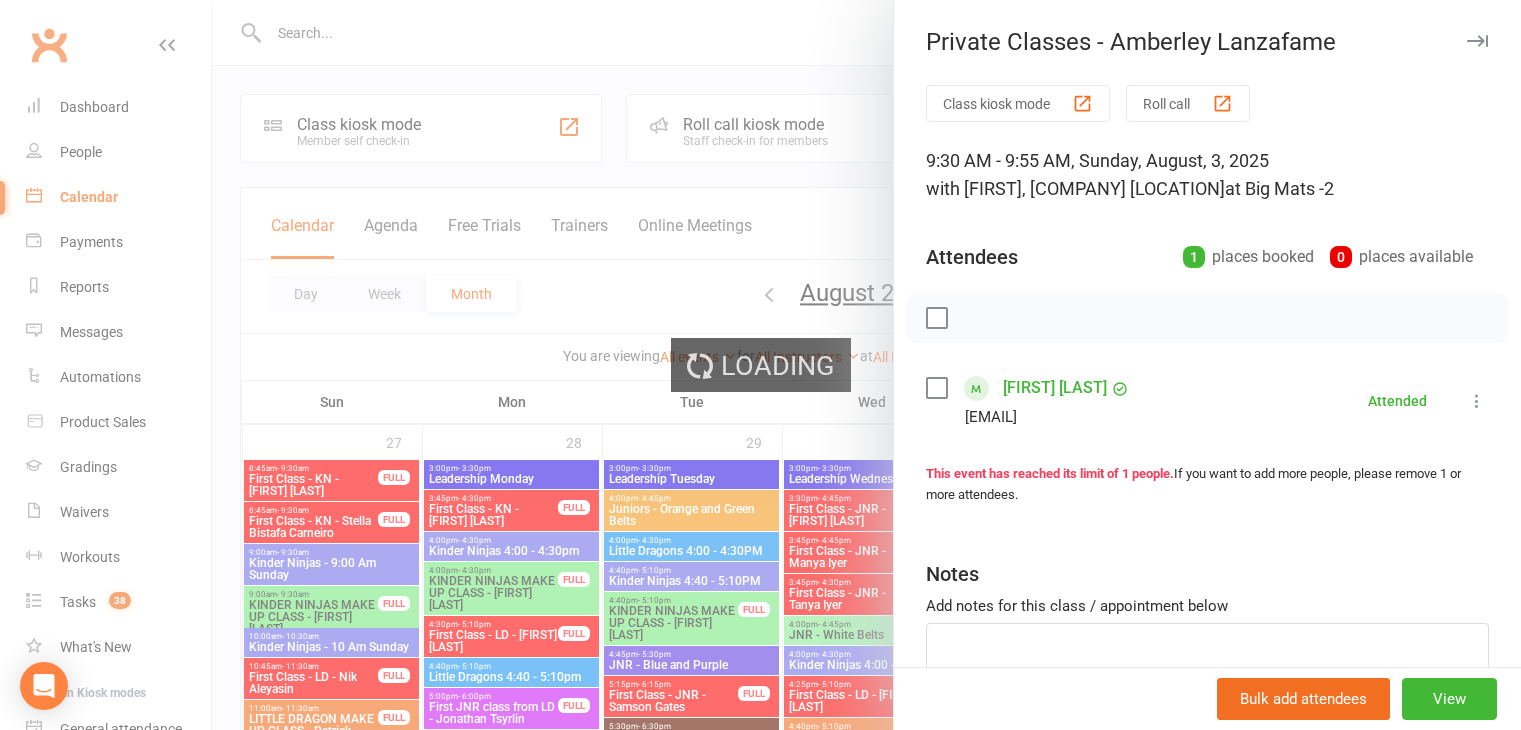 scroll, scrollTop: 800, scrollLeft: 0, axis: vertical 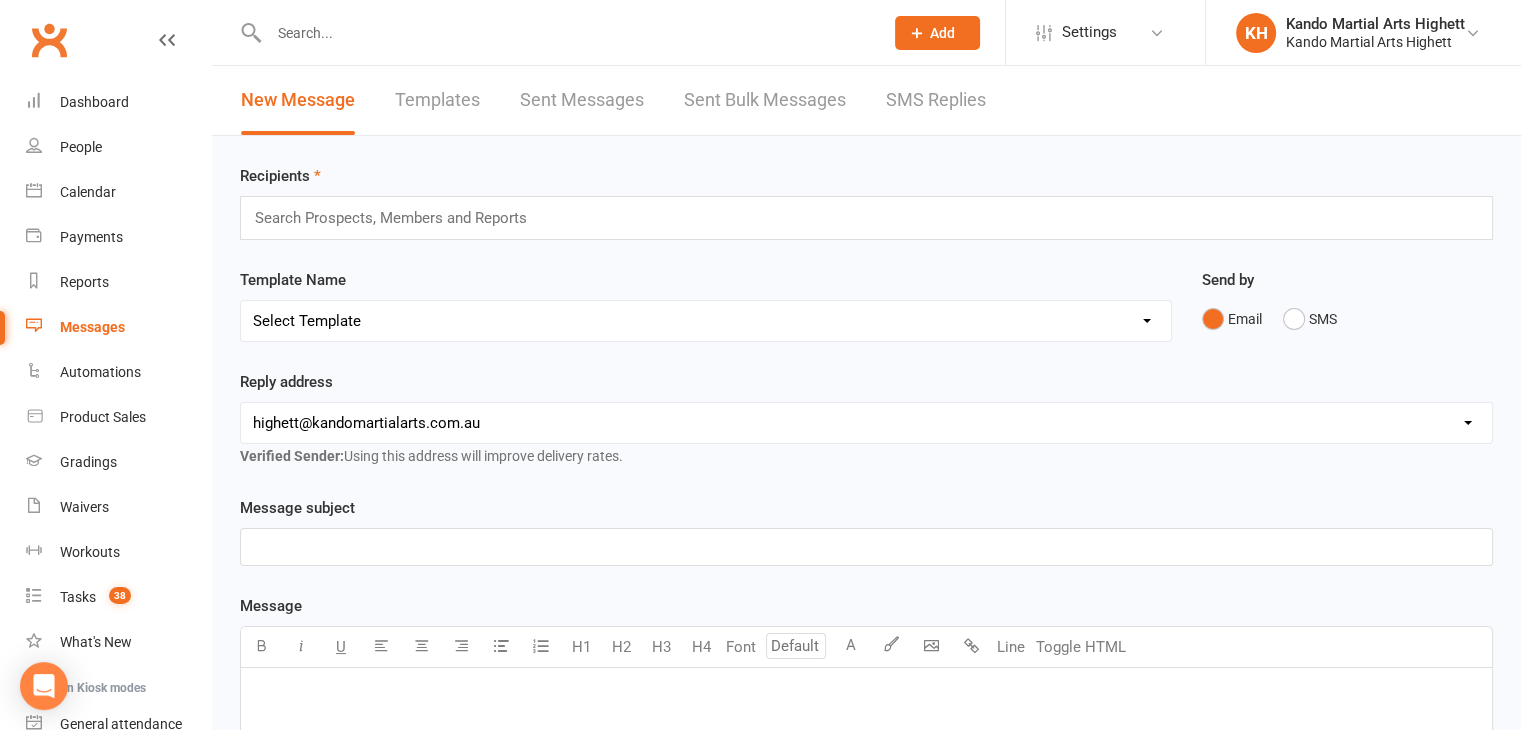 click on "SMS Replies" at bounding box center (936, 100) 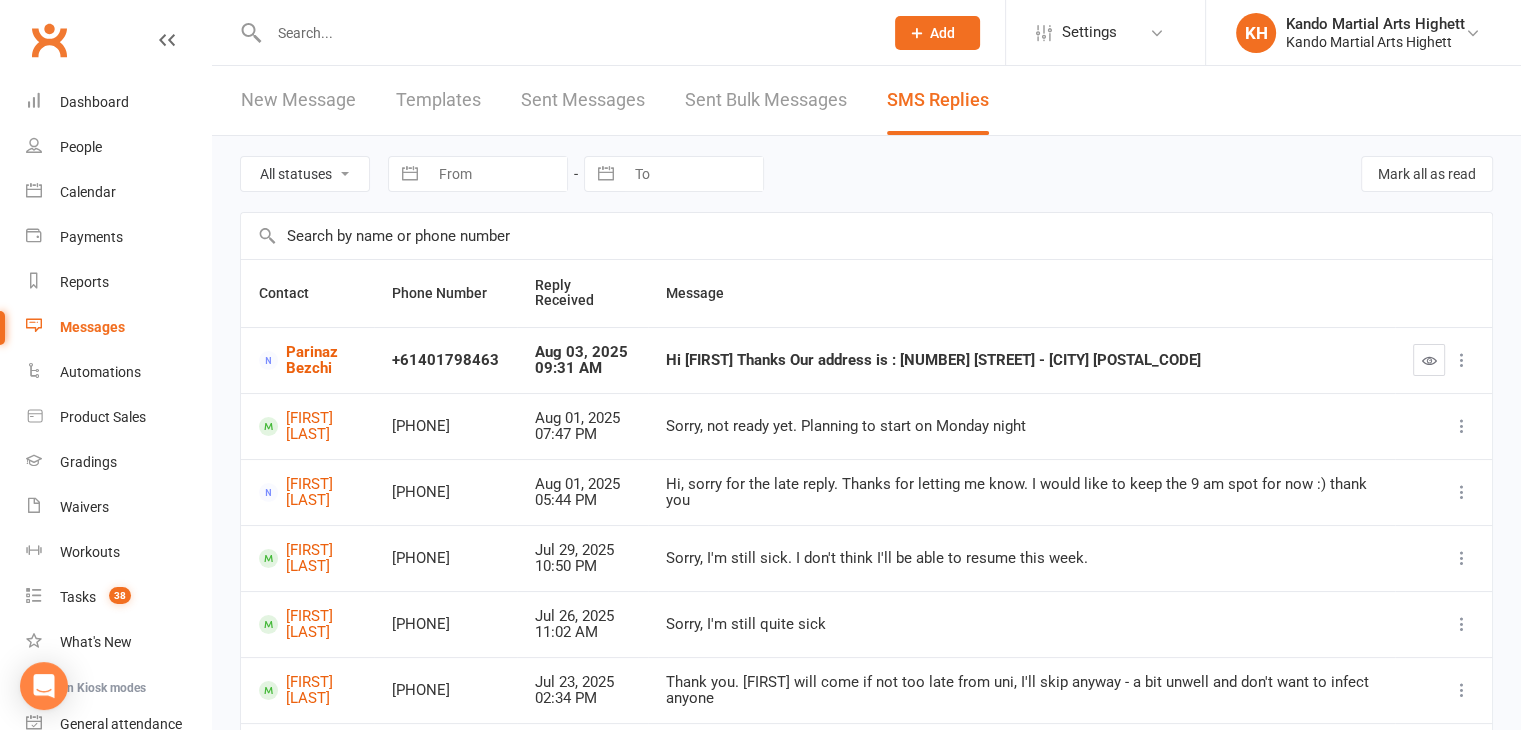 click on "Hi [FIRST]
Thanks
Our address is : [NUMBER] [STREET] - [CITY] [POSTAL_CODE]" at bounding box center [1021, 360] 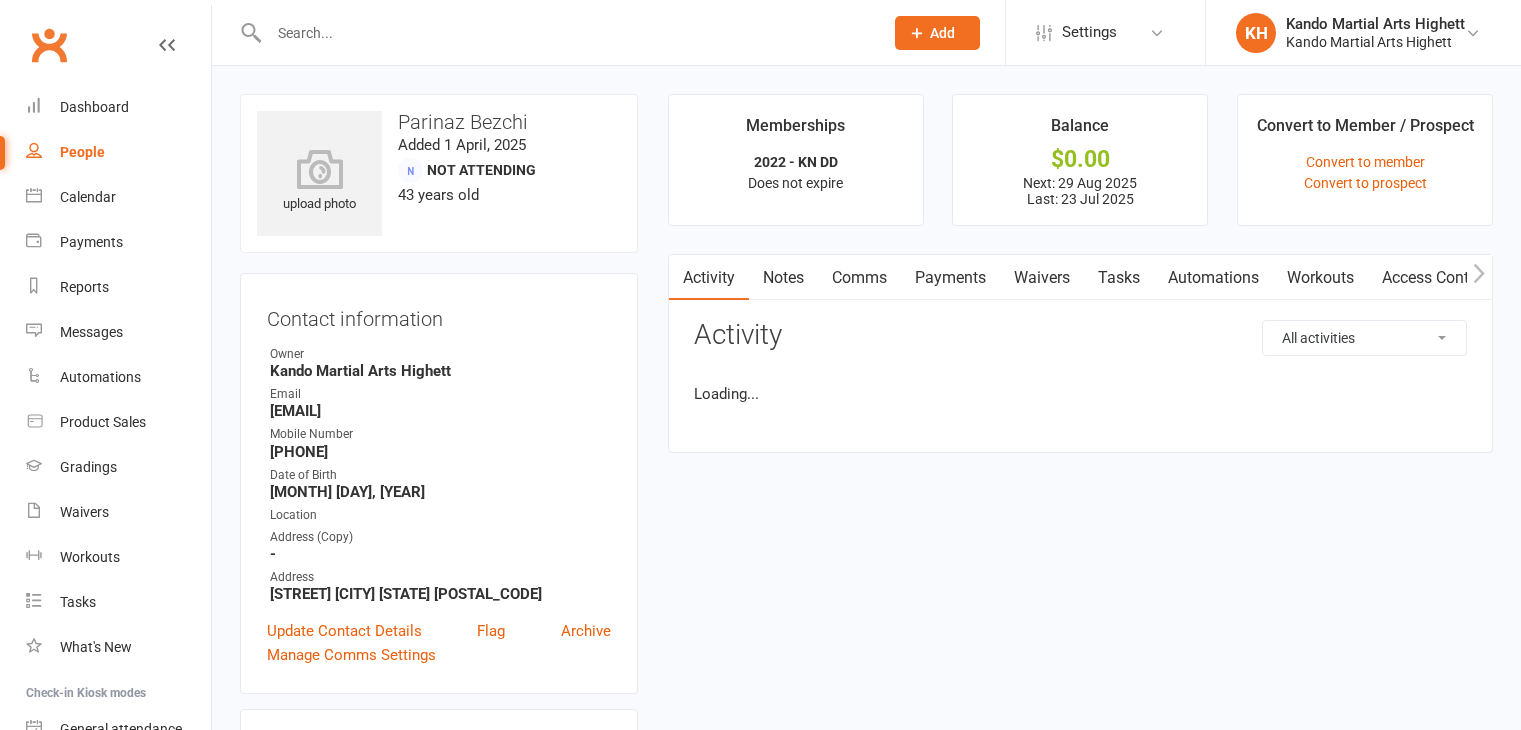 scroll, scrollTop: 0, scrollLeft: 0, axis: both 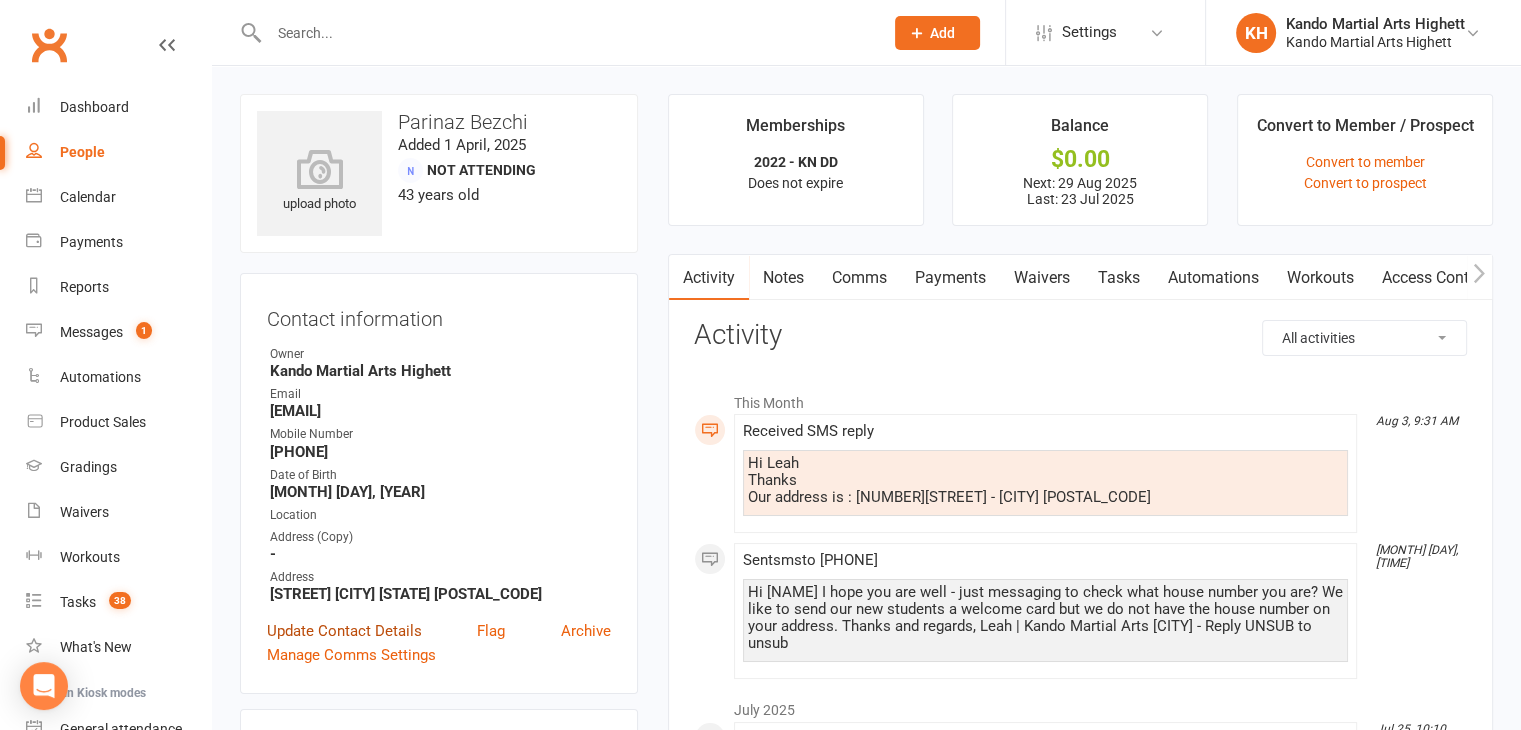 click on "Update Contact Details" at bounding box center [344, 631] 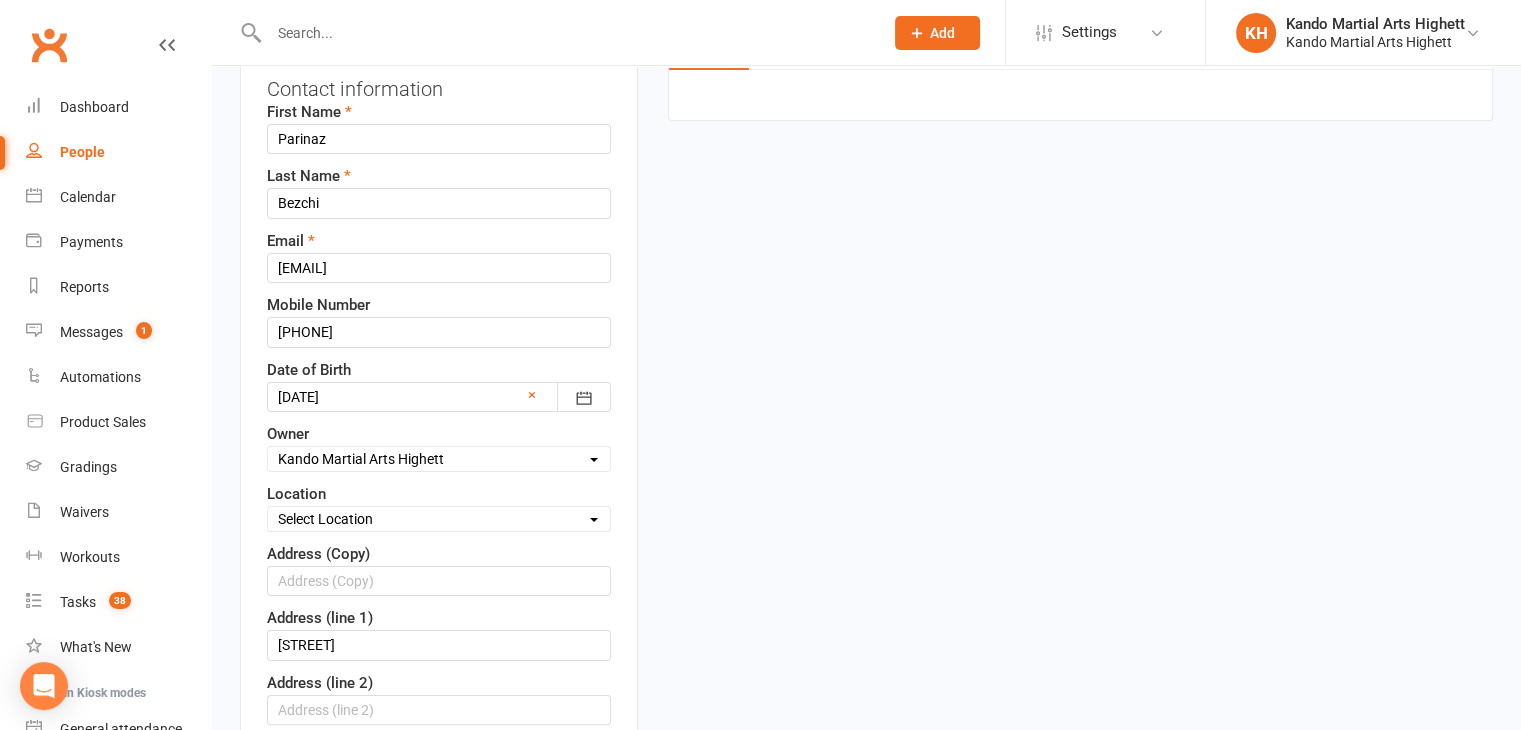 scroll, scrollTop: 494, scrollLeft: 0, axis: vertical 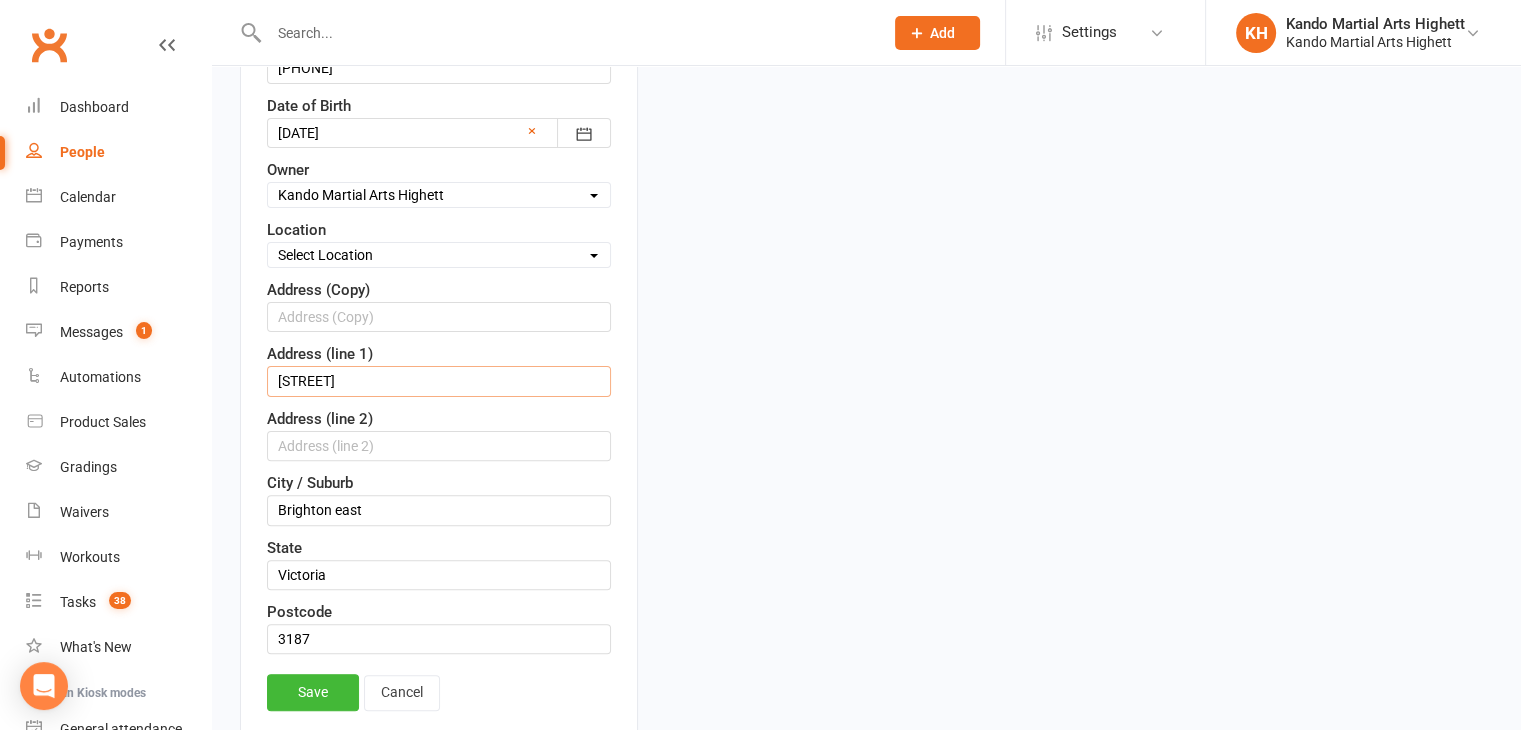 click on "Gillard st" at bounding box center [439, 381] 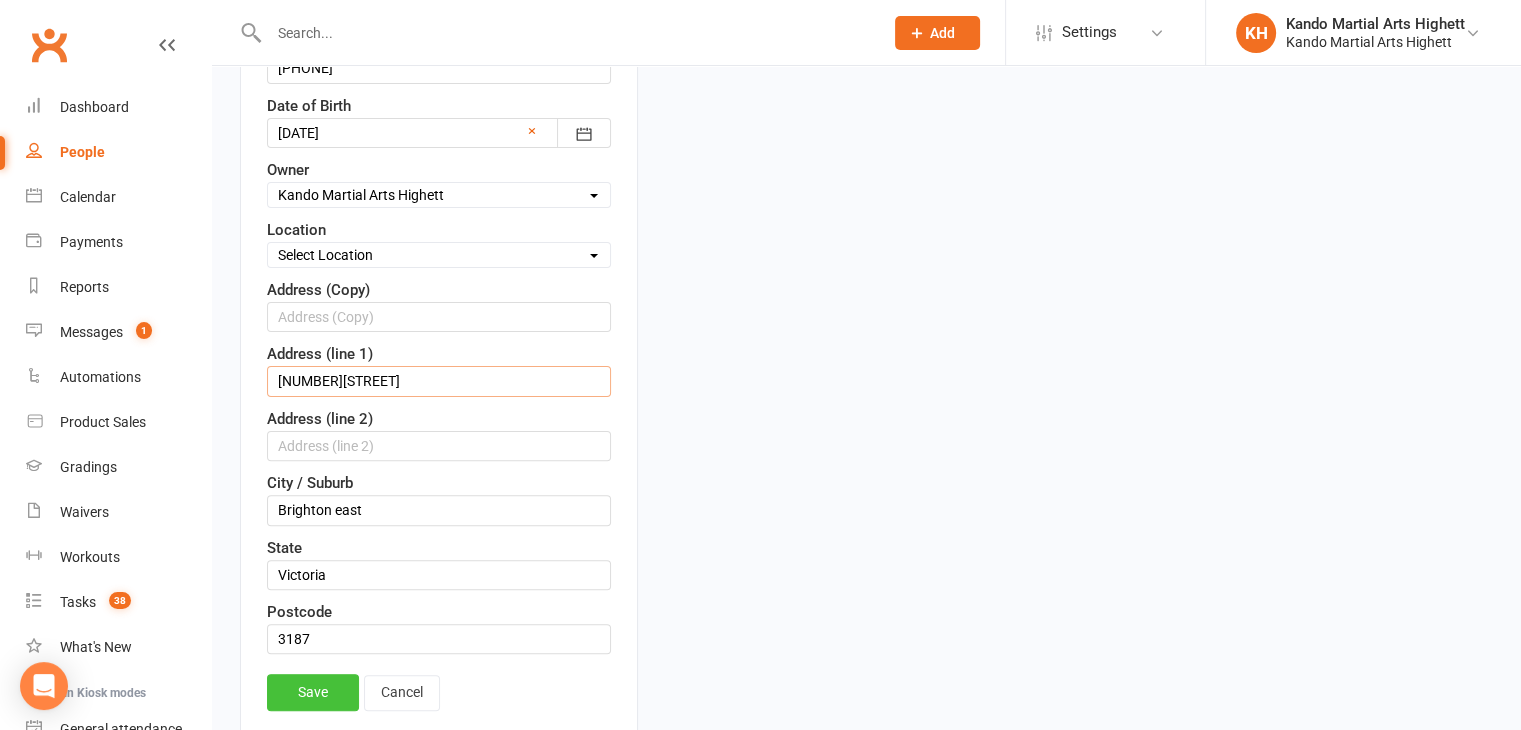 type on "12 Gillard st" 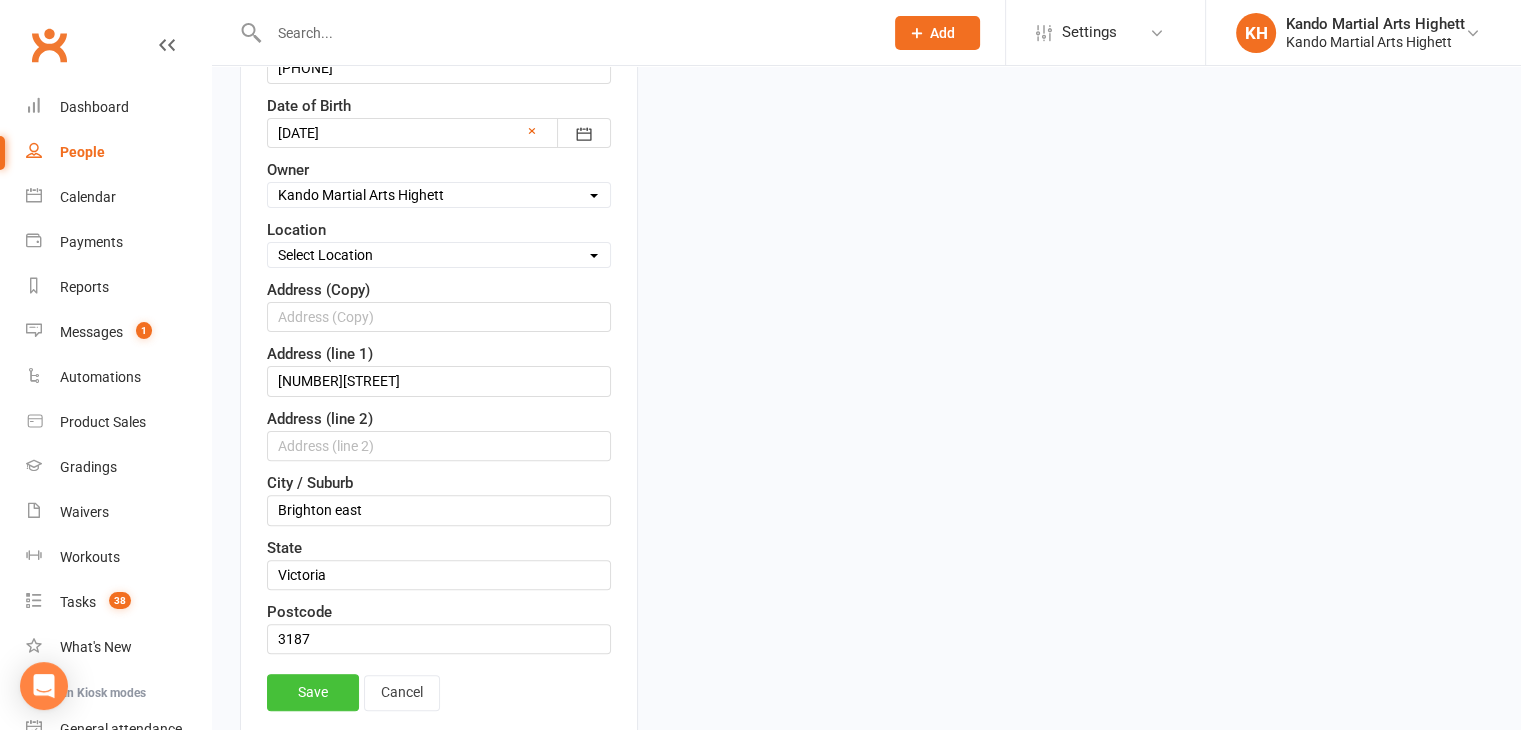 click on "Save" at bounding box center [313, 692] 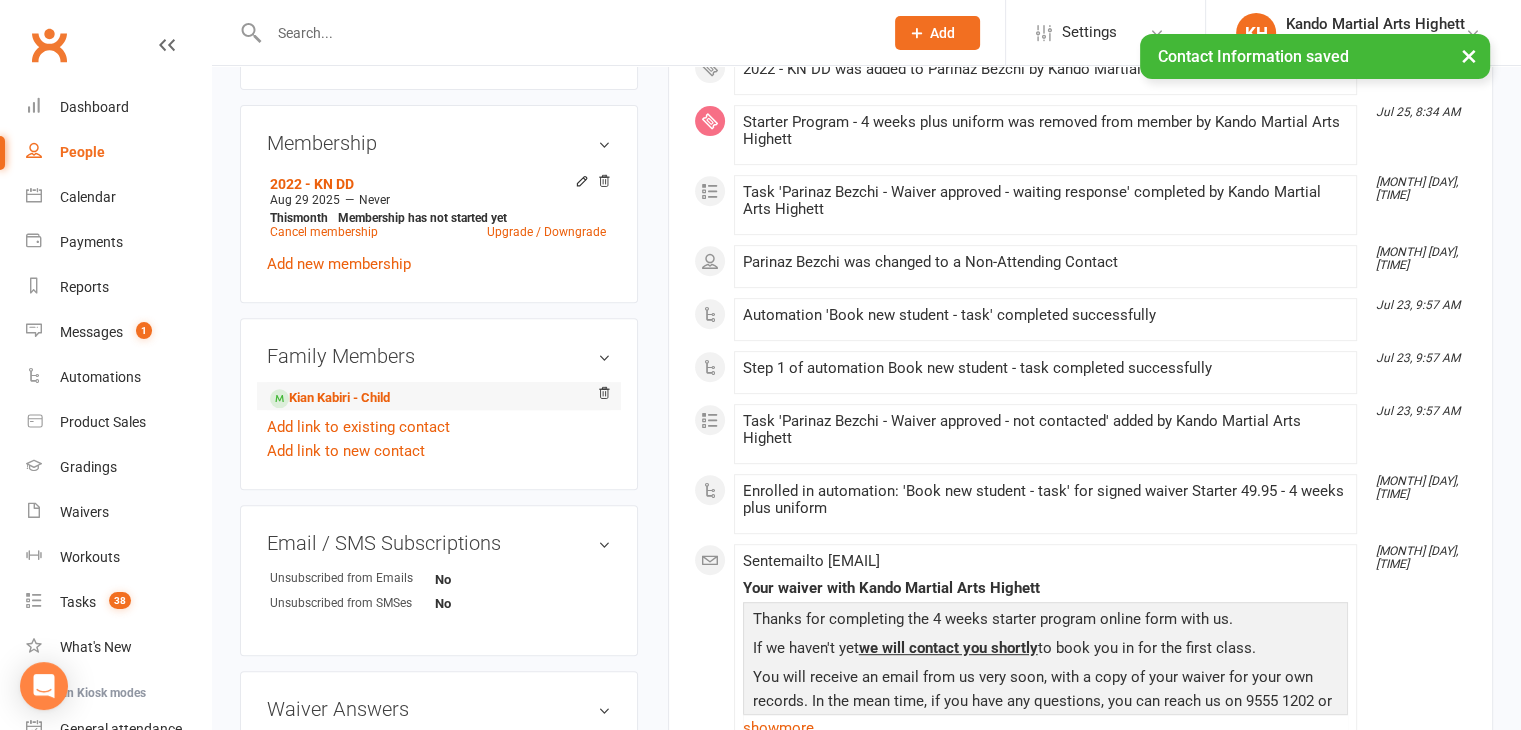 scroll, scrollTop: 794, scrollLeft: 0, axis: vertical 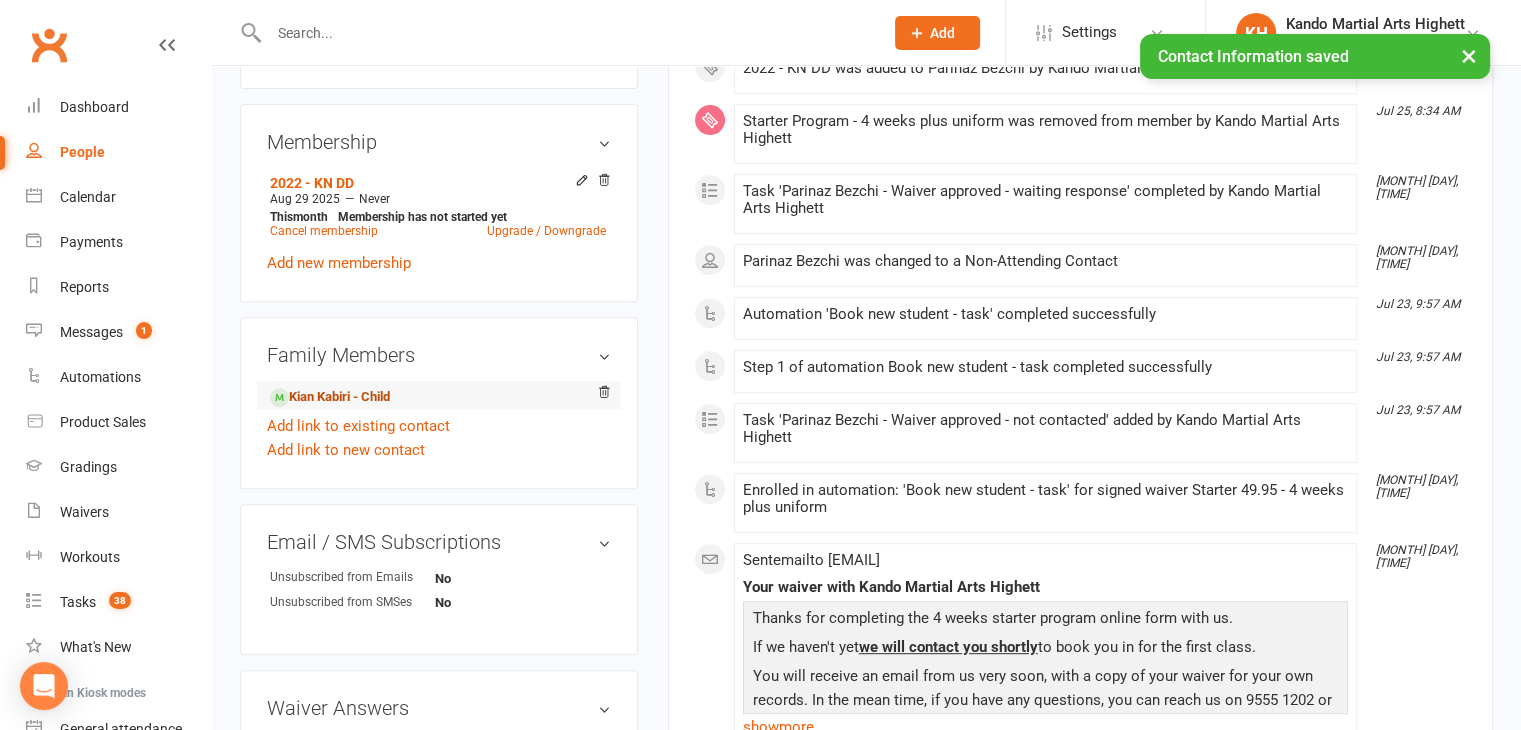 click on "Kian Kabiri - Child" at bounding box center [330, 397] 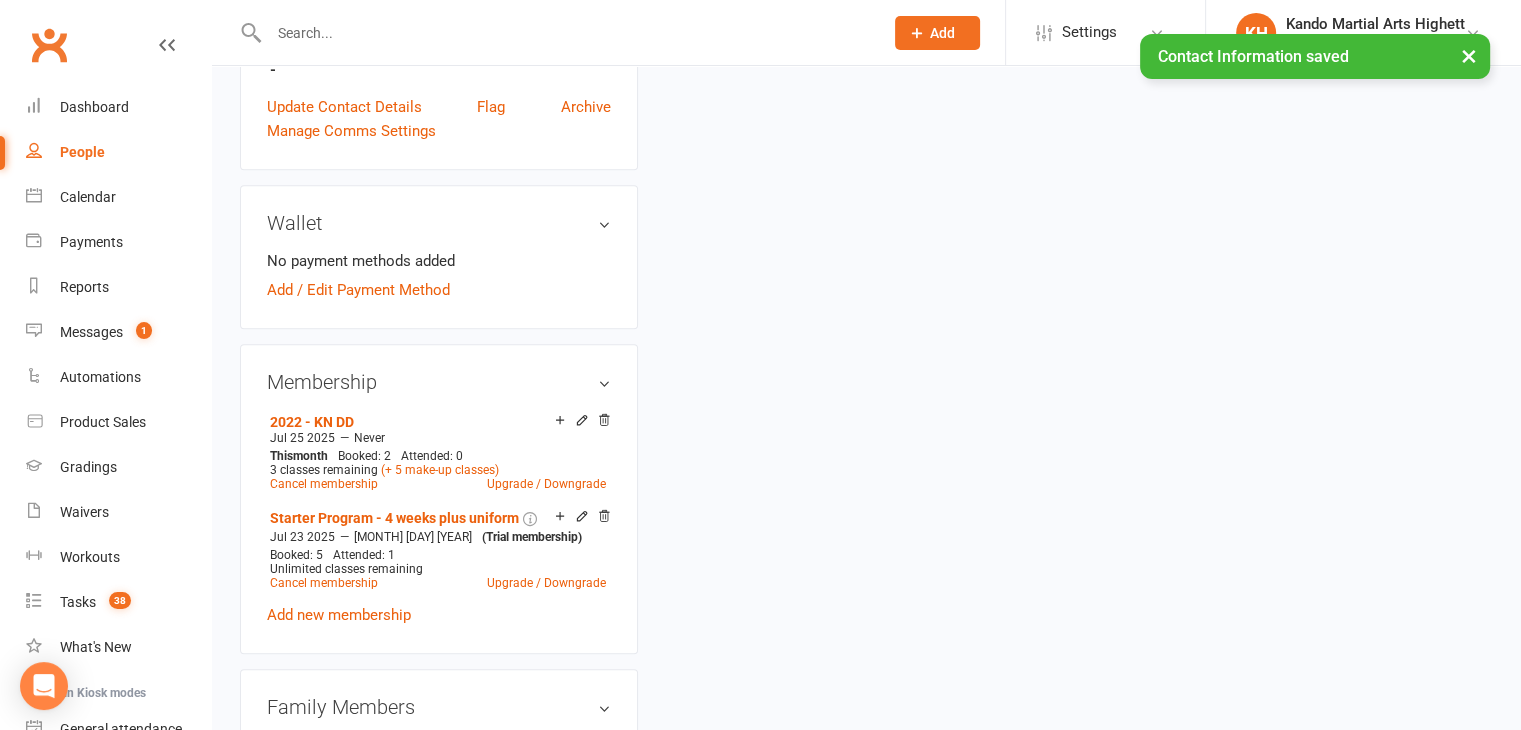 scroll, scrollTop: 0, scrollLeft: 0, axis: both 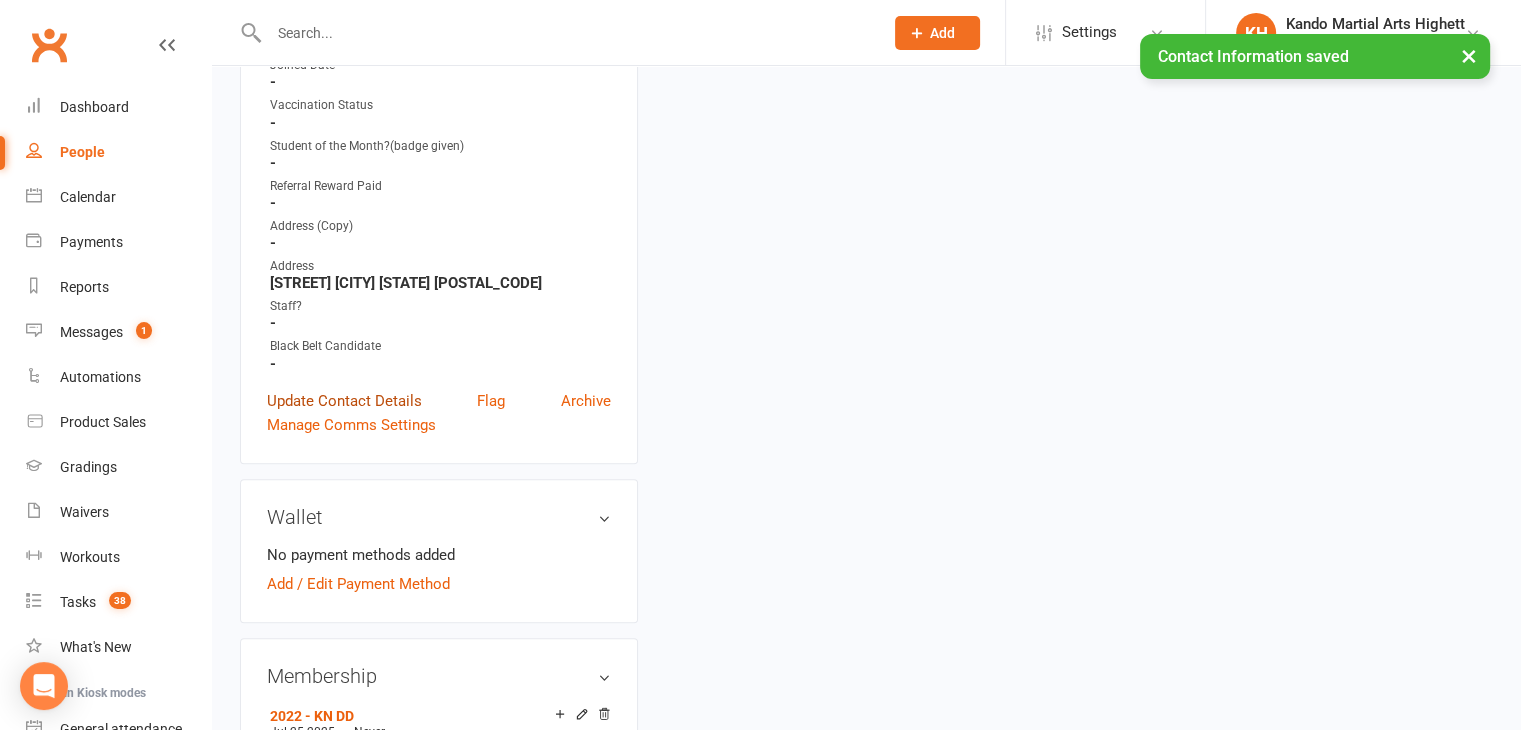 click on "Update Contact Details" at bounding box center (344, 401) 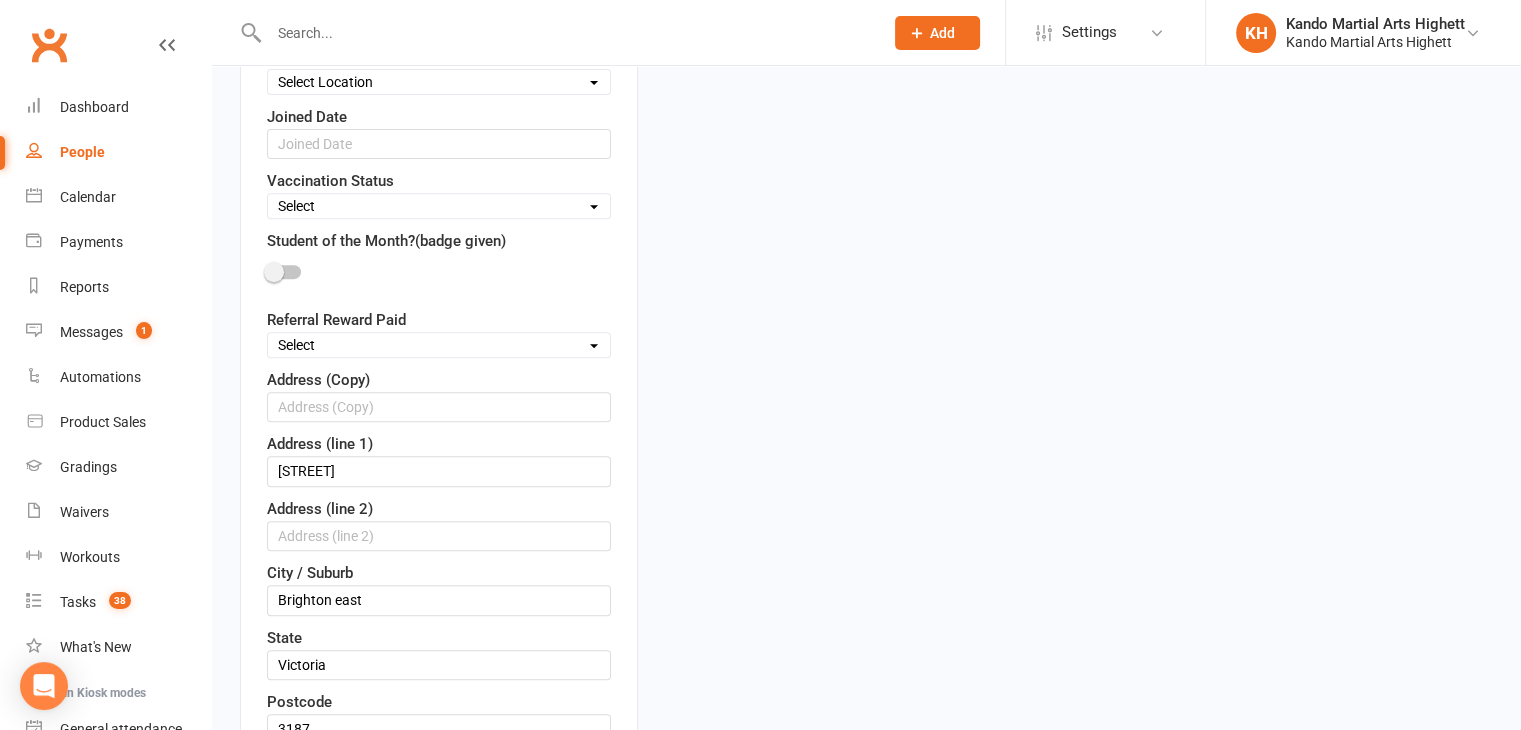 scroll, scrollTop: 794, scrollLeft: 0, axis: vertical 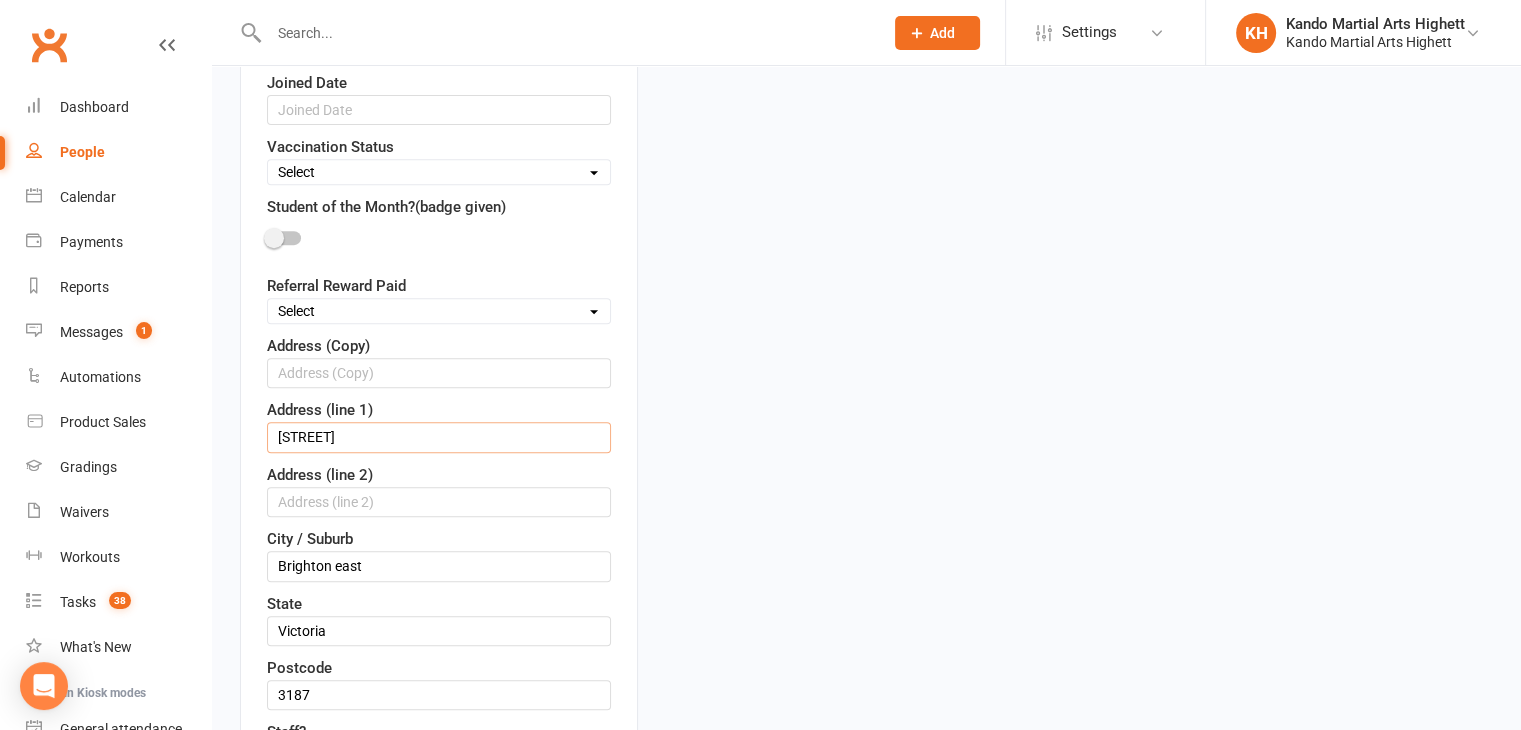 click on "Gillard st" at bounding box center [439, 437] 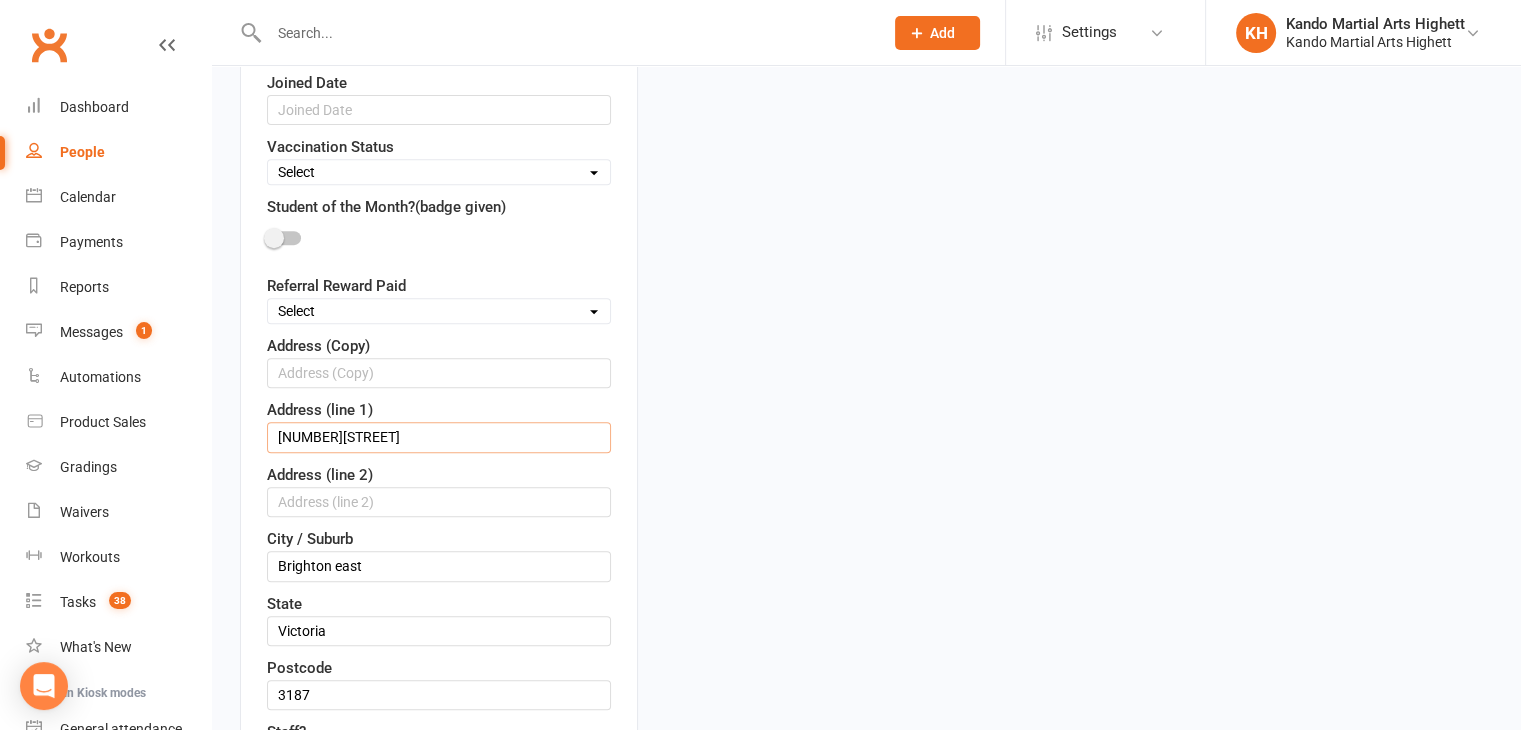 scroll, scrollTop: 1394, scrollLeft: 0, axis: vertical 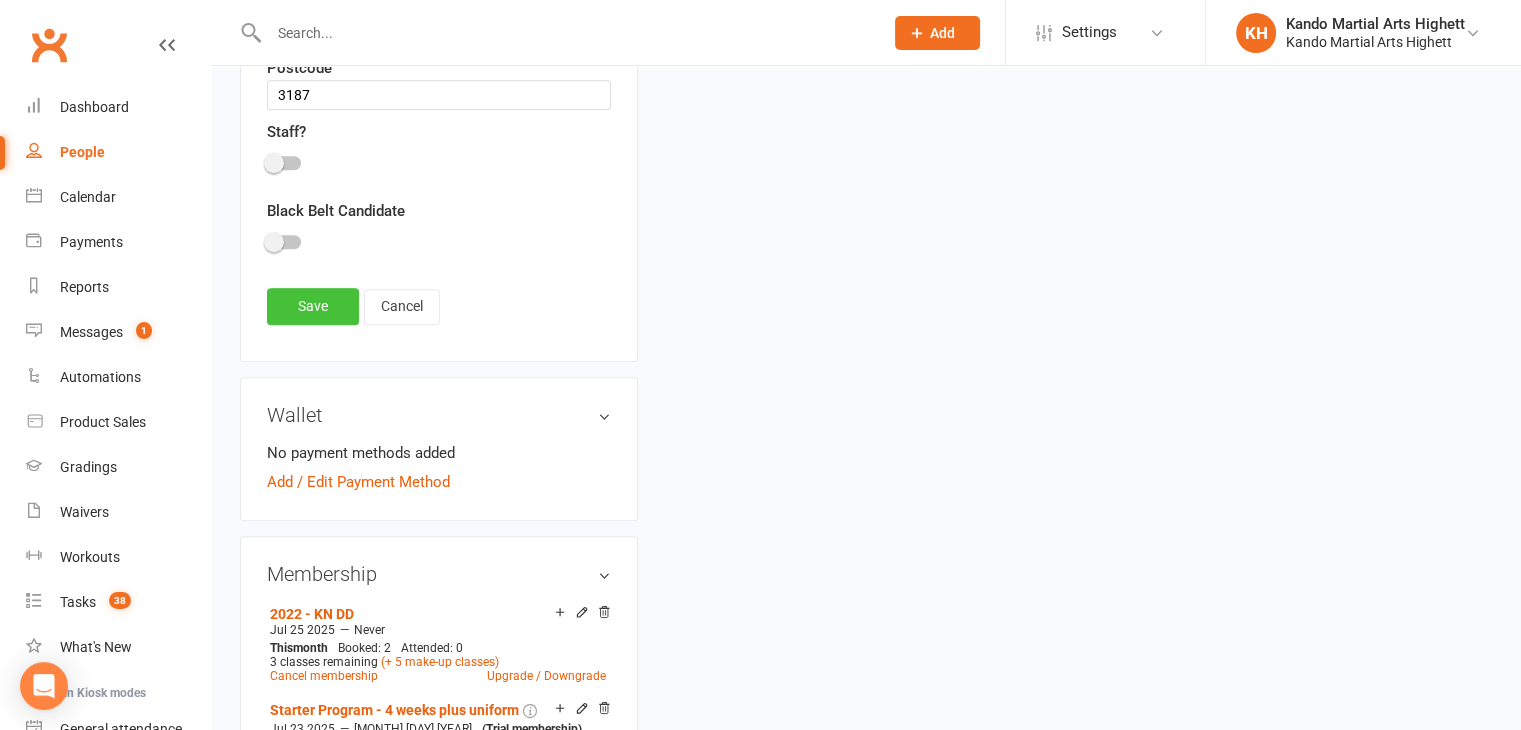 type on "12 Gillard st" 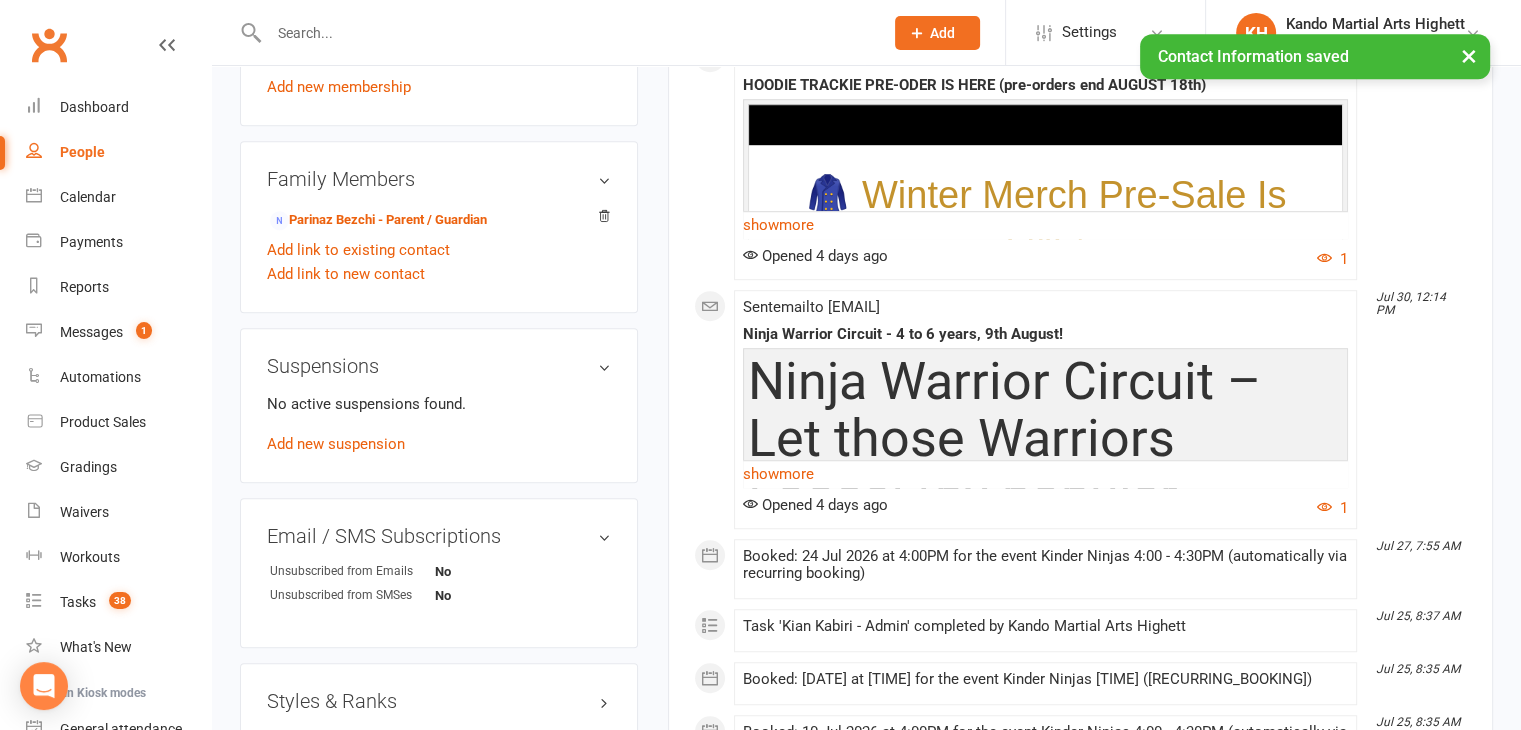 scroll, scrollTop: 1294, scrollLeft: 0, axis: vertical 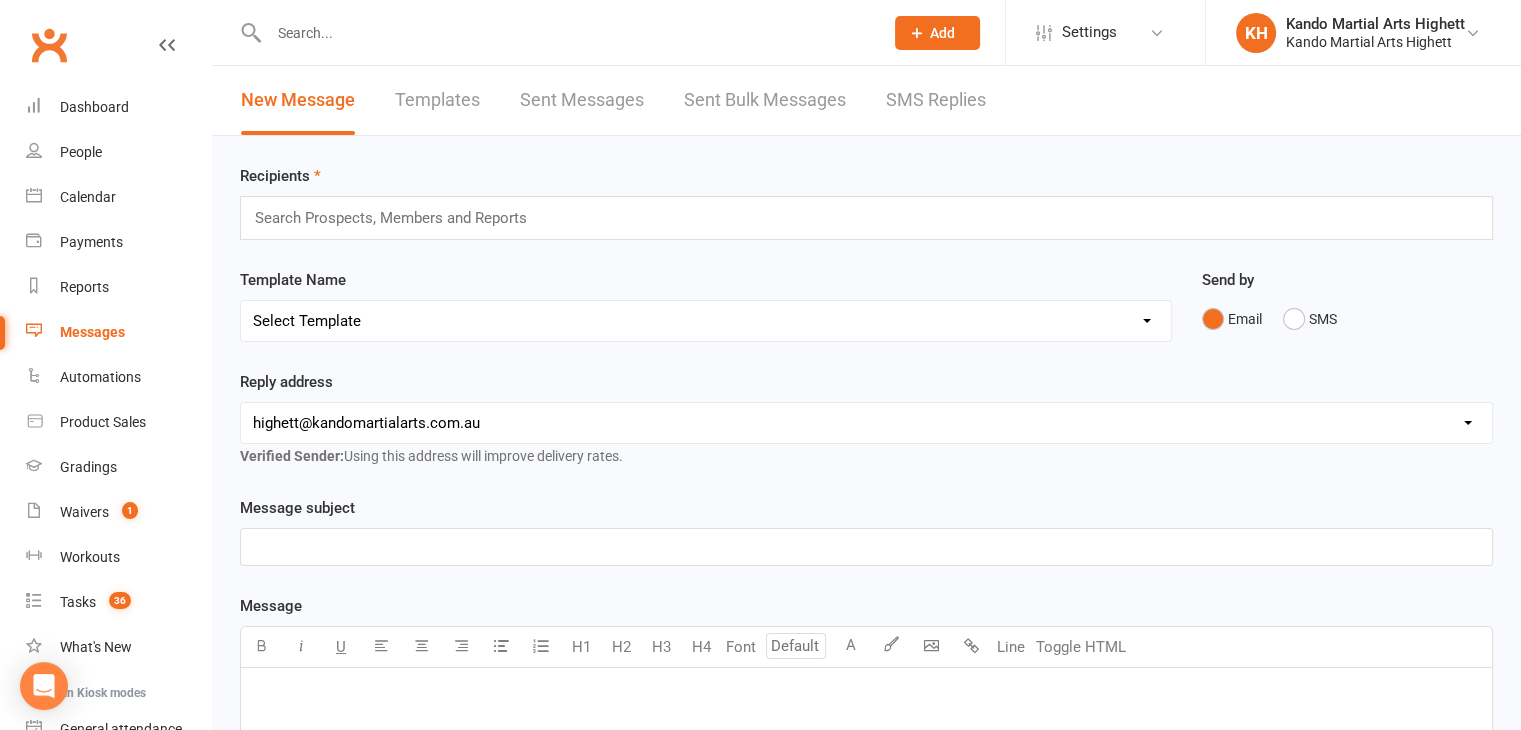 click on "SMS Replies" at bounding box center (936, 100) 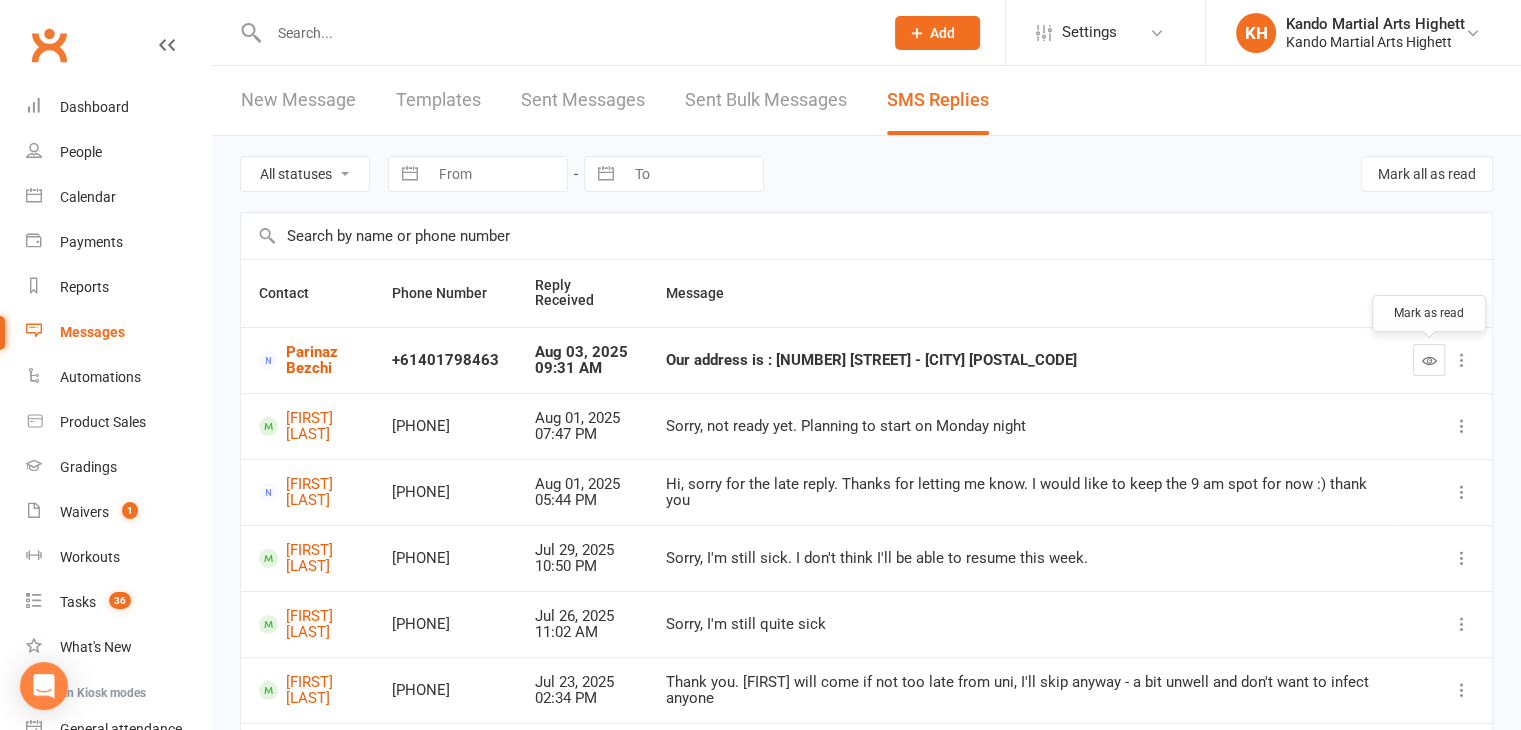 click at bounding box center (1429, 360) 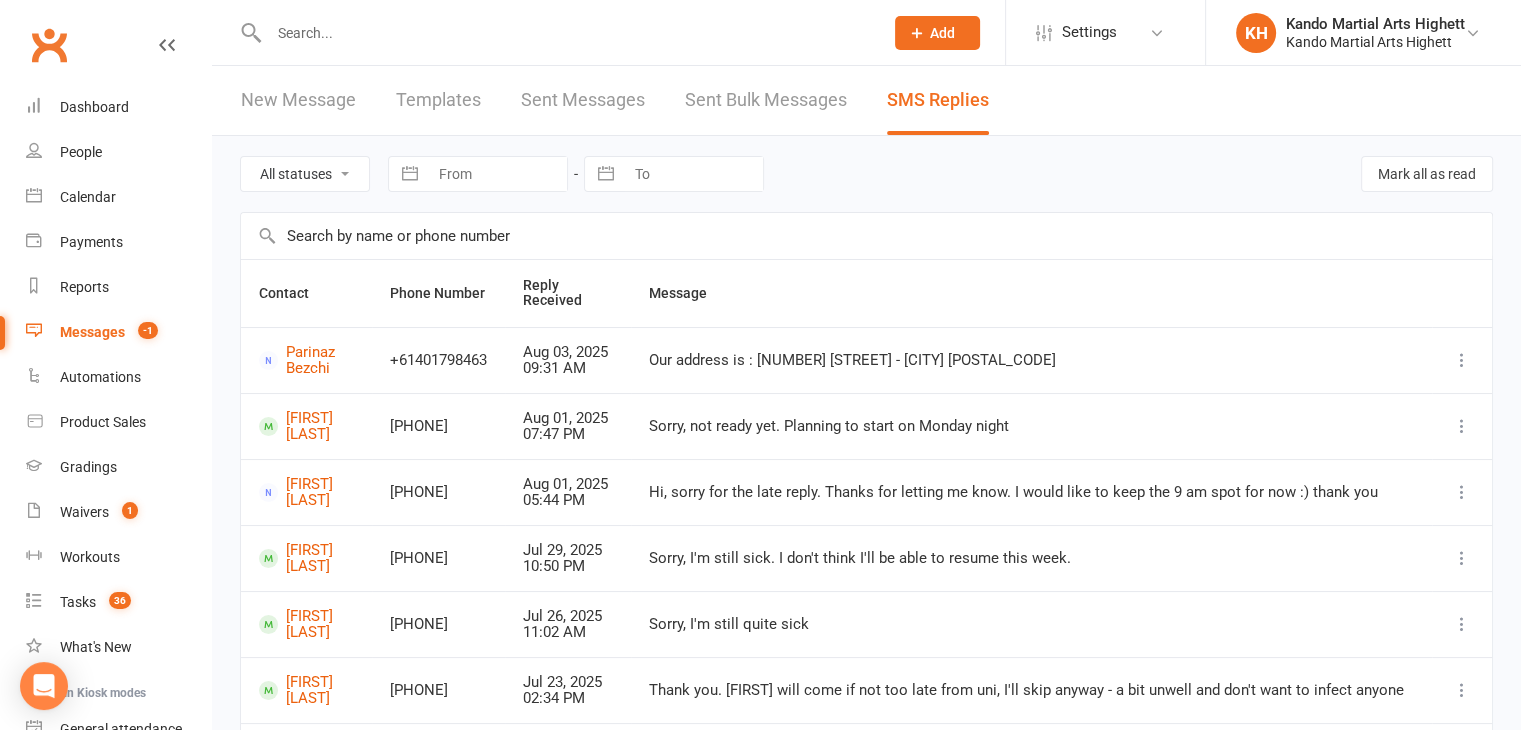 click at bounding box center [1462, 360] 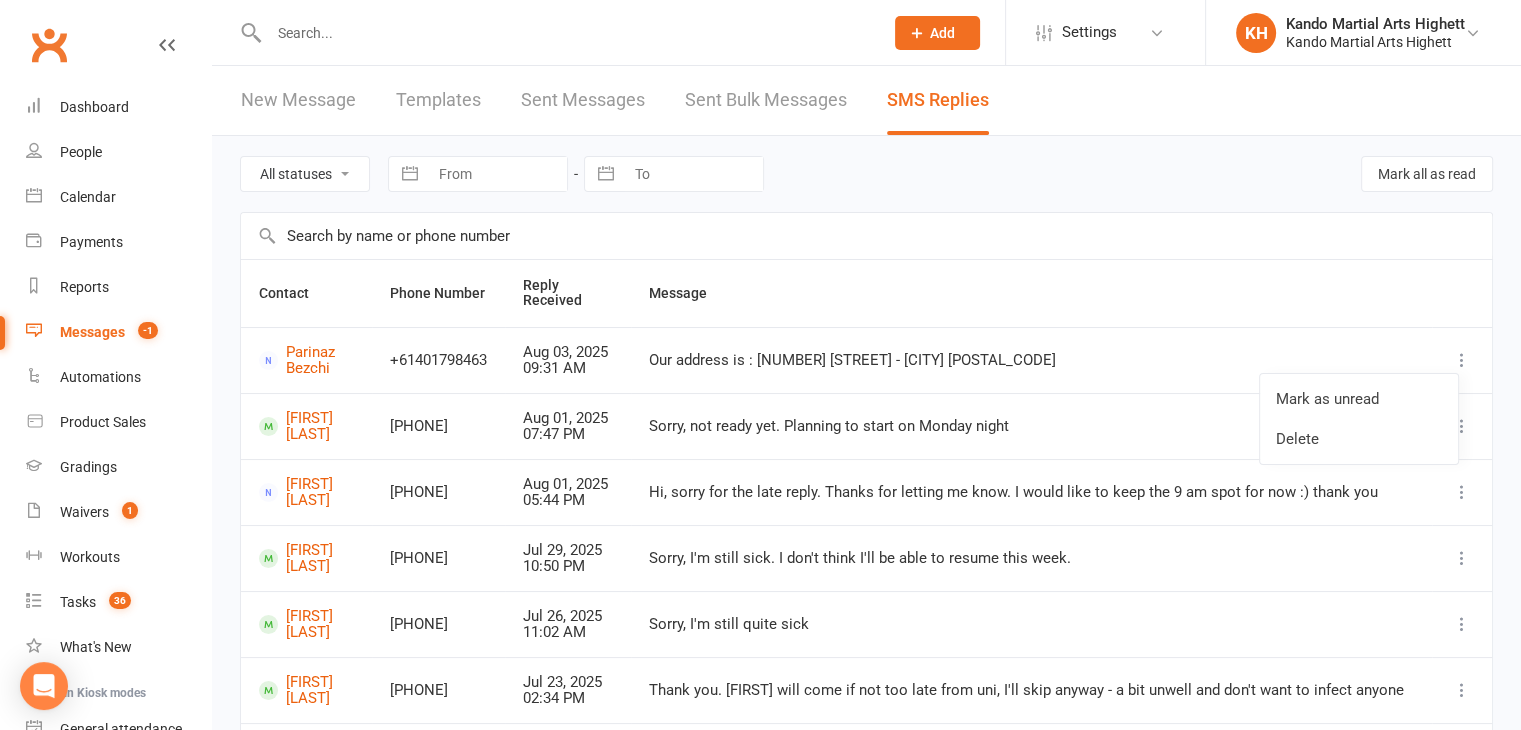 click on "Message" at bounding box center [1031, 293] 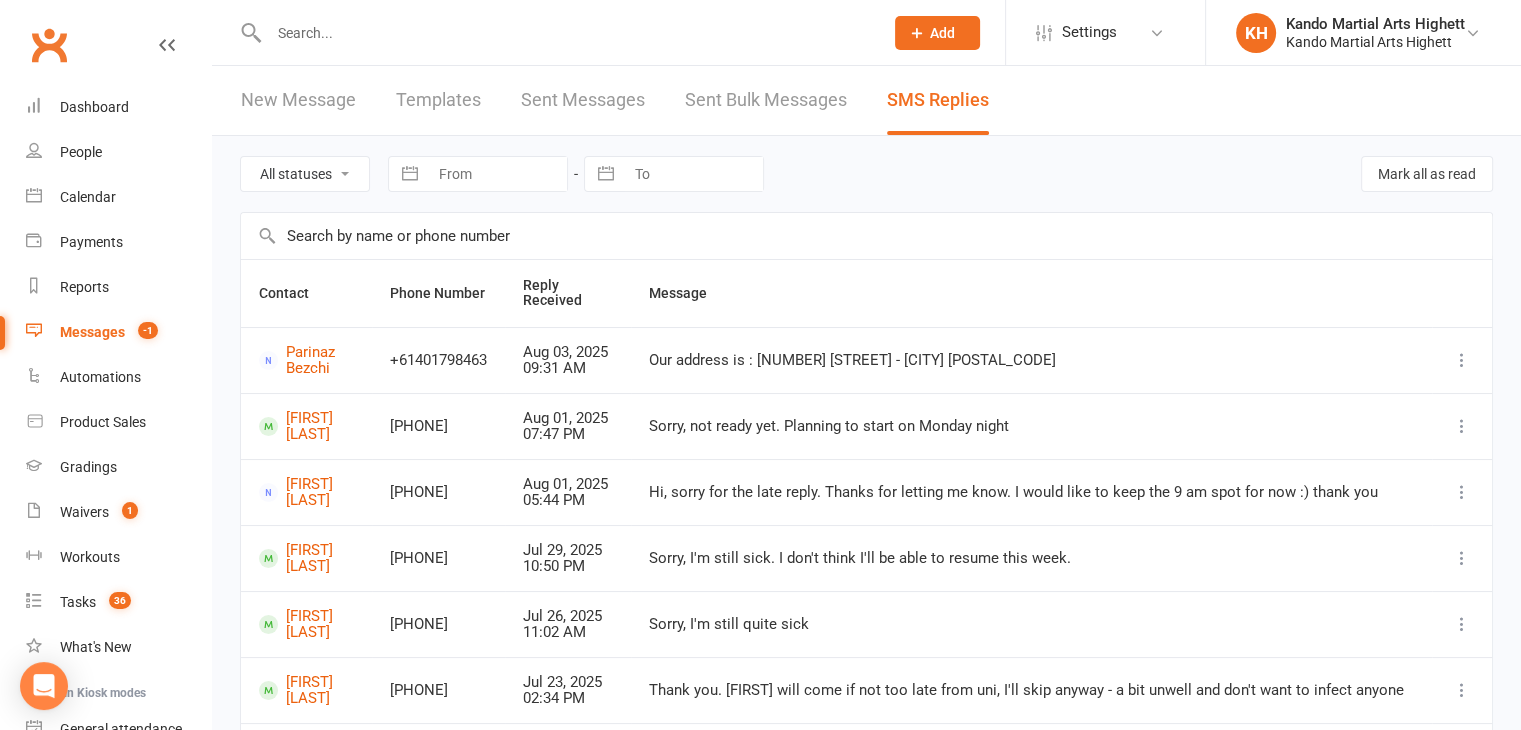 click on "+61401798463" at bounding box center [438, 360] 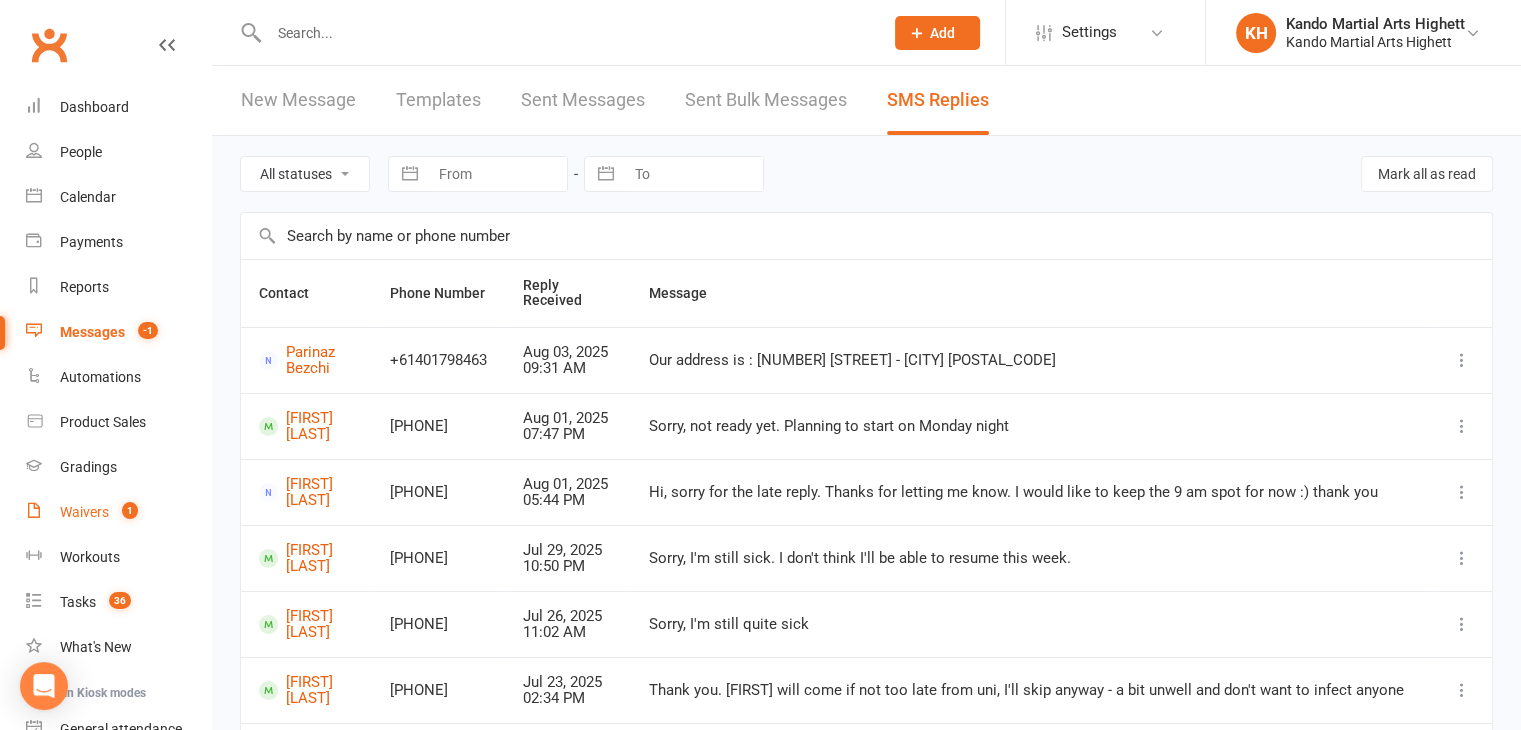 click on "1" at bounding box center [130, 510] 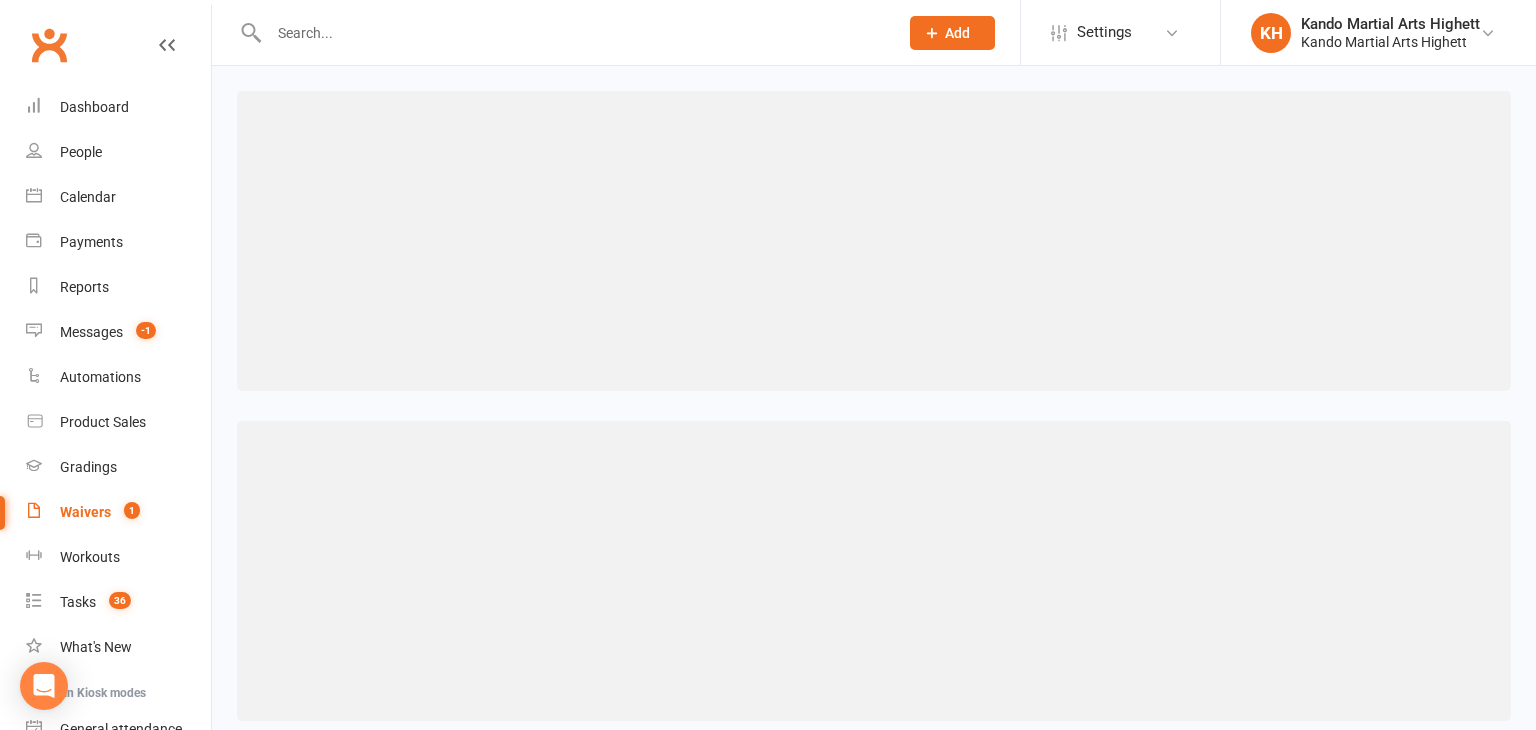 select on "100" 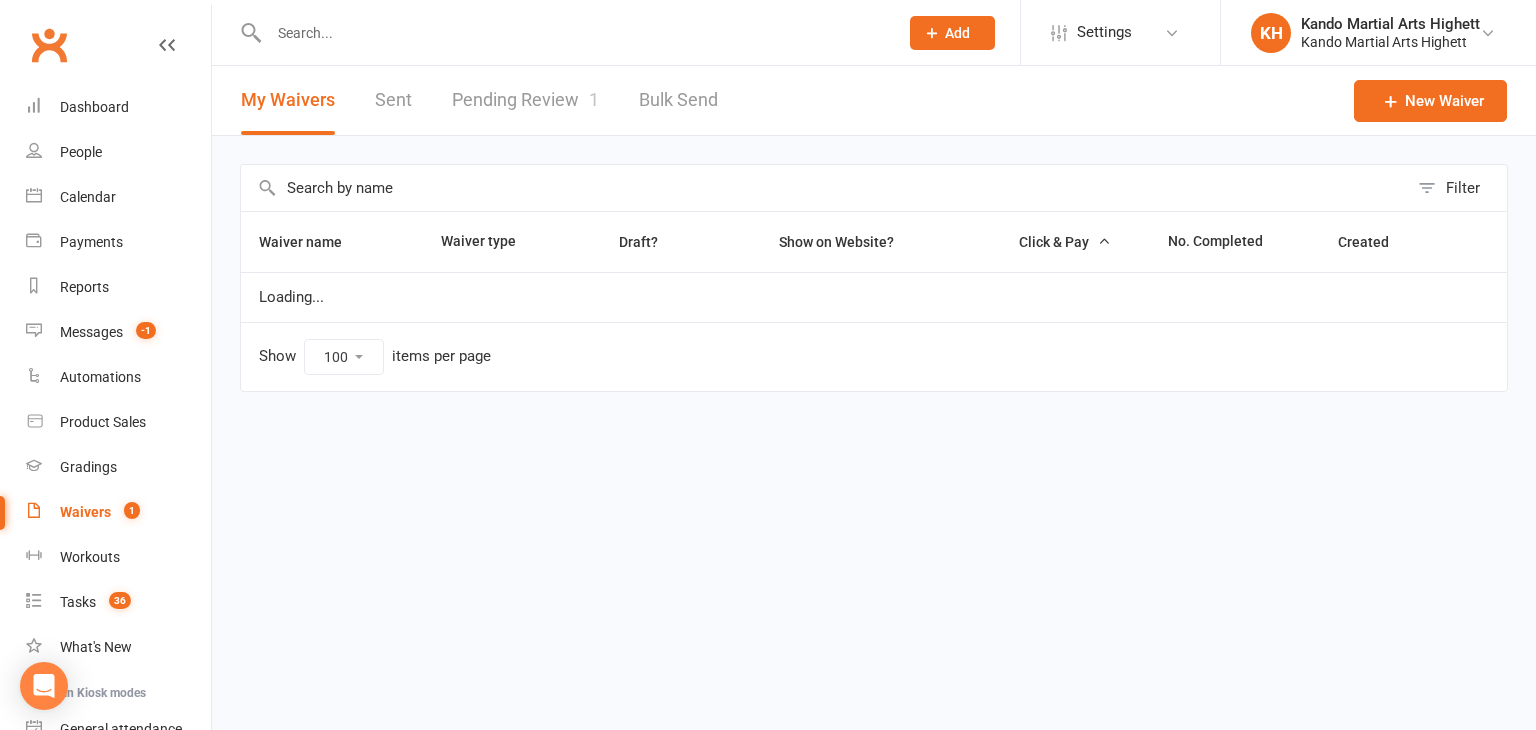 click on "Pending Review 1" at bounding box center (525, 100) 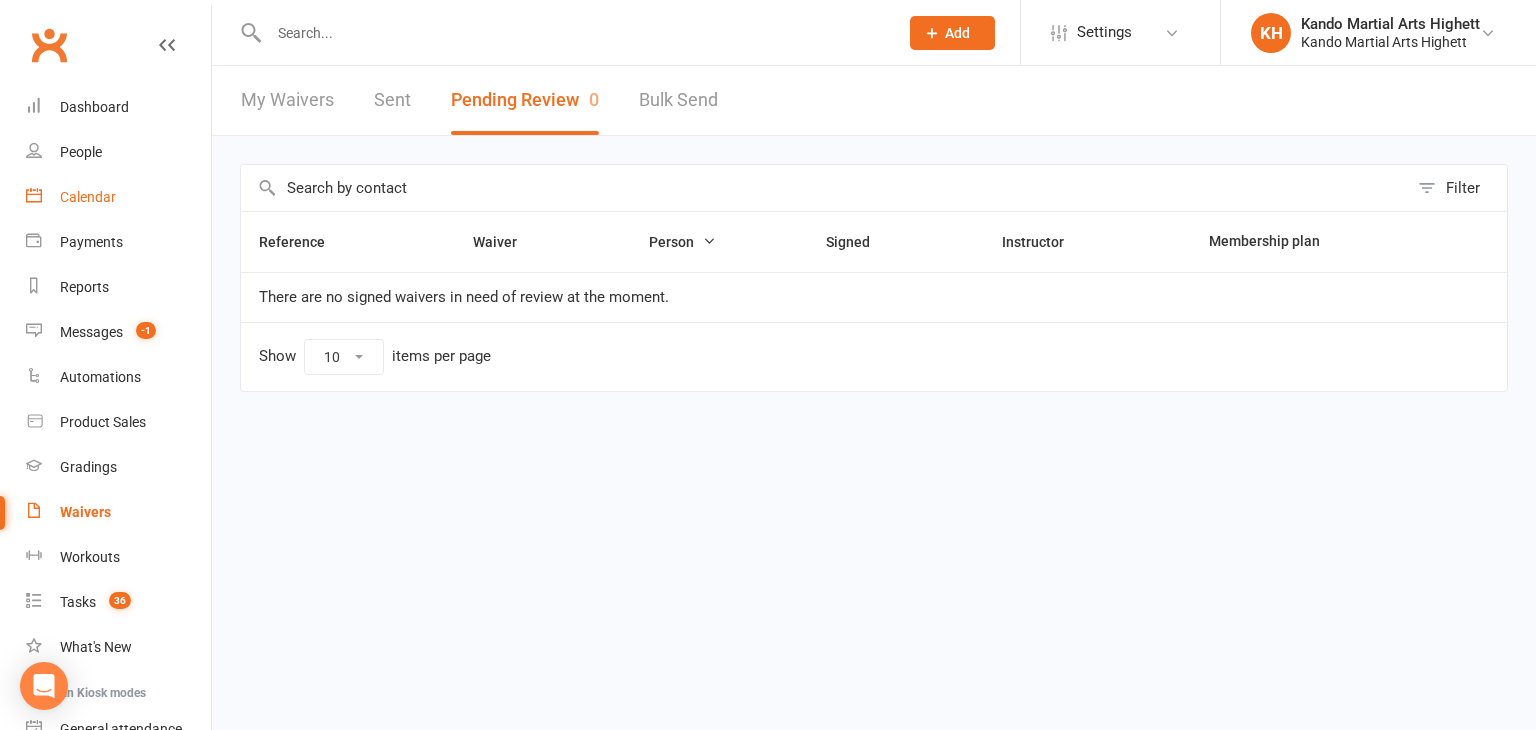 click on "Calendar" at bounding box center [118, 197] 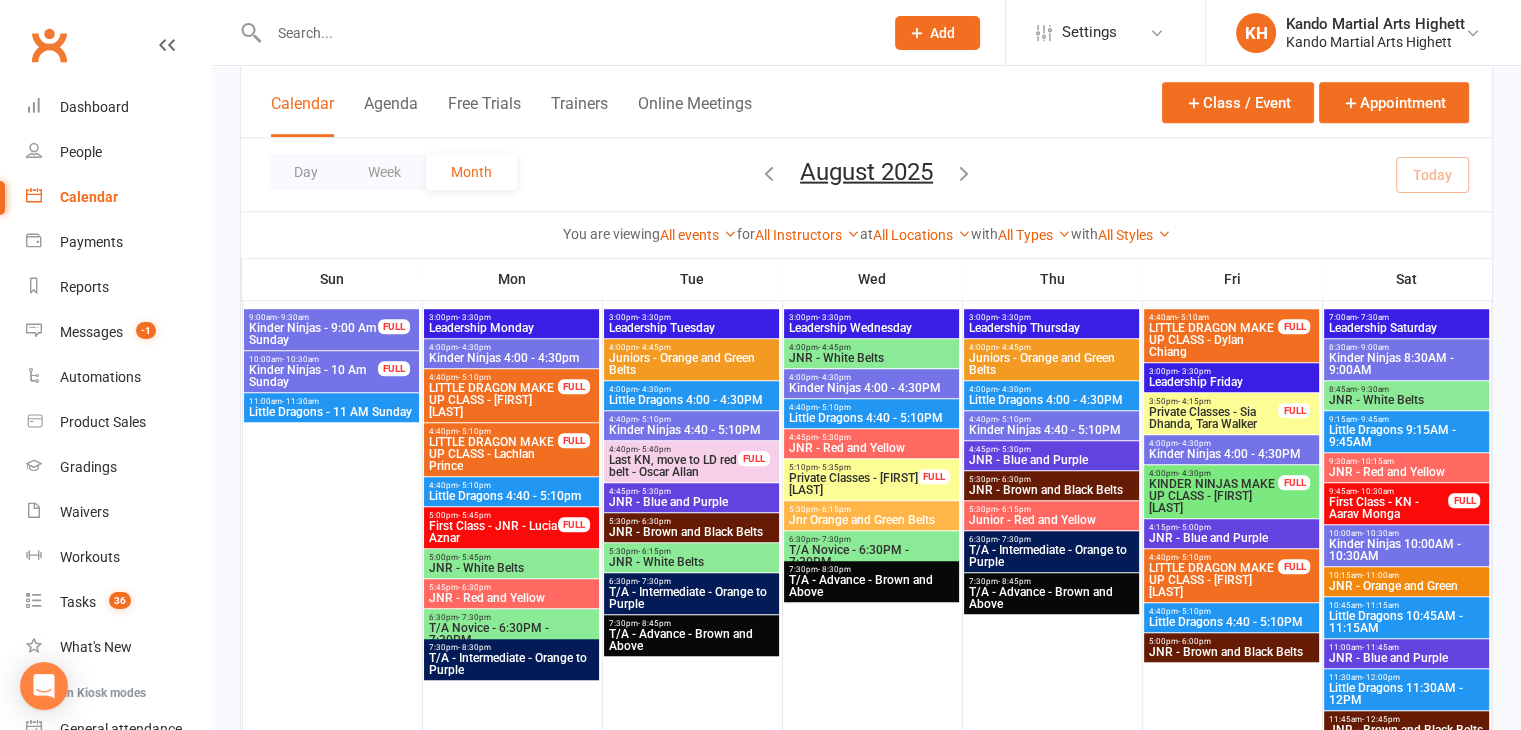 scroll, scrollTop: 1496, scrollLeft: 0, axis: vertical 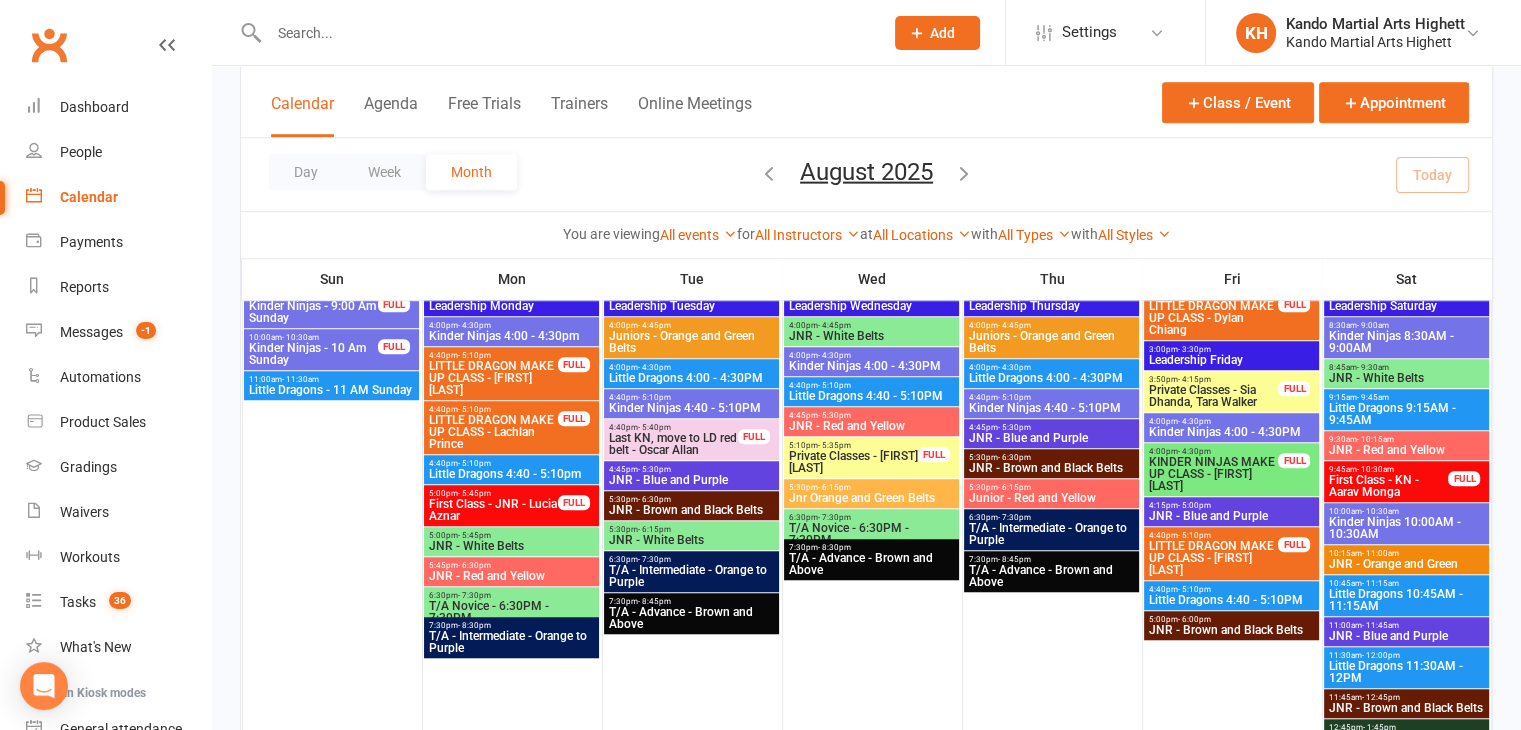 click on "Private Classes - Sia Dhanda, Tara Walker" at bounding box center [1213, 396] 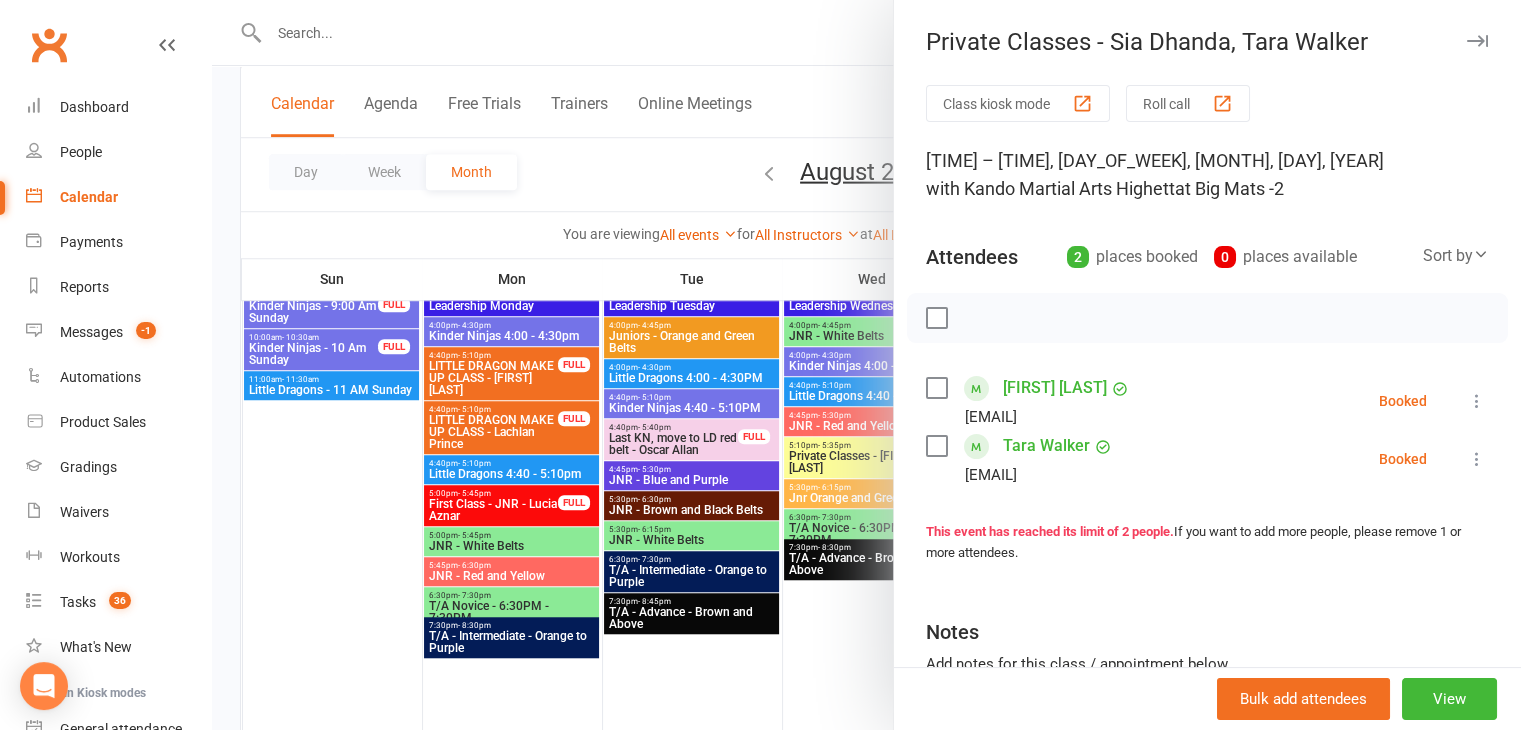 click at bounding box center (866, 365) 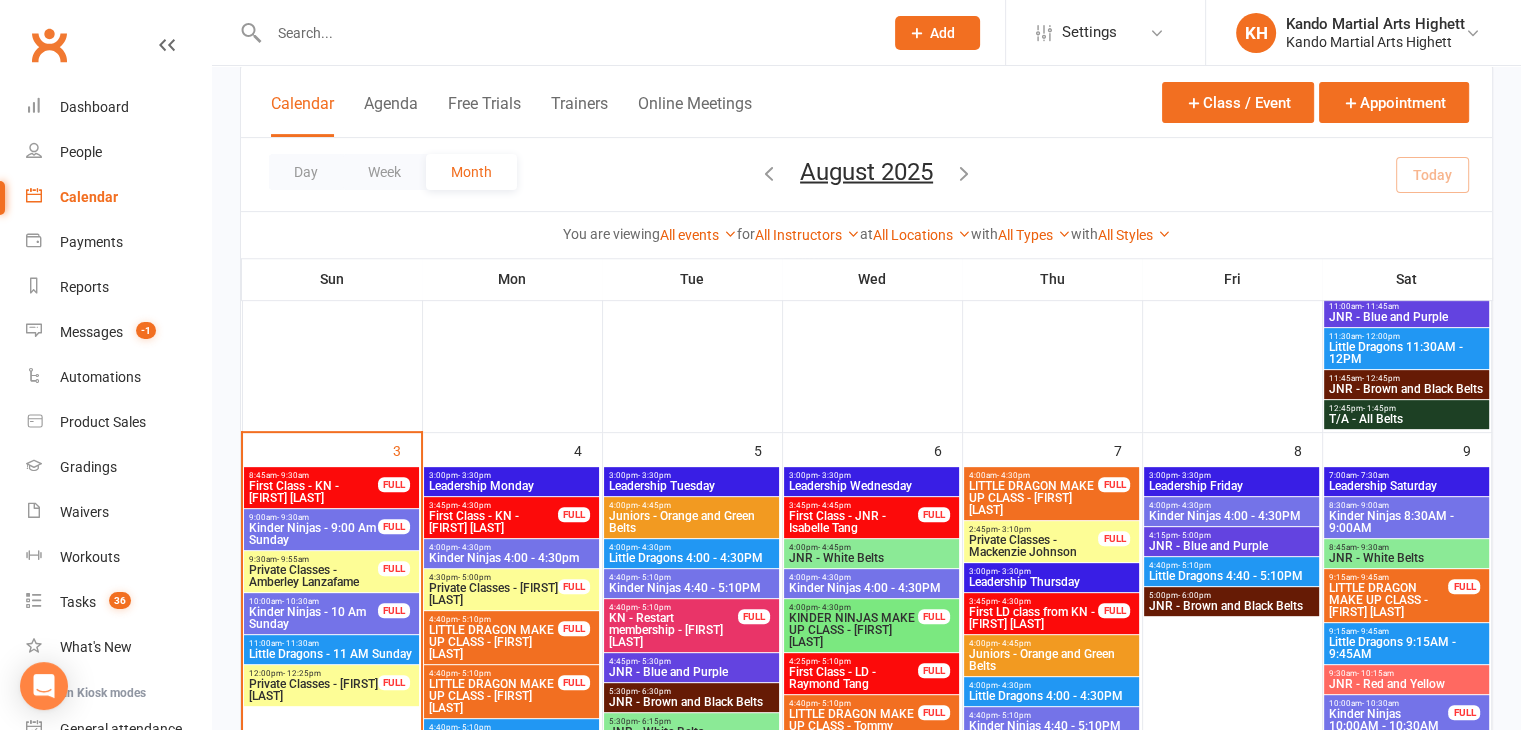 scroll, scrollTop: 796, scrollLeft: 0, axis: vertical 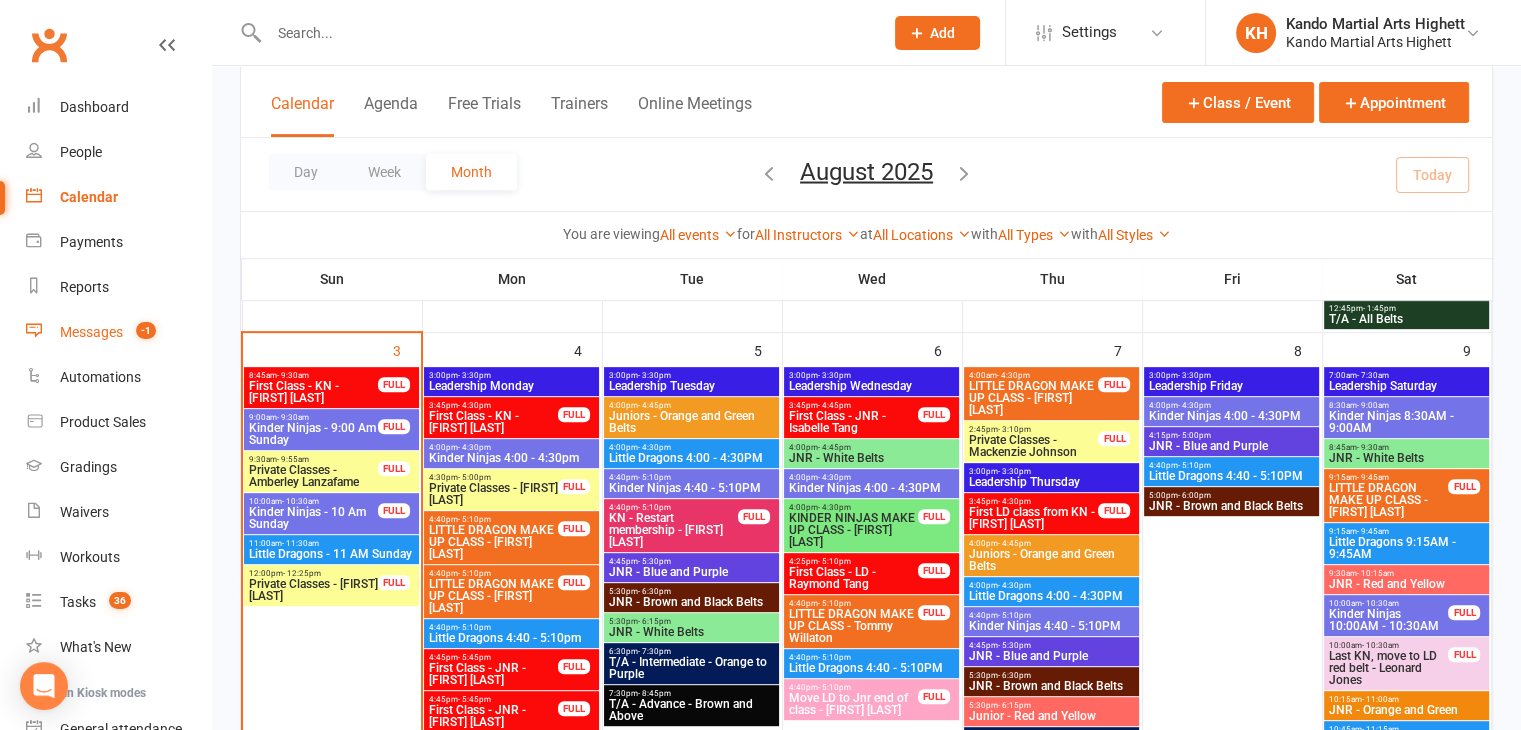 click on "-1" at bounding box center (146, 330) 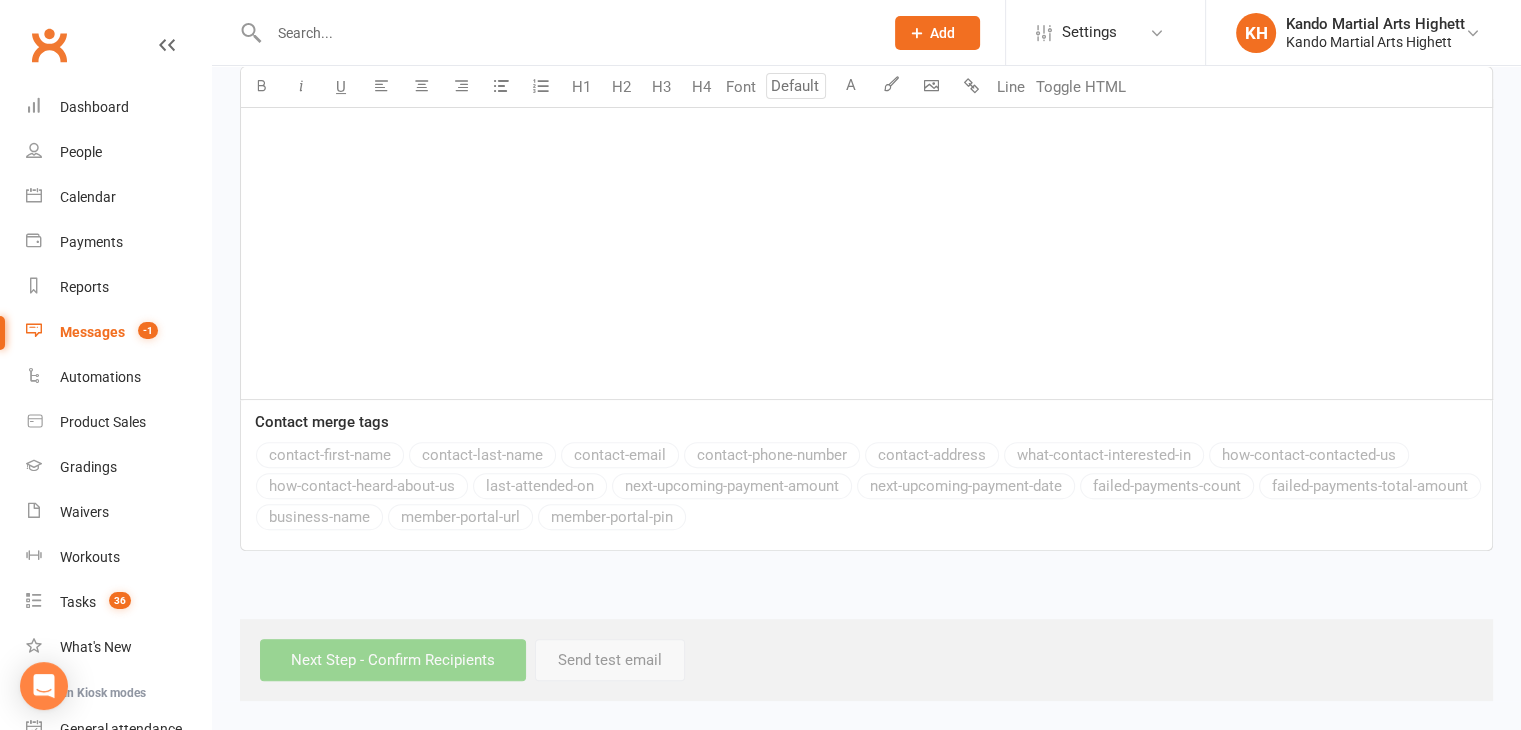 scroll, scrollTop: 0, scrollLeft: 0, axis: both 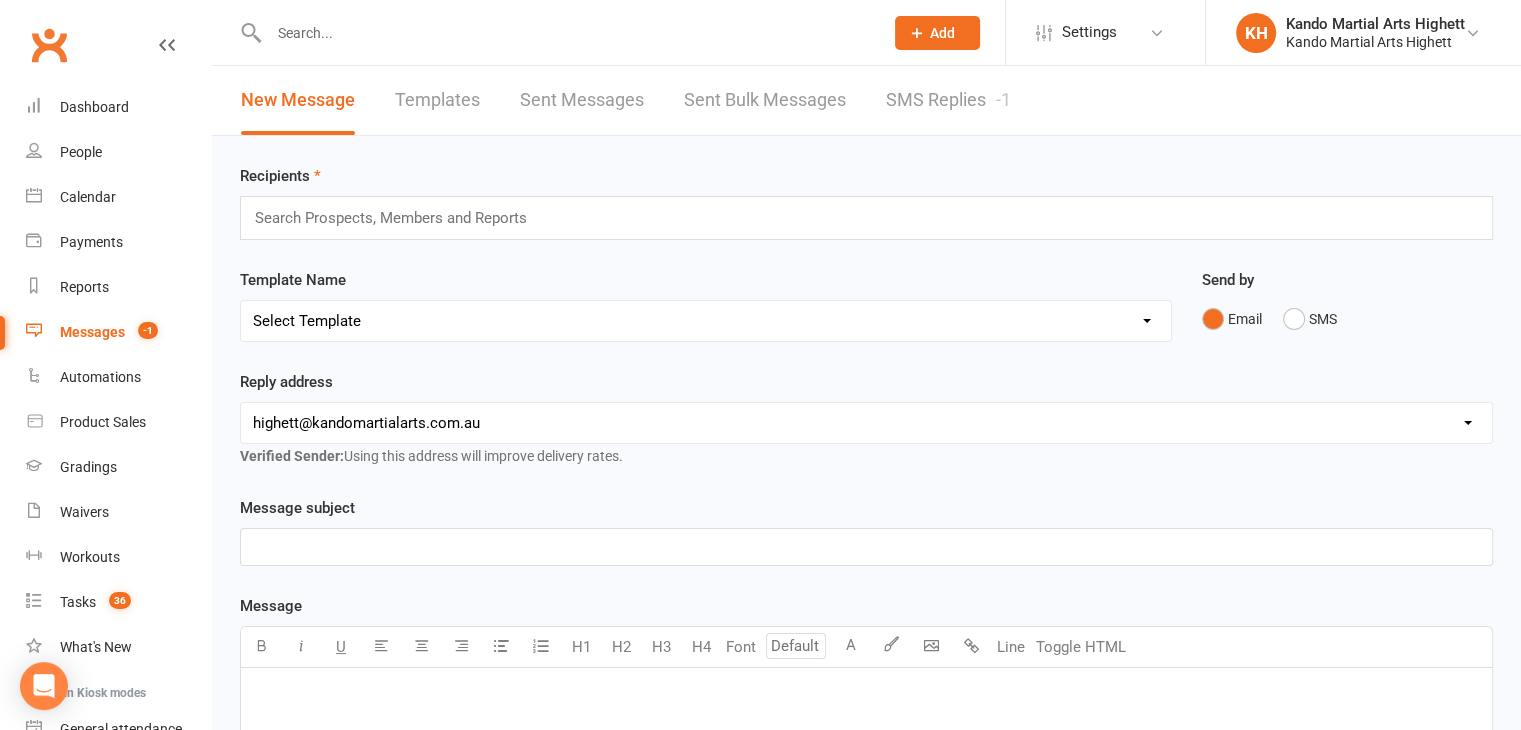 click on "SMS Replies  -1" at bounding box center [948, 100] 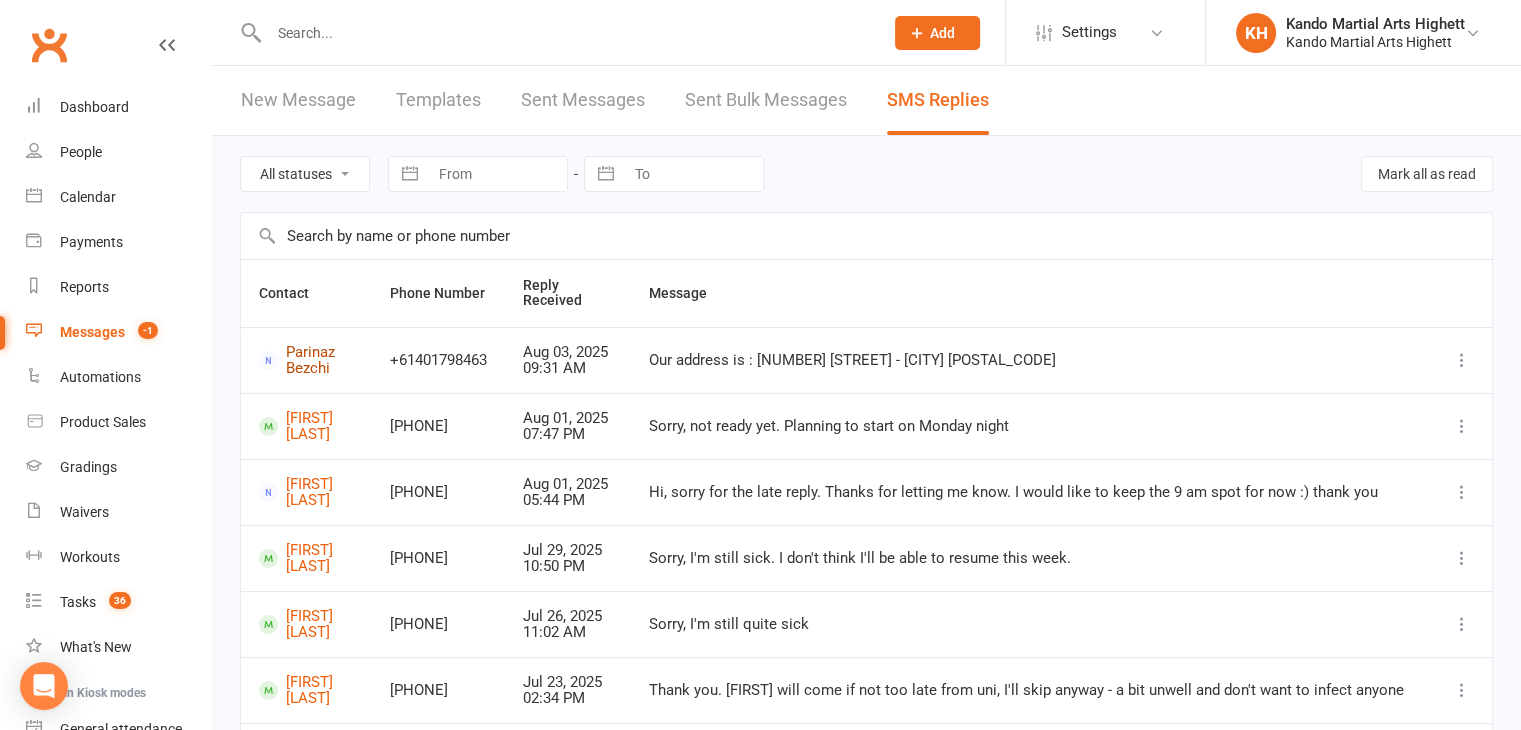 click on "Parinaz Bezchi" at bounding box center [306, 360] 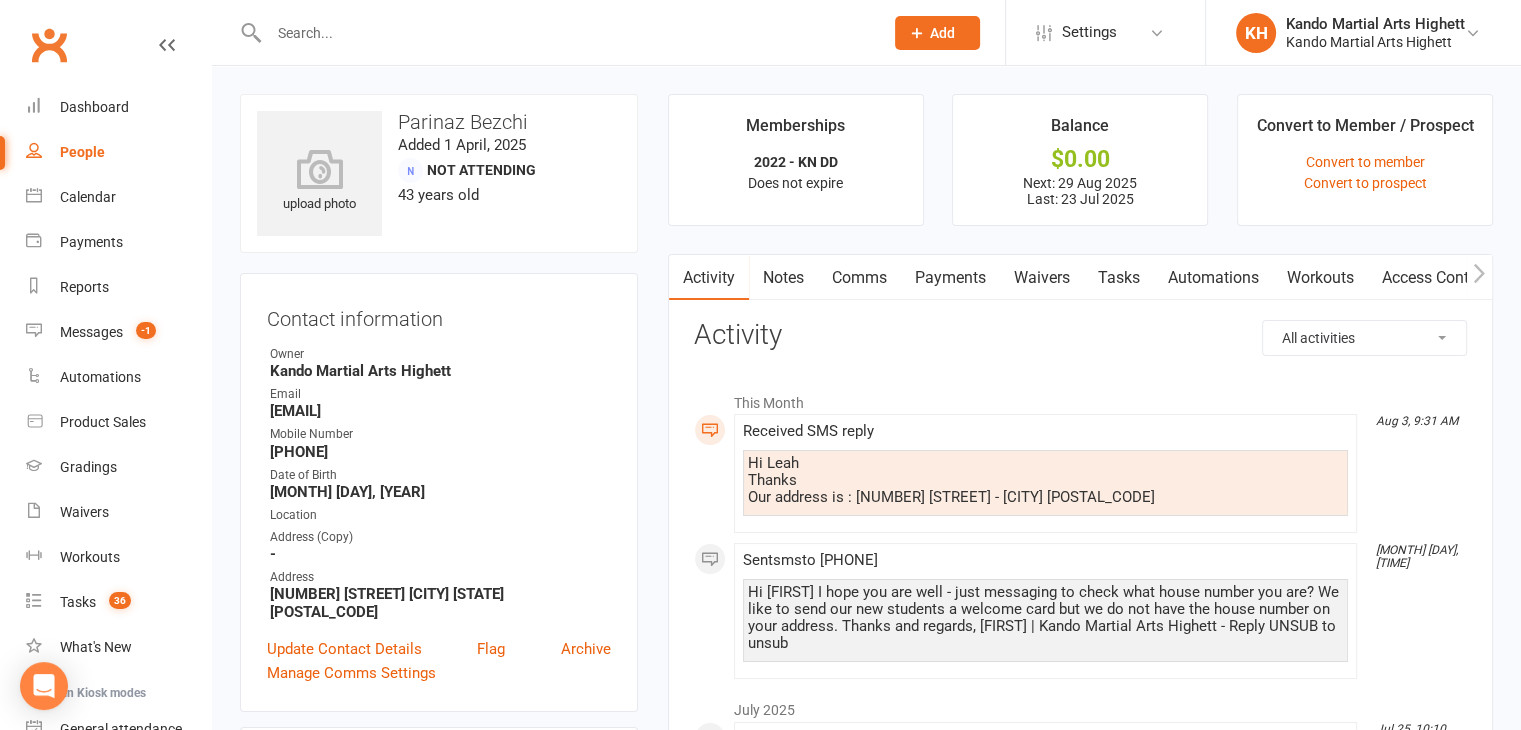 click on "Comms" at bounding box center (859, 278) 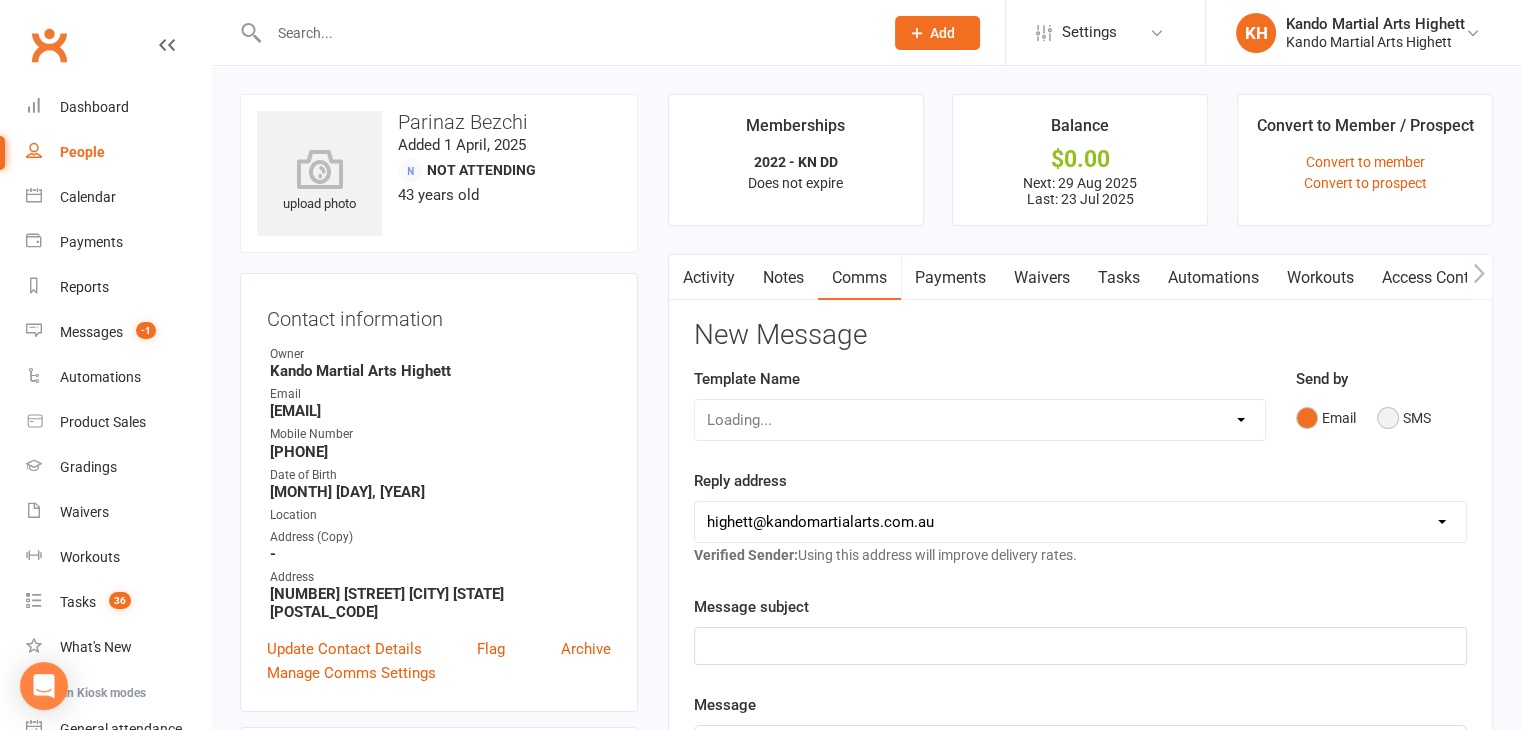 click on "SMS" at bounding box center (1404, 418) 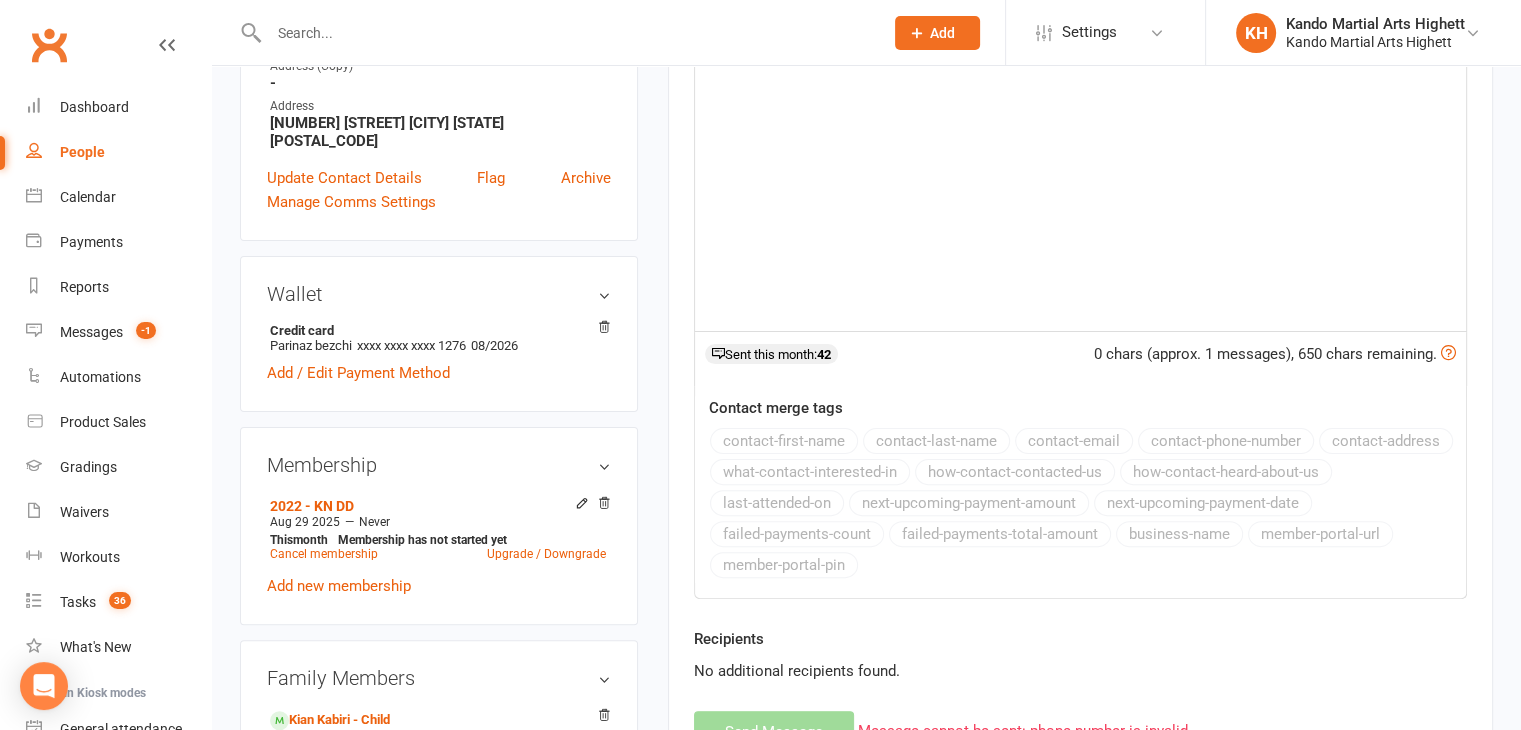 scroll, scrollTop: 500, scrollLeft: 0, axis: vertical 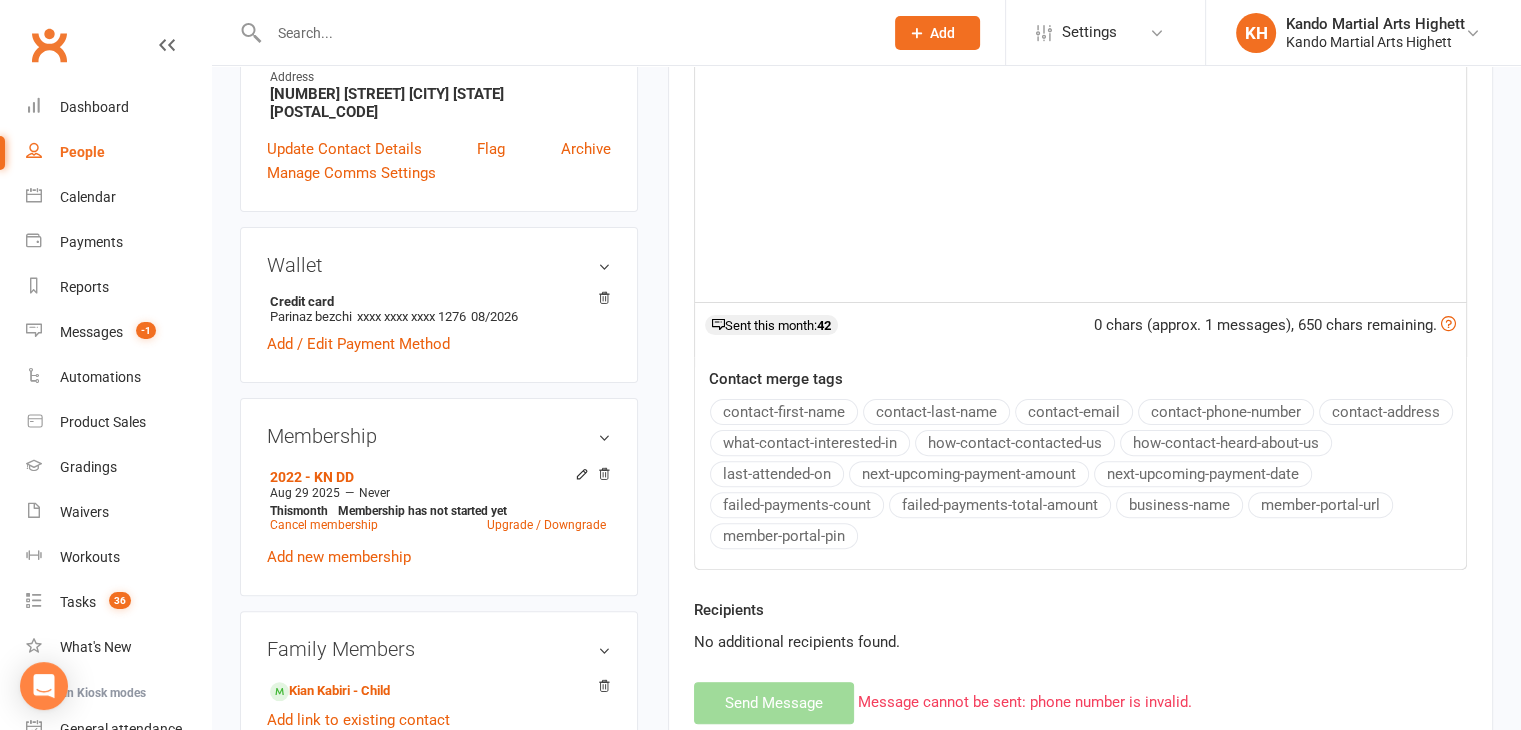 click on "﻿" 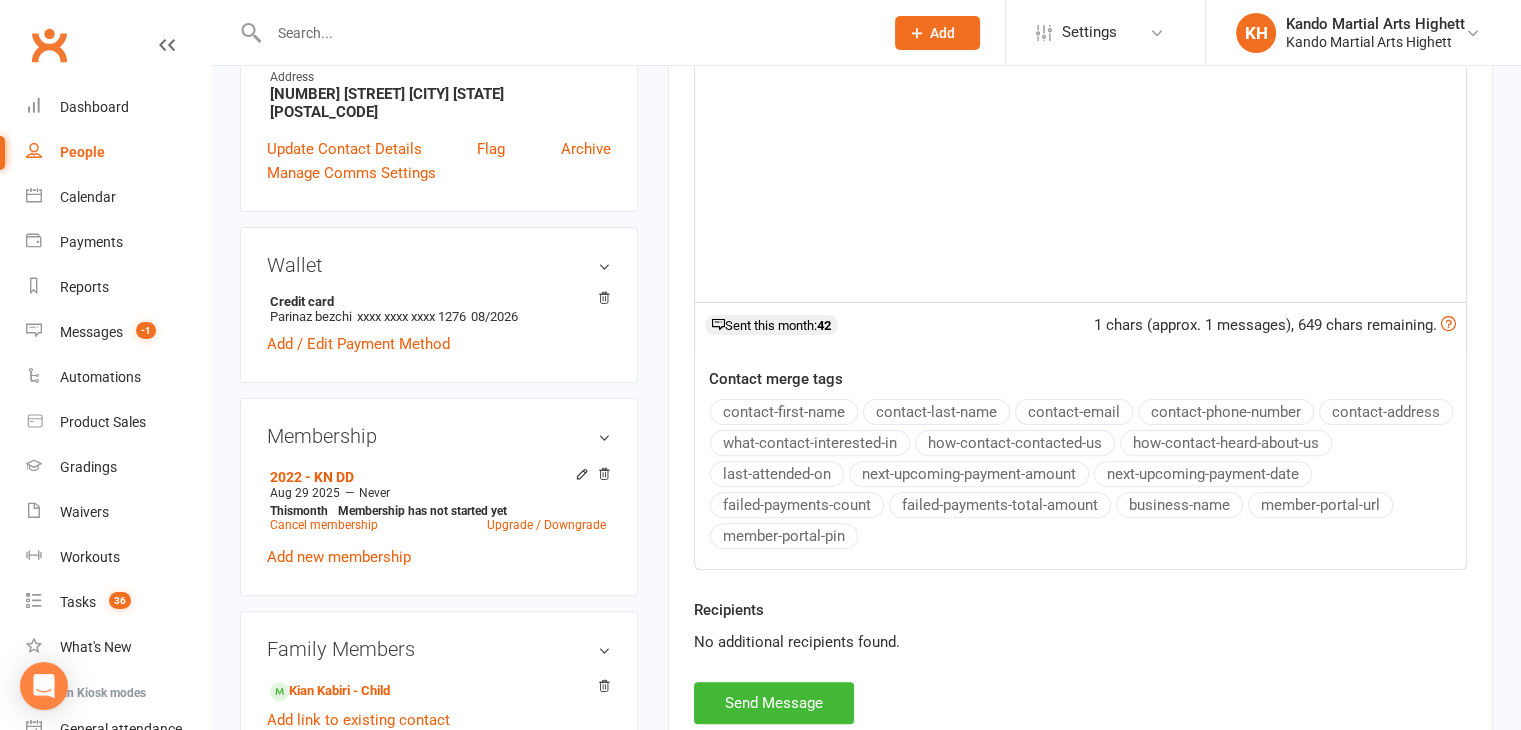 type 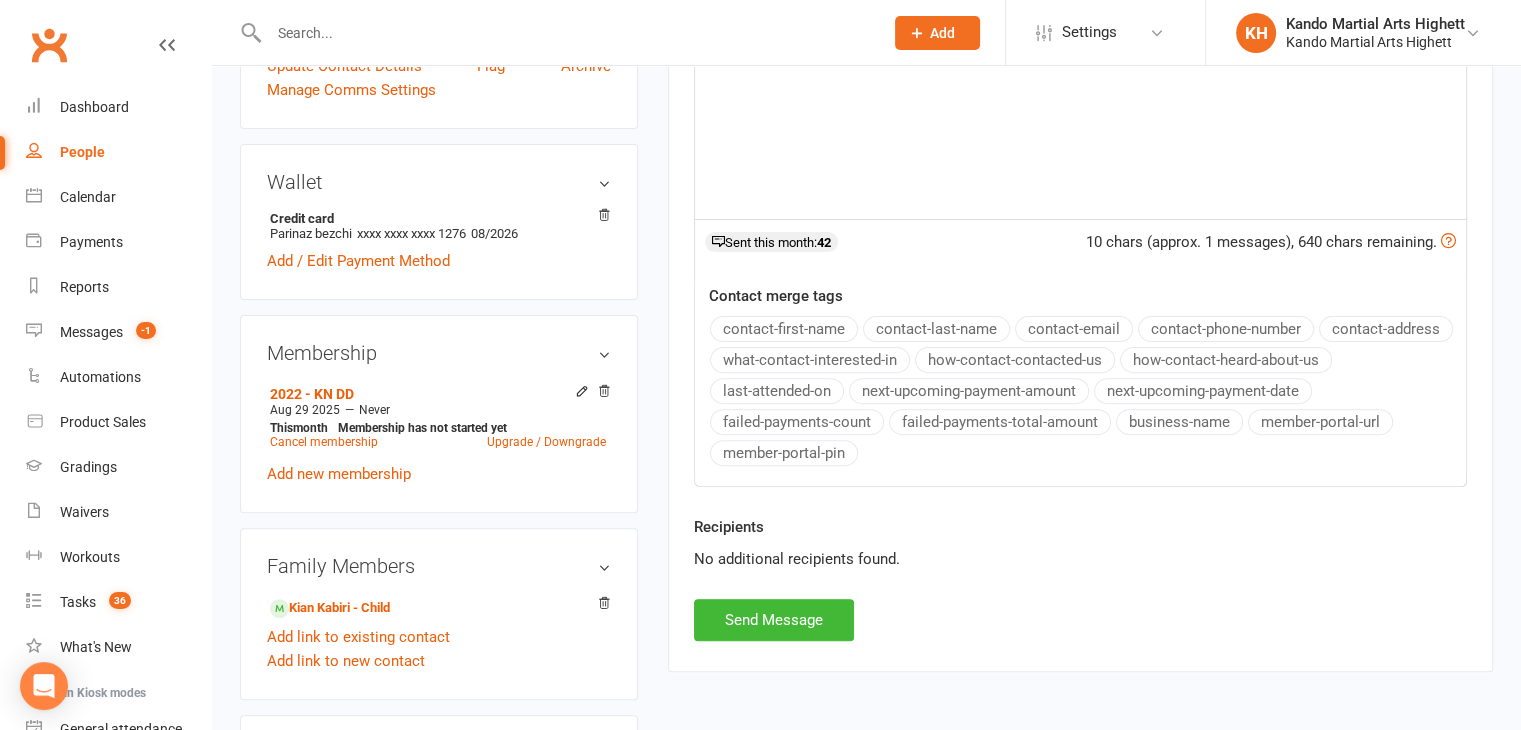 scroll, scrollTop: 600, scrollLeft: 0, axis: vertical 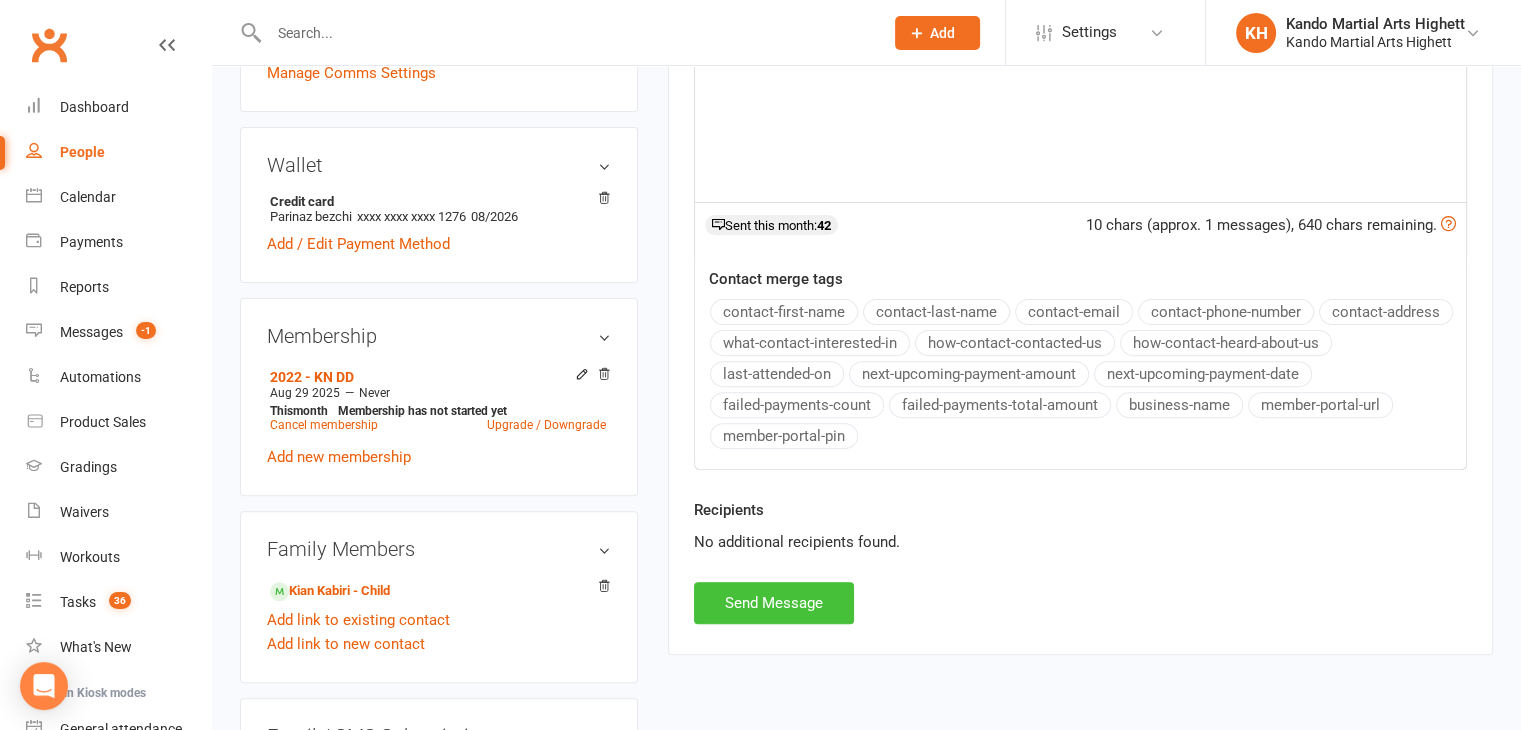 click on "Send Message" at bounding box center [774, 603] 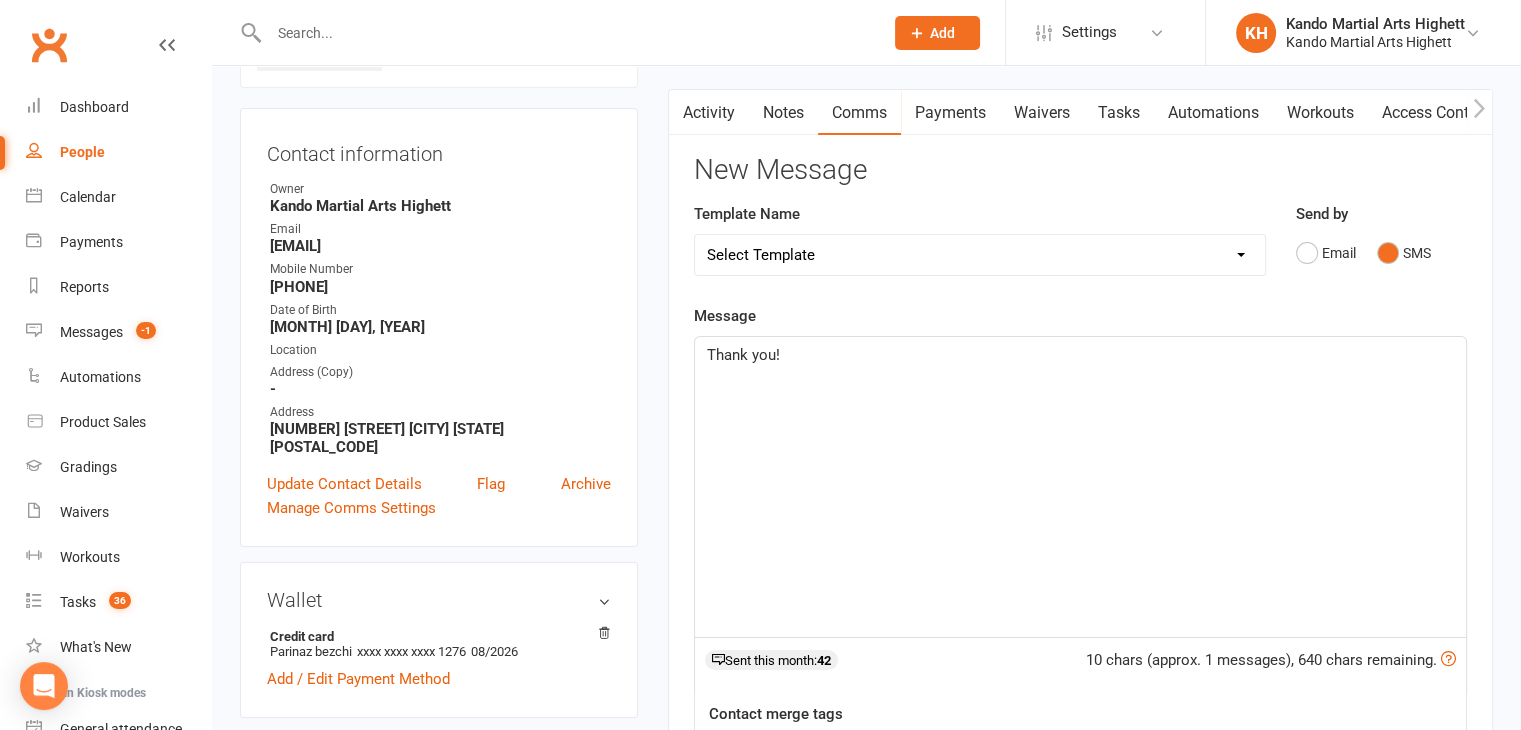scroll, scrollTop: 0, scrollLeft: 0, axis: both 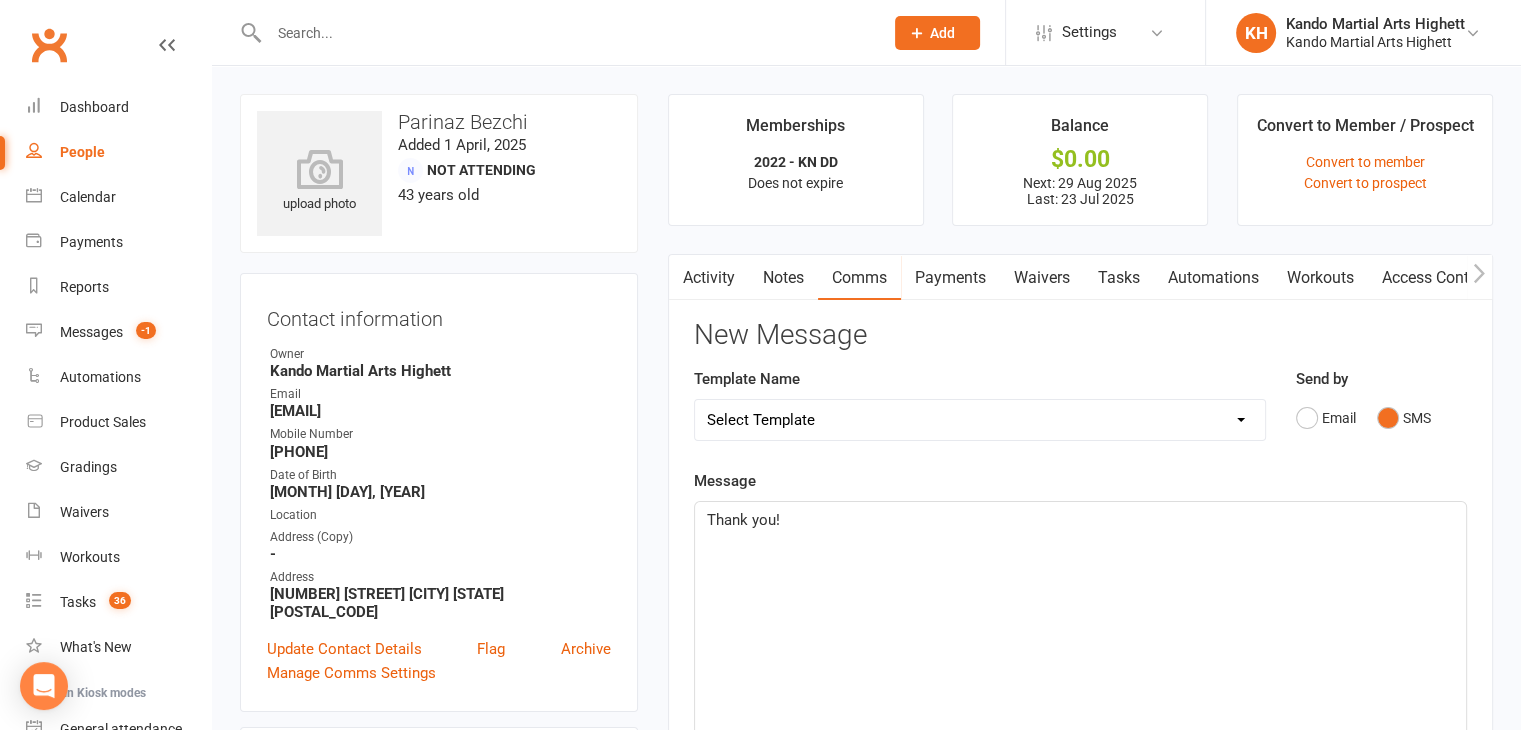 click on "Activity" at bounding box center [709, 278] 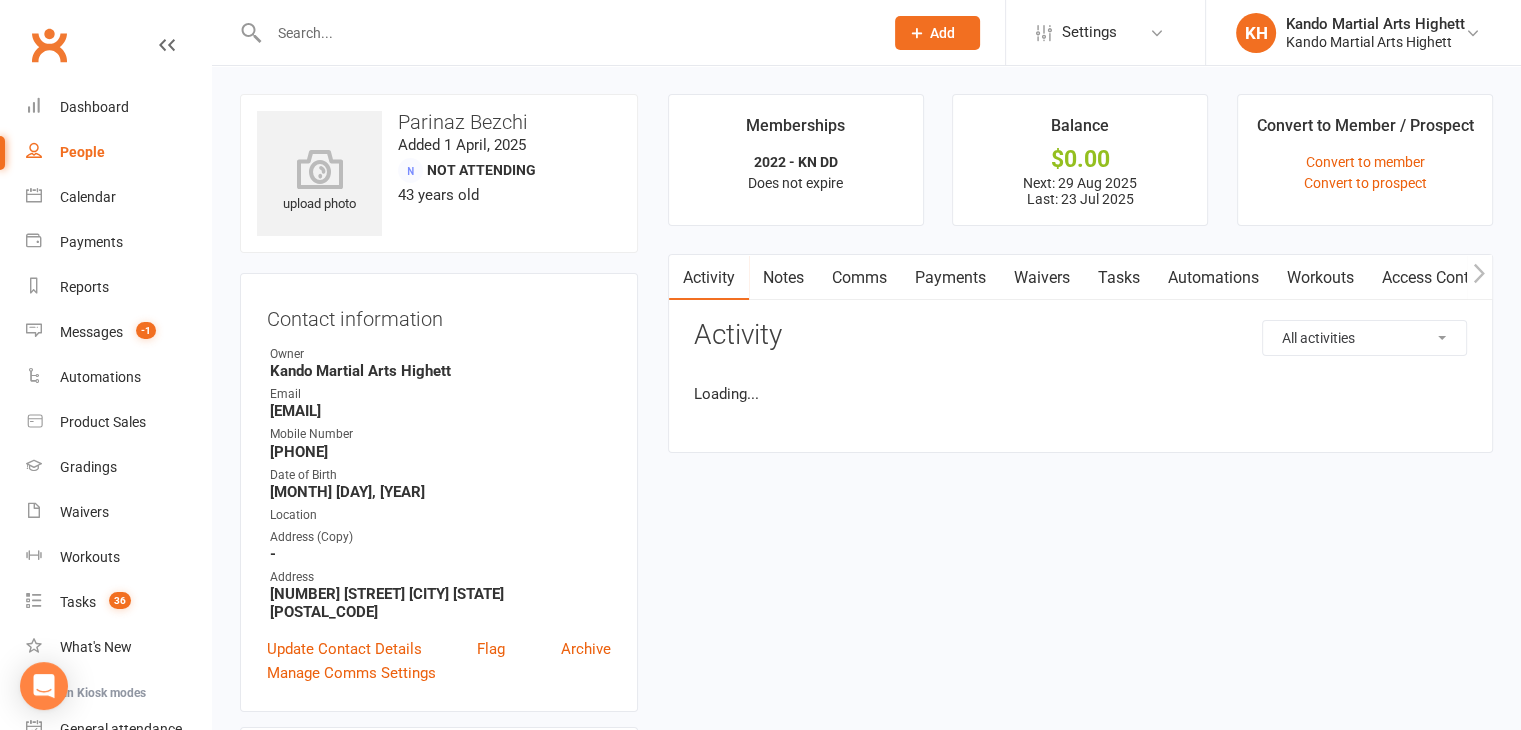 click on "Comms" at bounding box center (859, 278) 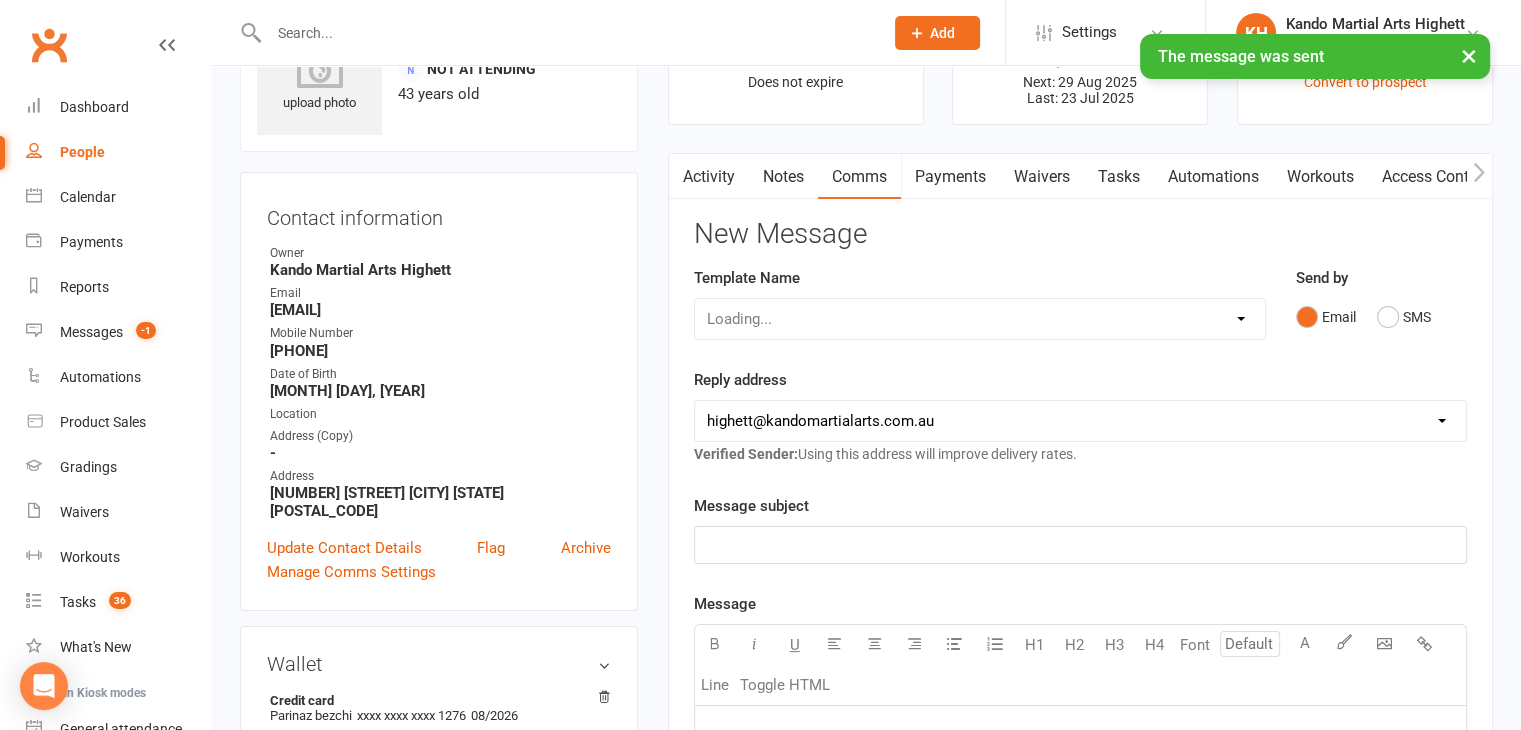 scroll, scrollTop: 100, scrollLeft: 0, axis: vertical 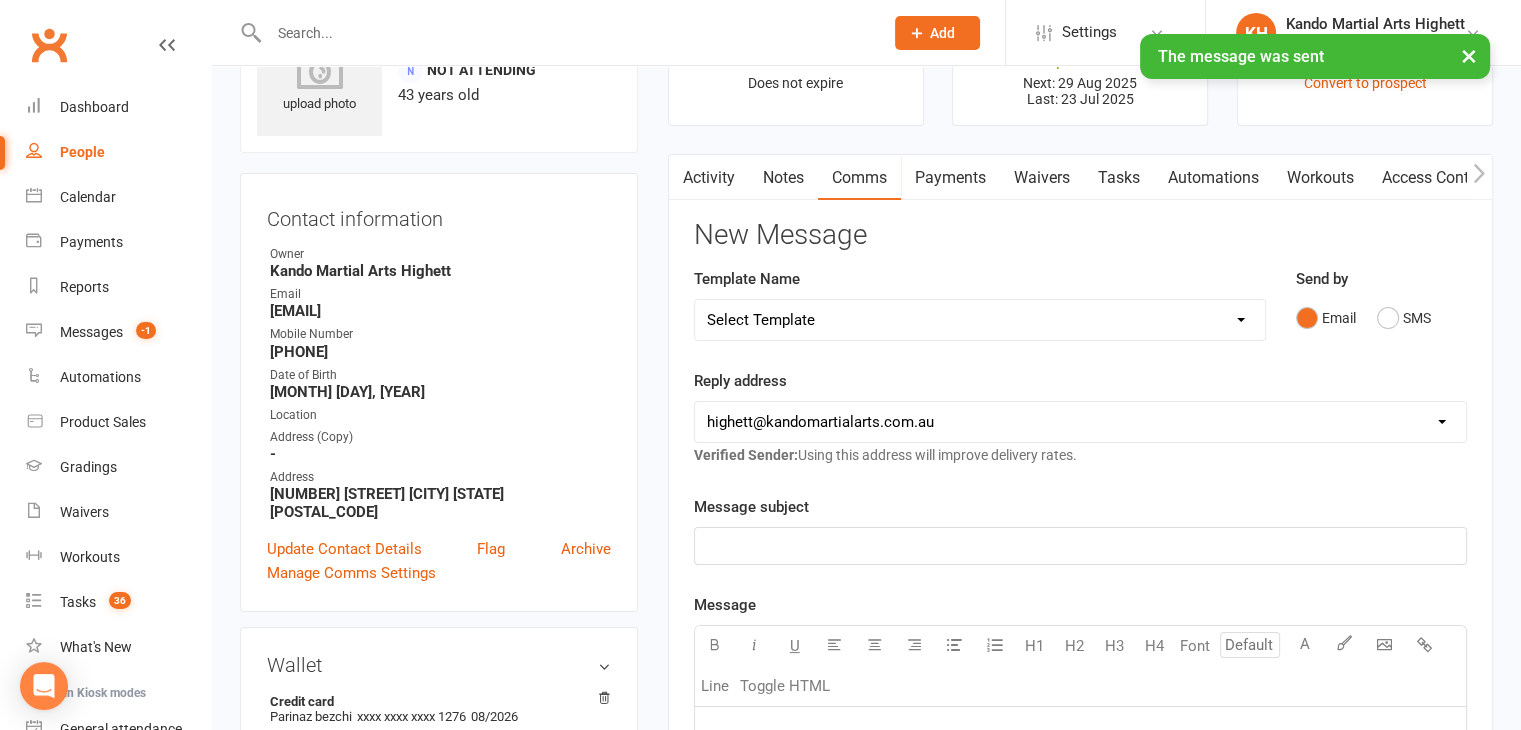 click on "Activity" at bounding box center (709, 178) 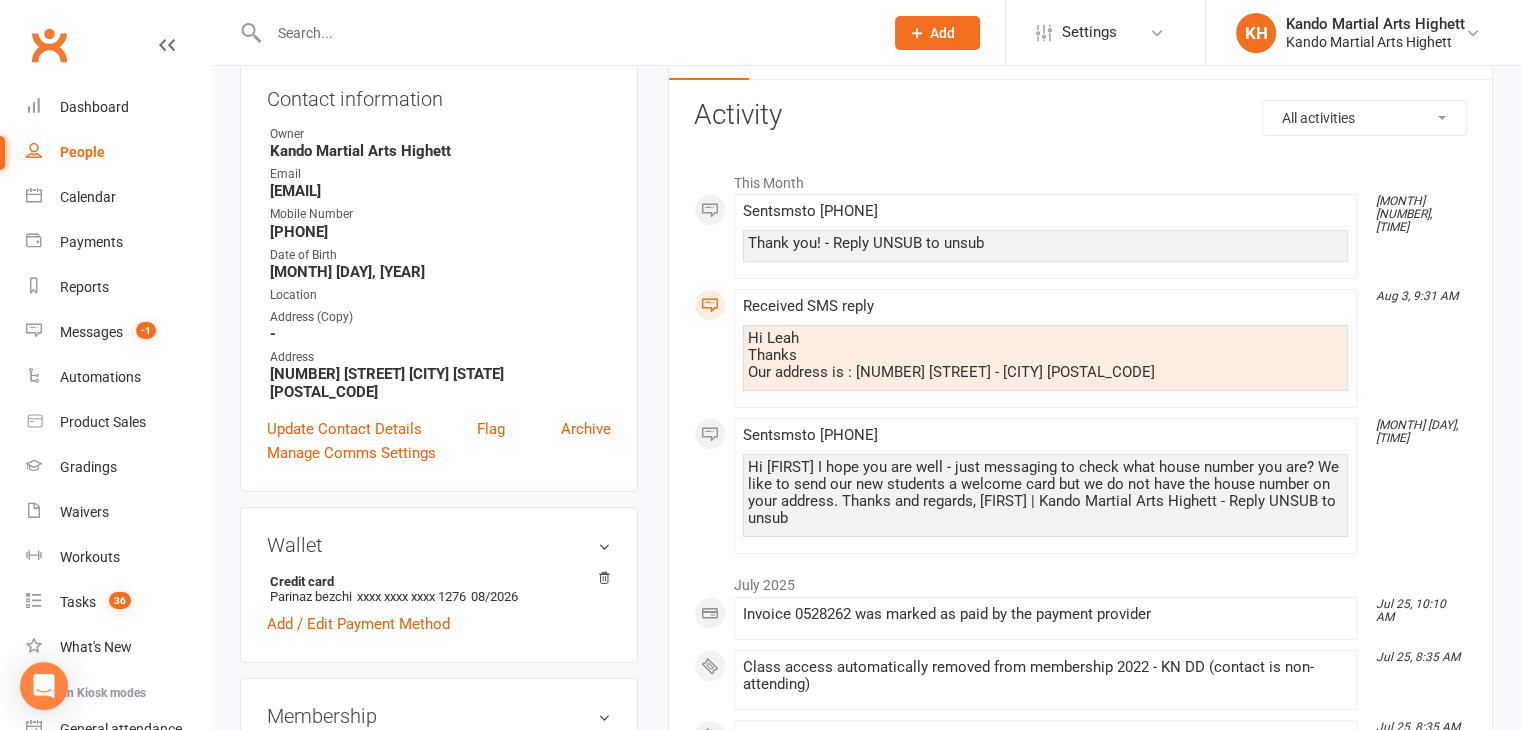 scroll, scrollTop: 300, scrollLeft: 0, axis: vertical 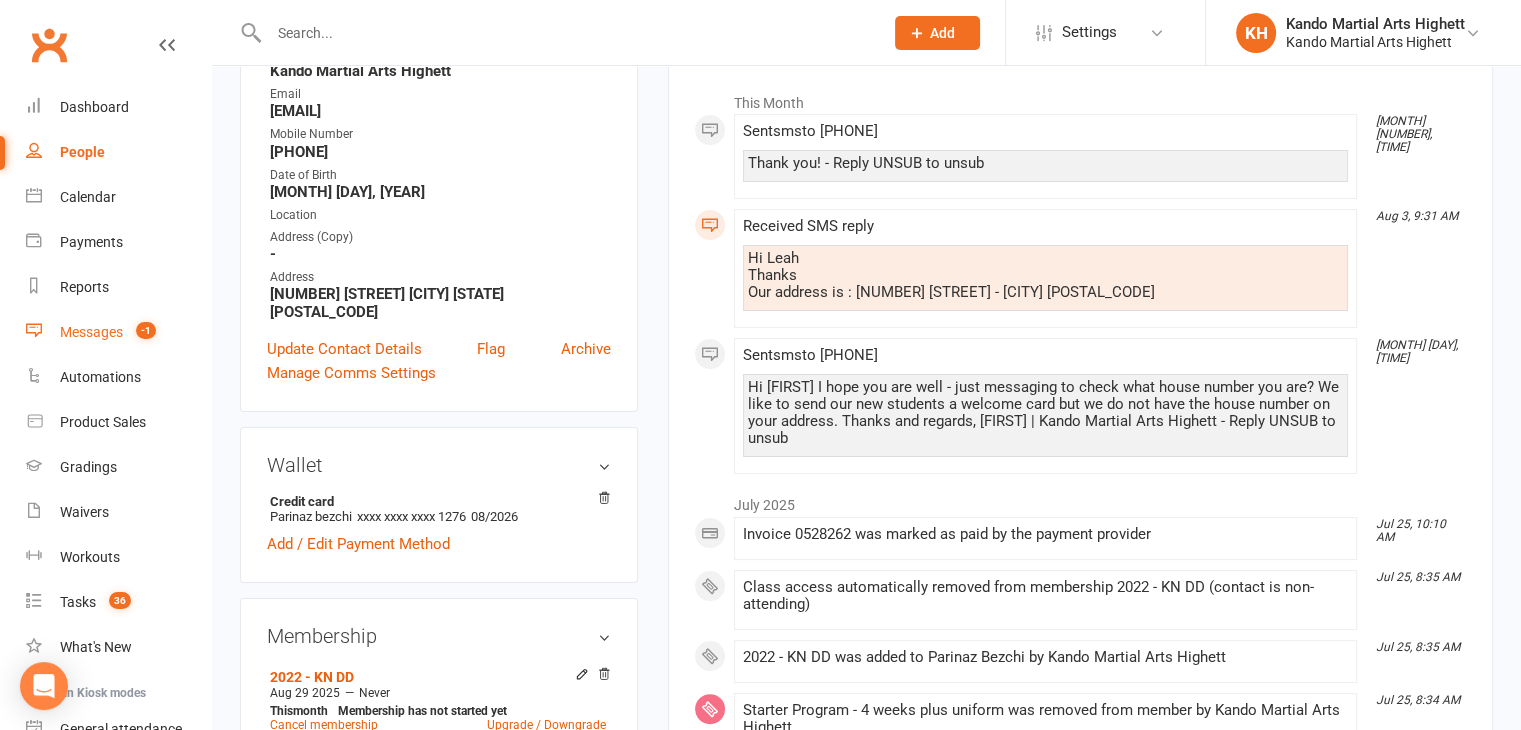 click on "Messages   -1" at bounding box center (118, 332) 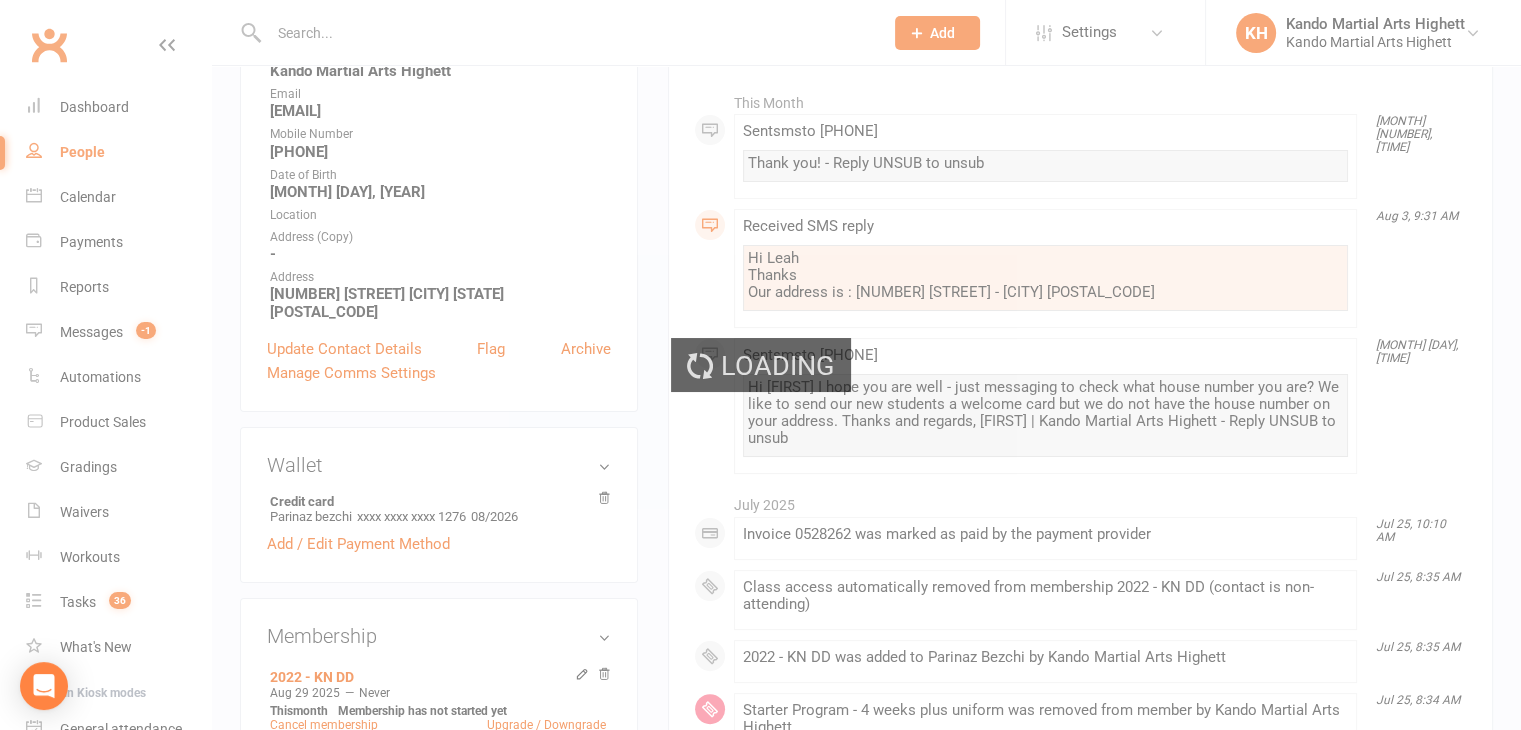 click on "Loading" at bounding box center (760, 365) 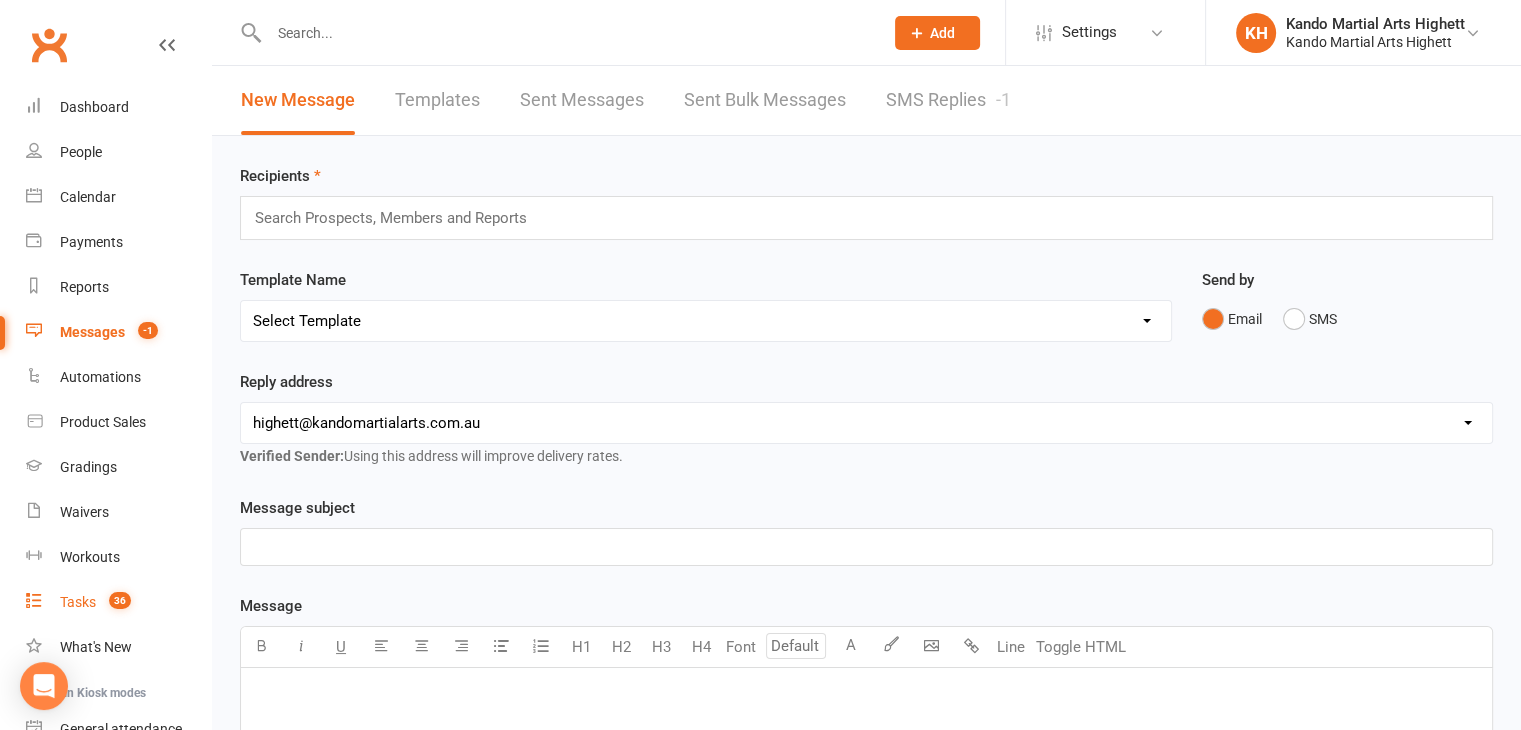 click on "Tasks   36" at bounding box center (118, 602) 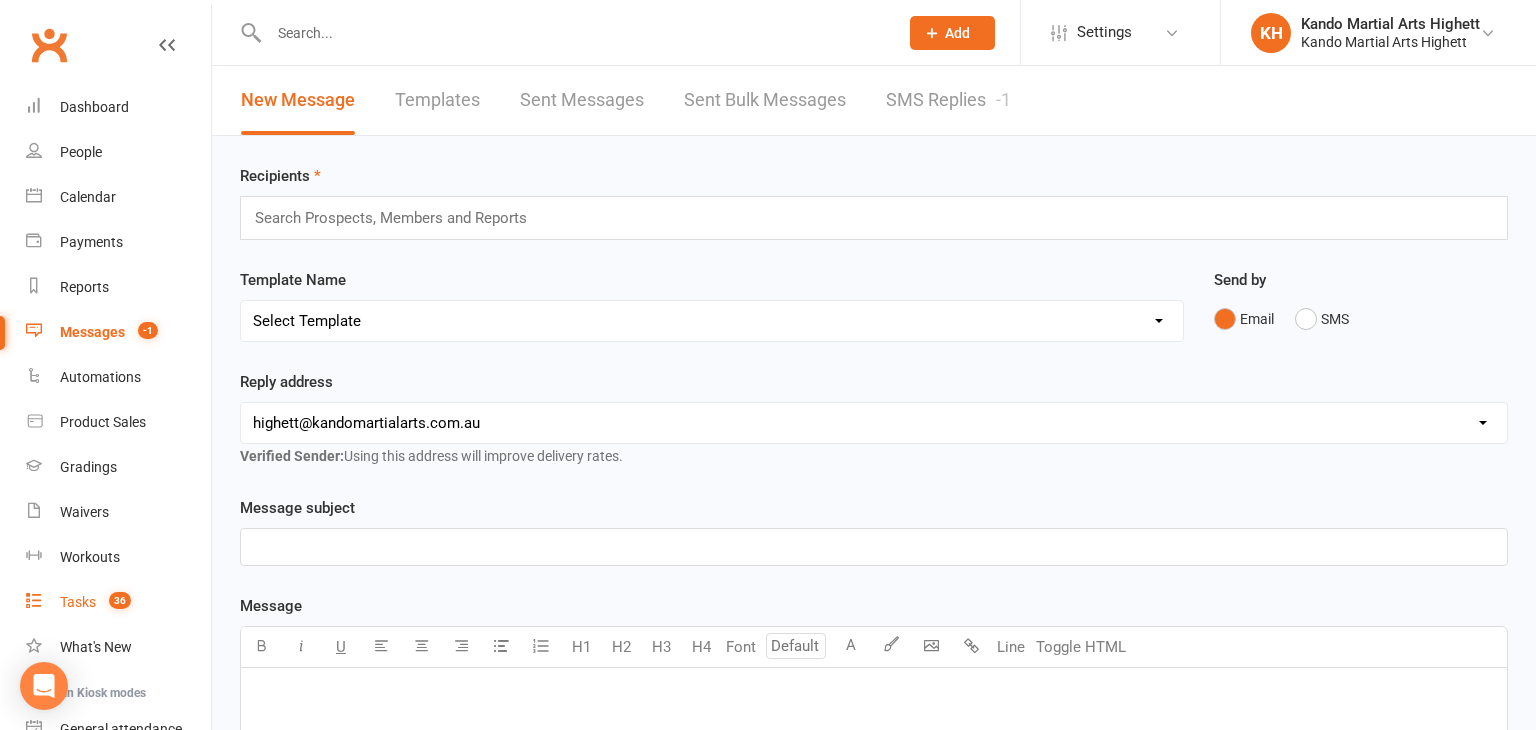 select on "incomplete" 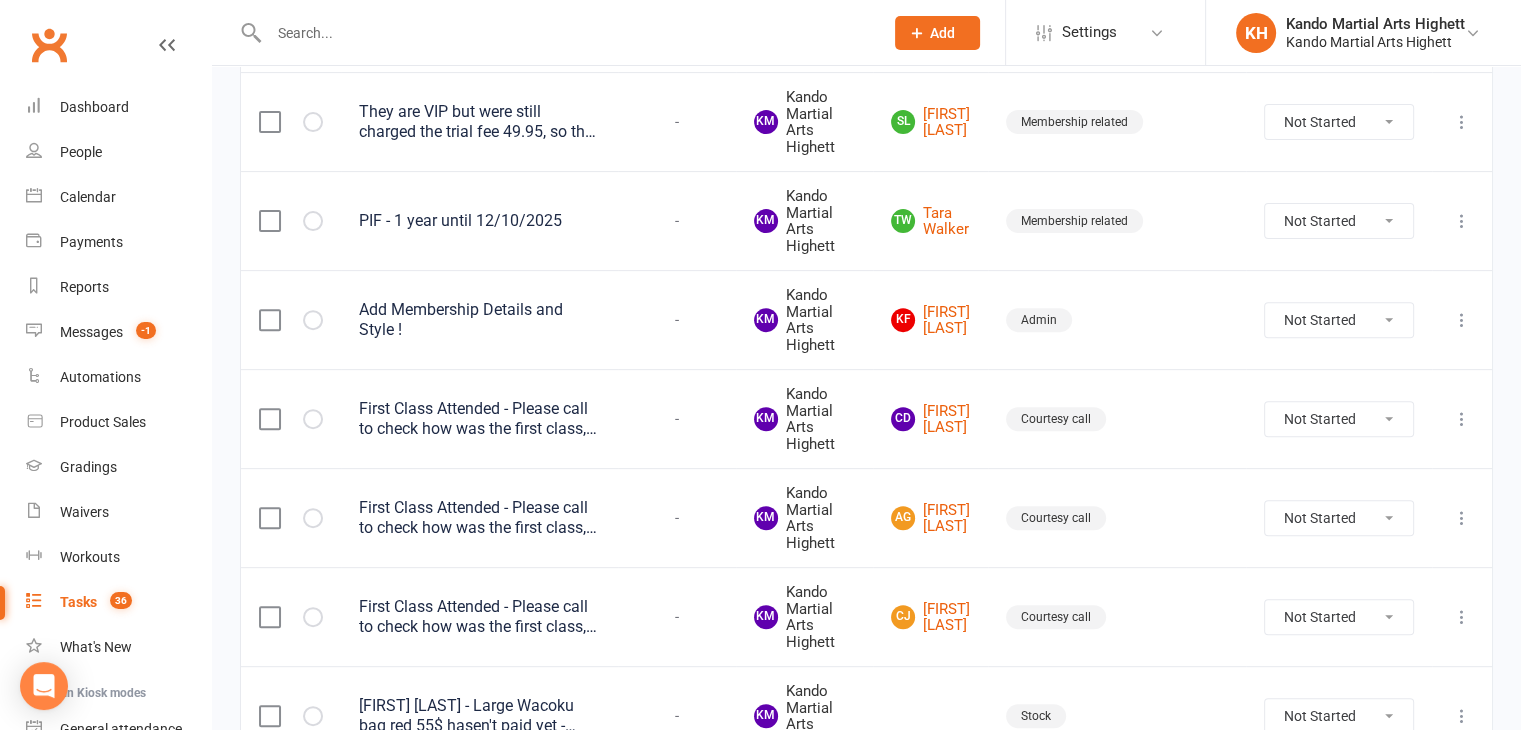 scroll, scrollTop: 700, scrollLeft: 0, axis: vertical 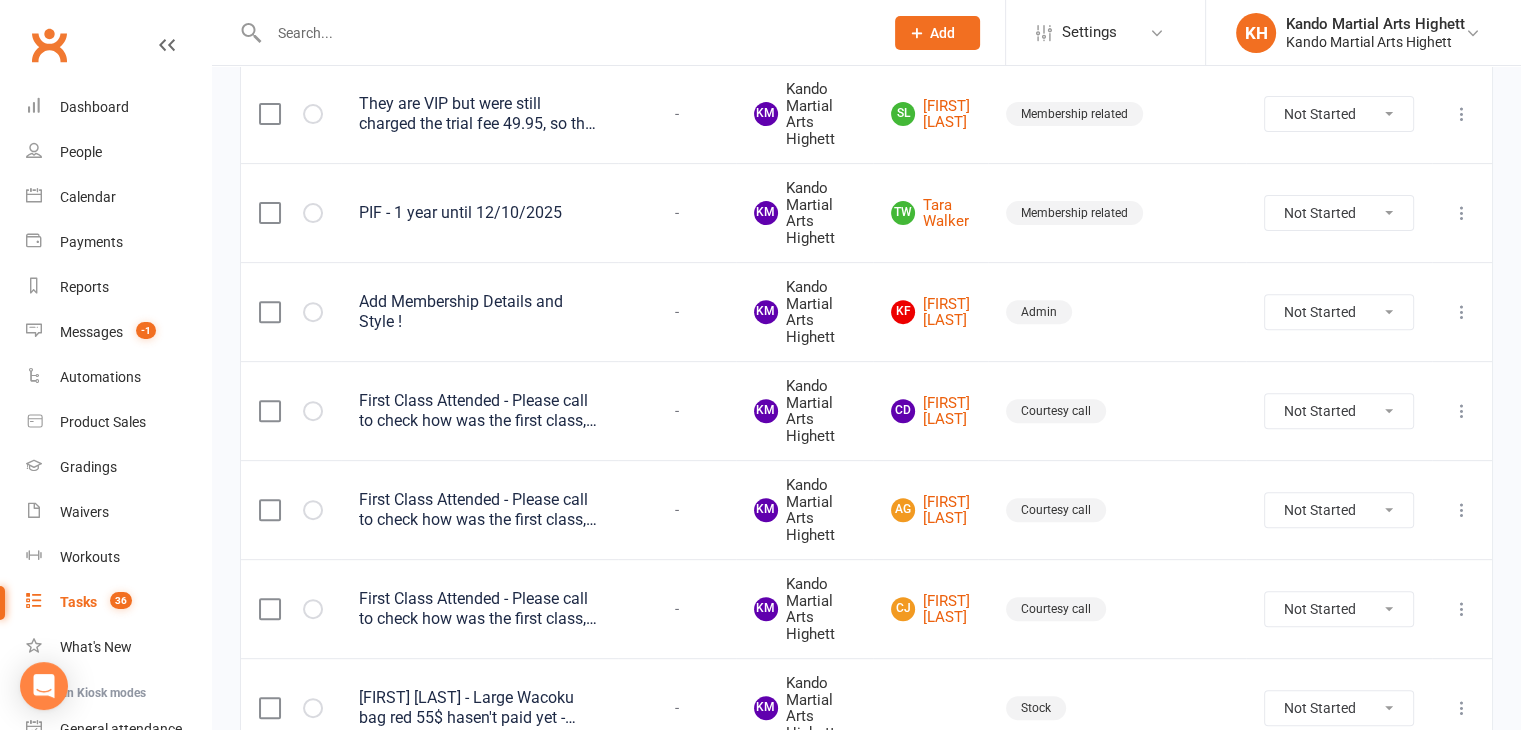 click on "First Class Attended - Please call to check how was the first class, confirm when they are coming next and ask if they have any questions for us." at bounding box center [479, 411] 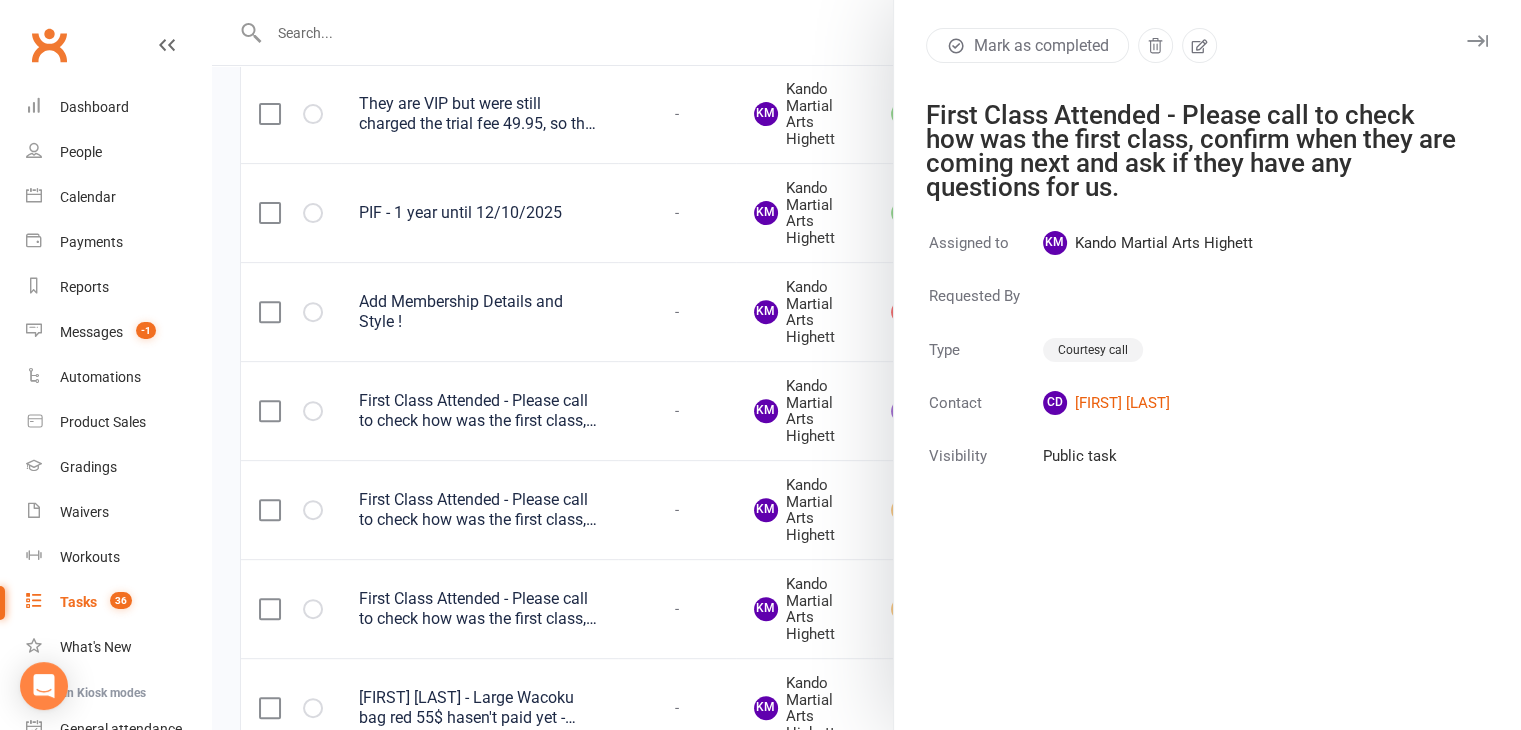click at bounding box center (866, 365) 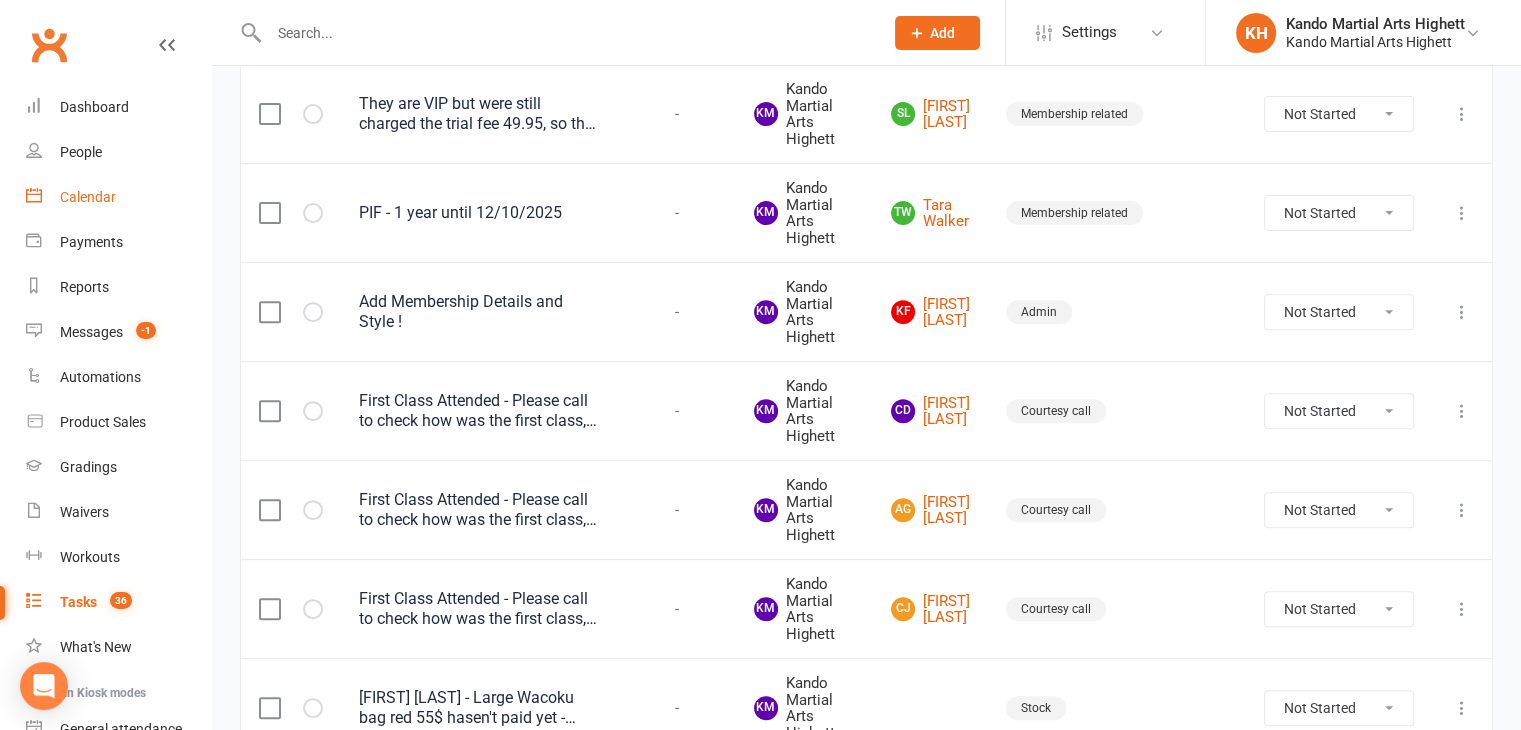 click on "Calendar" at bounding box center (118, 197) 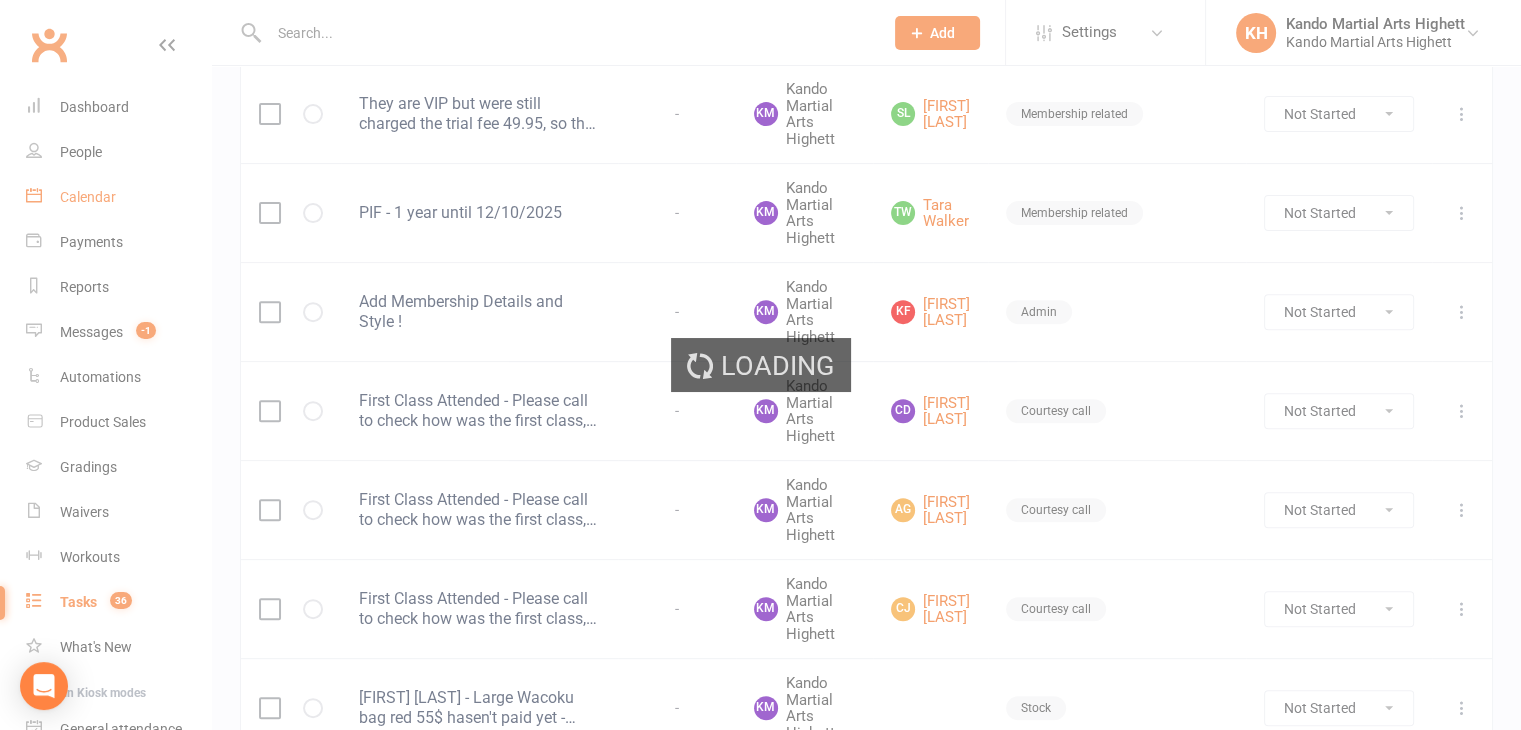 scroll, scrollTop: 0, scrollLeft: 0, axis: both 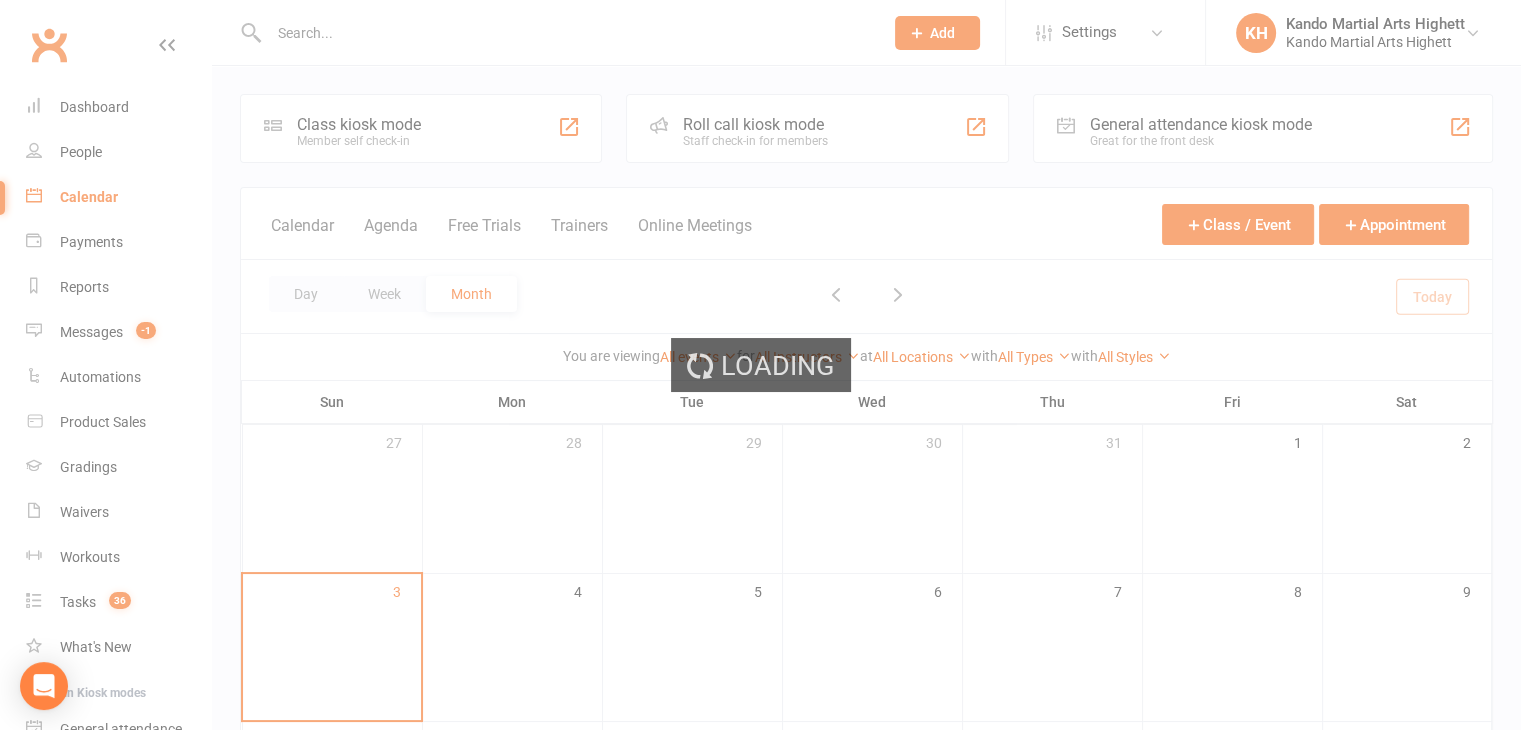 click on "Loading" at bounding box center (760, 365) 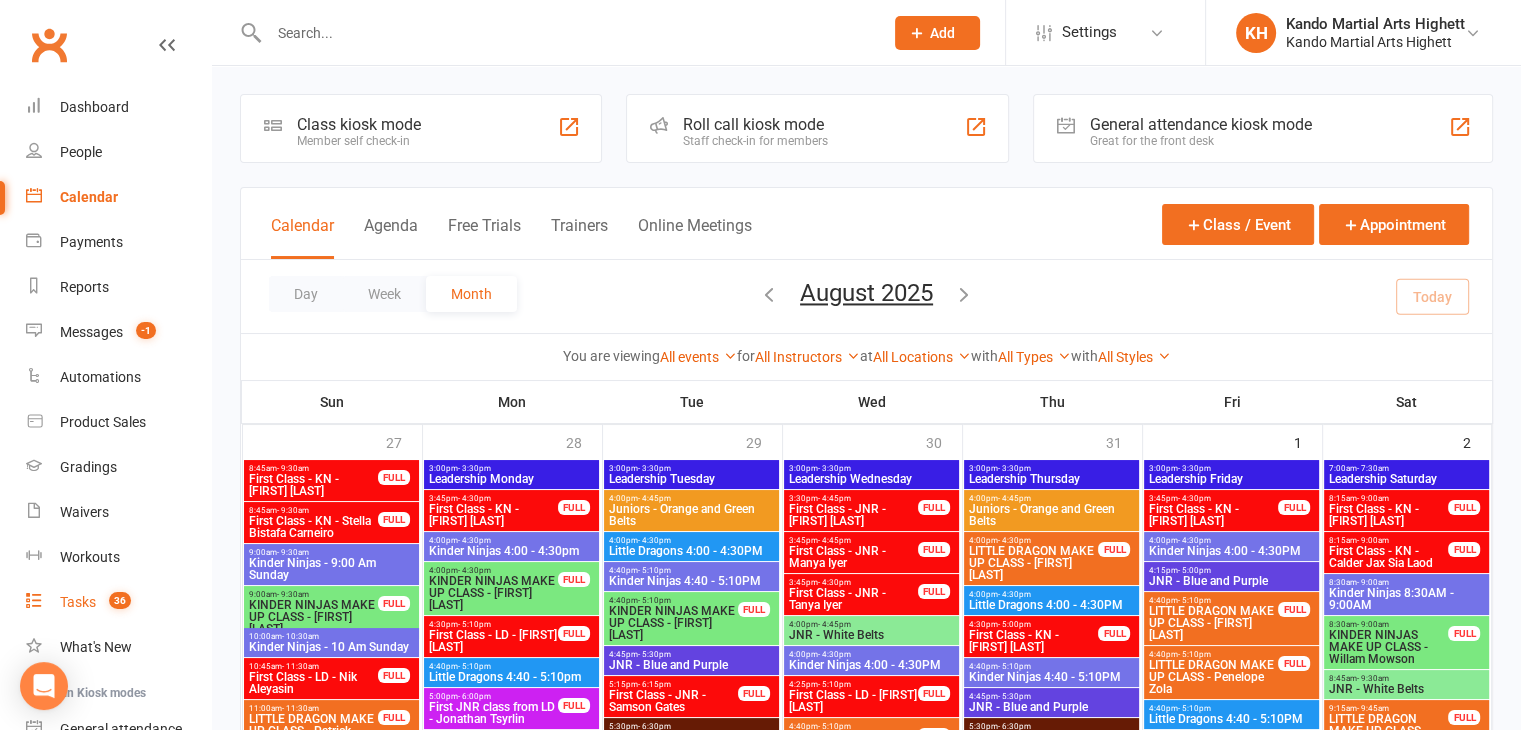 click on "Tasks   36" at bounding box center [118, 602] 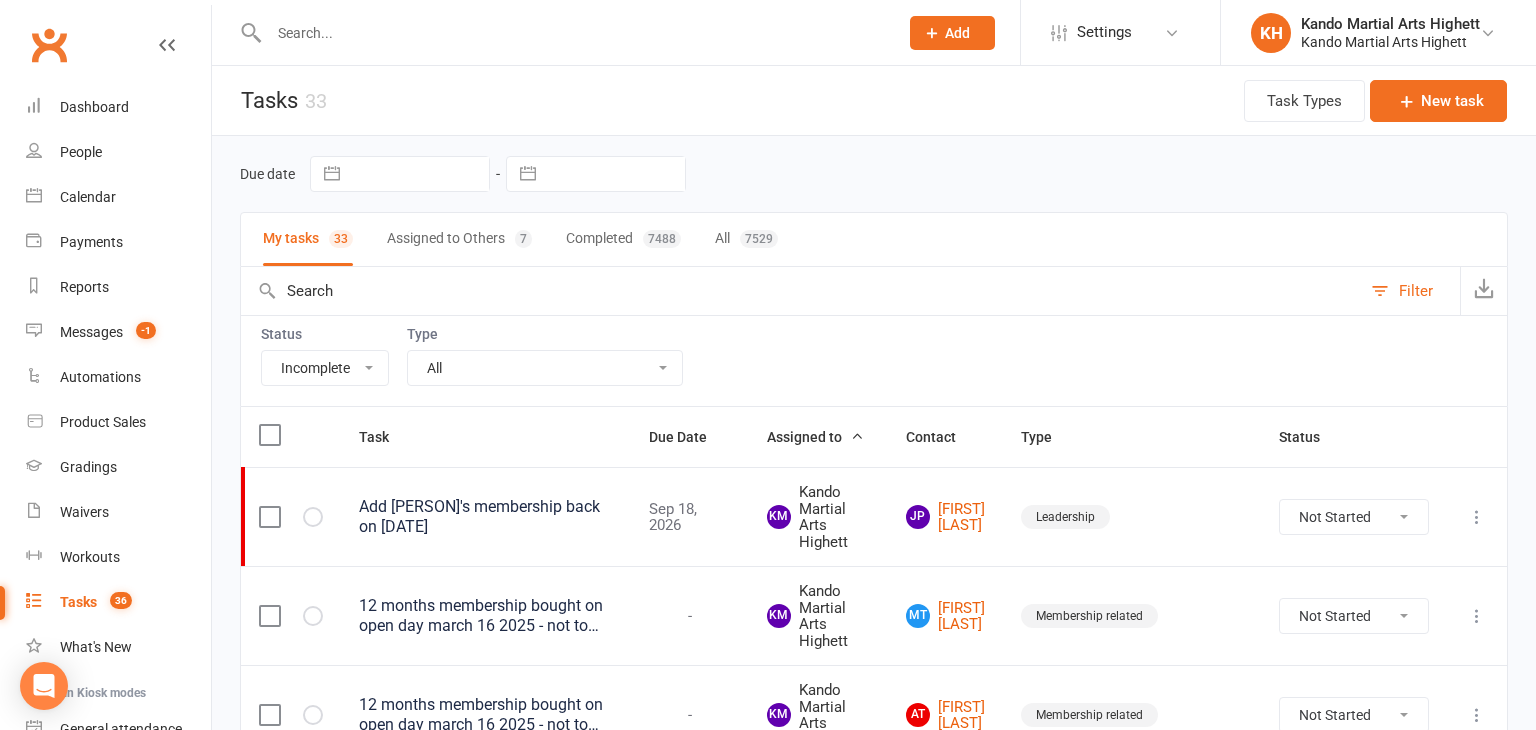 click on "All Admin Cancellation Class transfer Courtesy call Create welcome card E-mail Enquiry External In-class related Joining pack Ld/kn certificate and belt Leadership Membership related Phone call Staff communication Stock Suspension Waiting list - friday kn Waiting list - friday ld Waiting list - monday kn Waiting list - monday ld Waiting list - saturday 10:45 ld Waiting list - saturday 10am kn Waiting list - saturday 11:30am ld Waiting list - saturday 8:30 kn Waiting list - saturday 9:15 am ld Waiting list - sunday kn 10am Waiting list - thursday kn Waiting list - thursday ld Waiting list - tuesday kn Waiting list - tuesday ld Waiting list - wednesday kn Waiting list - wednesday ld Waitlist - sunday kn Waitlist - sunday ld Waiver approved - not contacted Waiver approved - waiting response" at bounding box center (545, 368) 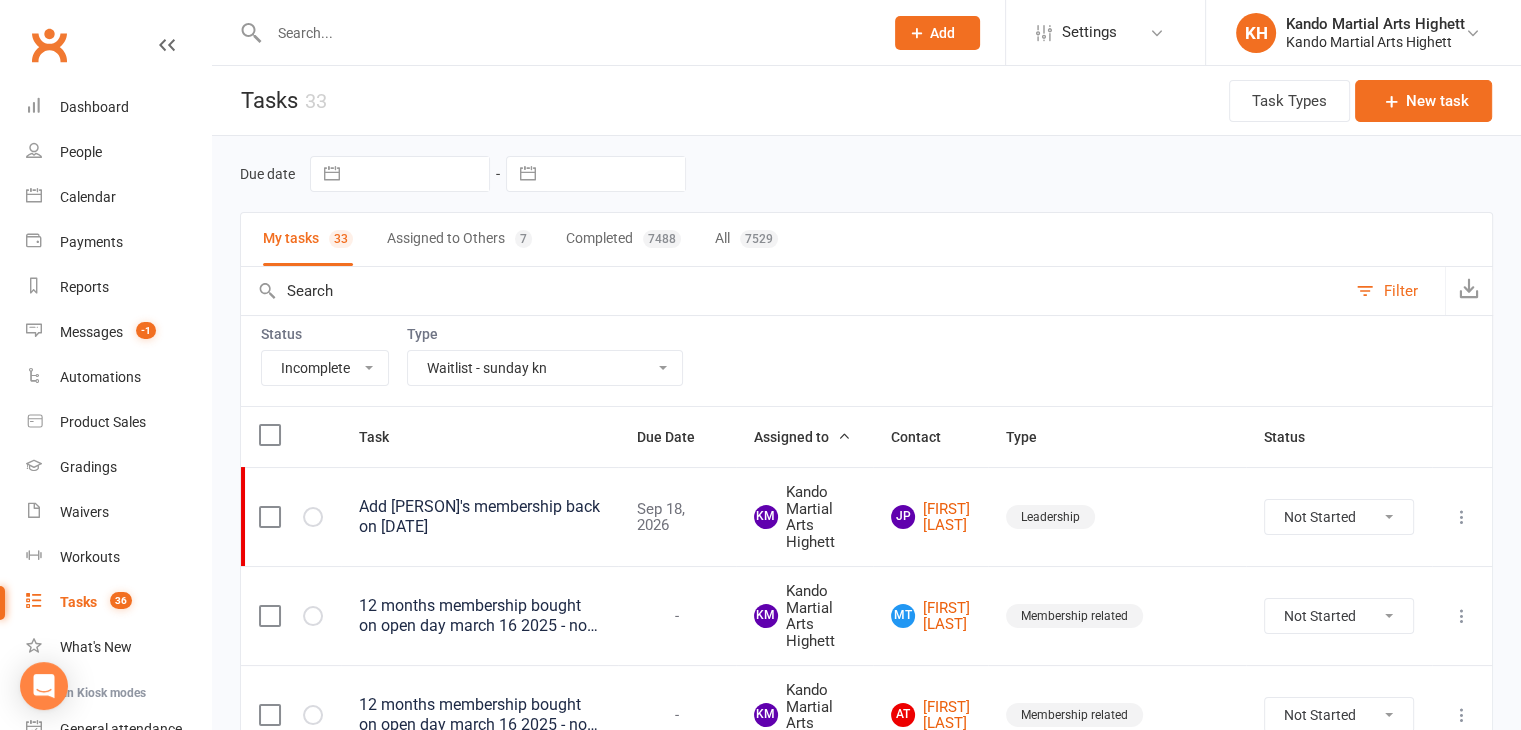 click on "All Admin Cancellation Class transfer Courtesy call Create welcome card E-mail Enquiry External In-class related Joining pack Ld/kn certificate and belt Leadership Membership related Phone call Staff communication Stock Suspension Waiting list - friday kn Waiting list - friday ld Waiting list - monday kn Waiting list - monday ld Waiting list - saturday 10:45 ld Waiting list - saturday 10am kn Waiting list - saturday 11:30am ld Waiting list - saturday 8:30 kn Waiting list - saturday 9:15 am ld Waiting list - sunday kn 10am Waiting list - thursday kn Waiting list - thursday ld Waiting list - tuesday kn Waiting list - tuesday ld Waiting list - wednesday kn Waiting list - wednesday ld Waitlist - sunday kn Waitlist - sunday ld Waiver approved - not contacted Waiver approved - waiting response" at bounding box center [545, 368] 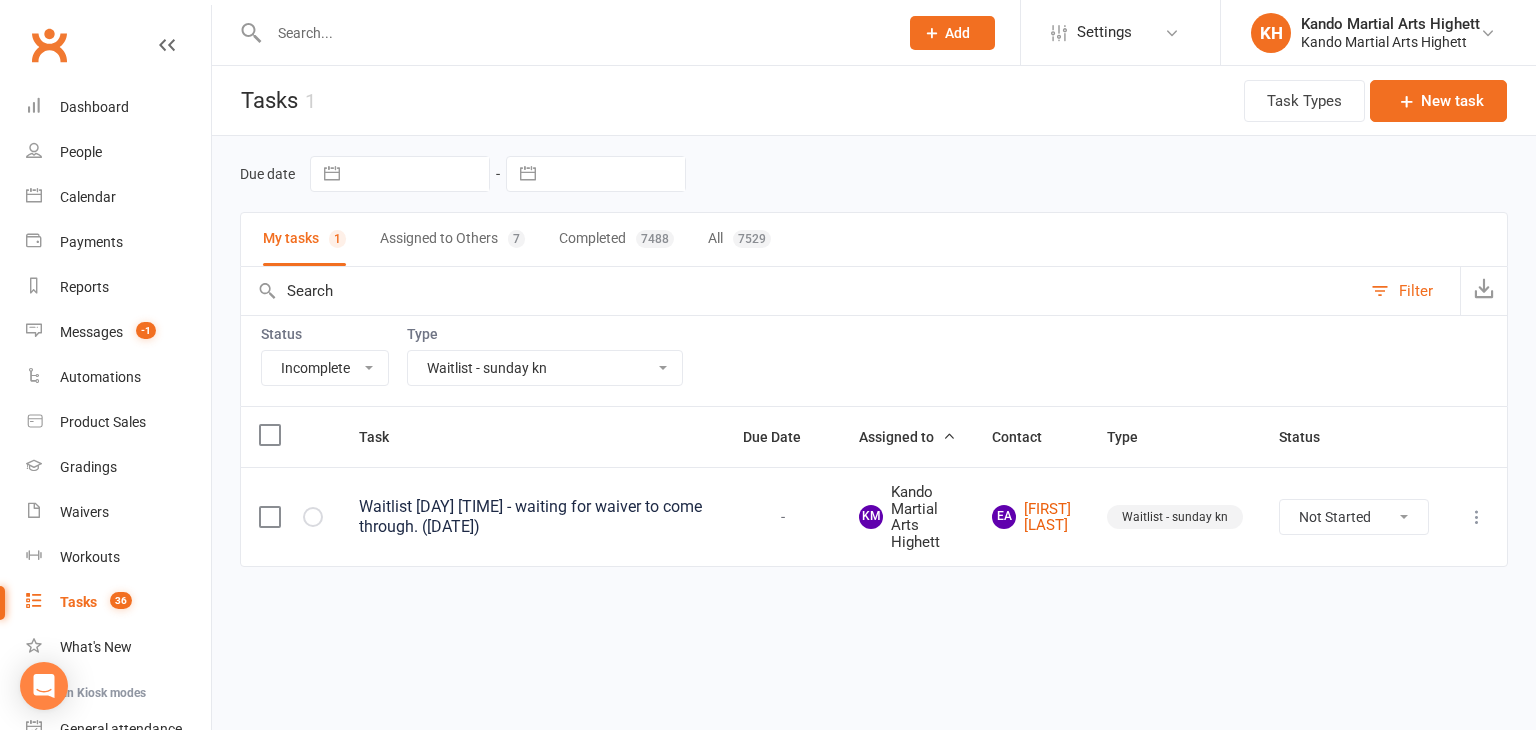 click on "Status All Incomplete Not Started In Progress Waiting Complete Type All Admin Cancellation Class transfer Courtesy call Create welcome card E-mail Enquiry External In-class related Joining pack Ld/kn certificate and belt Leadership Membership related Phone call Staff communication Stock Suspension Waiting list - friday kn Waiting list - friday ld Waiting list - monday kn Waiting list - monday ld Waiting list - saturday 10:45 ld Waiting list - saturday 10am kn Waiting list - saturday 11:30am ld Waiting list - saturday 8:30 kn Waiting list - saturday 9:15 am ld Waiting list - sunday kn 10am Waiting list - thursday kn Waiting list - thursday ld Waiting list - tuesday kn Waiting list - tuesday ld Waiting list - wednesday kn Waiting list - wednesday ld Waitlist - sunday kn Waitlist - sunday ld Waiver approved - not contacted Waiver approved - waiting response" at bounding box center [874, 360] 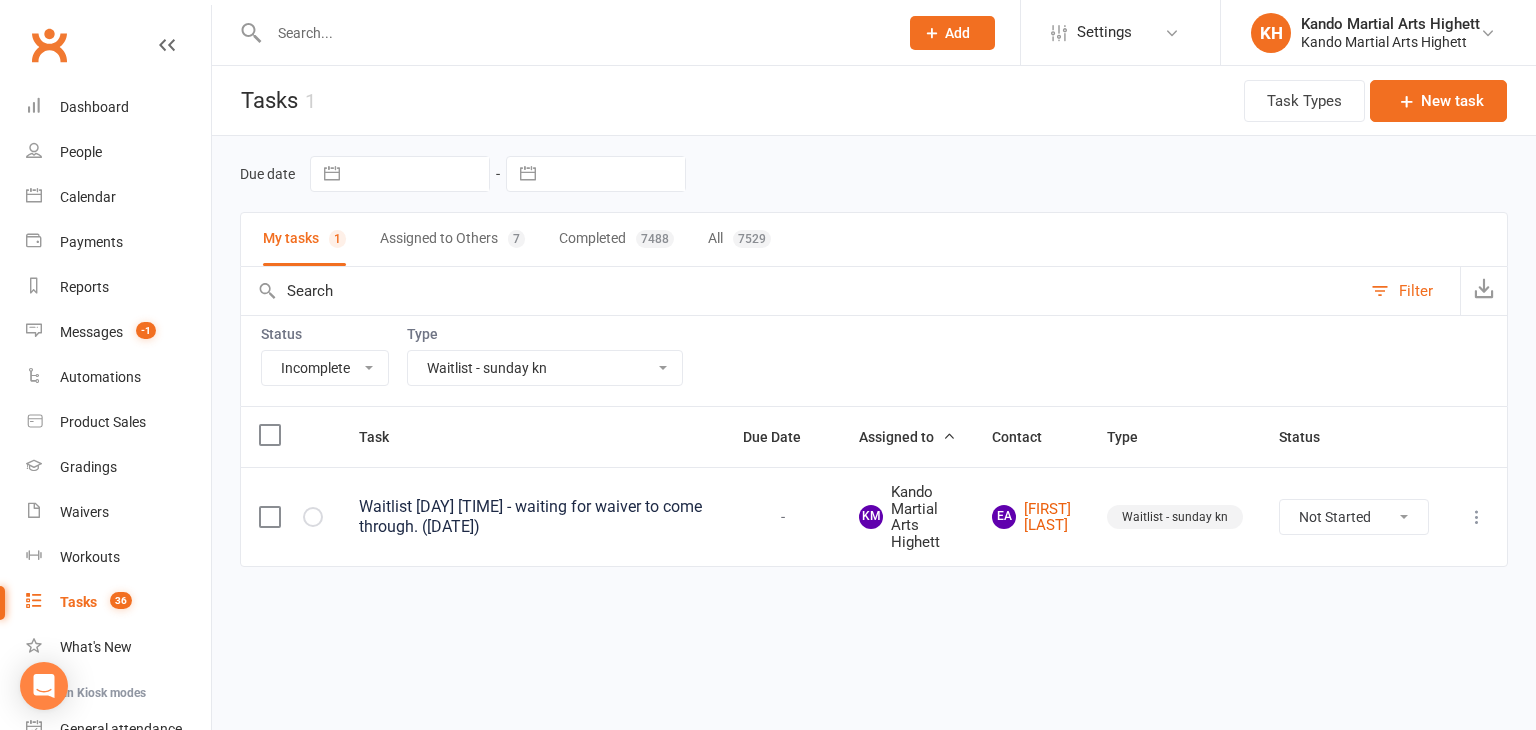 select on "22415" 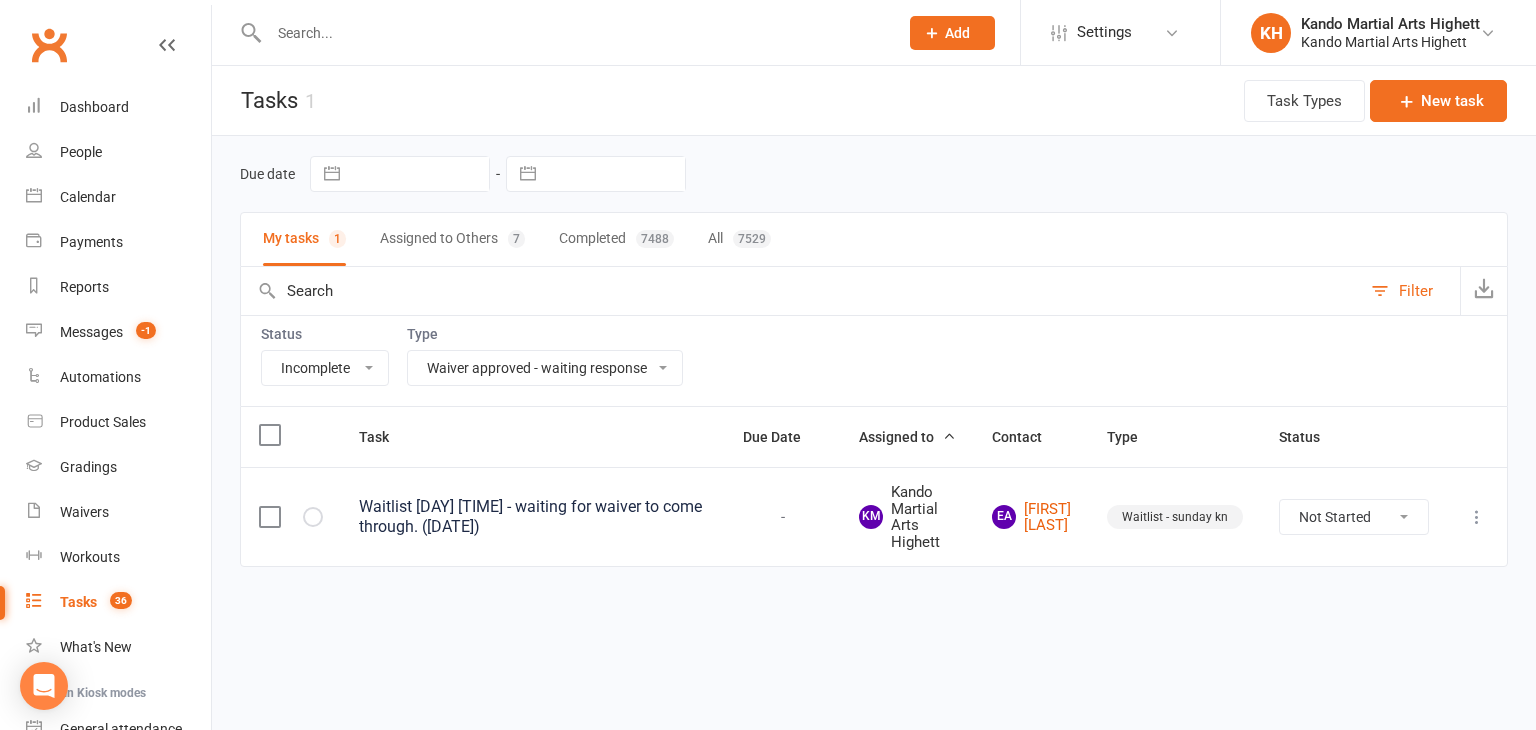 click on "All Admin Cancellation Class transfer Courtesy call Create welcome card E-mail Enquiry External In-class related Joining pack Ld/kn certificate and belt Leadership Membership related Phone call Staff communication Stock Suspension Waiting list - friday kn Waiting list - friday ld Waiting list - monday kn Waiting list - monday ld Waiting list - saturday 10:45 ld Waiting list - saturday 10am kn Waiting list - saturday 11:30am ld Waiting list - saturday 8:30 kn Waiting list - saturday 9:15 am ld Waiting list - sunday kn 10am Waiting list - thursday kn Waiting list - thursday ld Waiting list - tuesday kn Waiting list - tuesday ld Waiting list - wednesday kn Waiting list - wednesday ld Waitlist - sunday kn Waitlist - sunday ld Waiver approved - not contacted Waiver approved - waiting response" at bounding box center [545, 368] 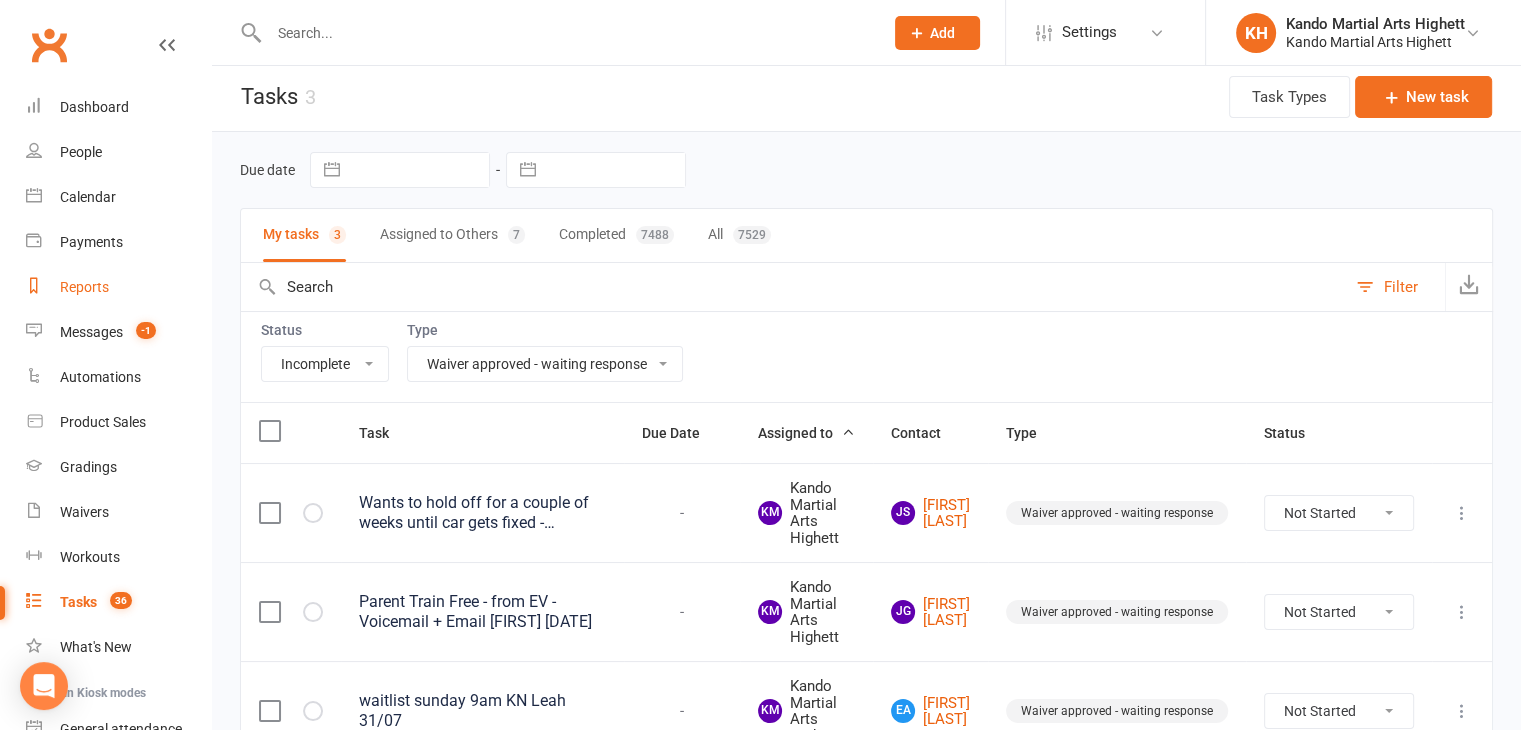 scroll, scrollTop: 0, scrollLeft: 0, axis: both 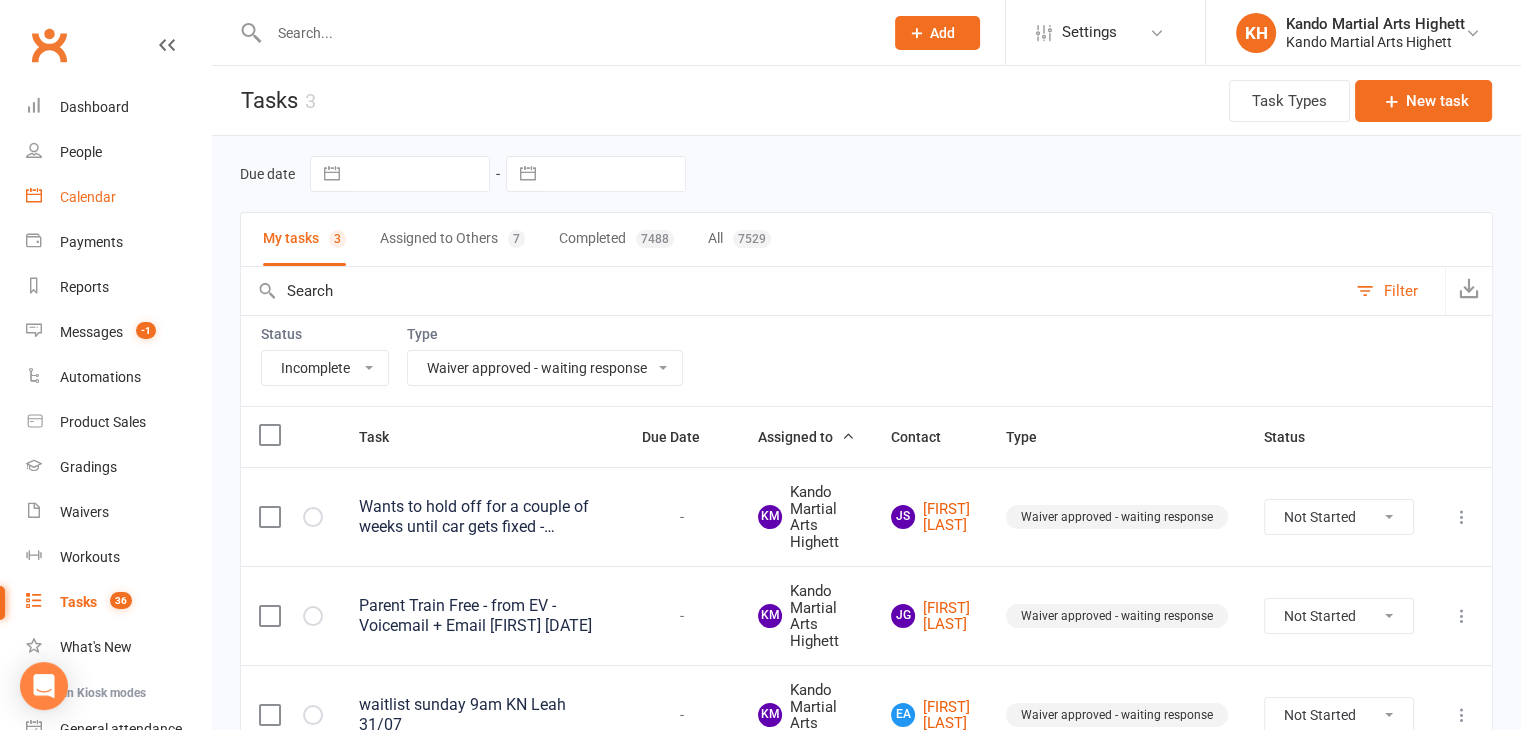 click on "Calendar" at bounding box center (118, 197) 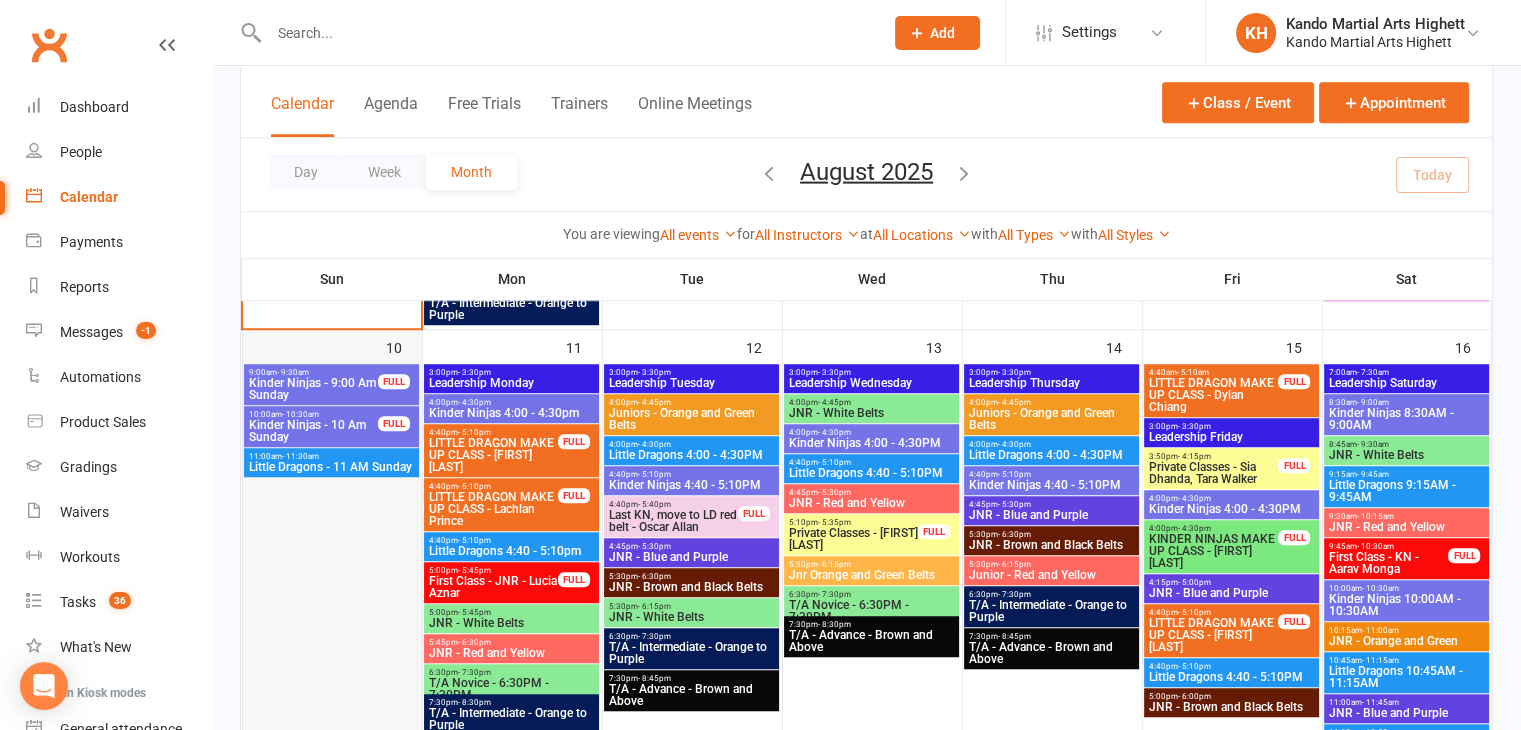 scroll, scrollTop: 1300, scrollLeft: 0, axis: vertical 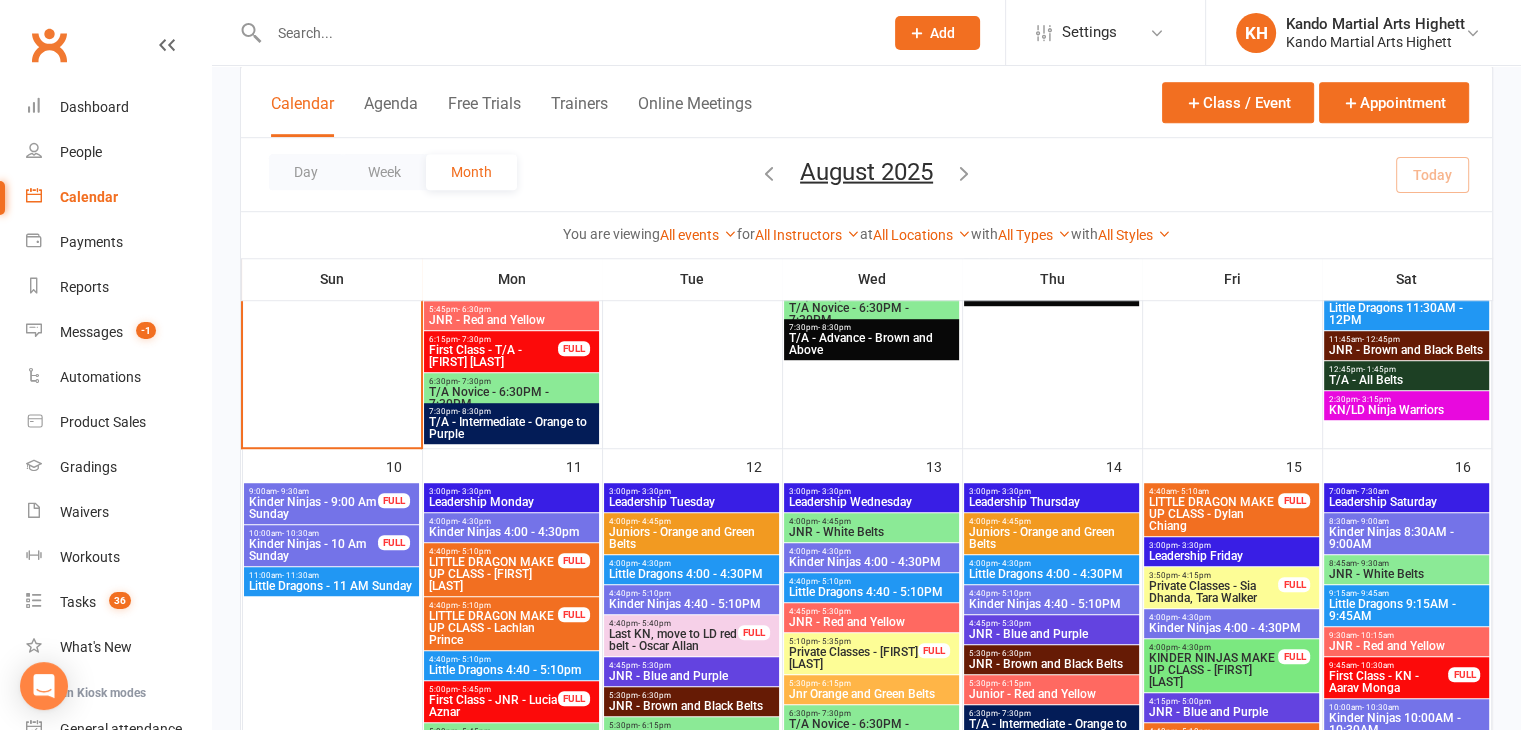 click on "Kinder Ninjas - 9:00 Am Sunday" at bounding box center [313, 508] 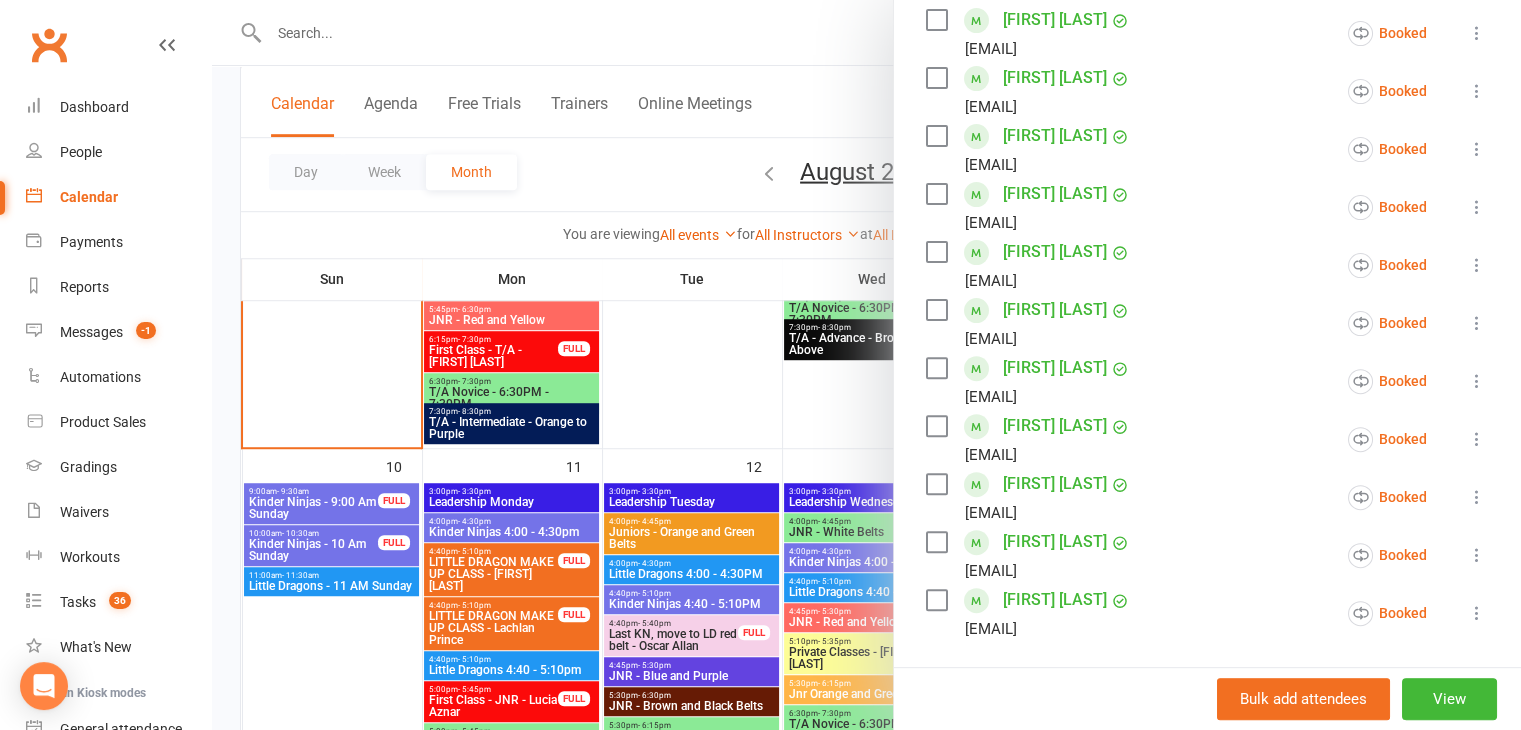 scroll, scrollTop: 700, scrollLeft: 0, axis: vertical 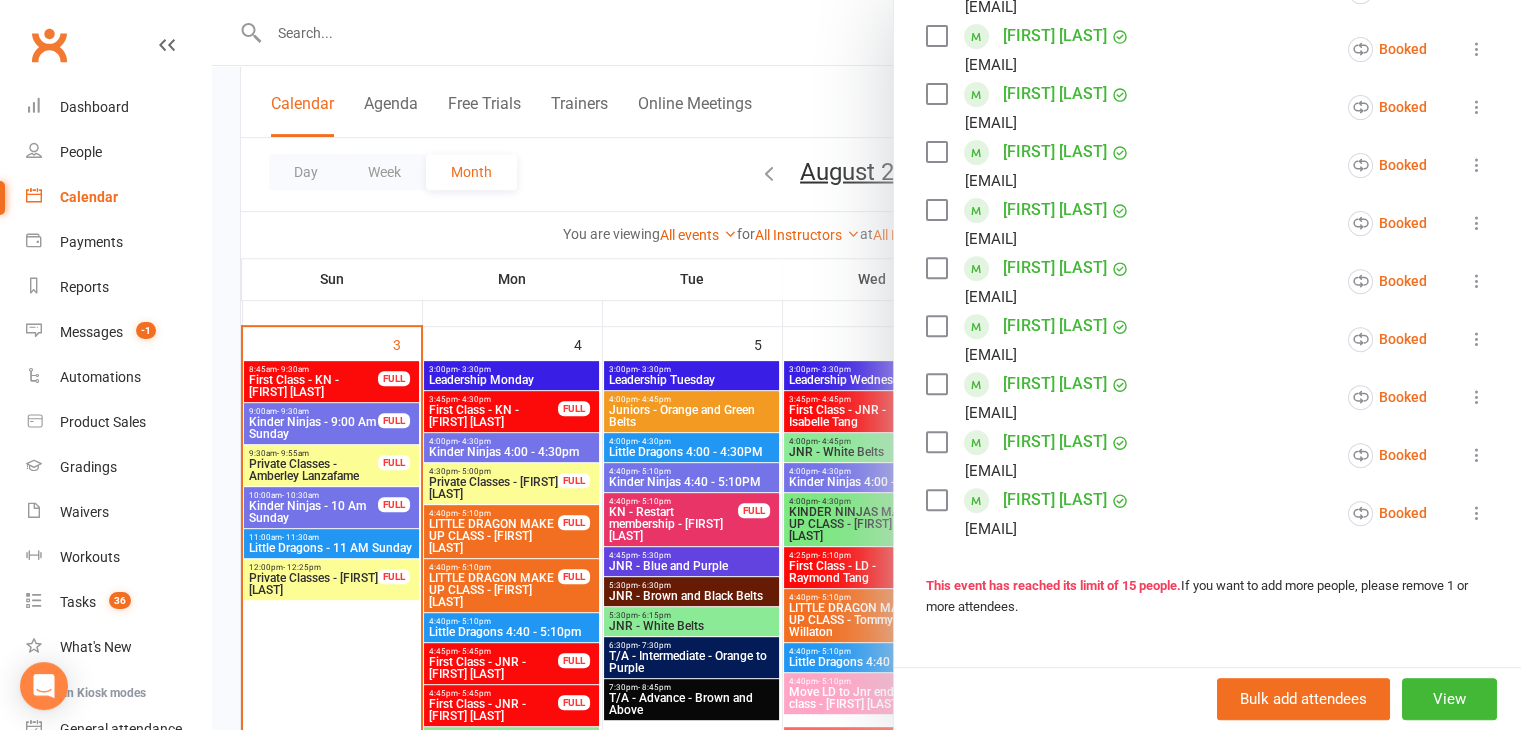 click at bounding box center (866, 365) 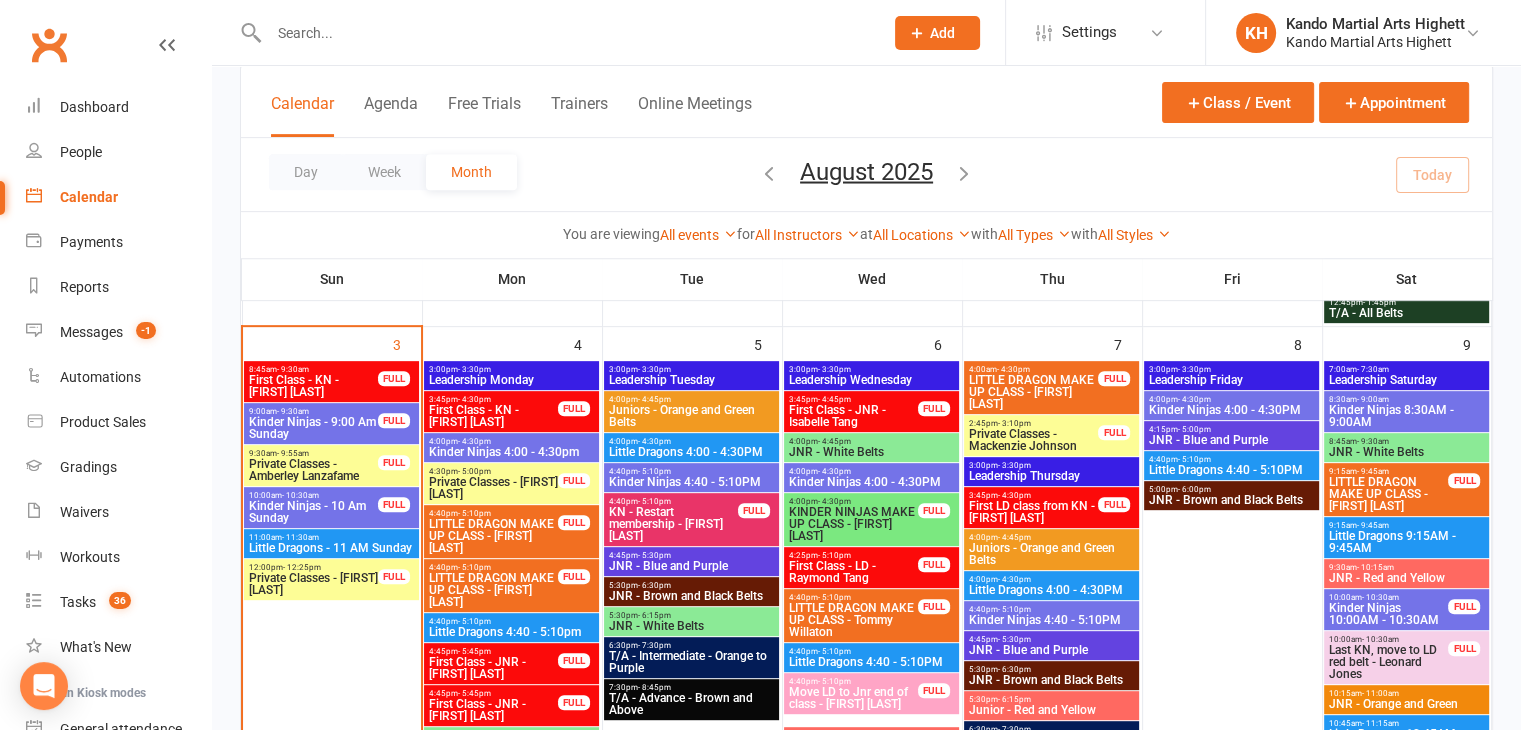 click on "First Class - KN - [FIRST] [LAST]" at bounding box center (313, 386) 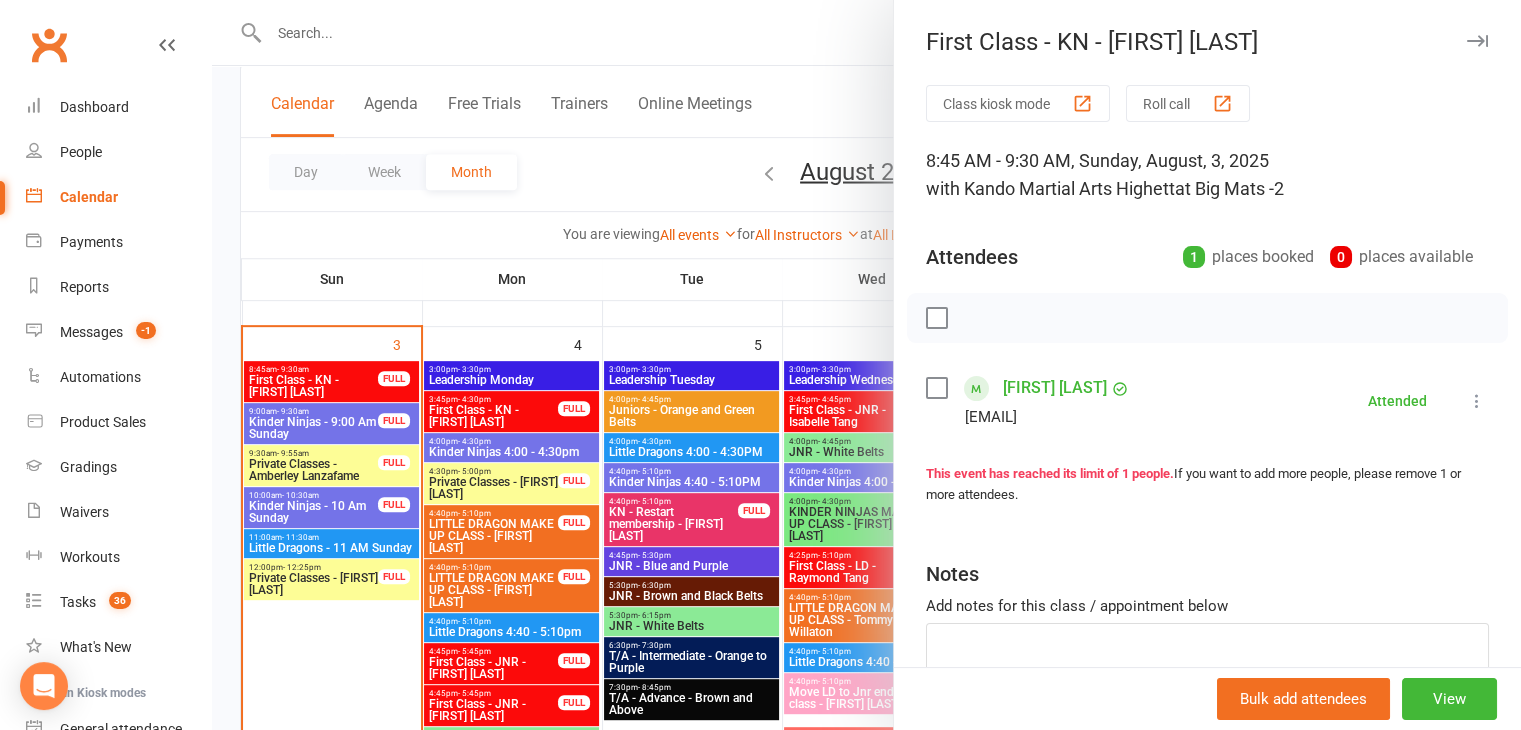 click on "Cara de Guzman" at bounding box center (1055, 388) 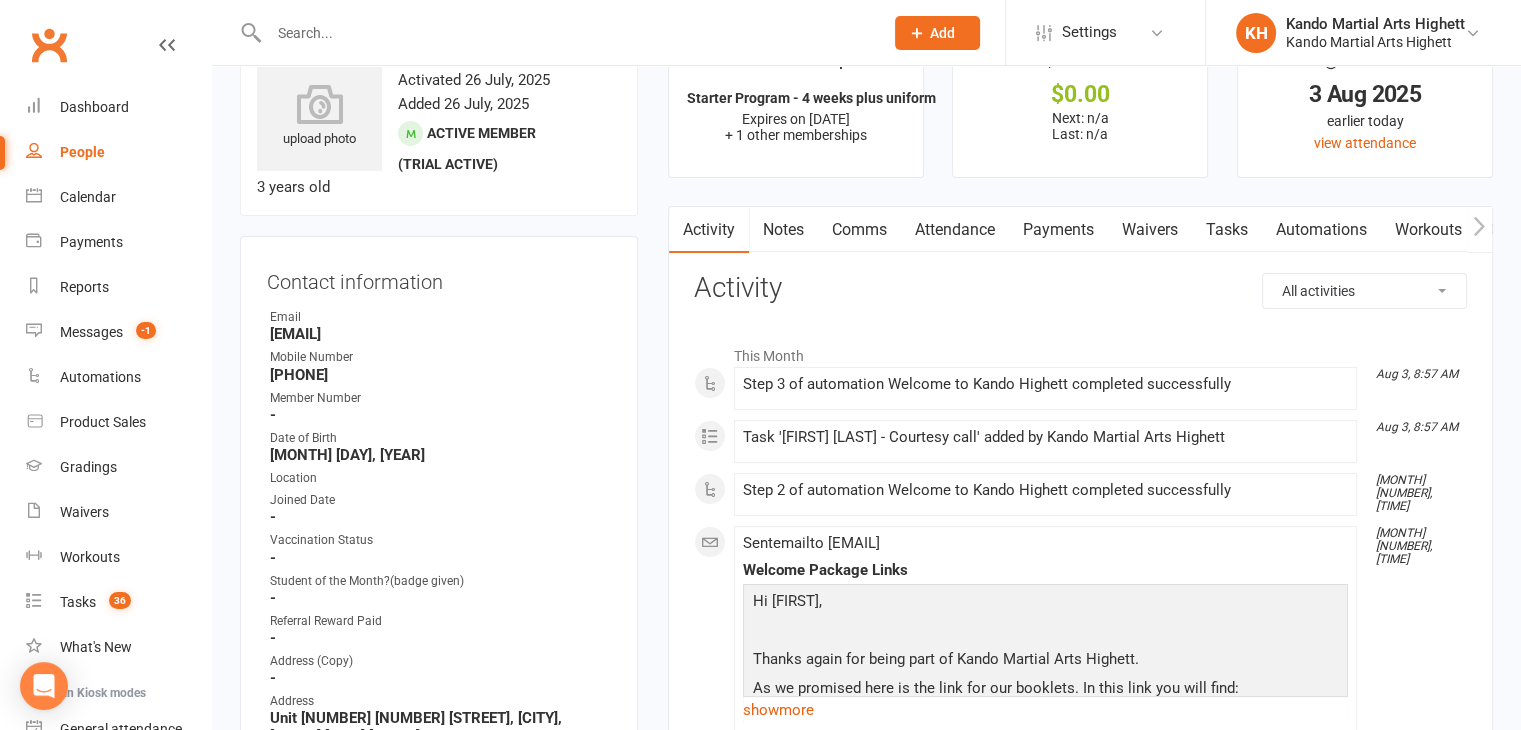 scroll, scrollTop: 100, scrollLeft: 0, axis: vertical 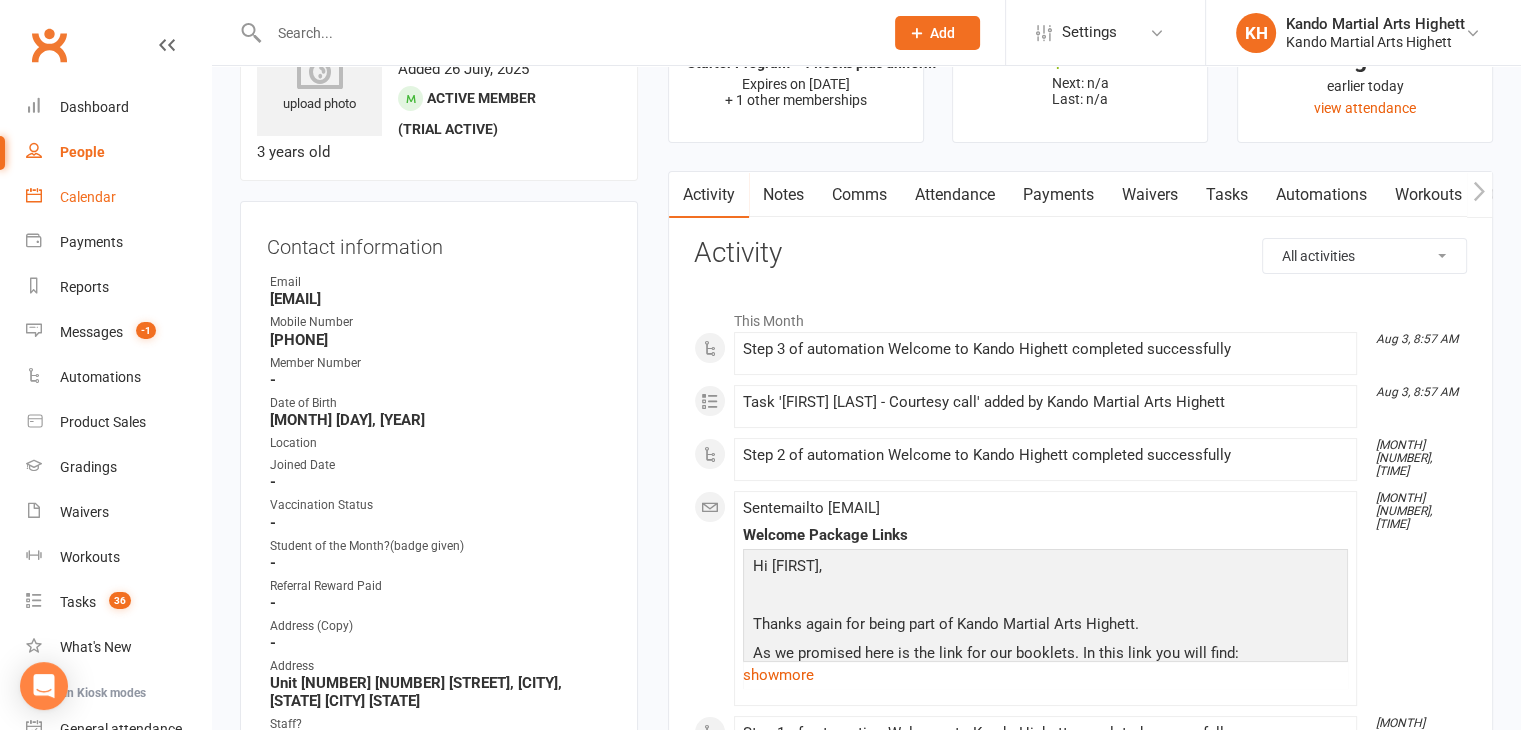 click on "Calendar" at bounding box center [118, 197] 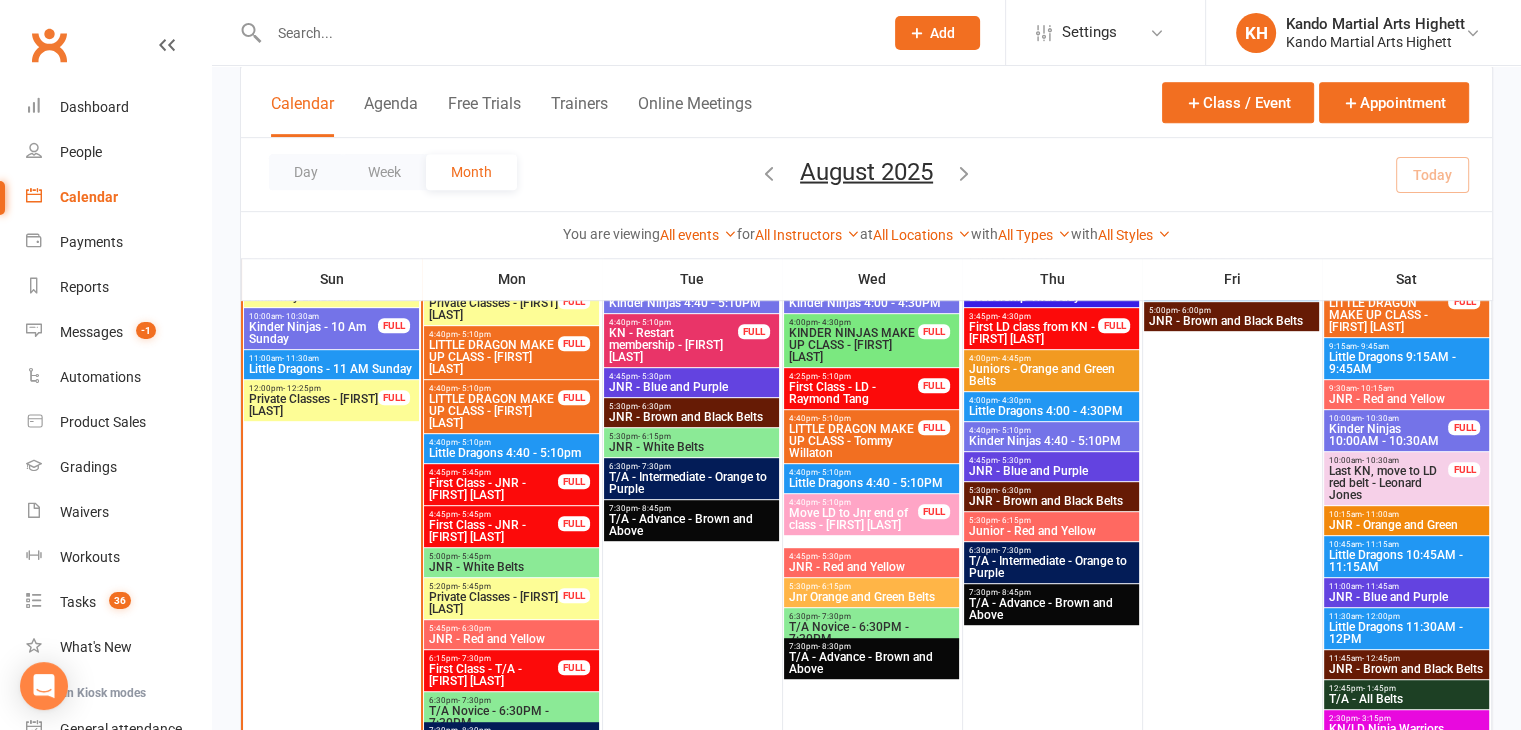 scroll, scrollTop: 1000, scrollLeft: 0, axis: vertical 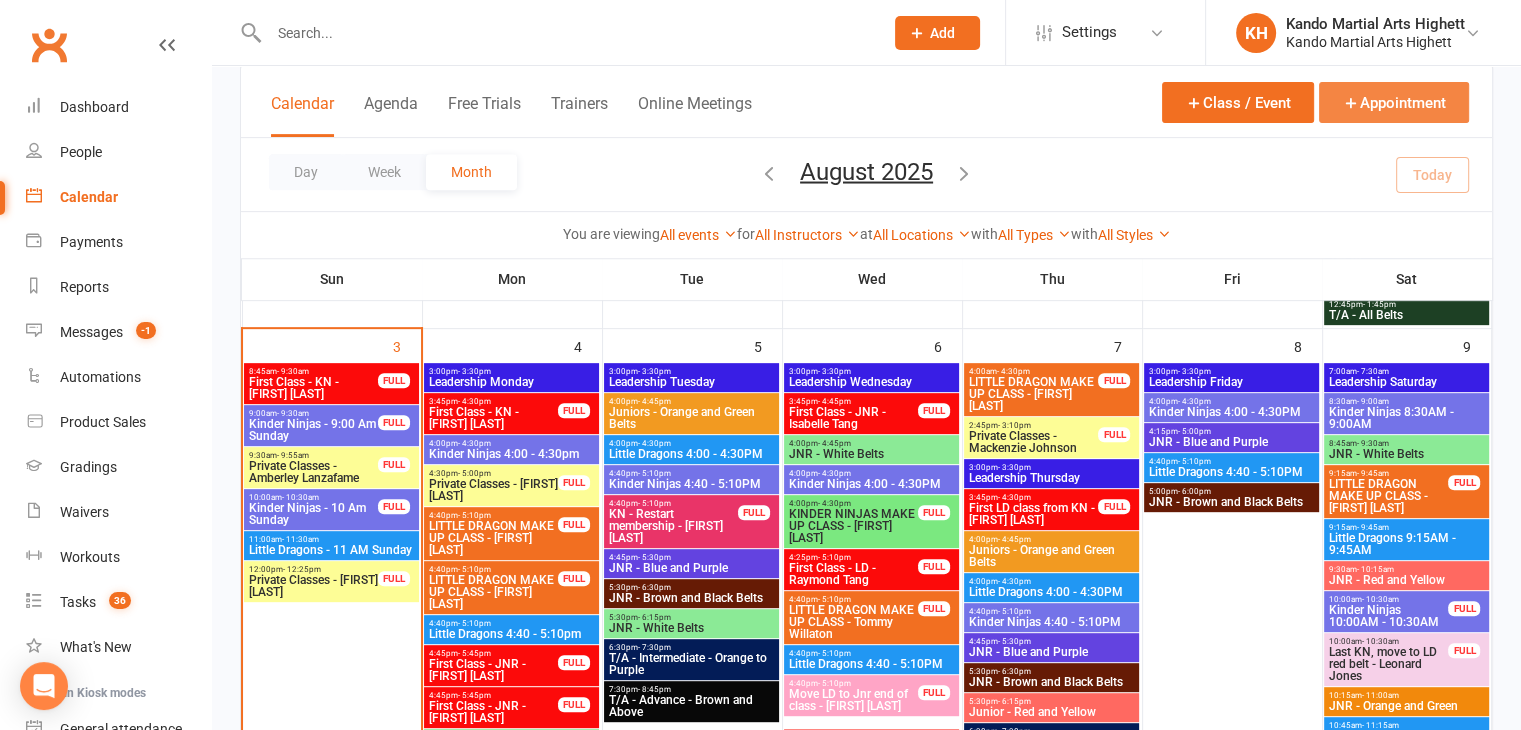 click on "Appointment" at bounding box center (1394, 102) 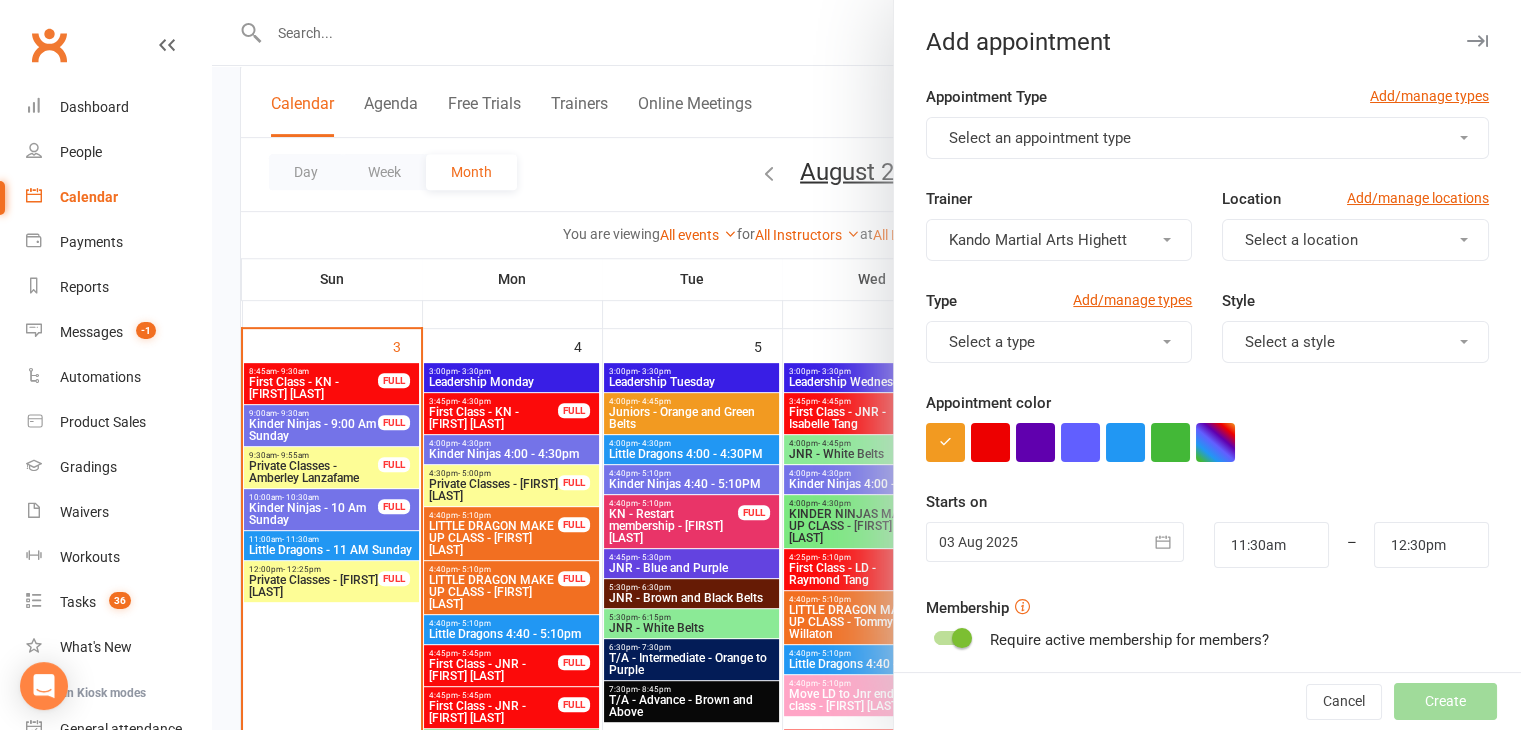 click on "Select an appointment type" at bounding box center [1207, 138] 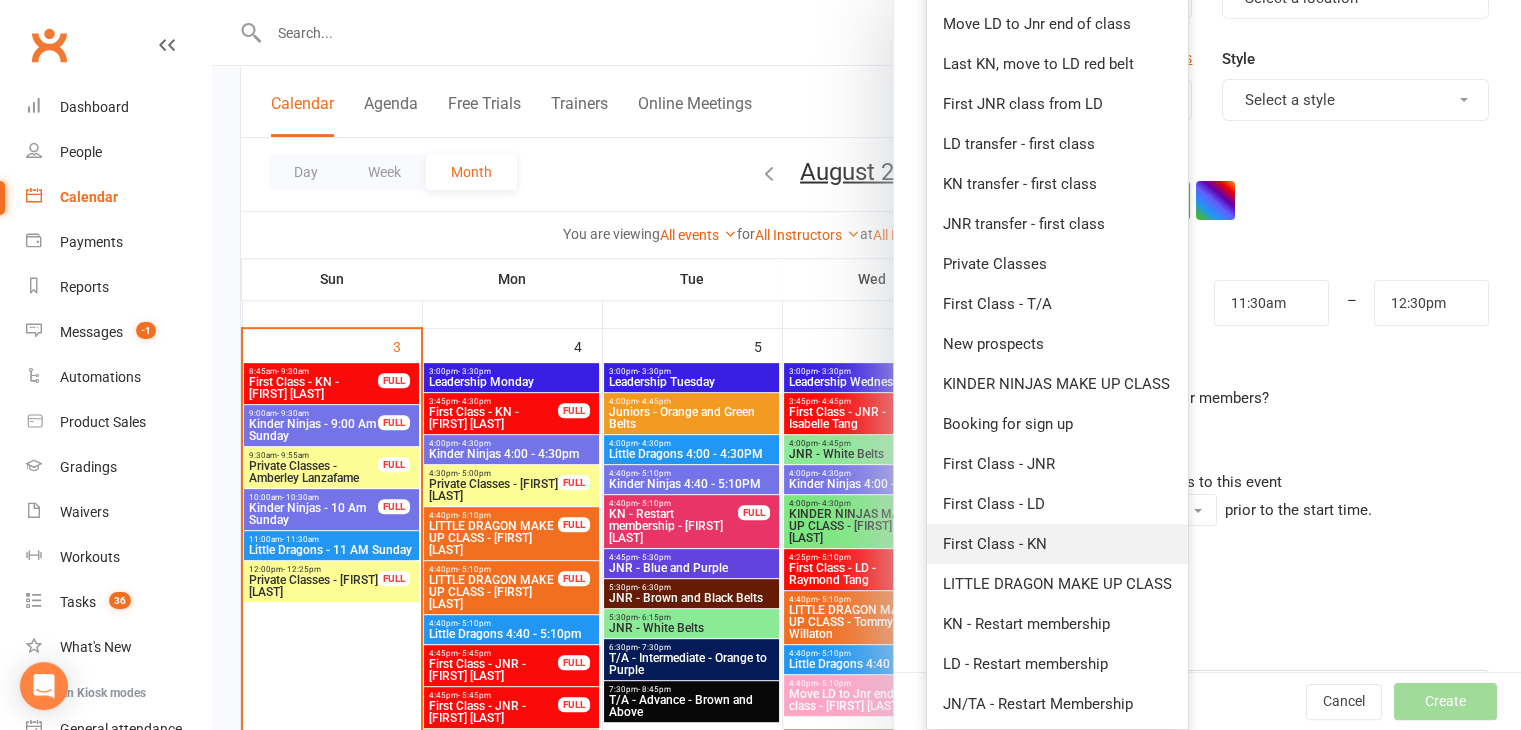 scroll, scrollTop: 268, scrollLeft: 0, axis: vertical 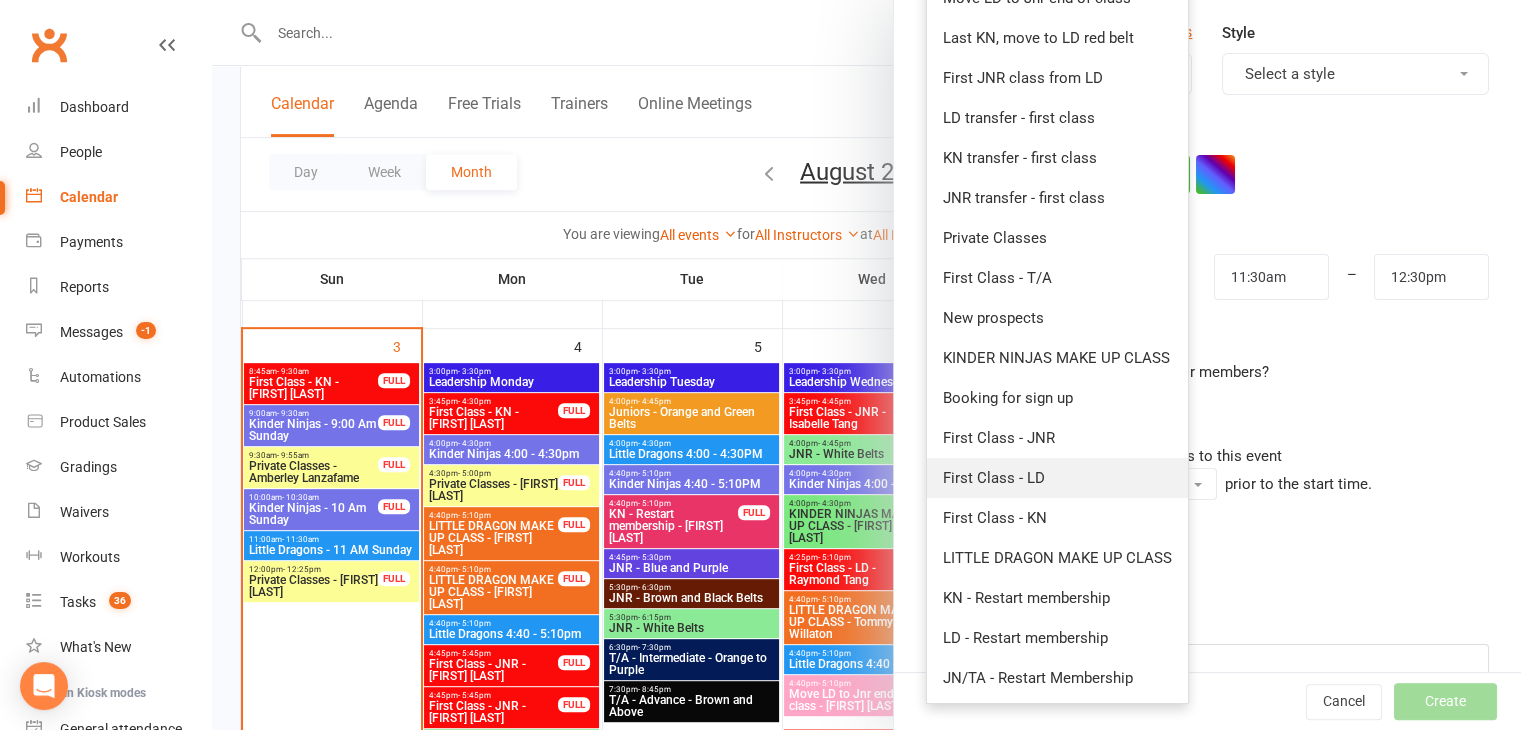 click on "First Class - LD" at bounding box center (1057, 478) 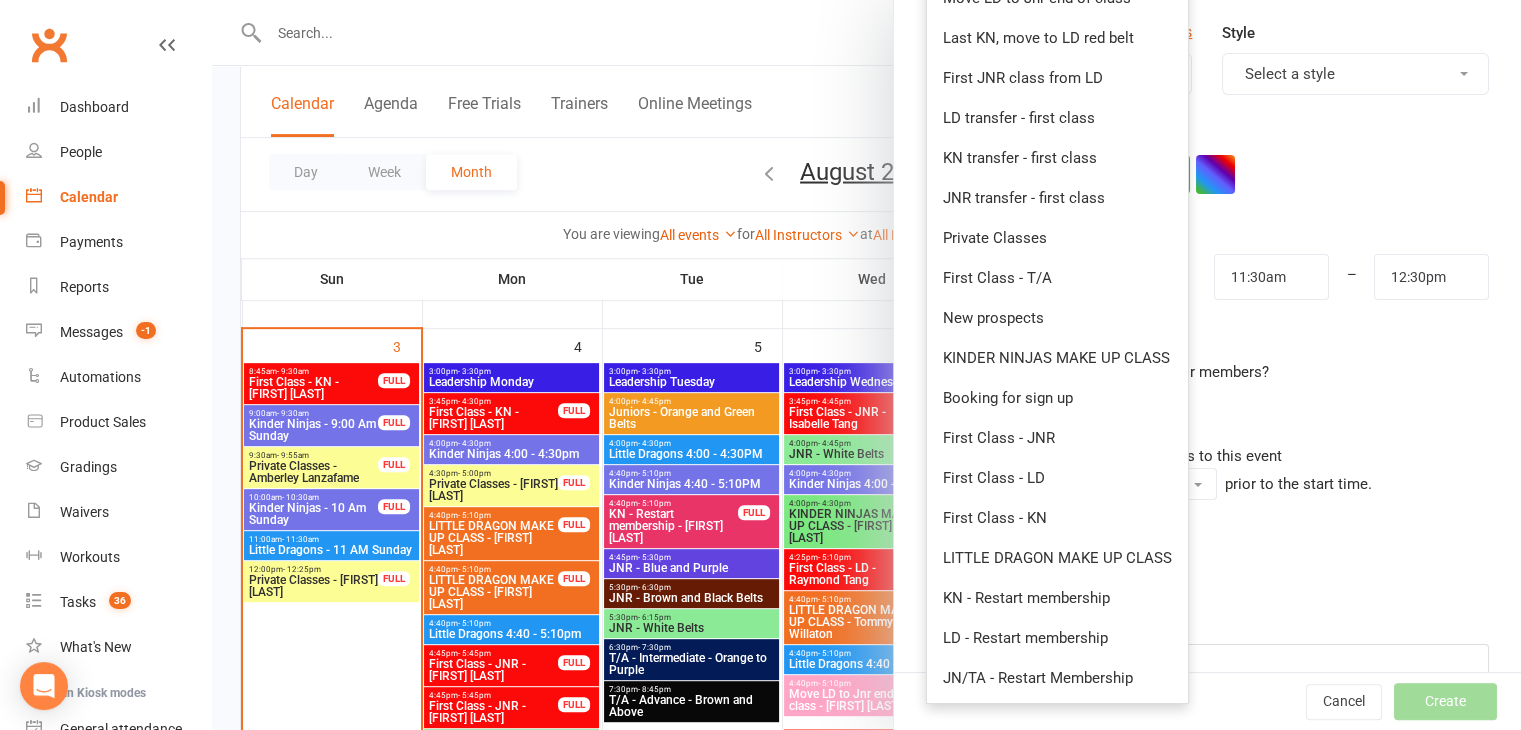 type on "12:00pm" 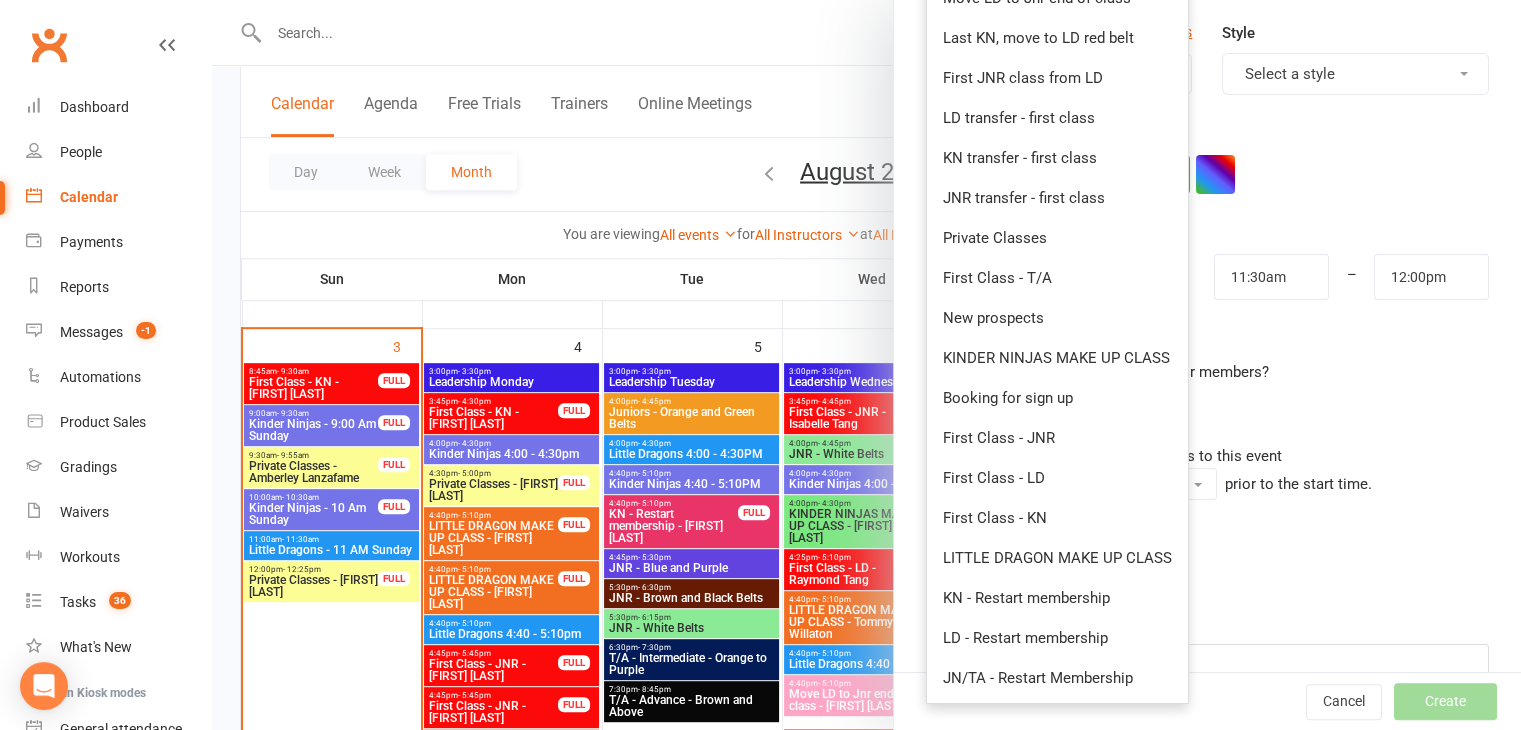 scroll, scrollTop: 0, scrollLeft: 0, axis: both 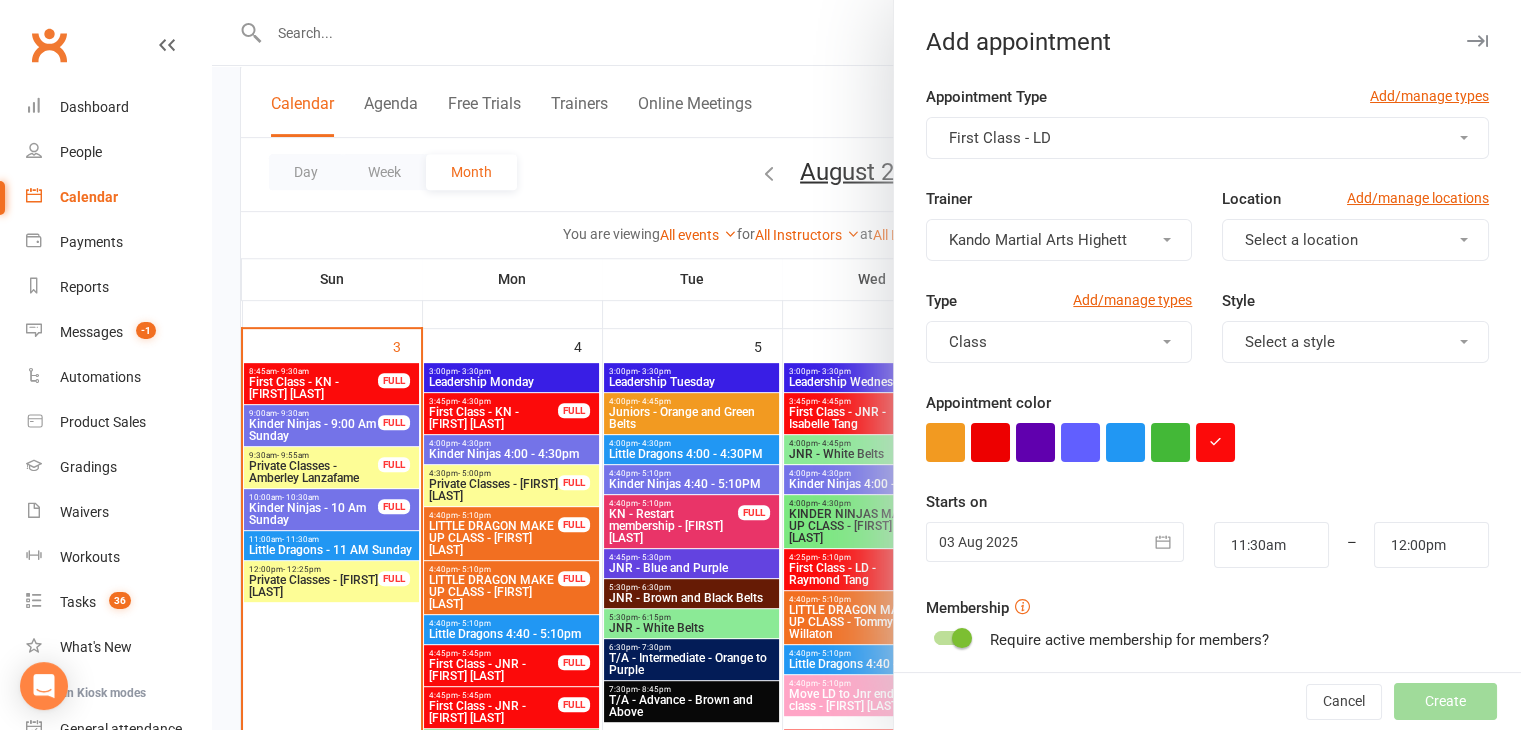 click 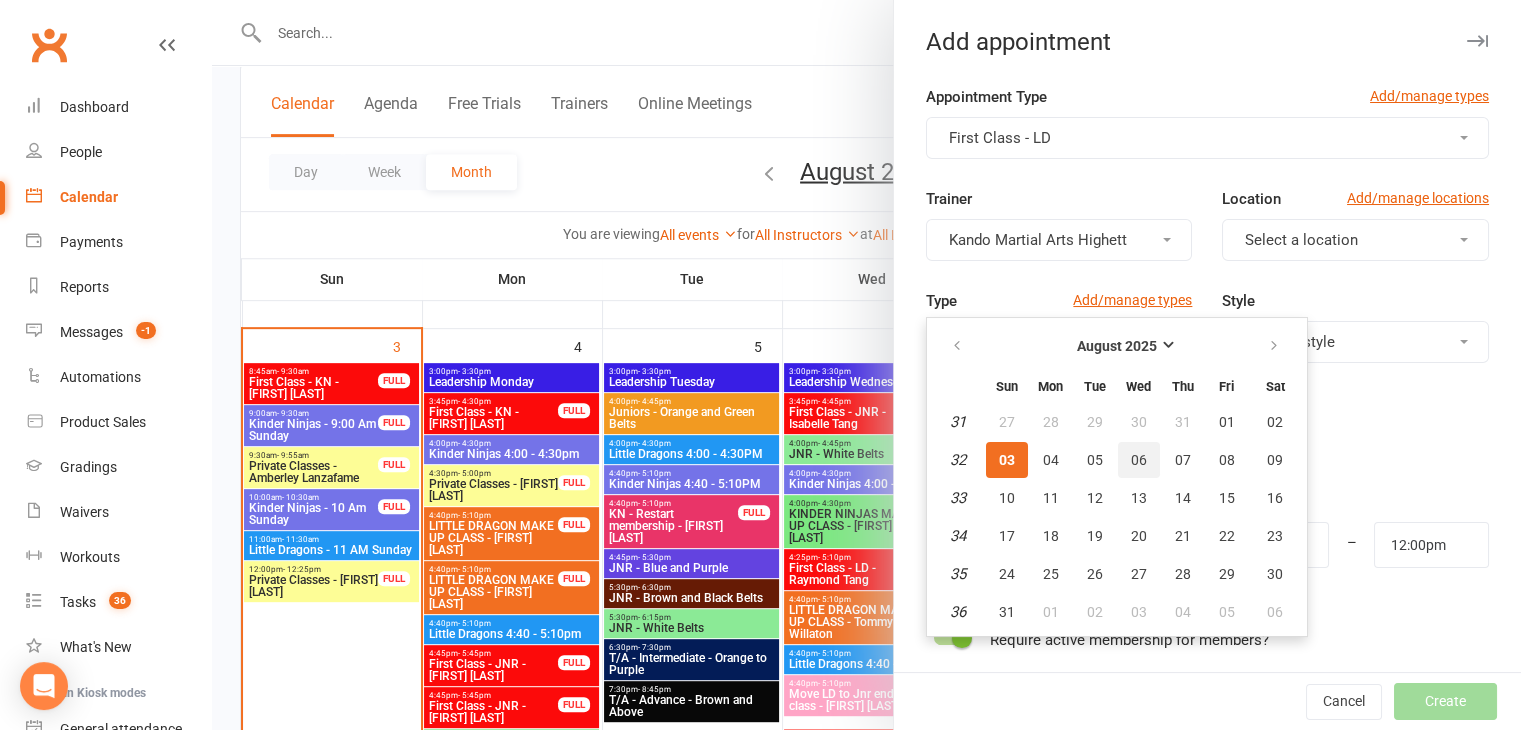 click on "06" at bounding box center [1139, 460] 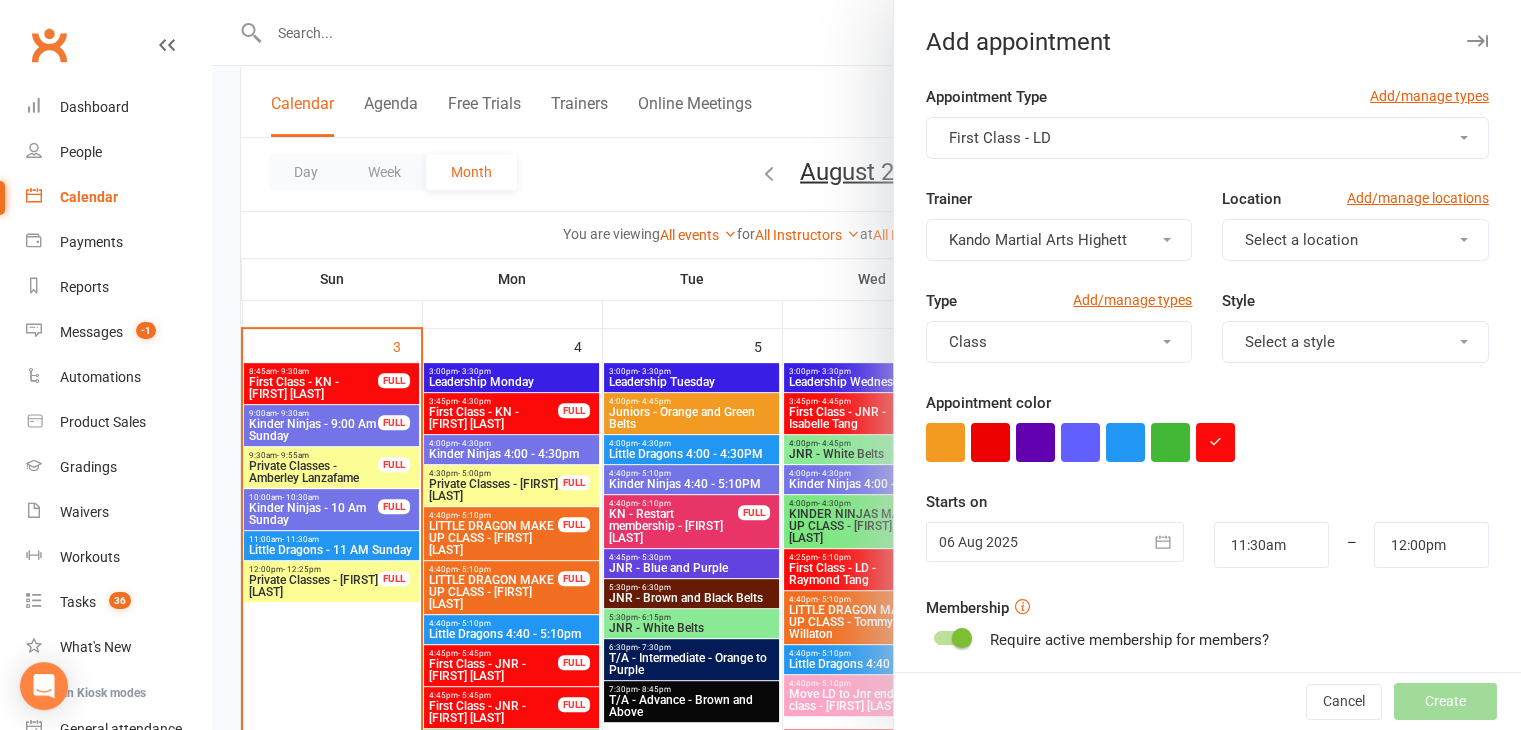 click on "Appointment Type Add/manage types
First Class - LD
Trainer
Kando Martial Arts Highett
Location Add/manage locations
Select a location
Type Add/manage types
Class
Style
Select a style
Appointment color Time 11:30am – 12:00pm Starts on 06 Aug 2025
August 2025
Sun Mon Tue Wed Thu Fri Sat
31
27
28
29
30
31
01
02
32
03
04
05
06
07
08
09
33" at bounding box center [1207, 519] 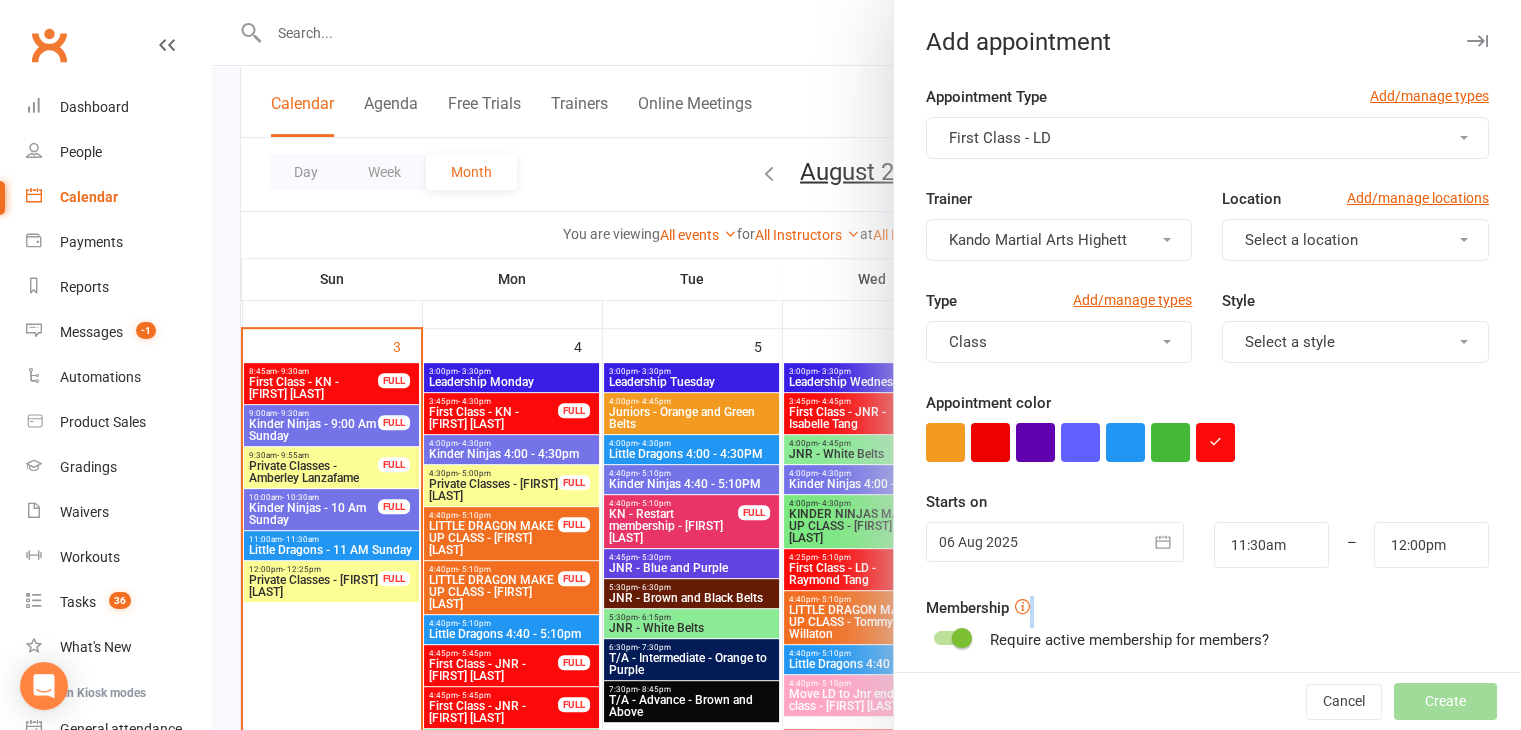 click on "Appointment Type Add/manage types
First Class - LD
Trainer
Kando Martial Arts Highett
Location Add/manage locations
Select a location
Type Add/manage types
Class
Style
Select a style
Appointment color Time 11:30am – 12:00pm Starts on 06 Aug 2025
August 2025
Sun Mon Tue Wed Thu Fri Sat
31
27
28
29
30
31
01
02
32
03
04
05
06
07
08
09
33" at bounding box center (1207, 519) 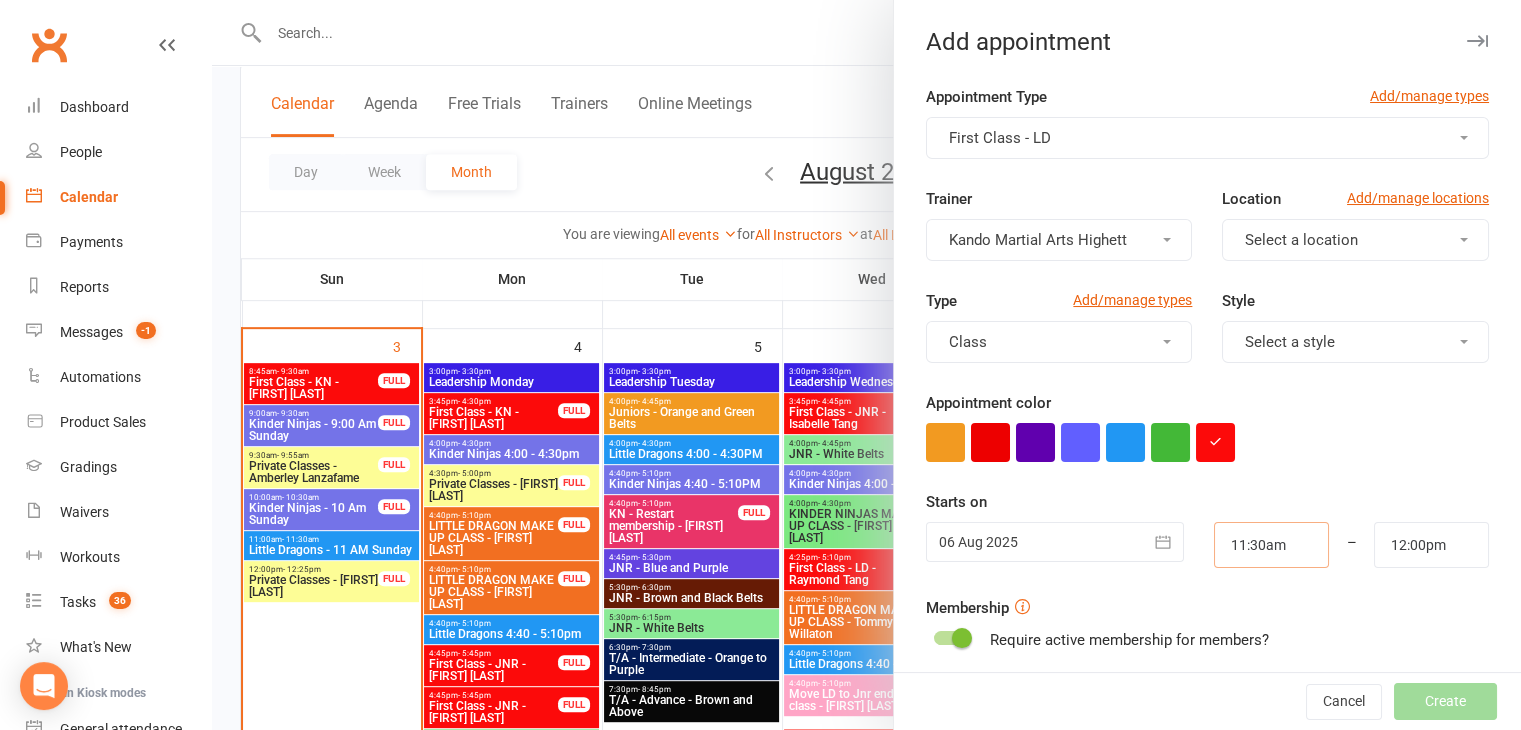 click on "11:30am" at bounding box center [1271, 545] 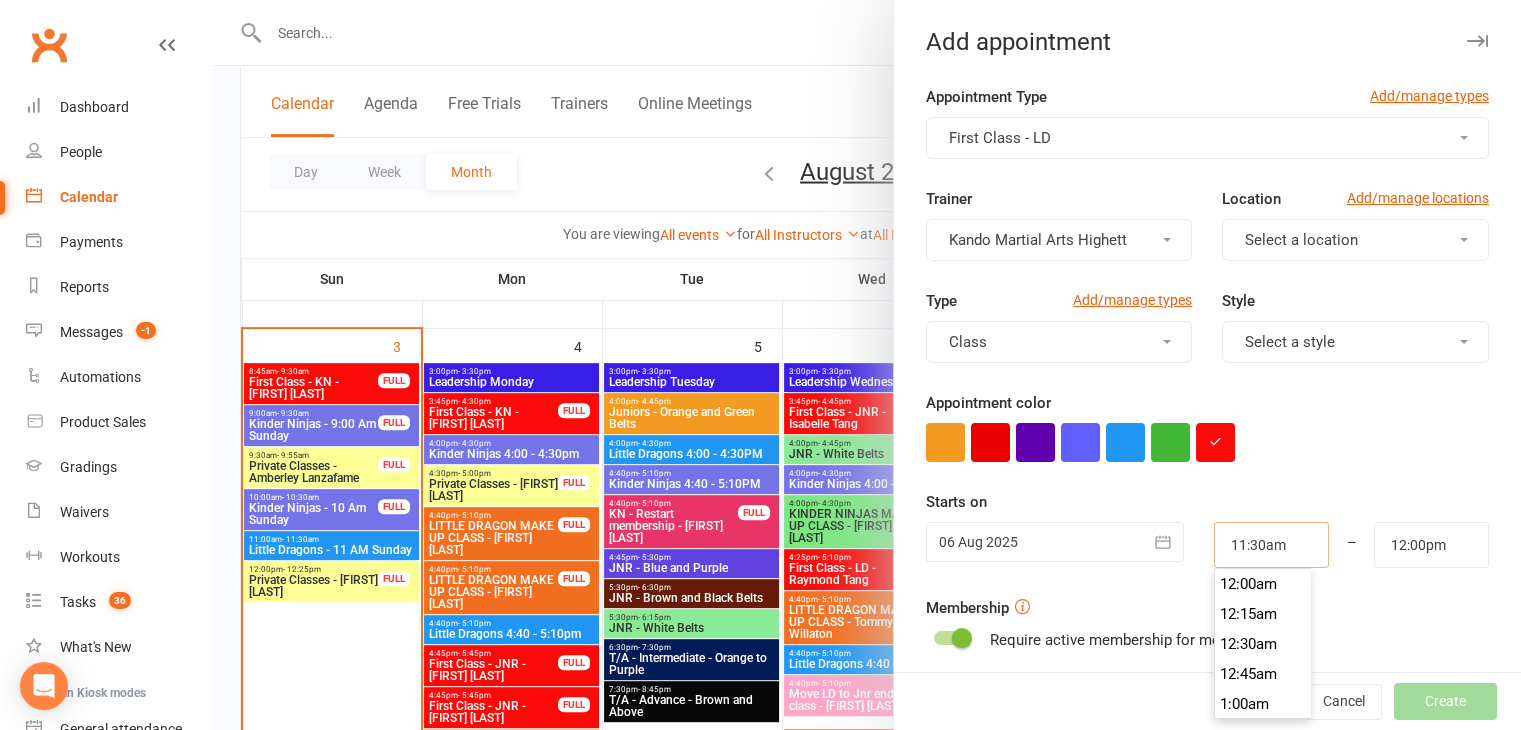 click on "11:30am" at bounding box center [1271, 545] 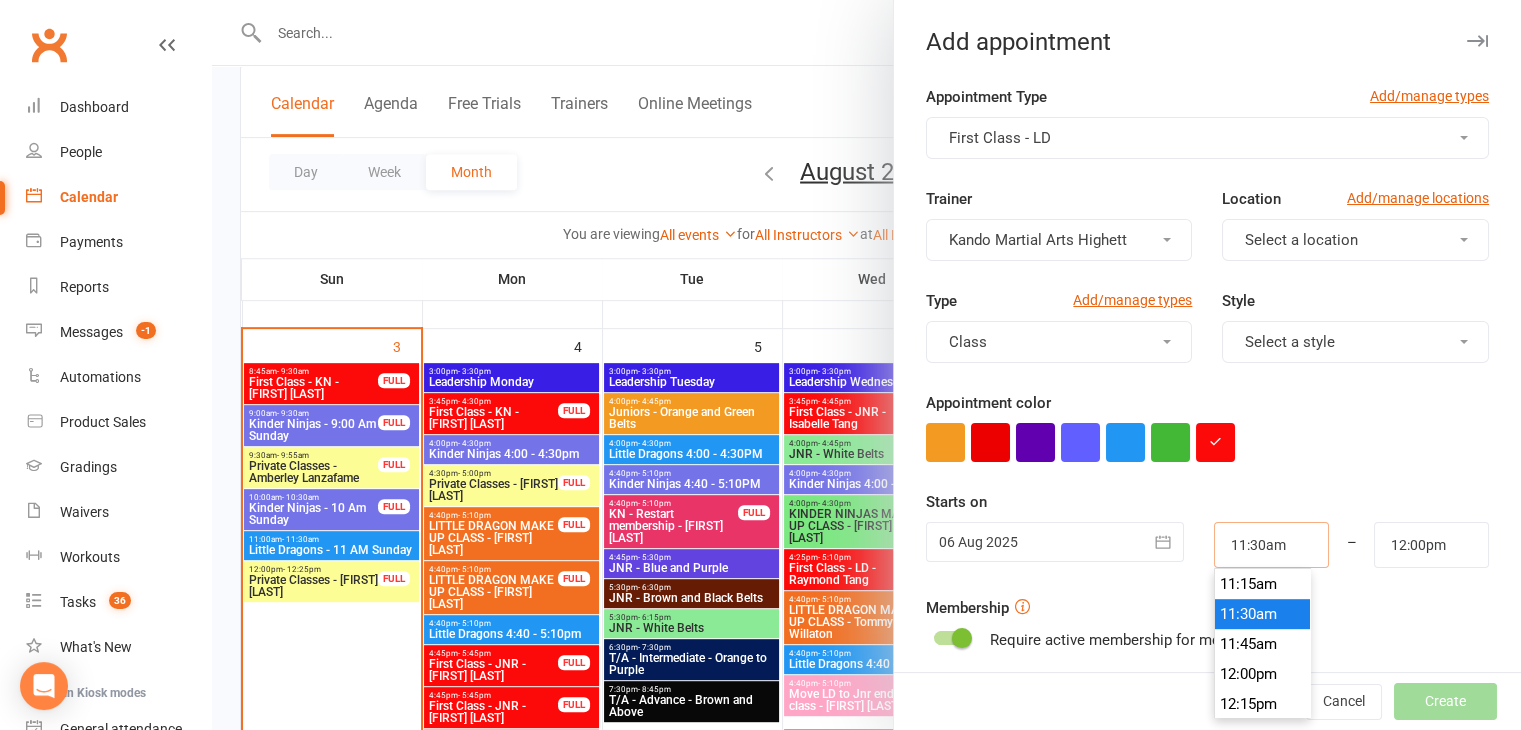 click on "11:30am" at bounding box center [1271, 545] 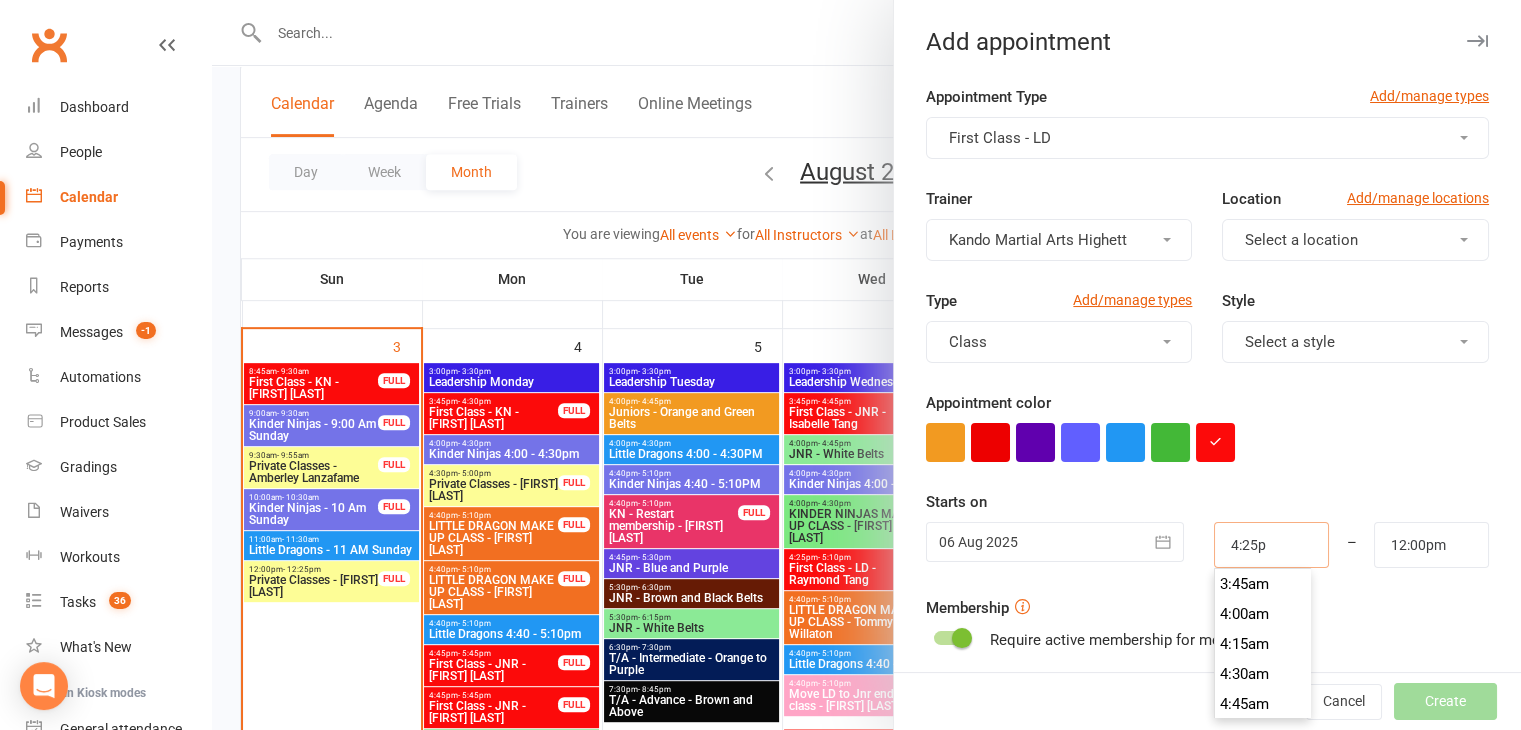 scroll, scrollTop: 1950, scrollLeft: 0, axis: vertical 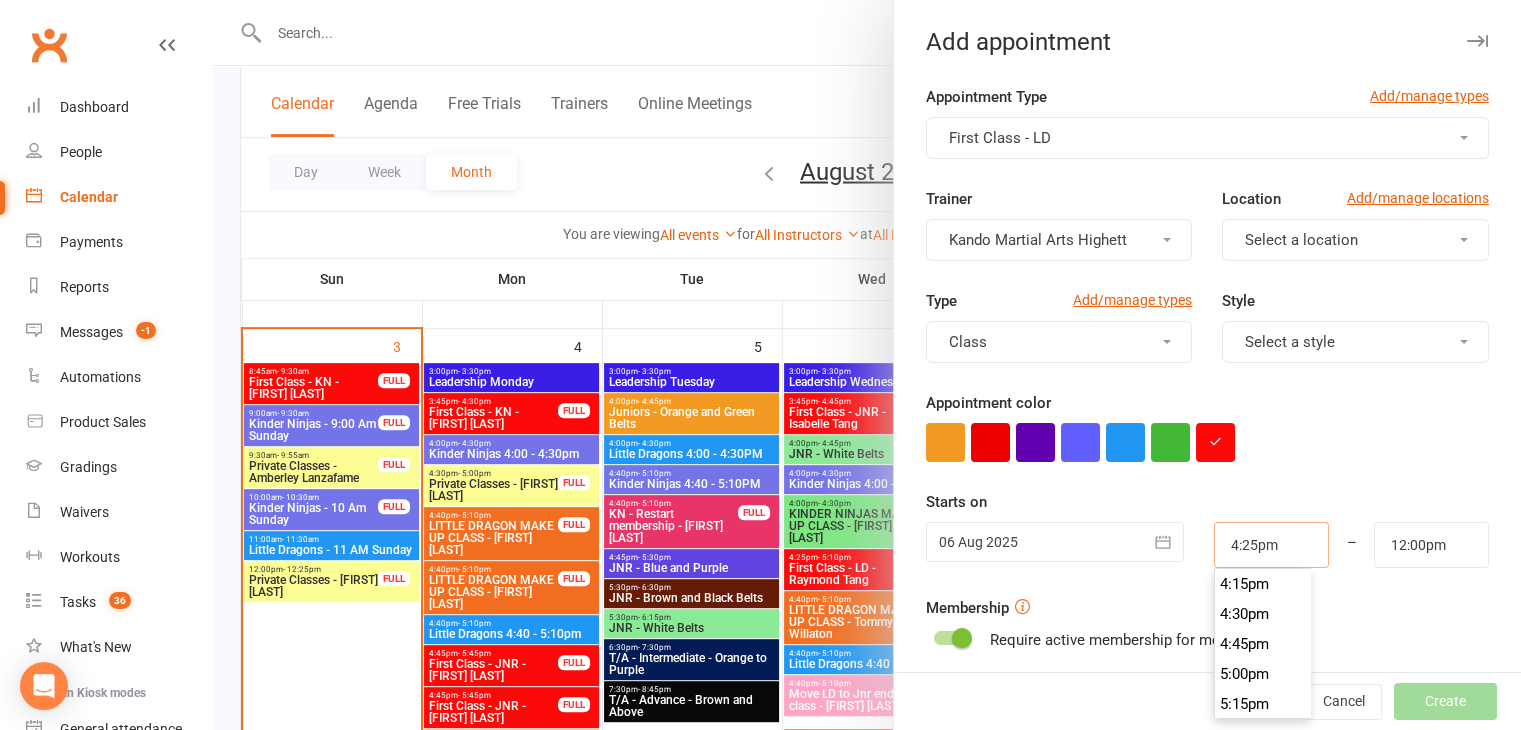 type on "4:25pm" 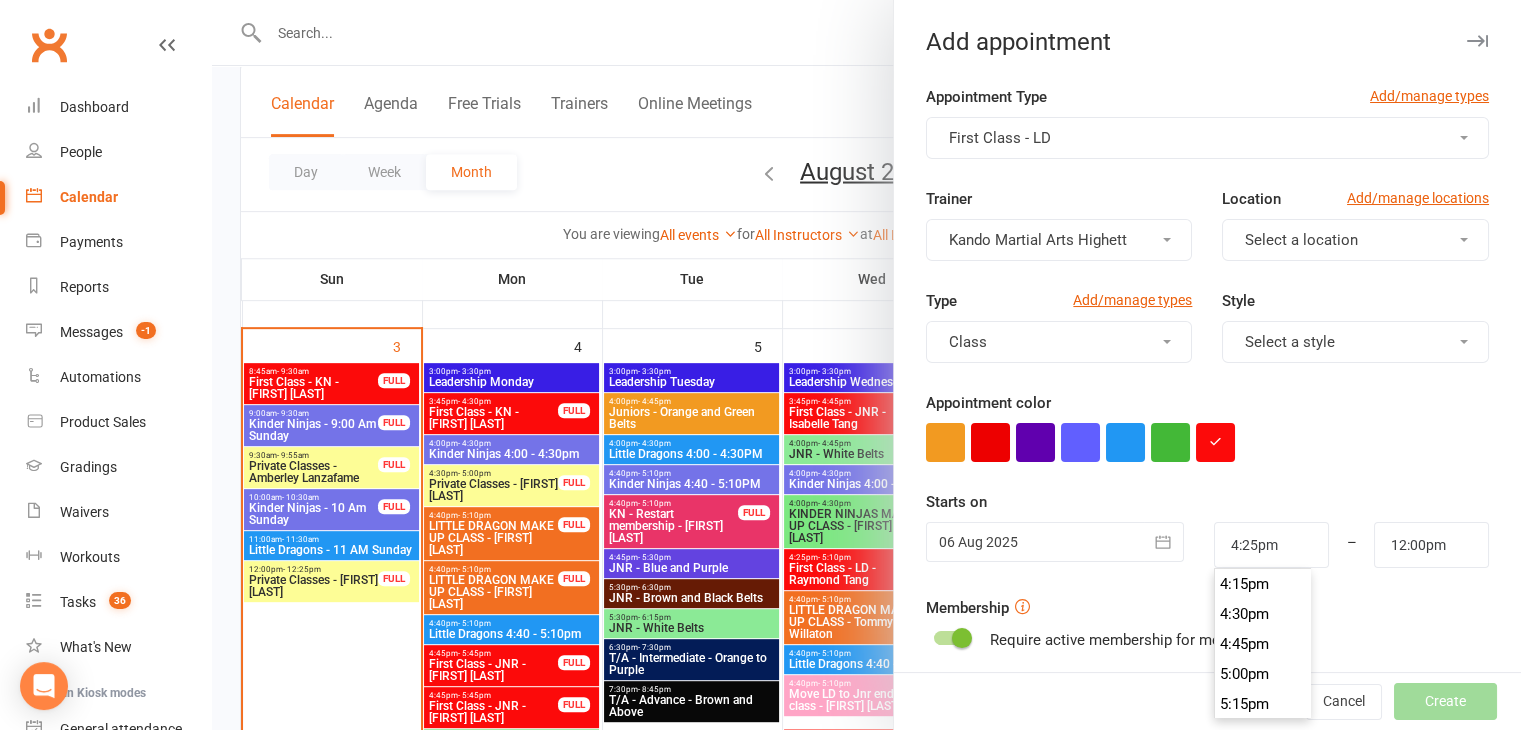 click at bounding box center [1207, 442] 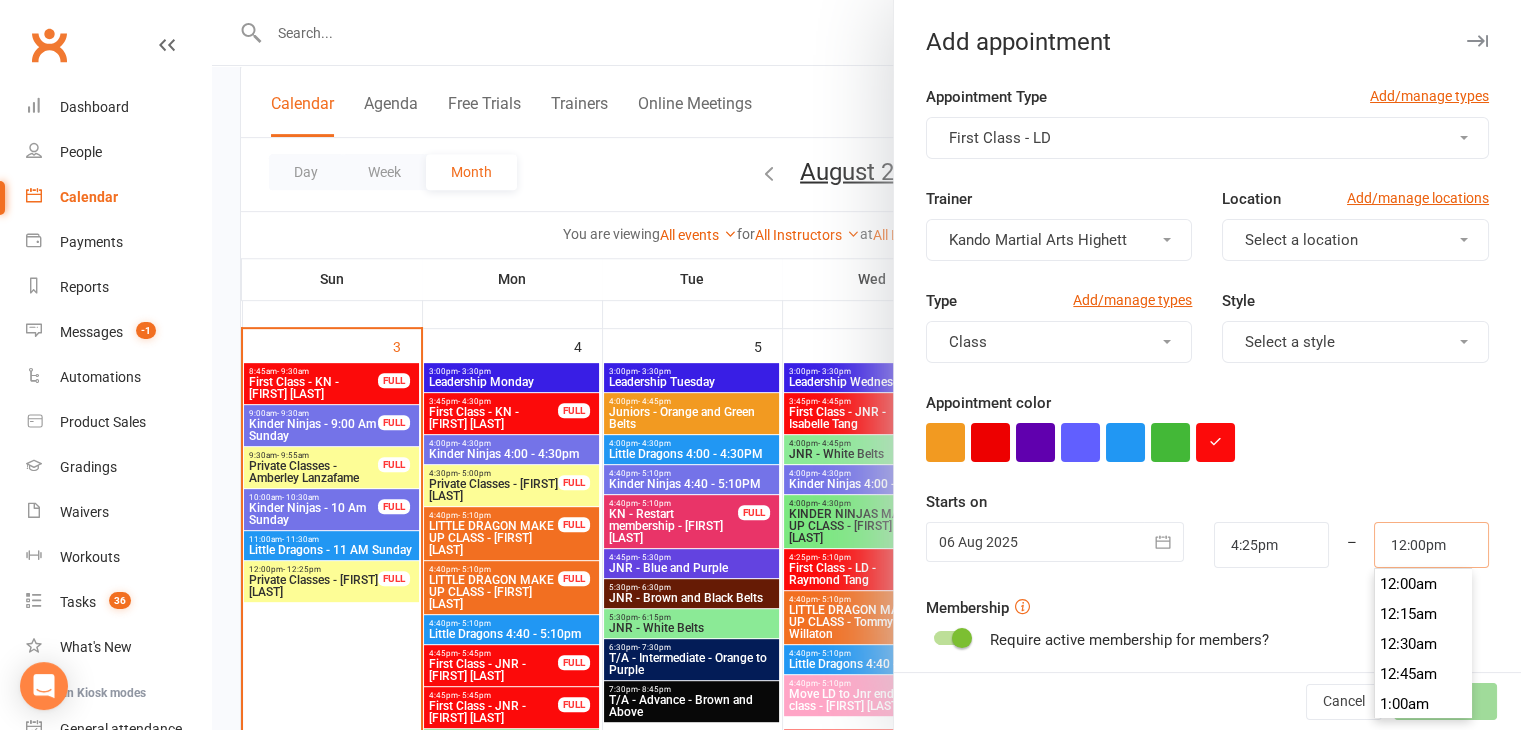 click on "12:00pm" at bounding box center (1431, 545) 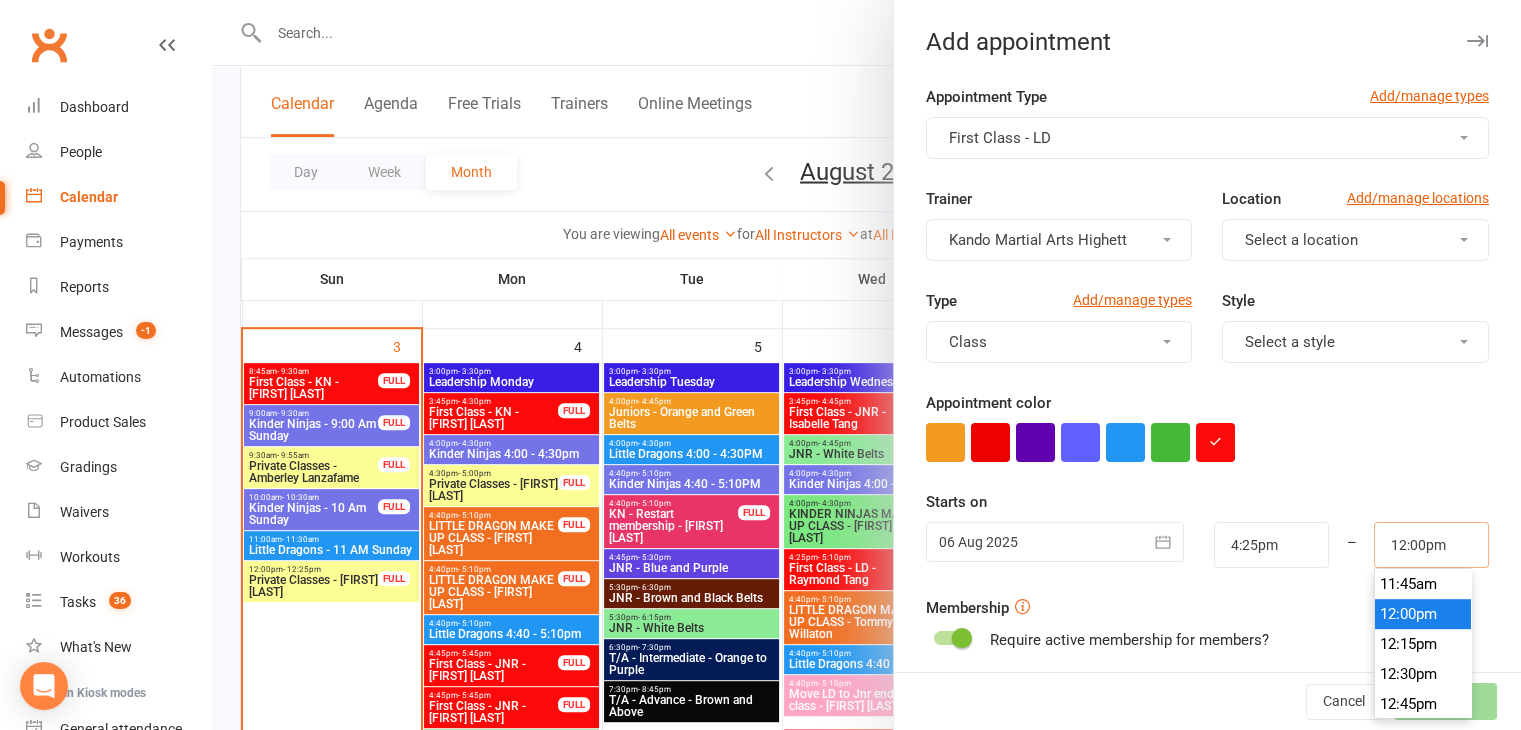 click on "12:00pm" at bounding box center [1431, 545] 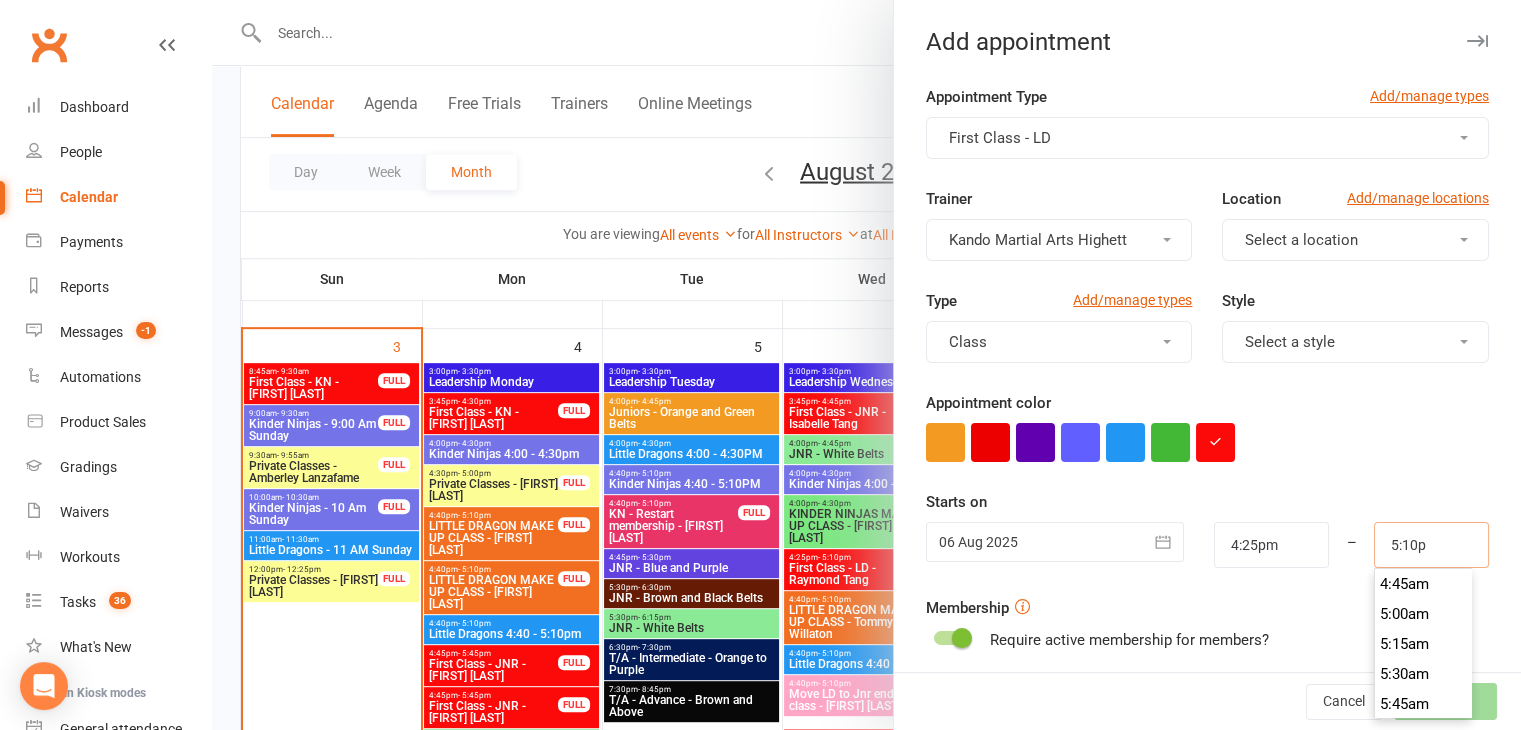 scroll, scrollTop: 2040, scrollLeft: 0, axis: vertical 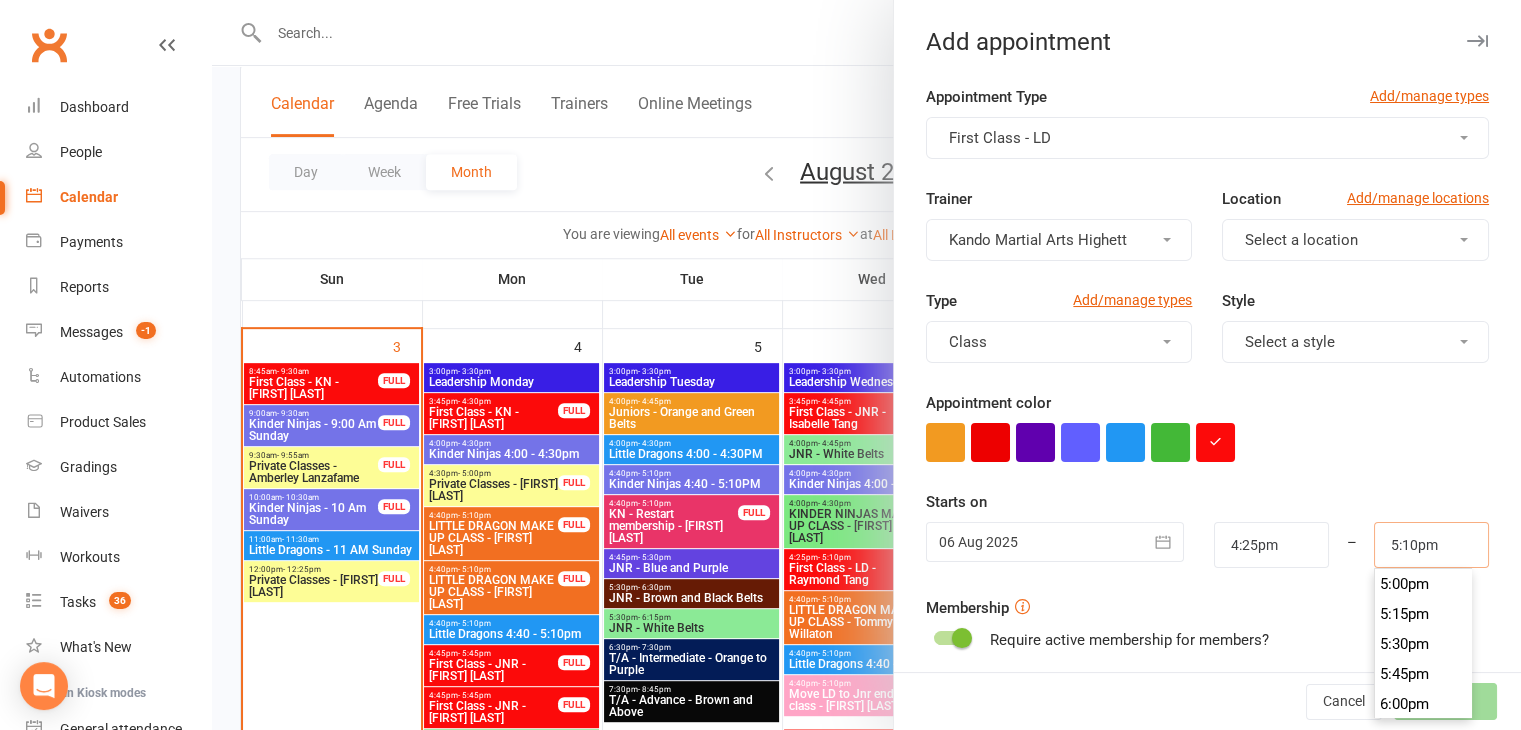 type on "5:10pm" 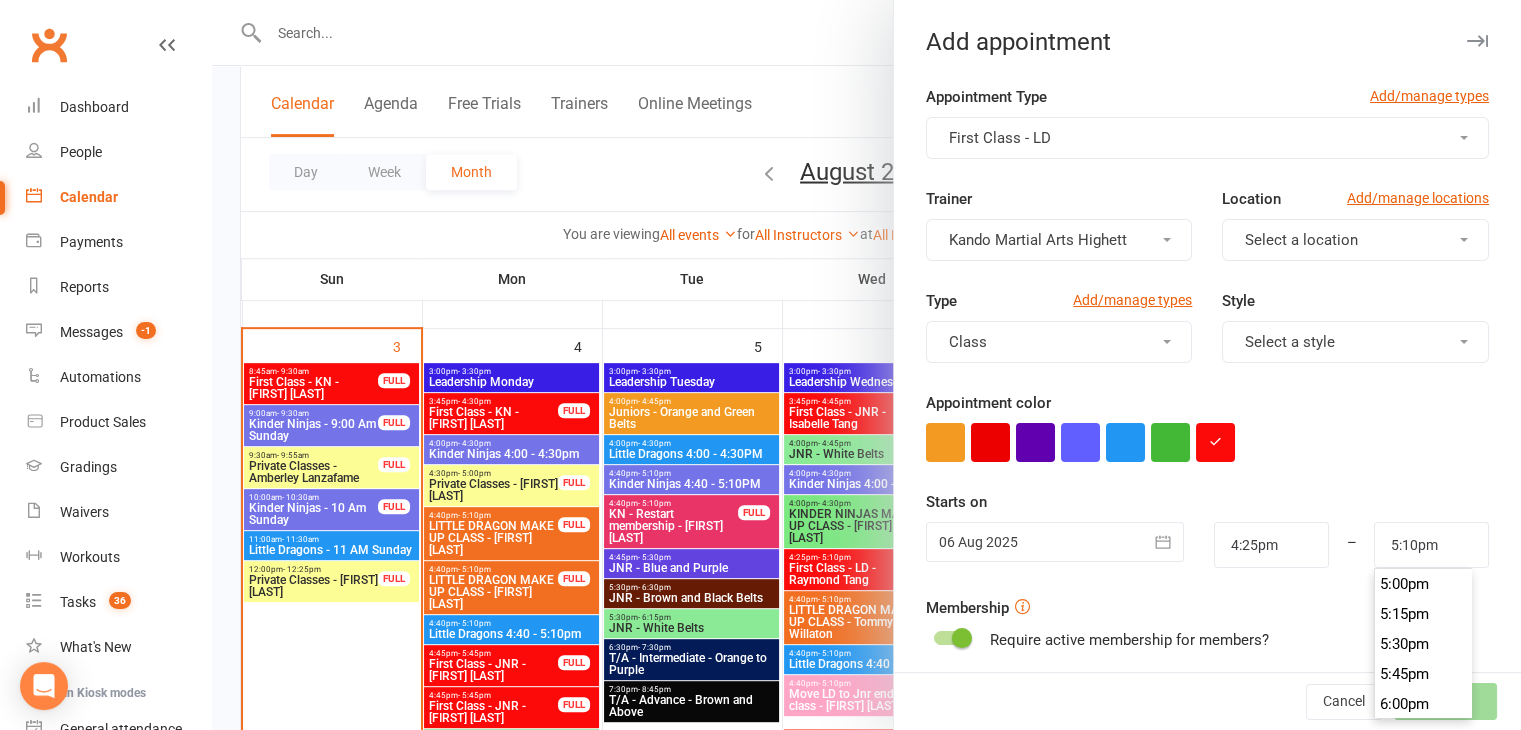 click on "Select a style" at bounding box center (1355, 342) 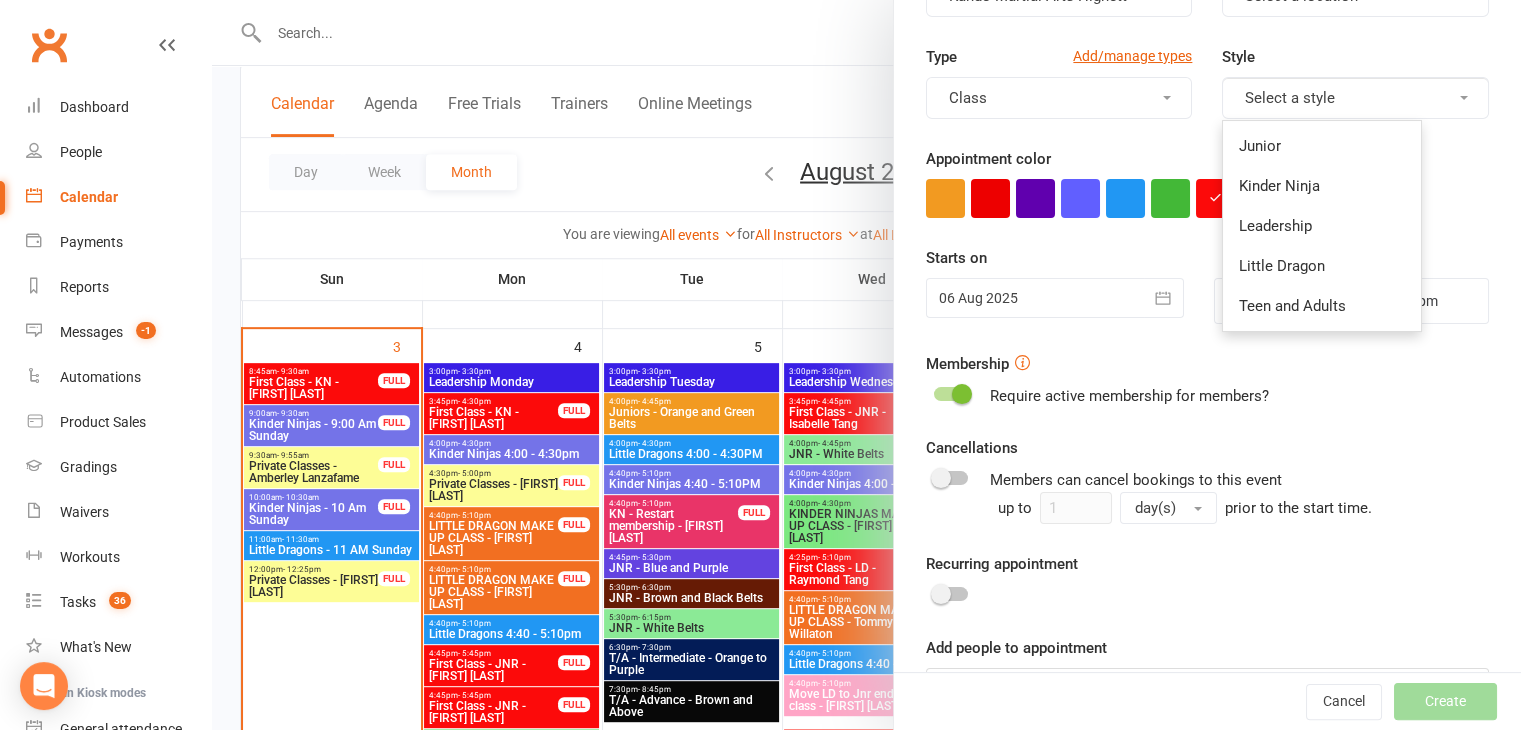scroll, scrollTop: 308, scrollLeft: 0, axis: vertical 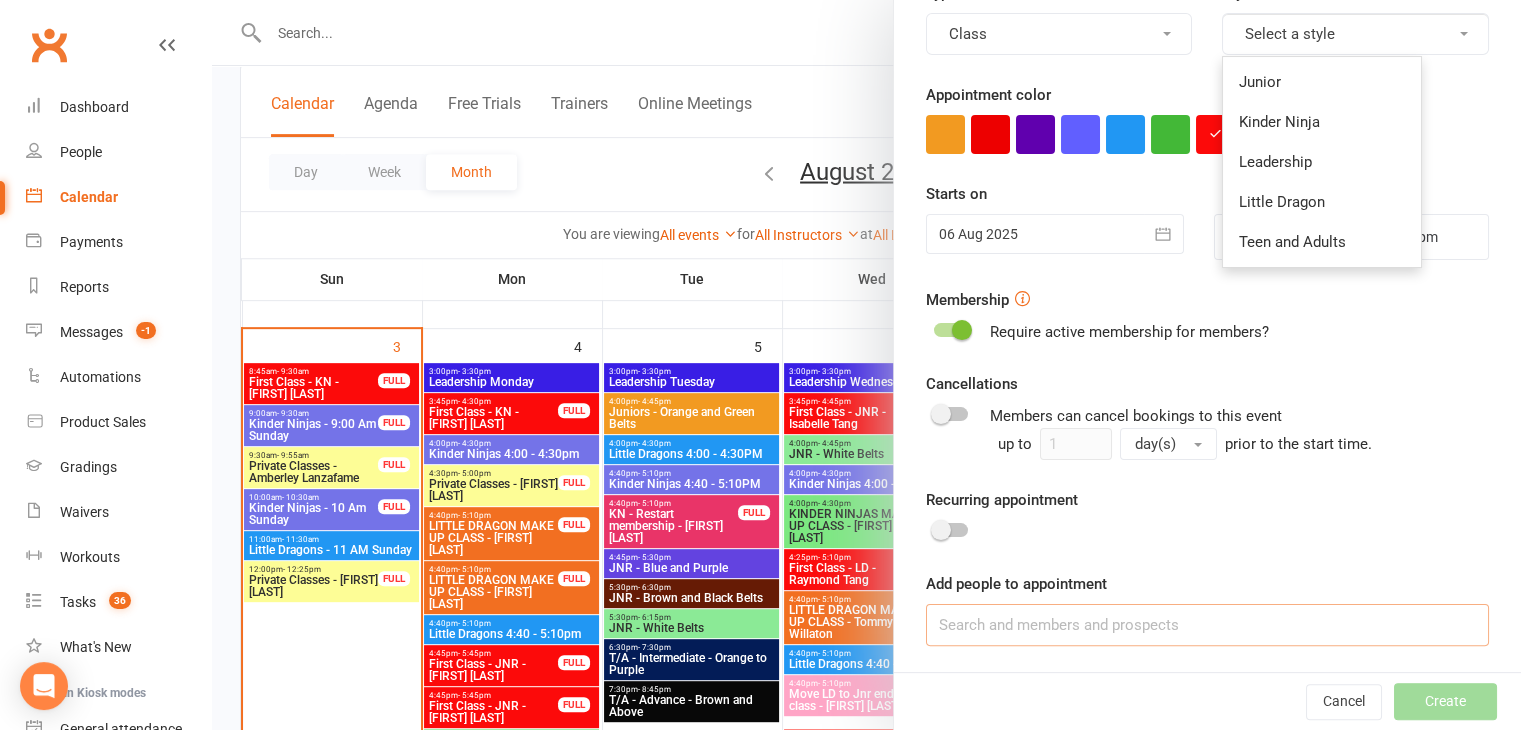 click at bounding box center (1207, 625) 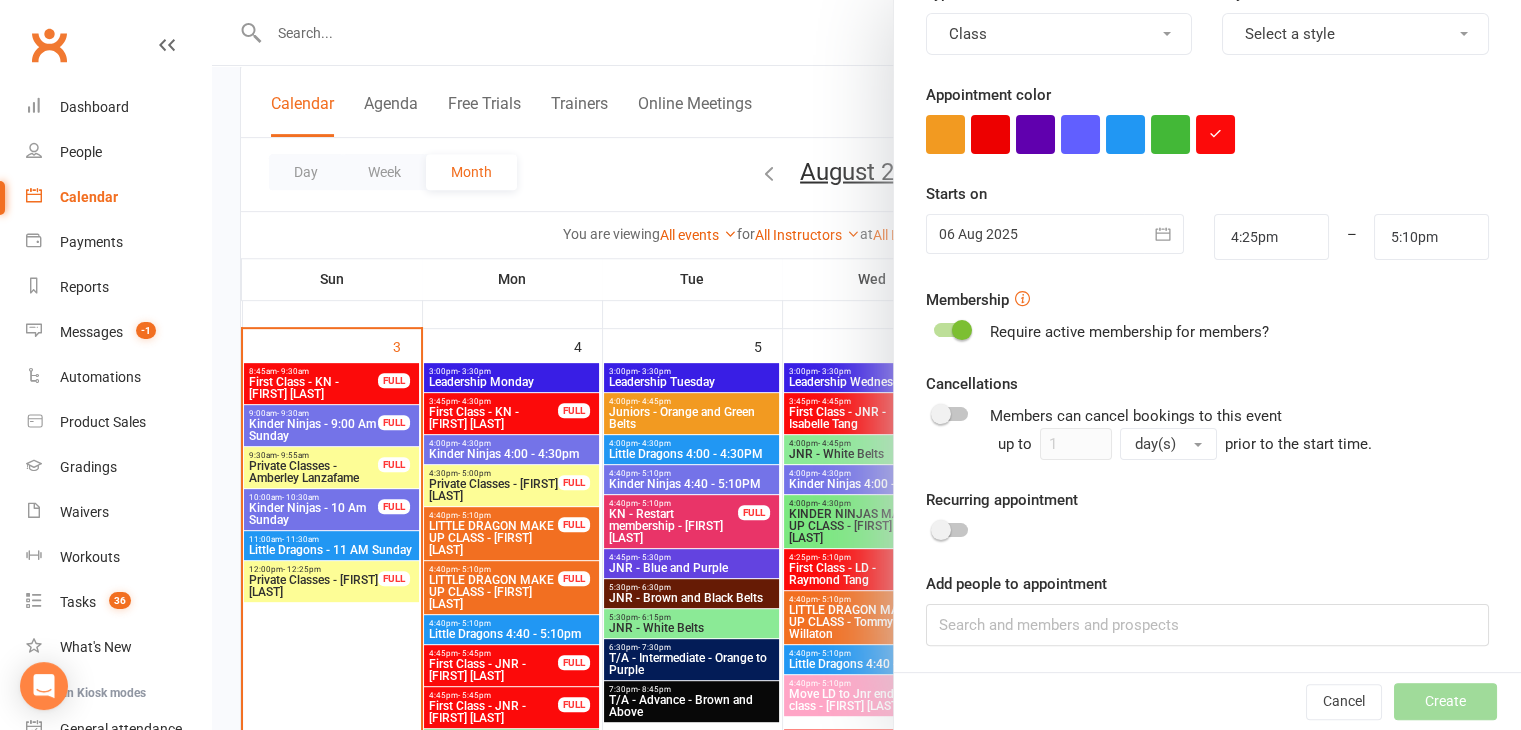 type 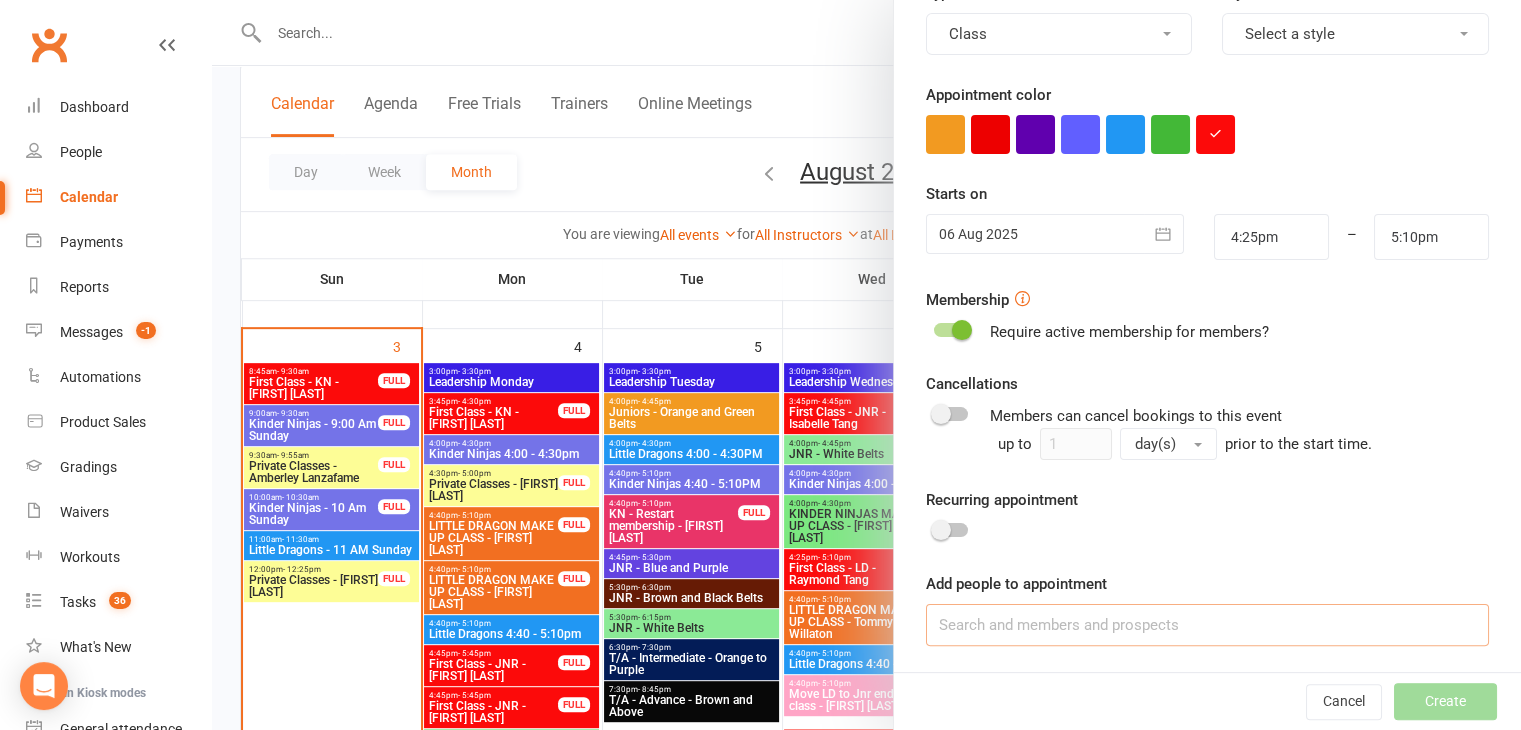 click at bounding box center [1207, 625] 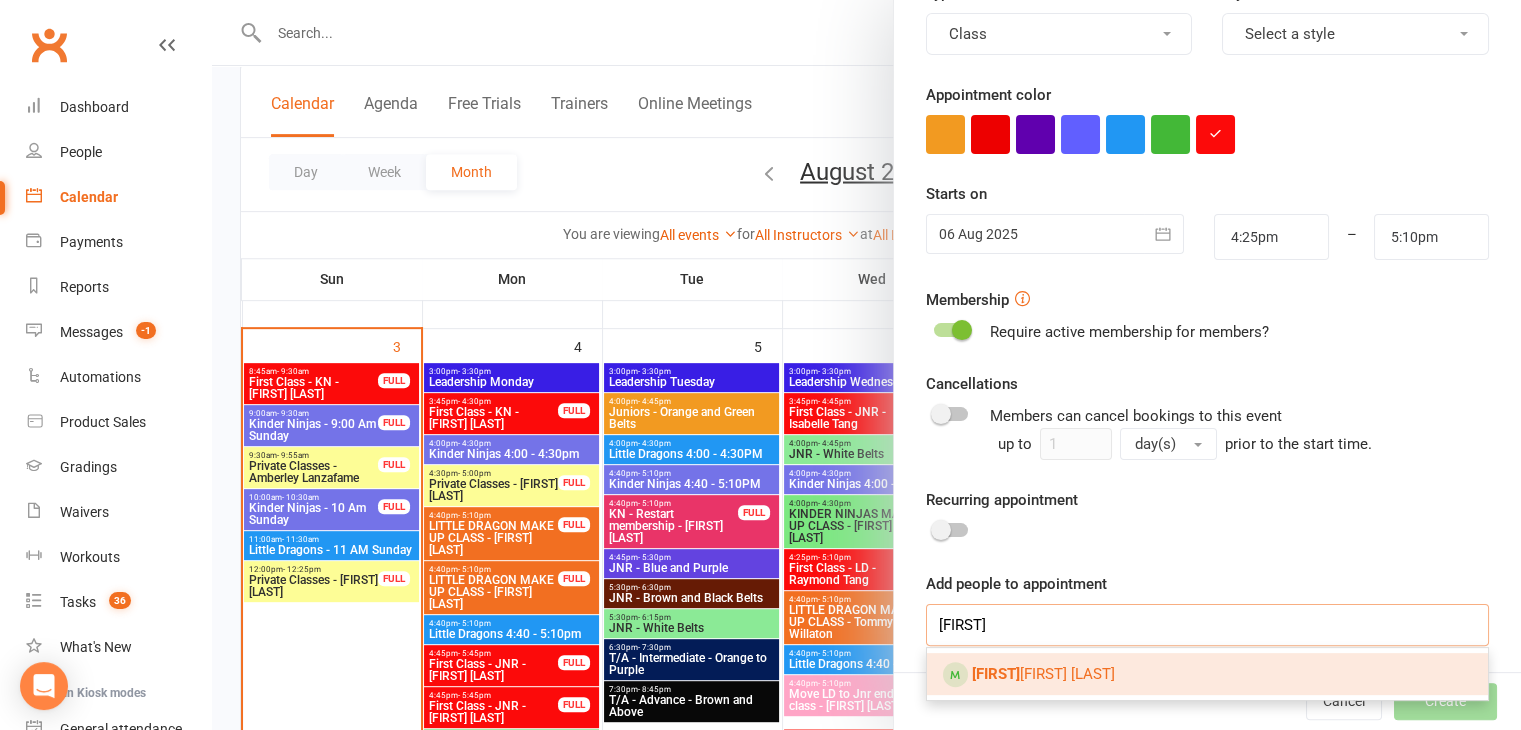 type on "kilia" 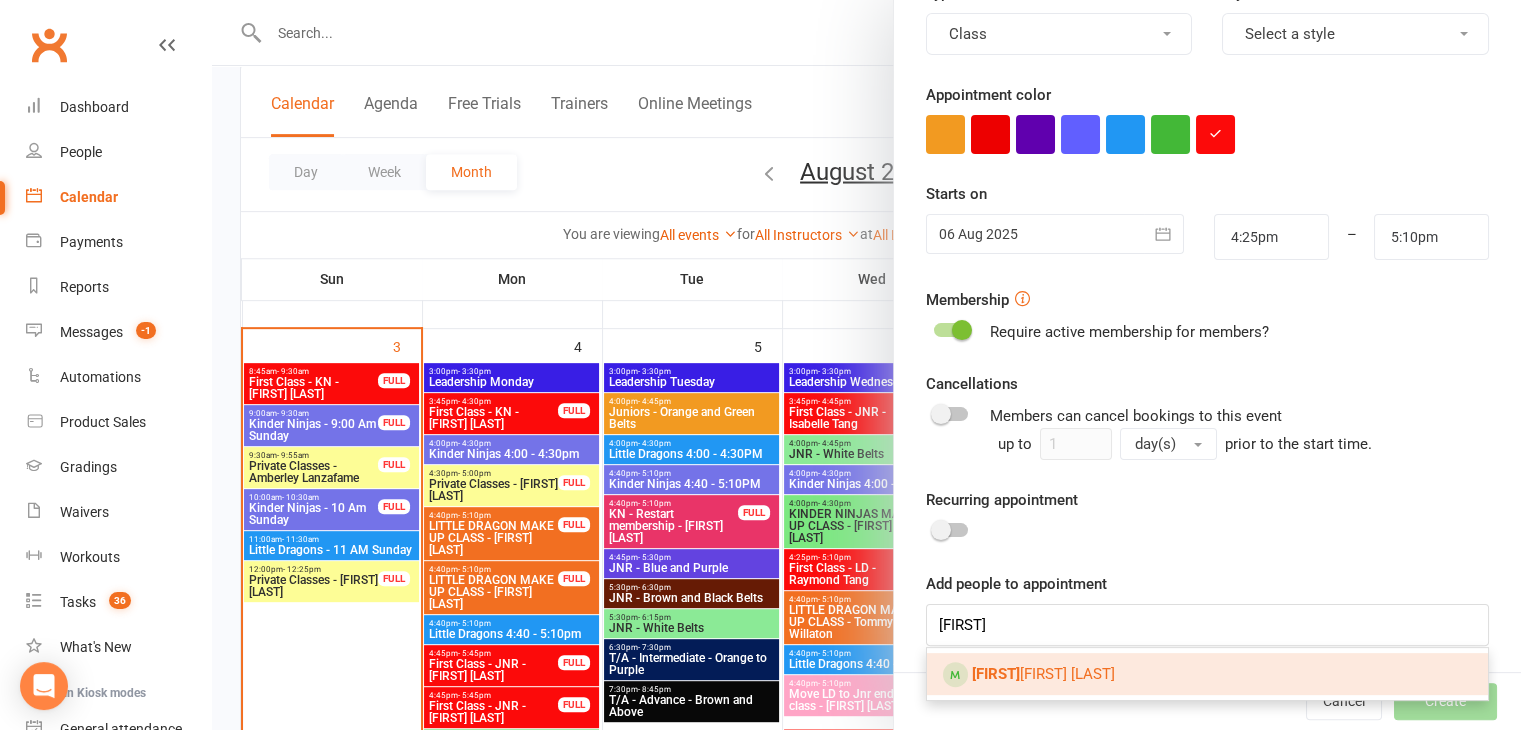 click on "Kilia n O connor" at bounding box center (1043, 674) 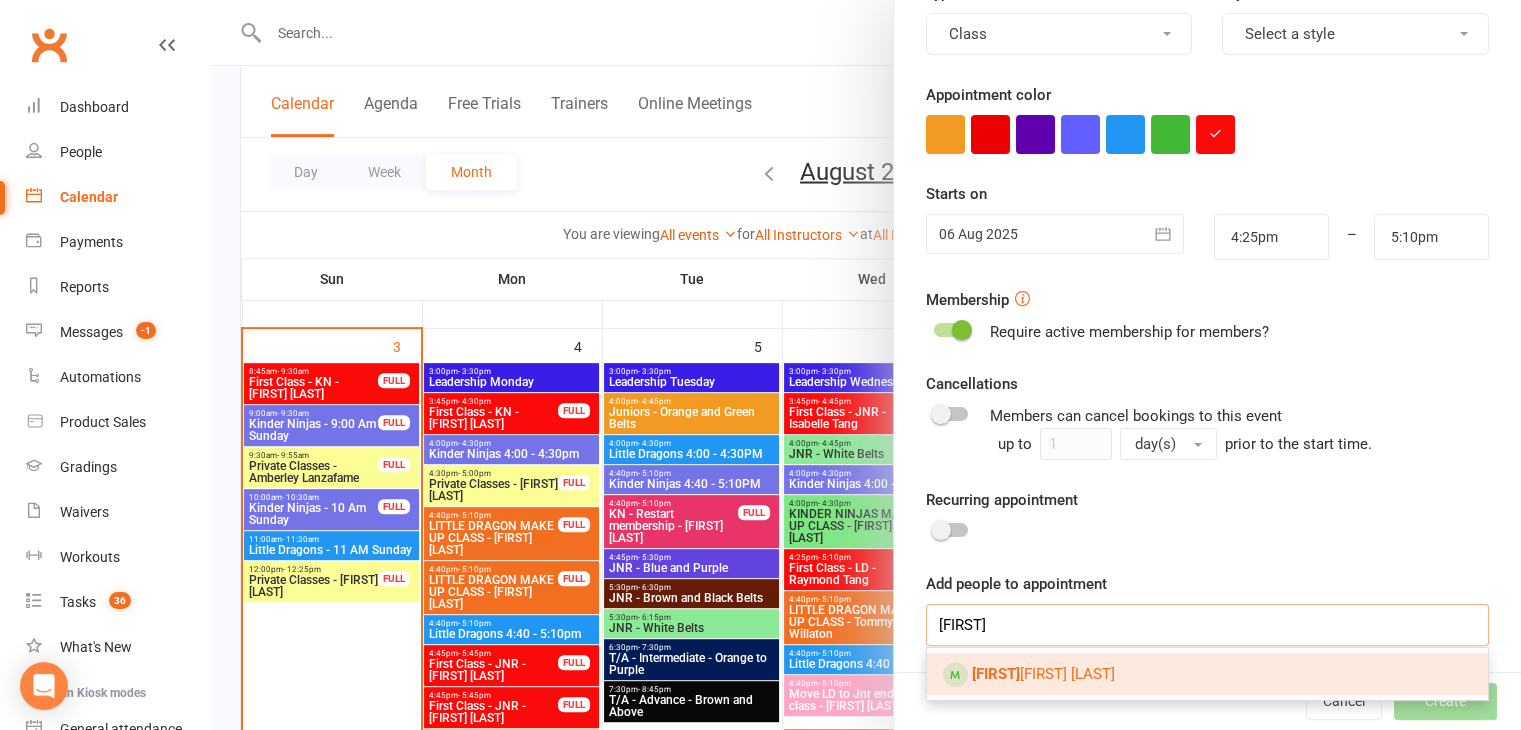 type 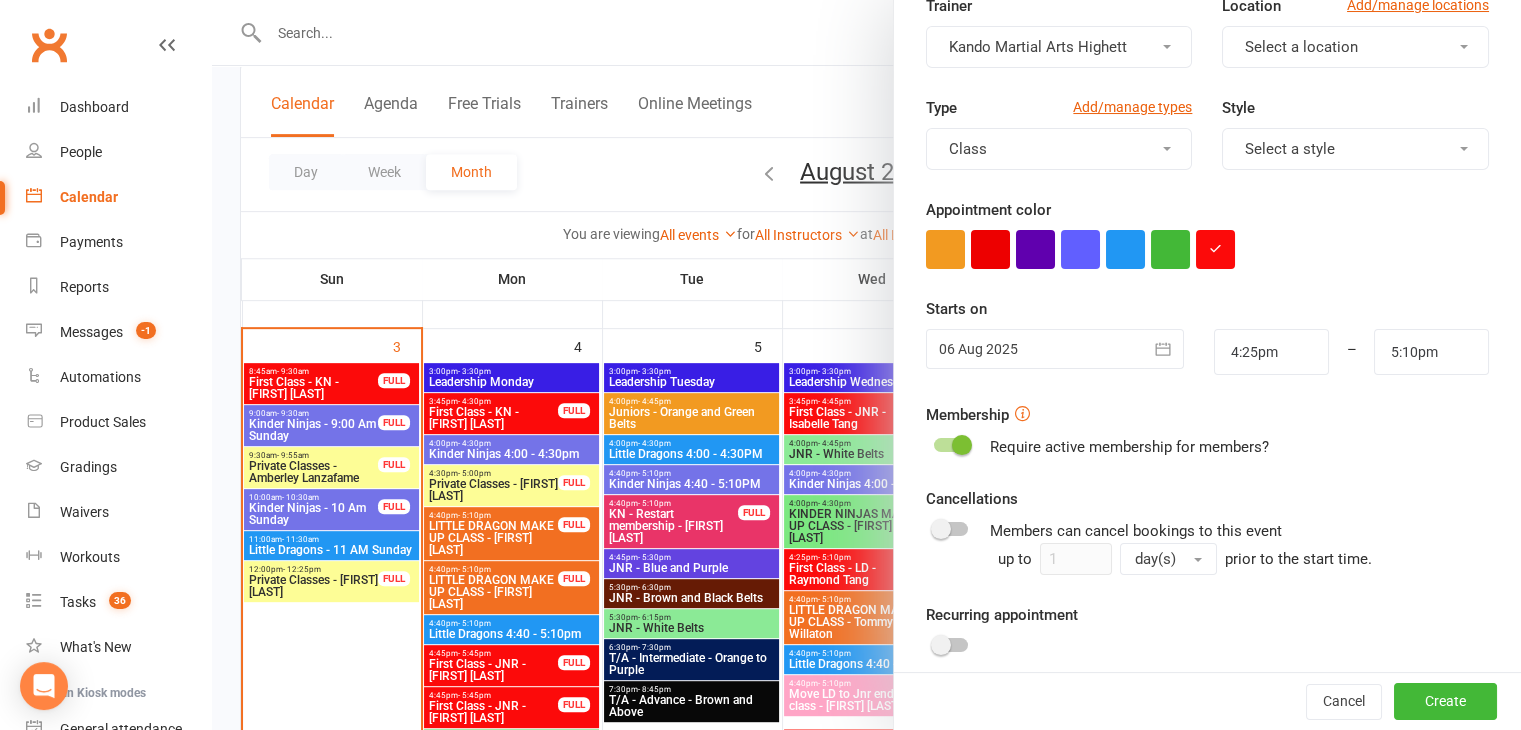 scroll, scrollTop: 364, scrollLeft: 0, axis: vertical 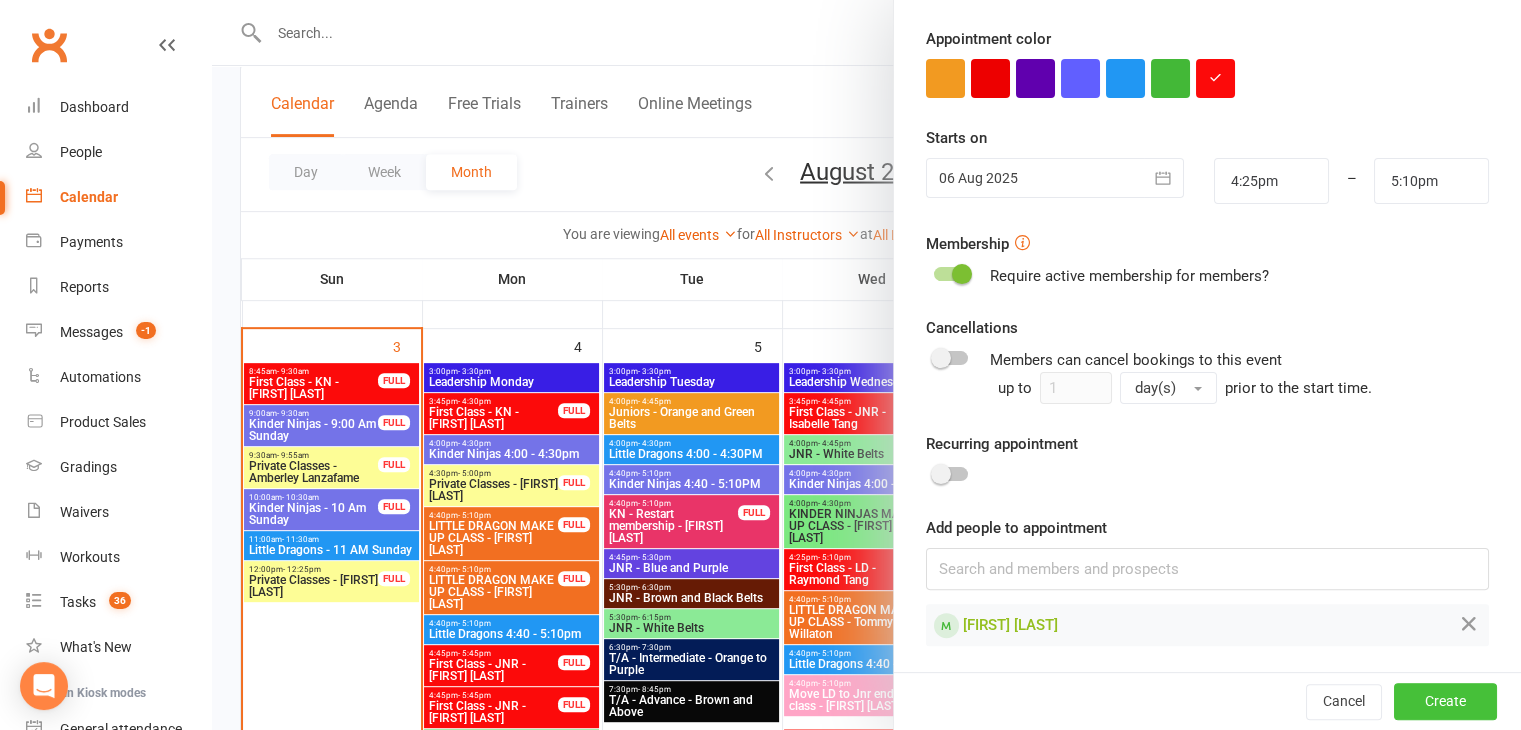 click on "Create" at bounding box center [1445, 702] 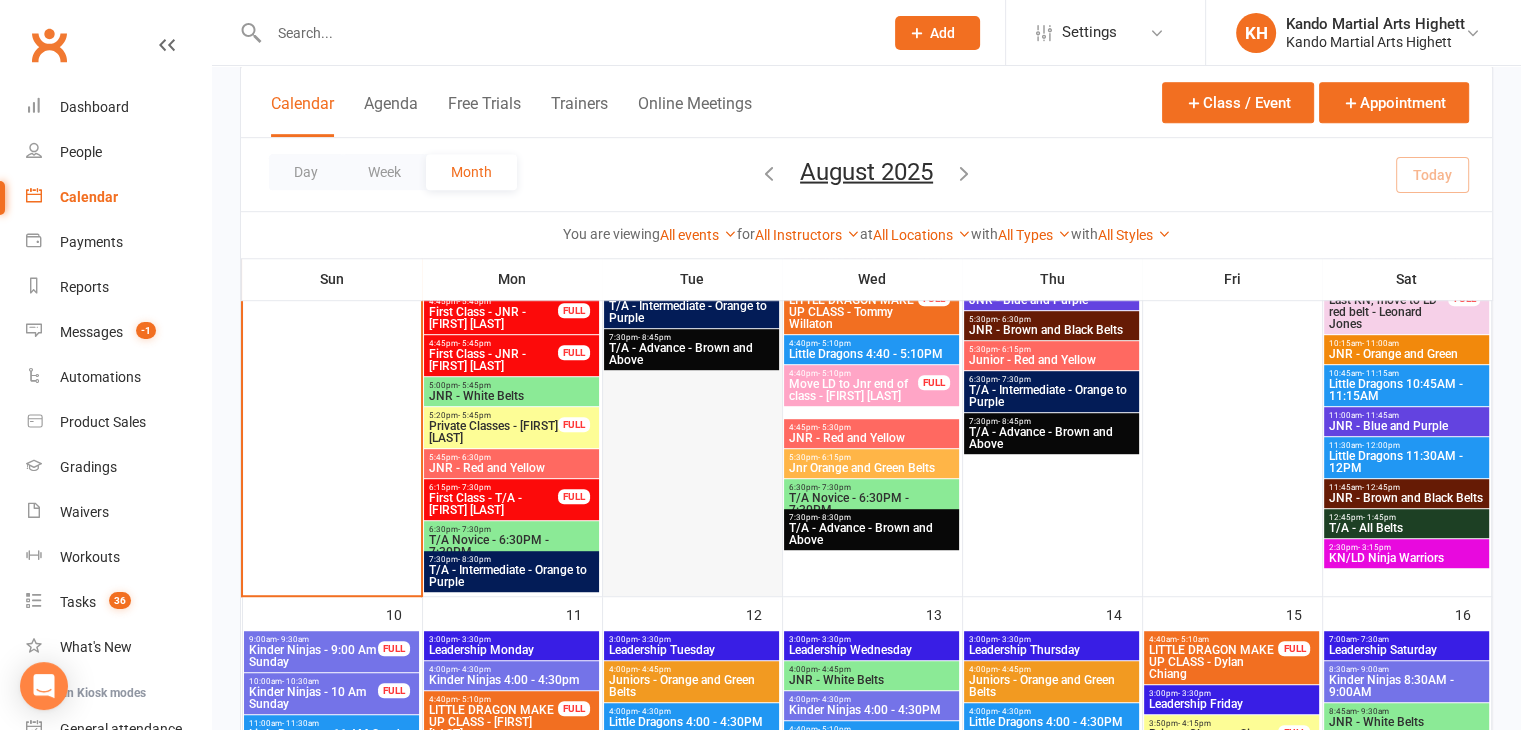scroll, scrollTop: 1400, scrollLeft: 0, axis: vertical 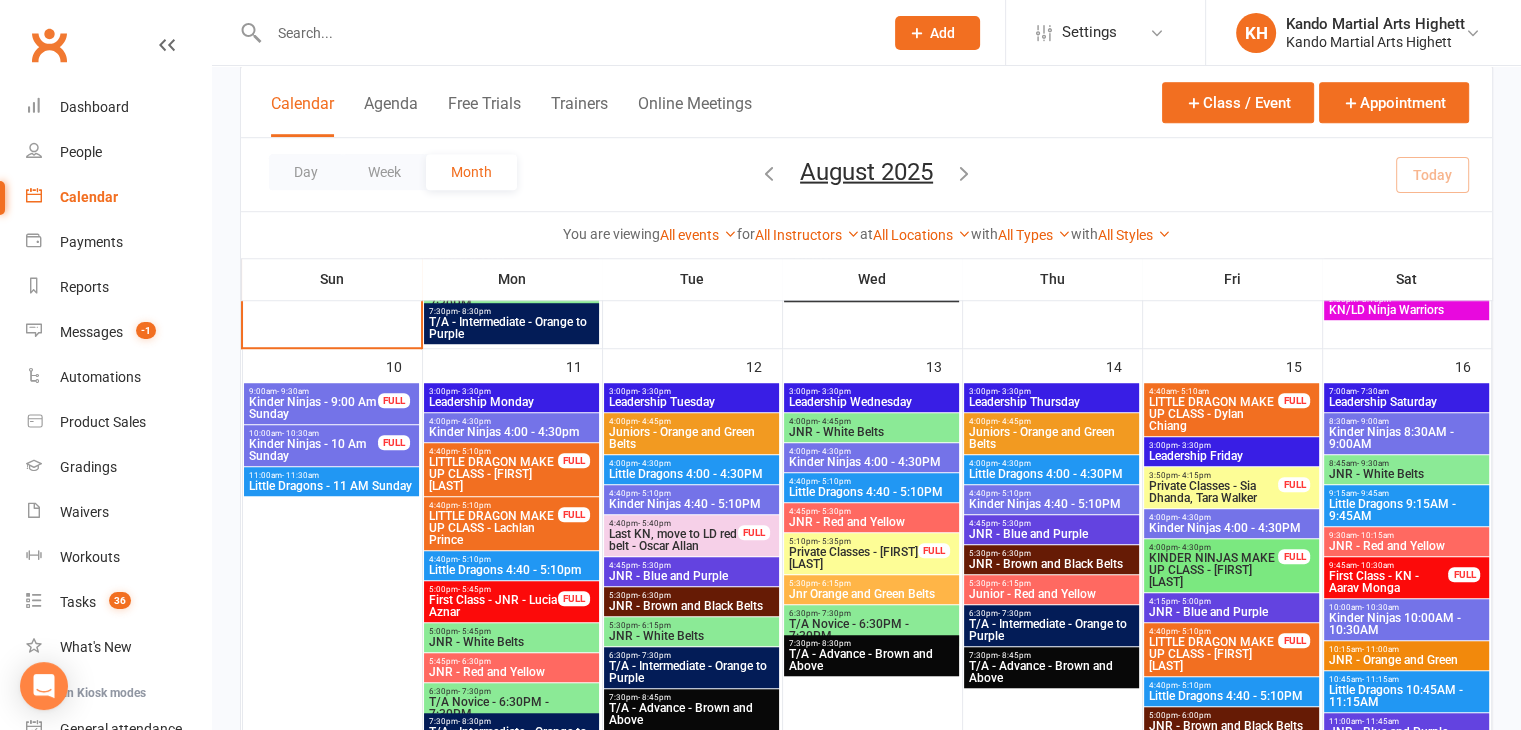 click on "- 10:30am" at bounding box center [300, 433] 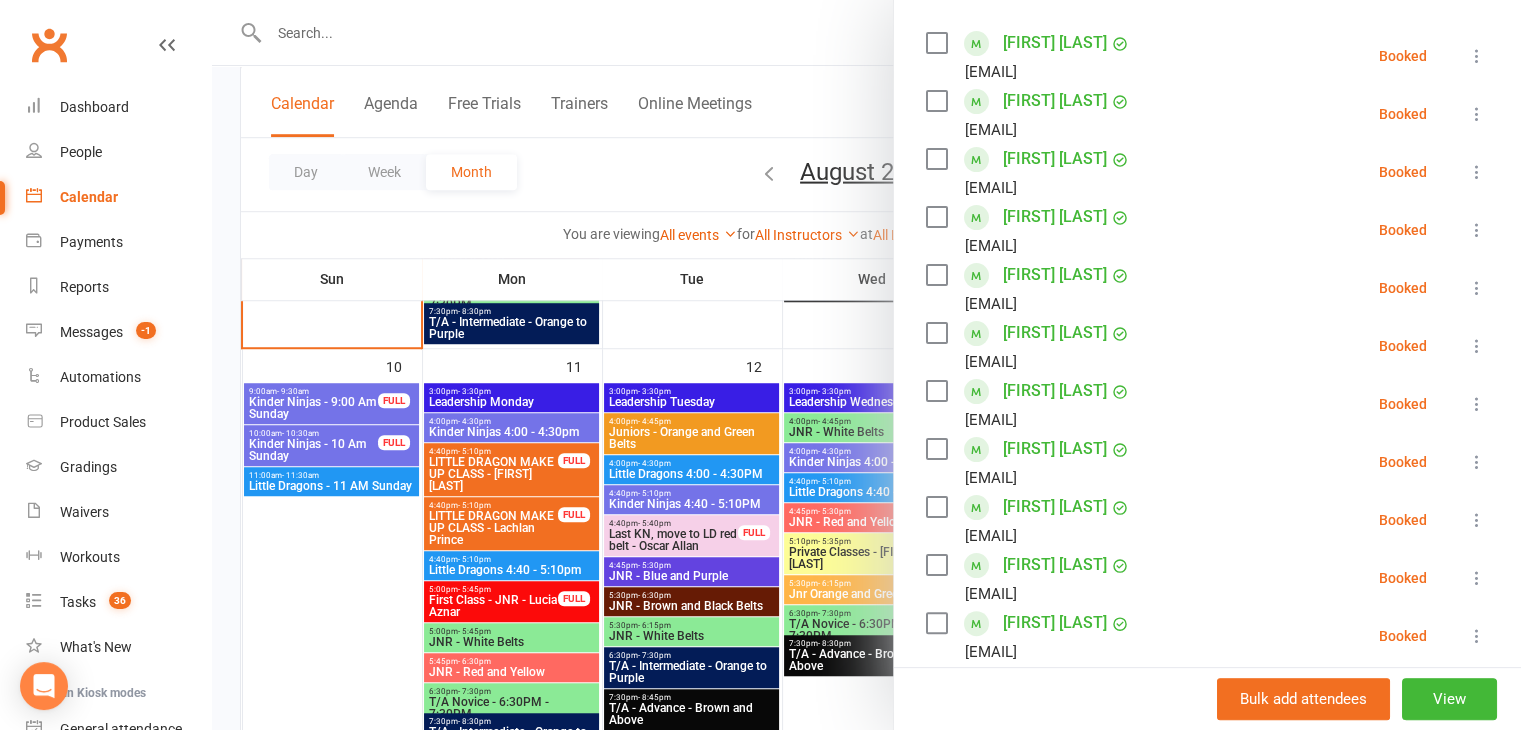 scroll, scrollTop: 700, scrollLeft: 0, axis: vertical 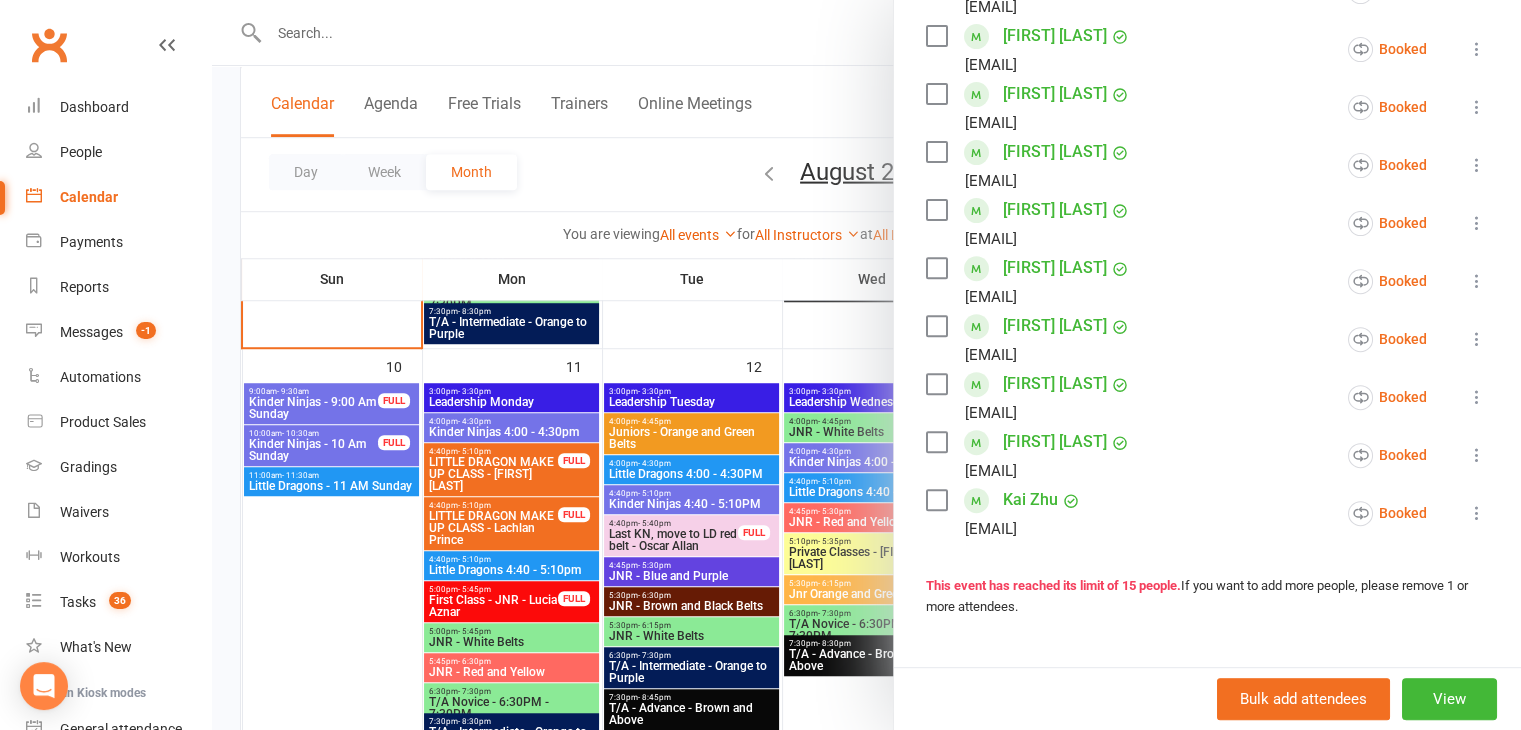 click at bounding box center (866, 365) 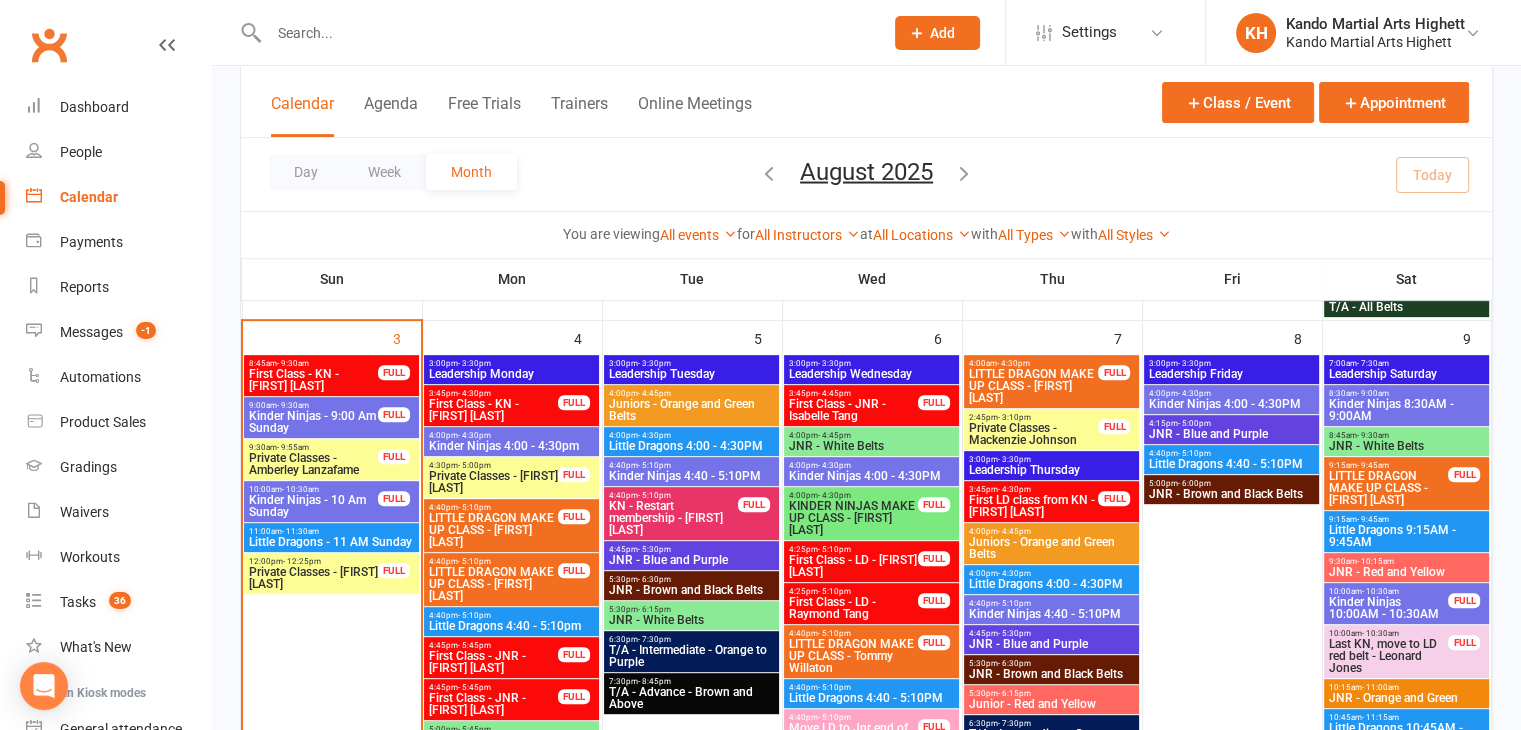 scroll, scrollTop: 808, scrollLeft: 0, axis: vertical 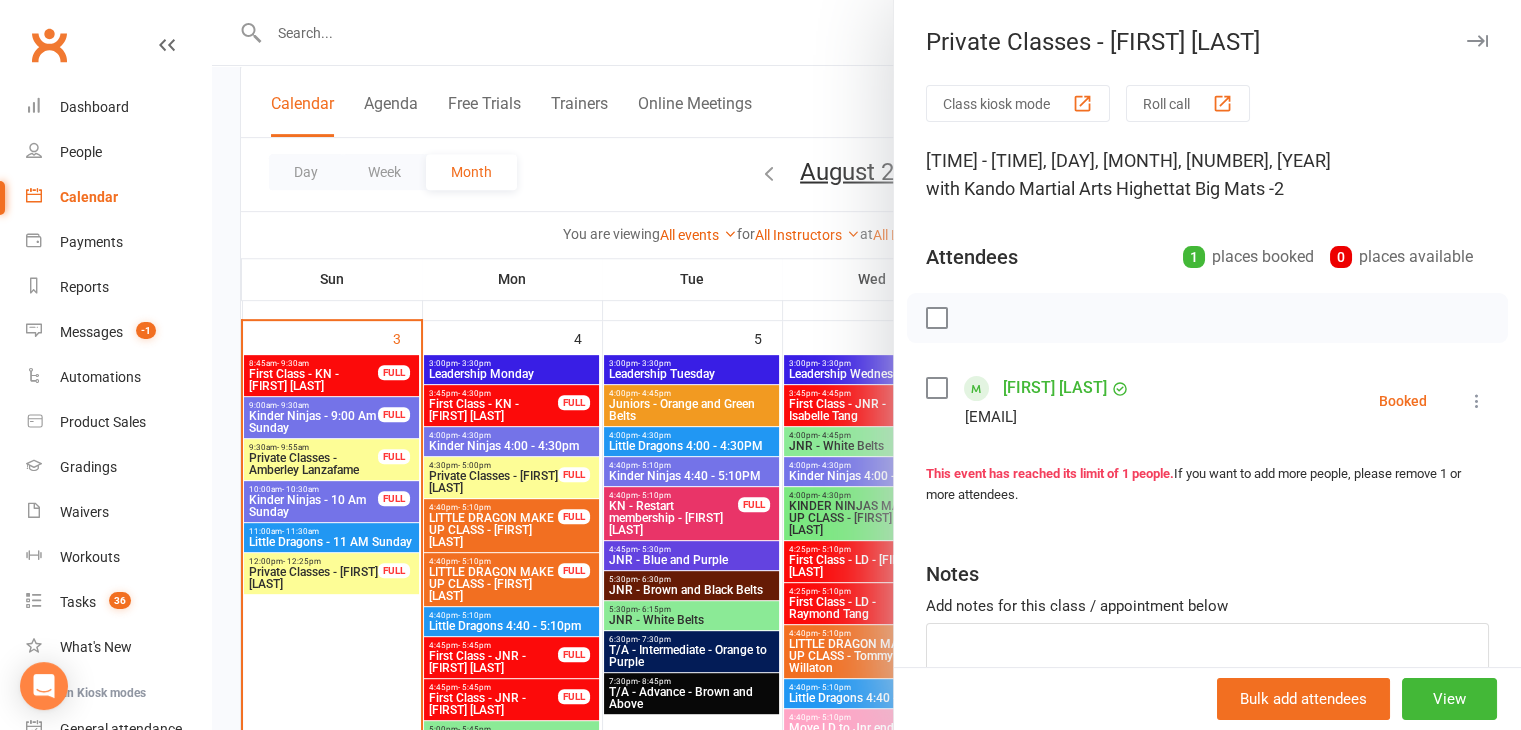 drag, startPoint x: 290, startPoint y: 574, endPoint x: 322, endPoint y: 540, distance: 46.69047 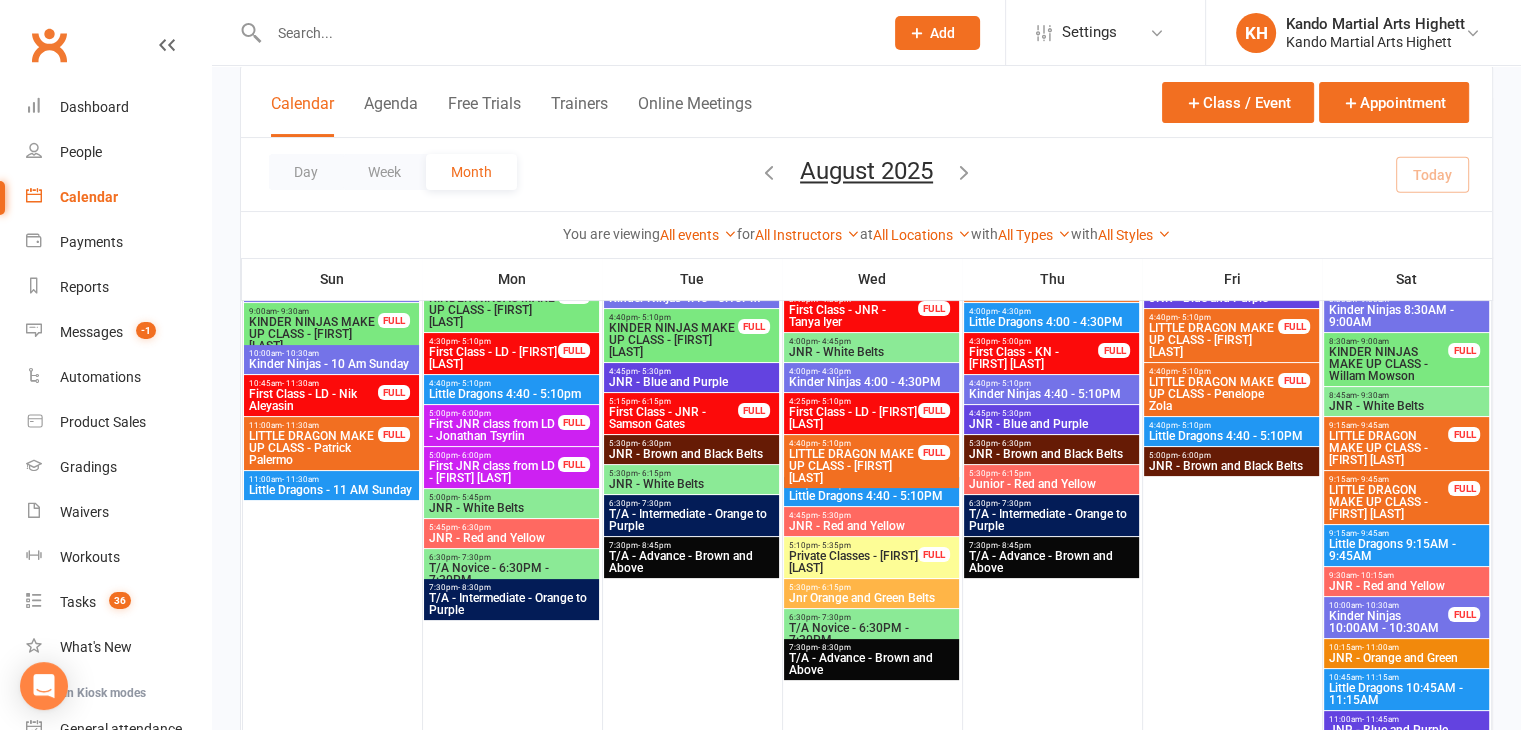 scroll, scrollTop: 208, scrollLeft: 0, axis: vertical 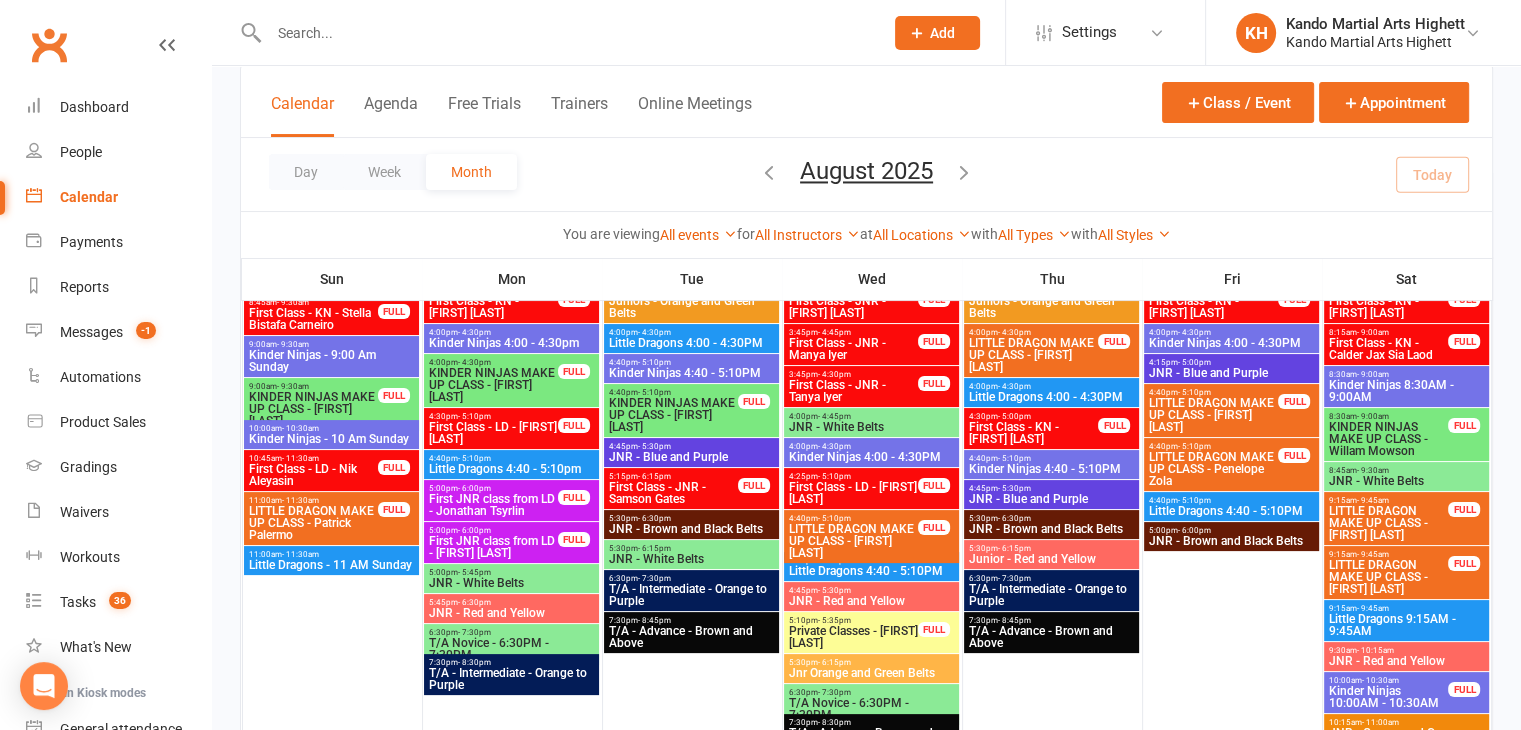 click on "Little Dragons 4:40 - 5:10PM" at bounding box center (1231, 511) 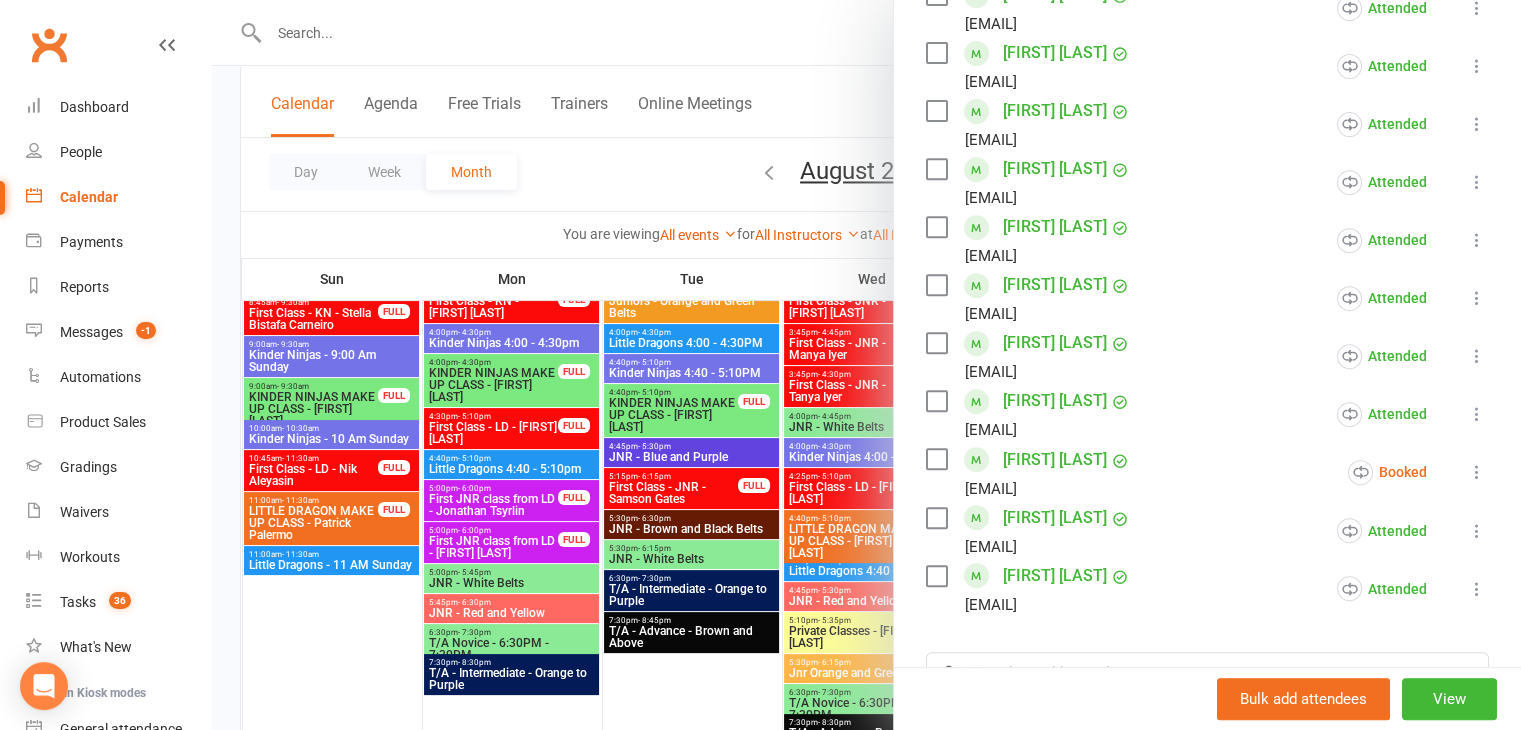scroll, scrollTop: 800, scrollLeft: 0, axis: vertical 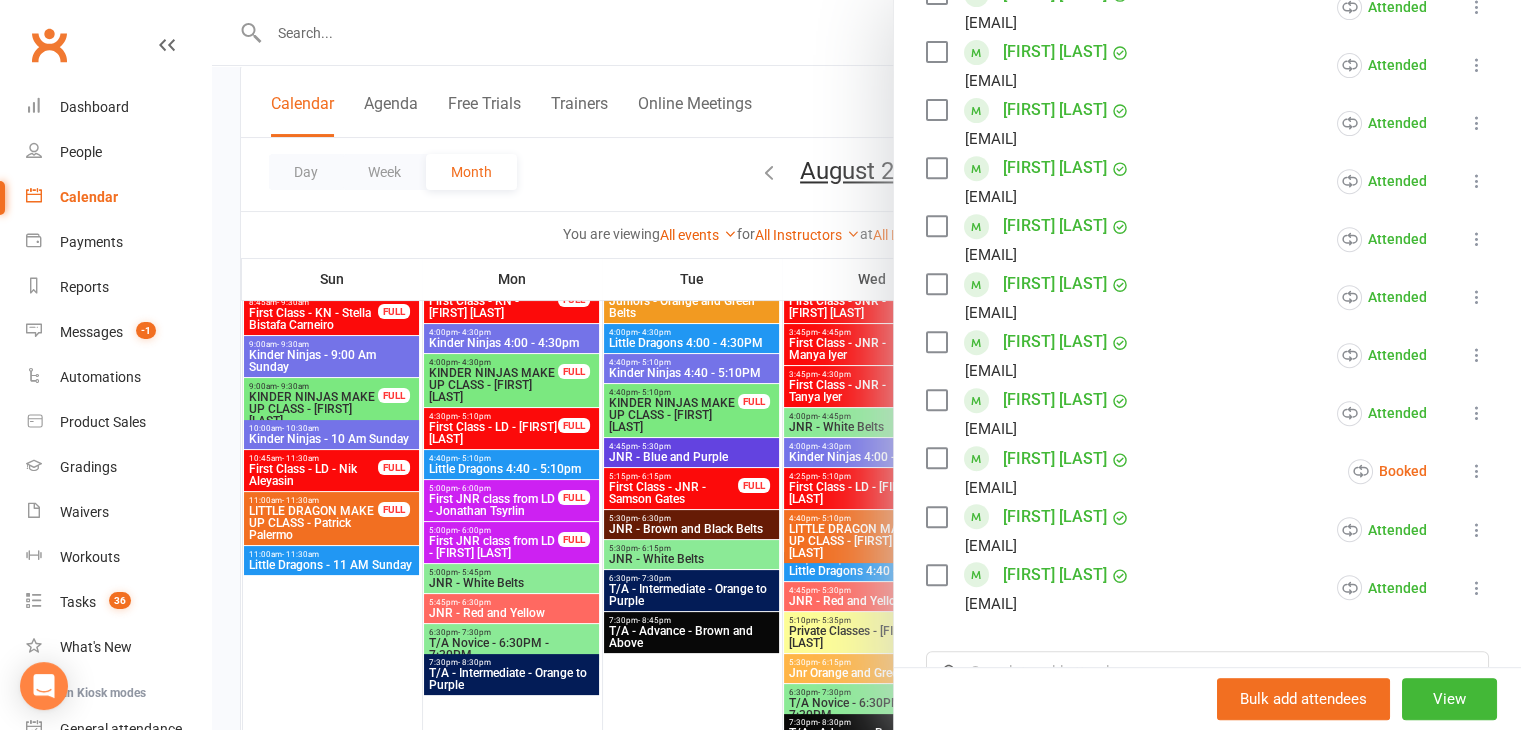 click at bounding box center [866, 365] 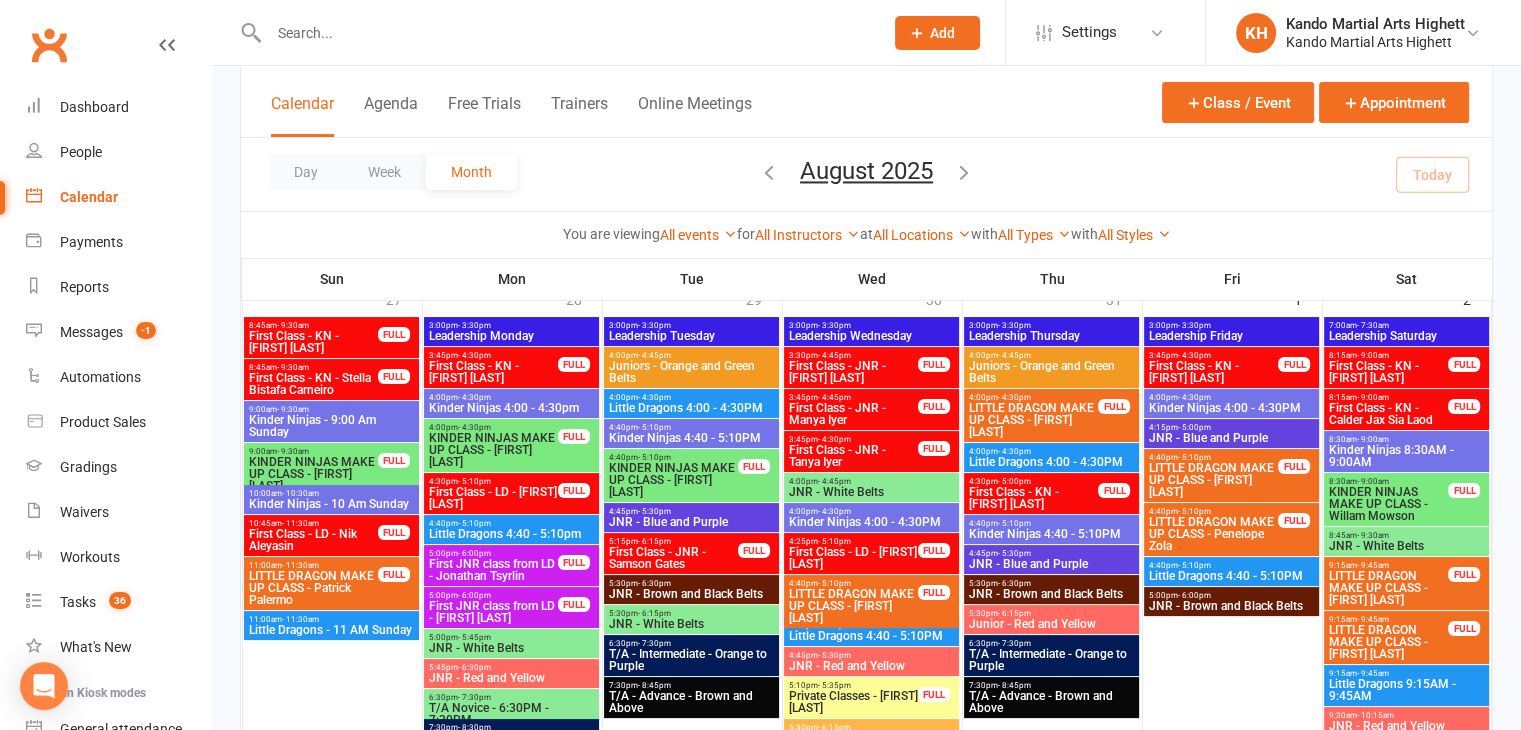 scroll, scrollTop: 108, scrollLeft: 0, axis: vertical 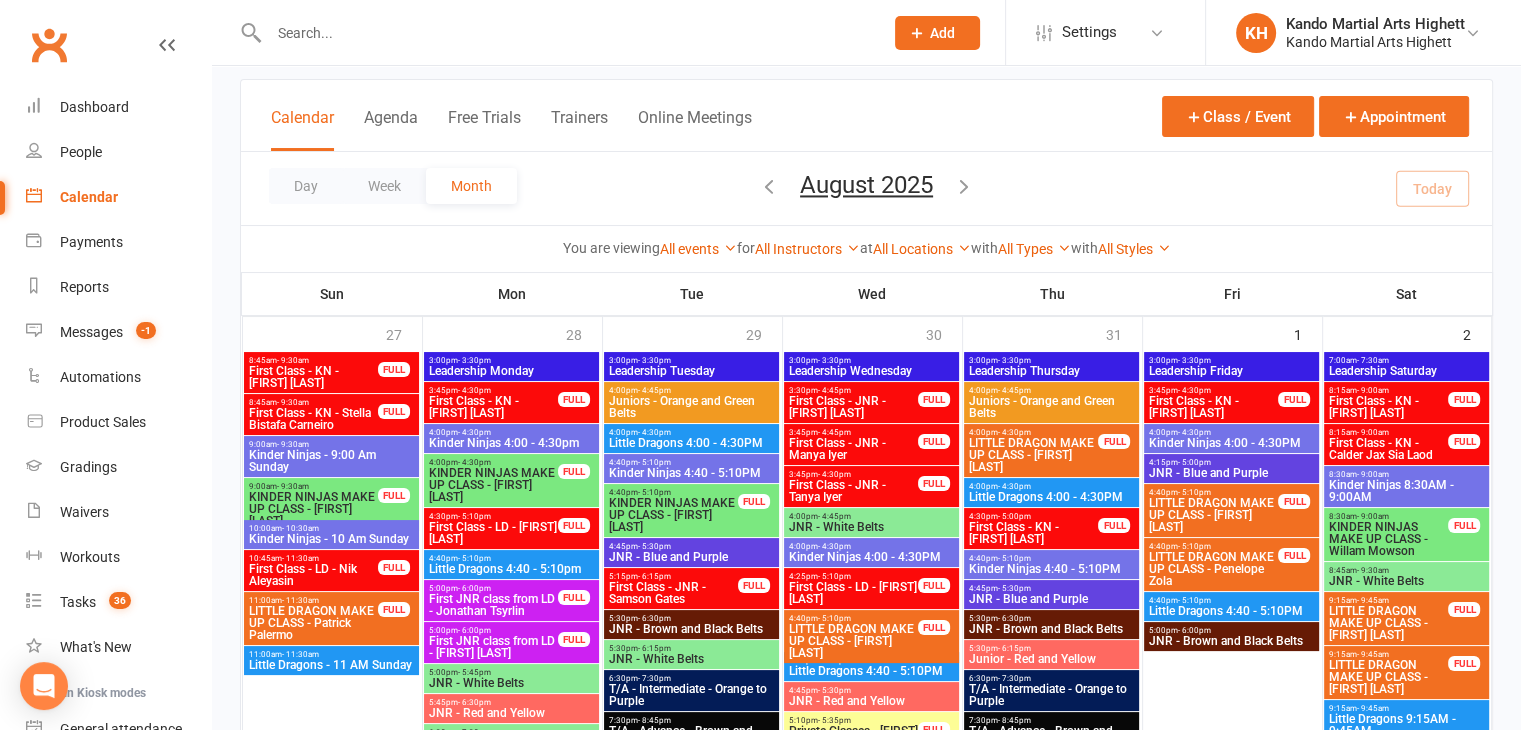 click on "4:00pm  - 4:30pm" at bounding box center [1231, 432] 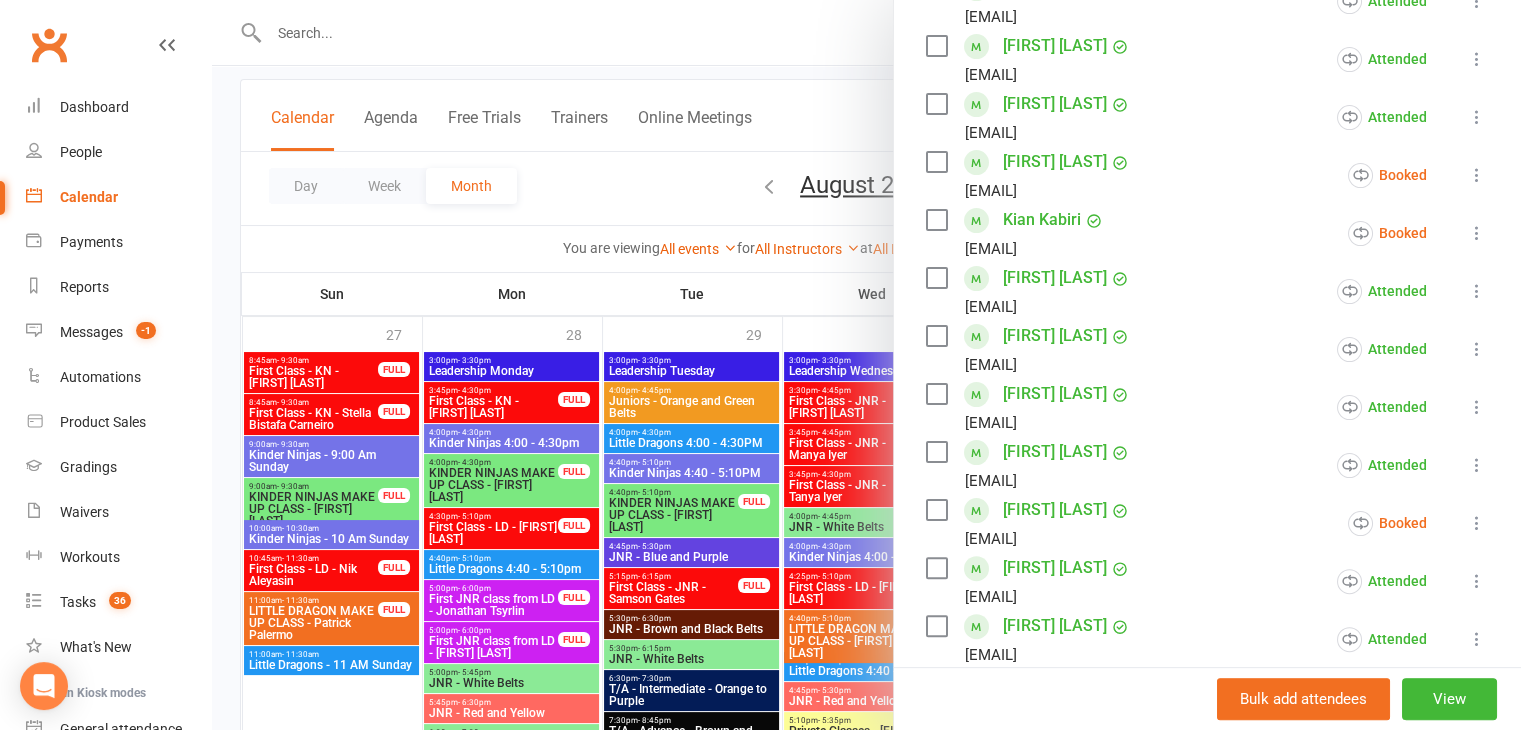 scroll, scrollTop: 300, scrollLeft: 0, axis: vertical 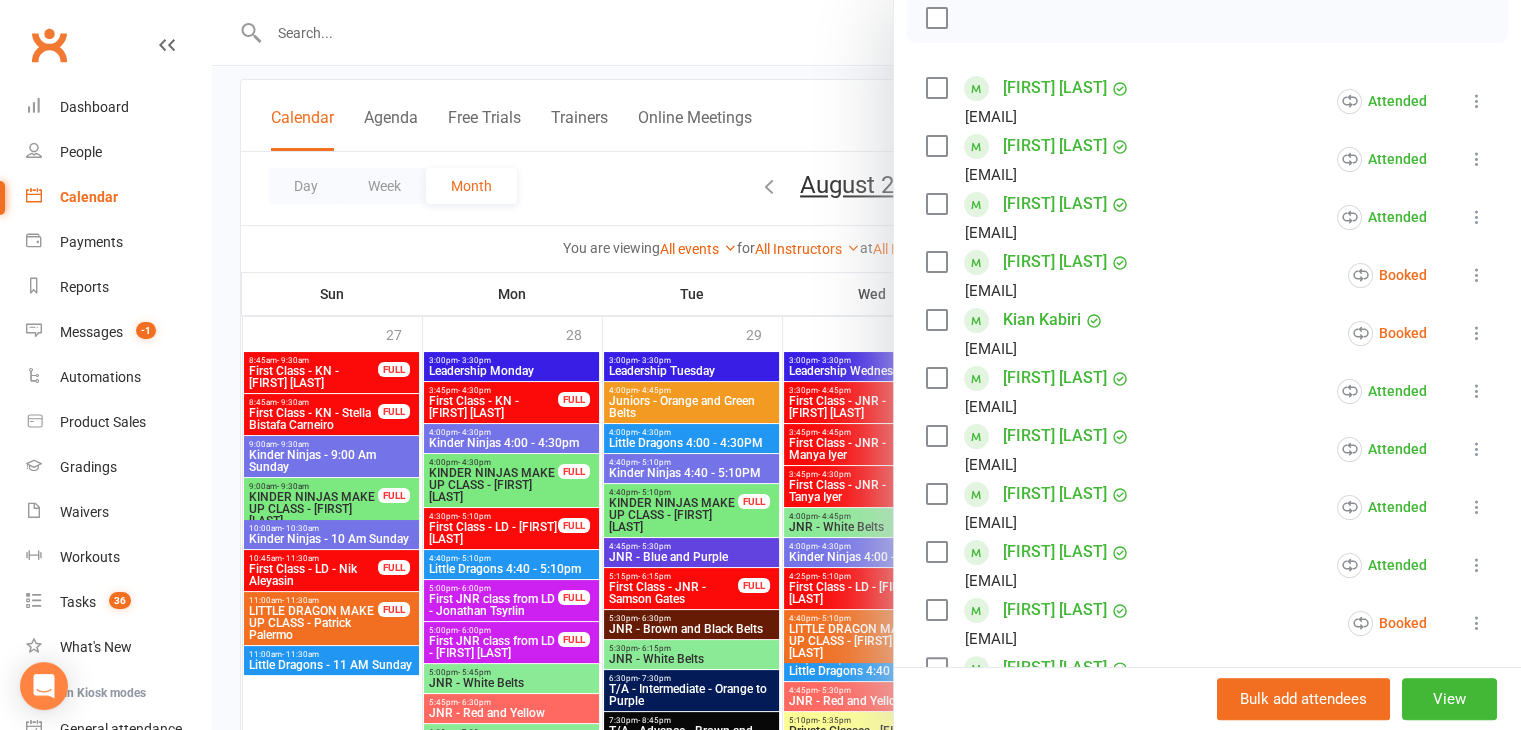 click at bounding box center [866, 365] 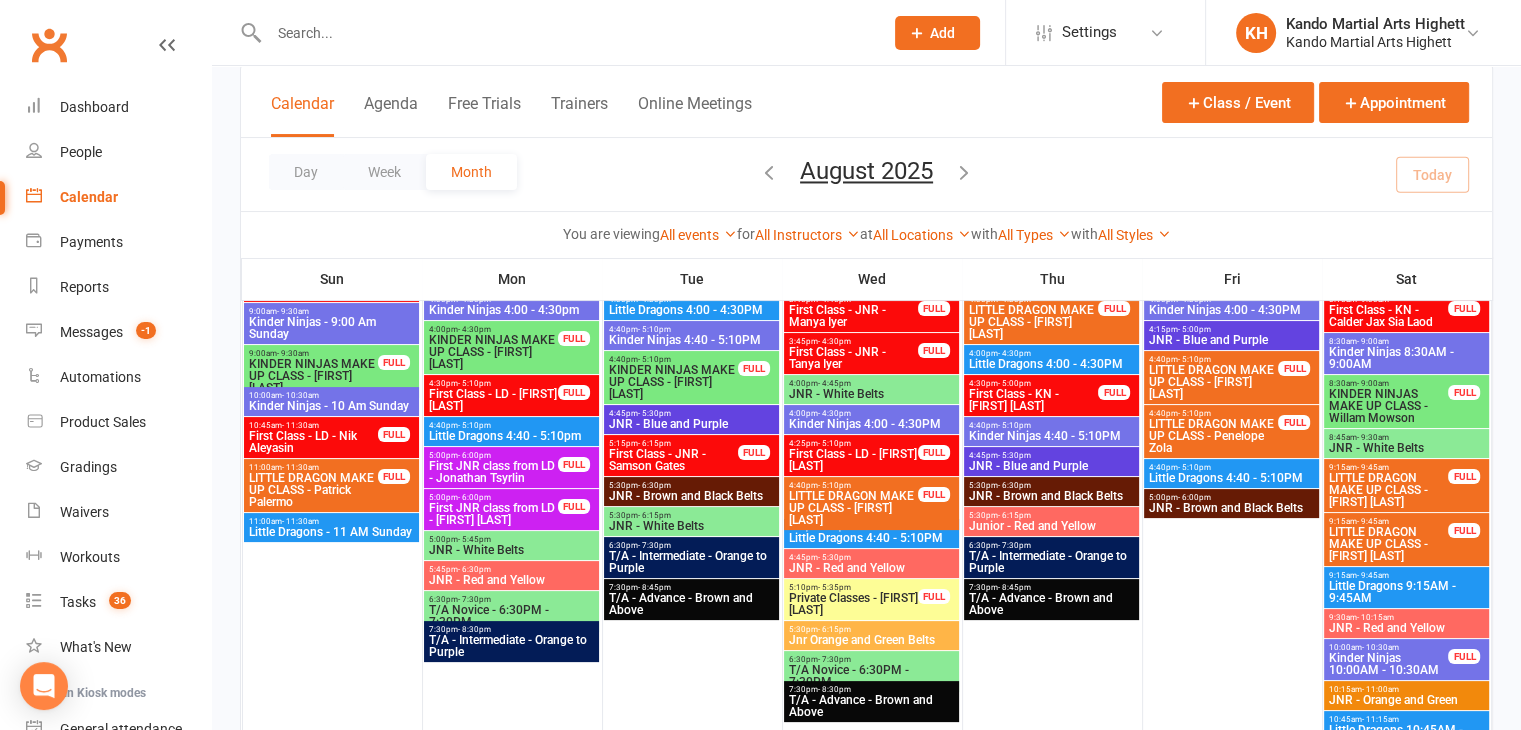 scroll, scrollTop: 108, scrollLeft: 0, axis: vertical 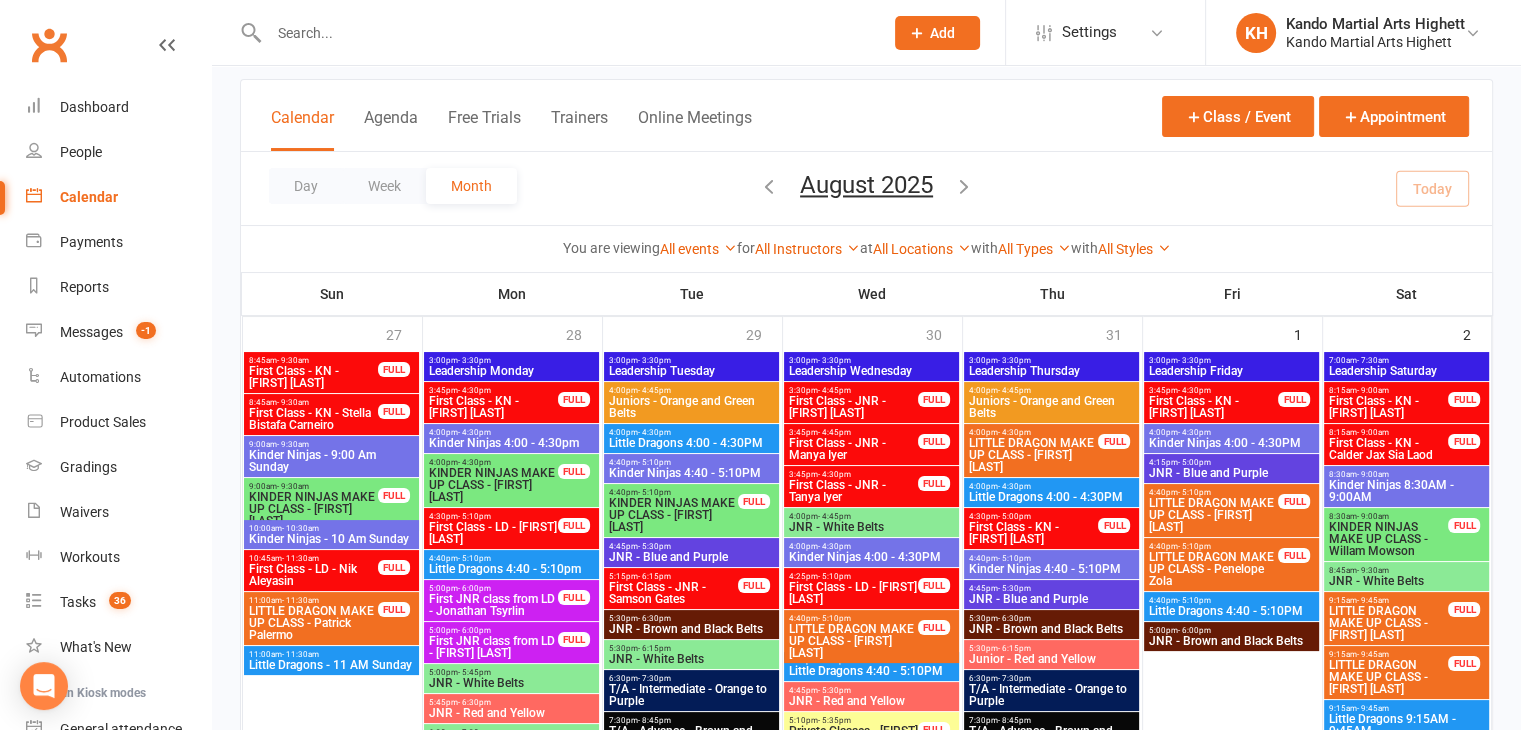 click on "4:00pm  - 4:30pm" at bounding box center (1231, 432) 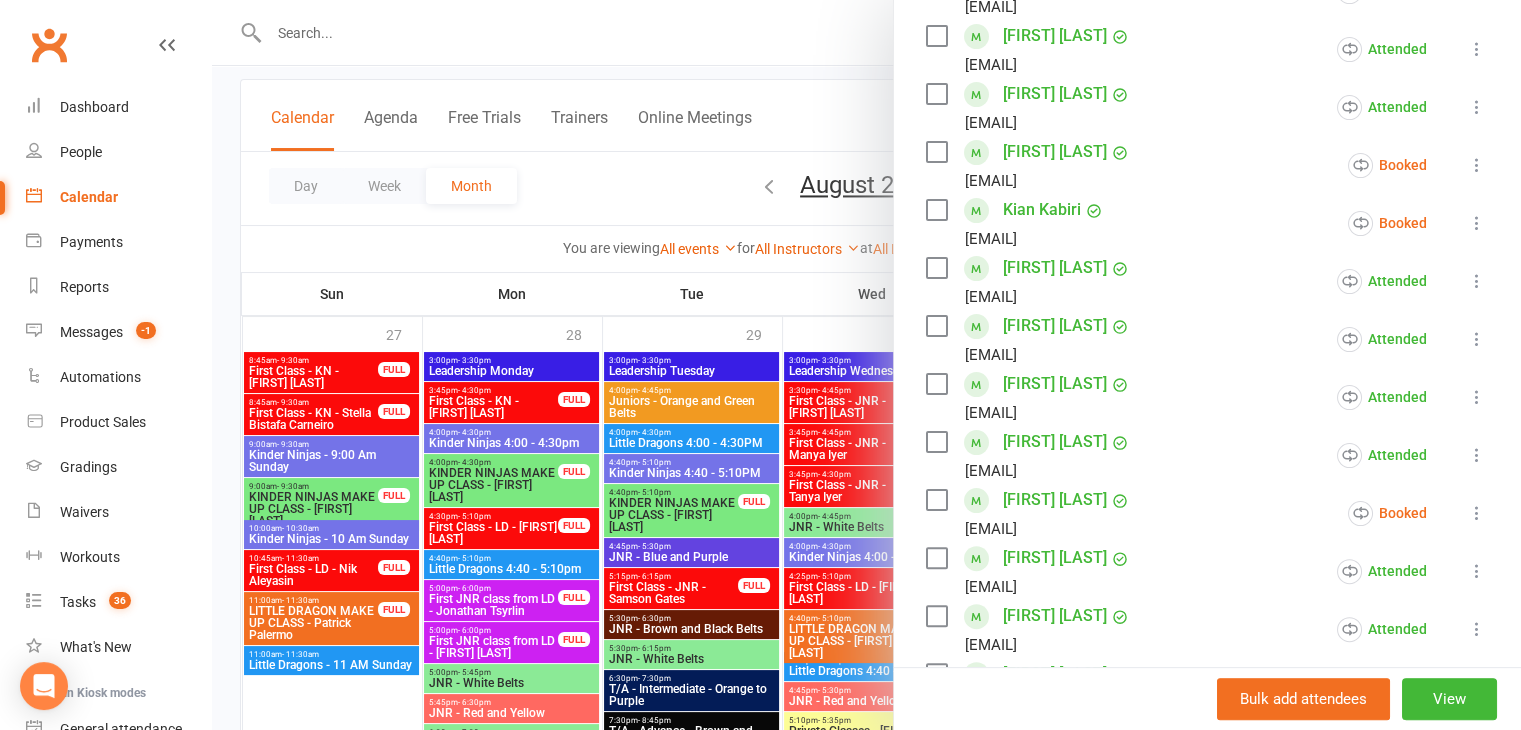 scroll, scrollTop: 300, scrollLeft: 0, axis: vertical 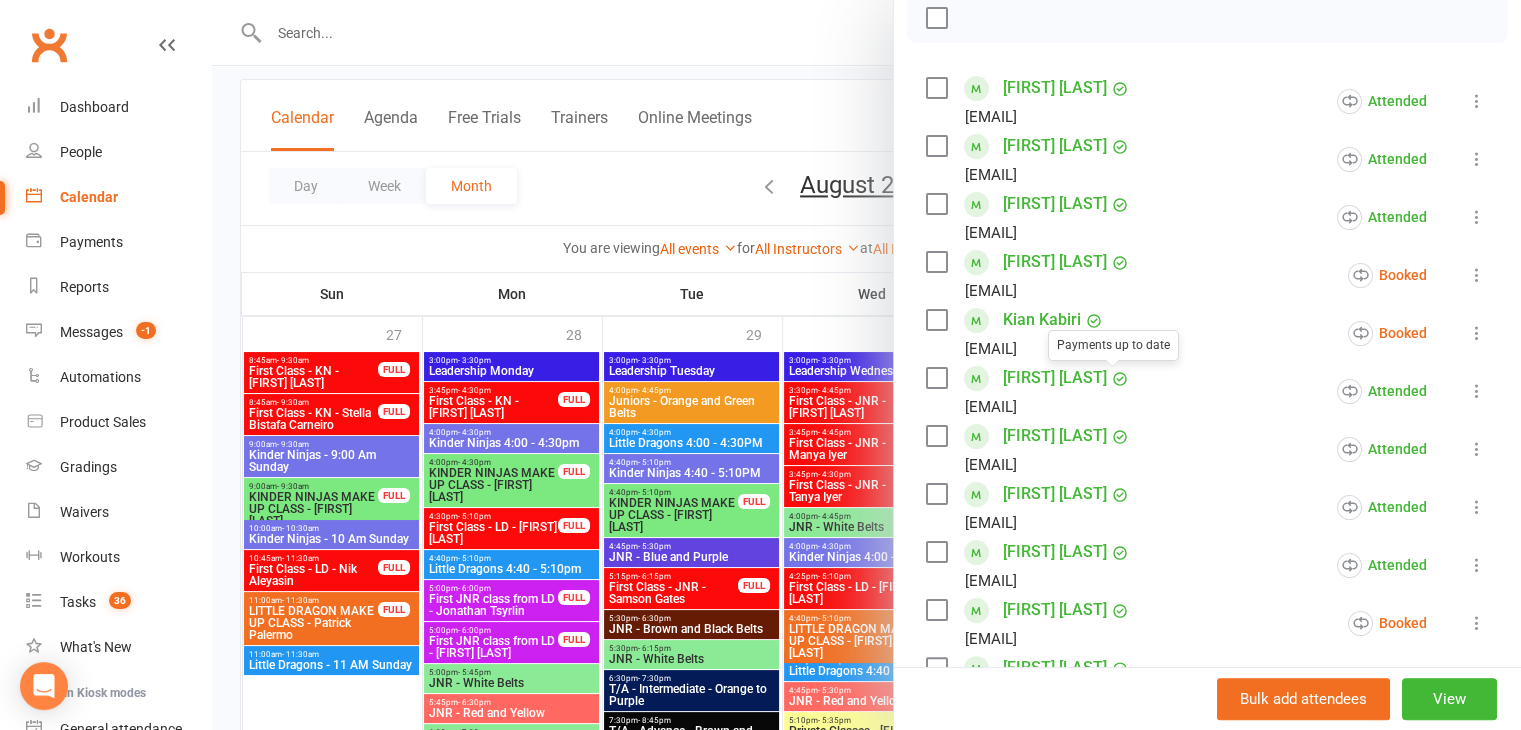 click at bounding box center [866, 365] 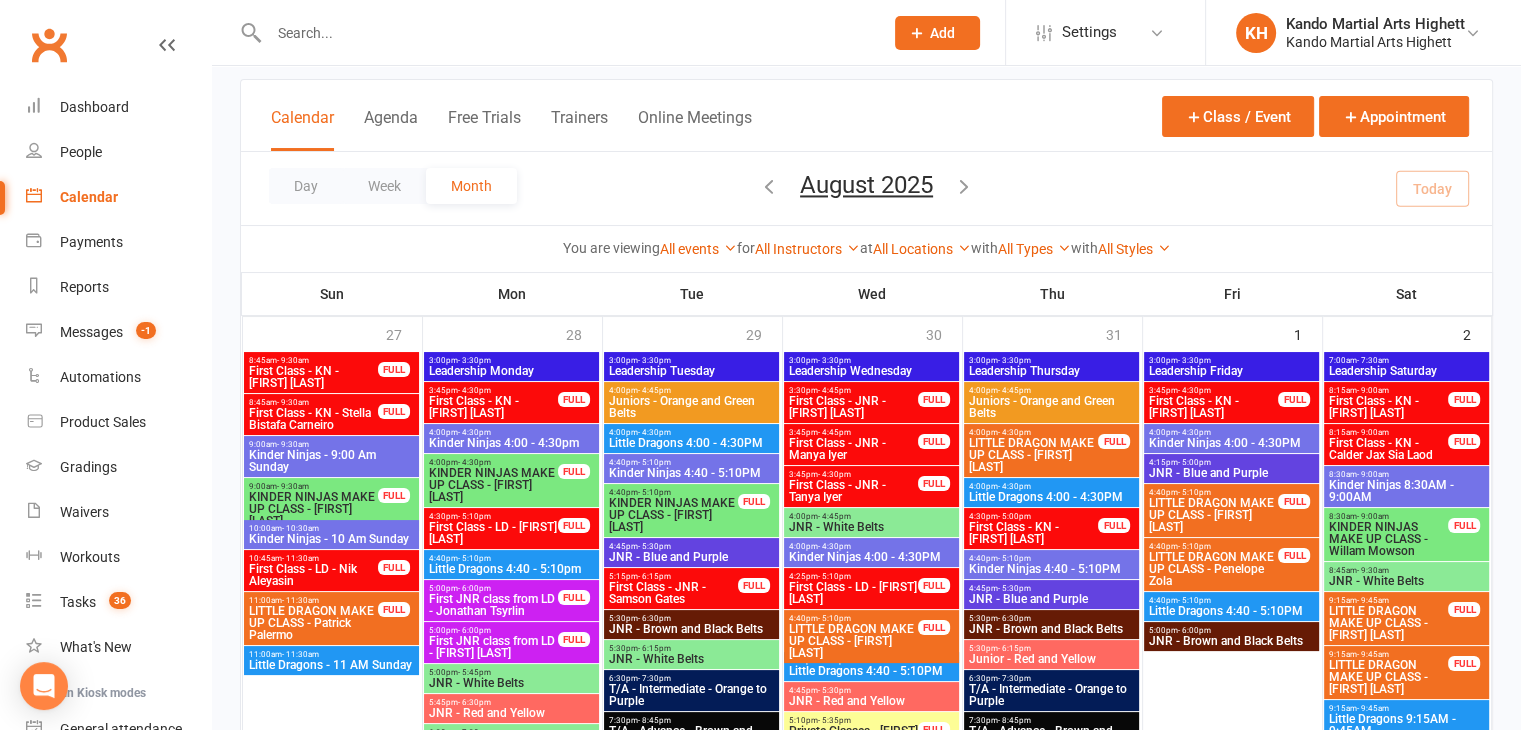 click on "LITTLE DRAGON MAKE UP CLASS - Penelope Zola" at bounding box center [1213, 569] 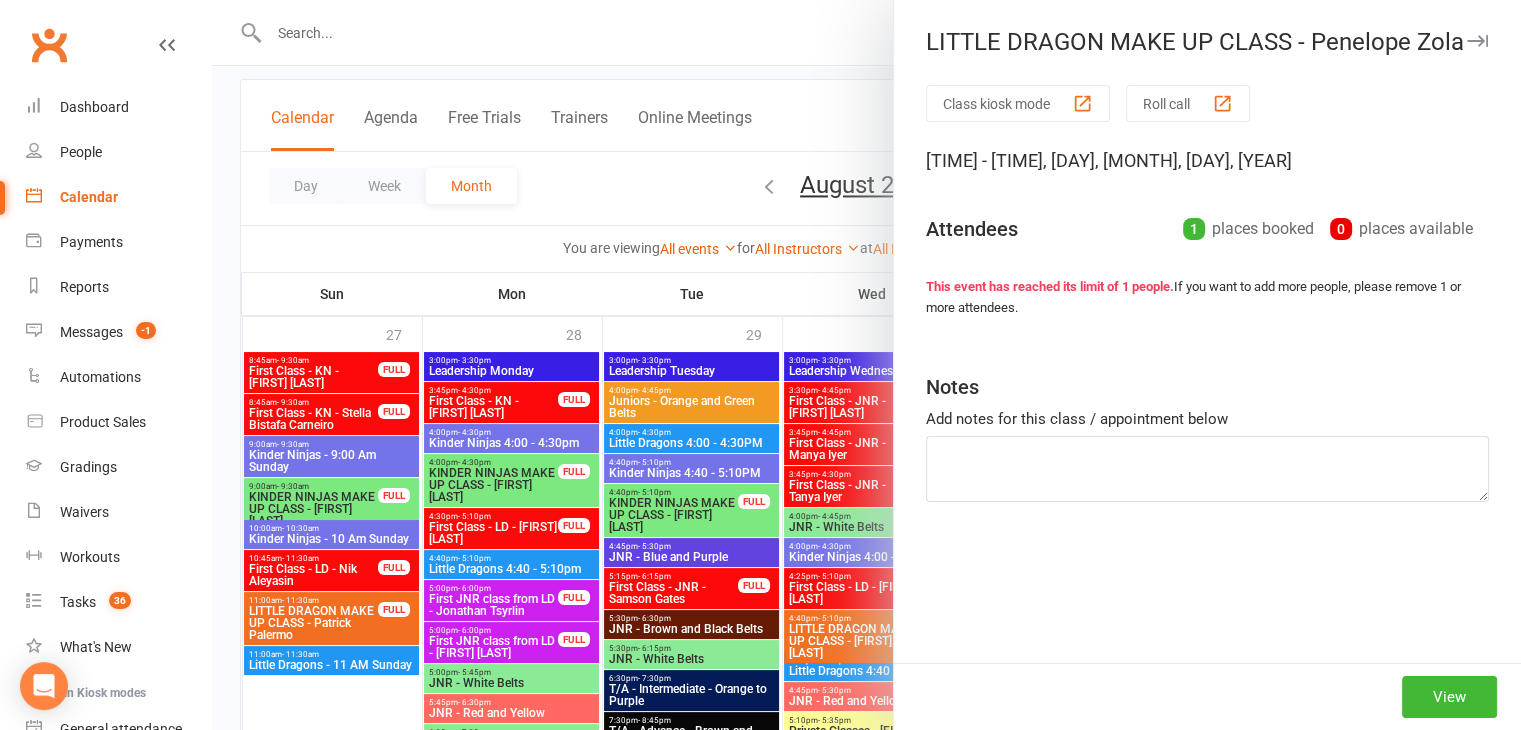 click at bounding box center [866, 365] 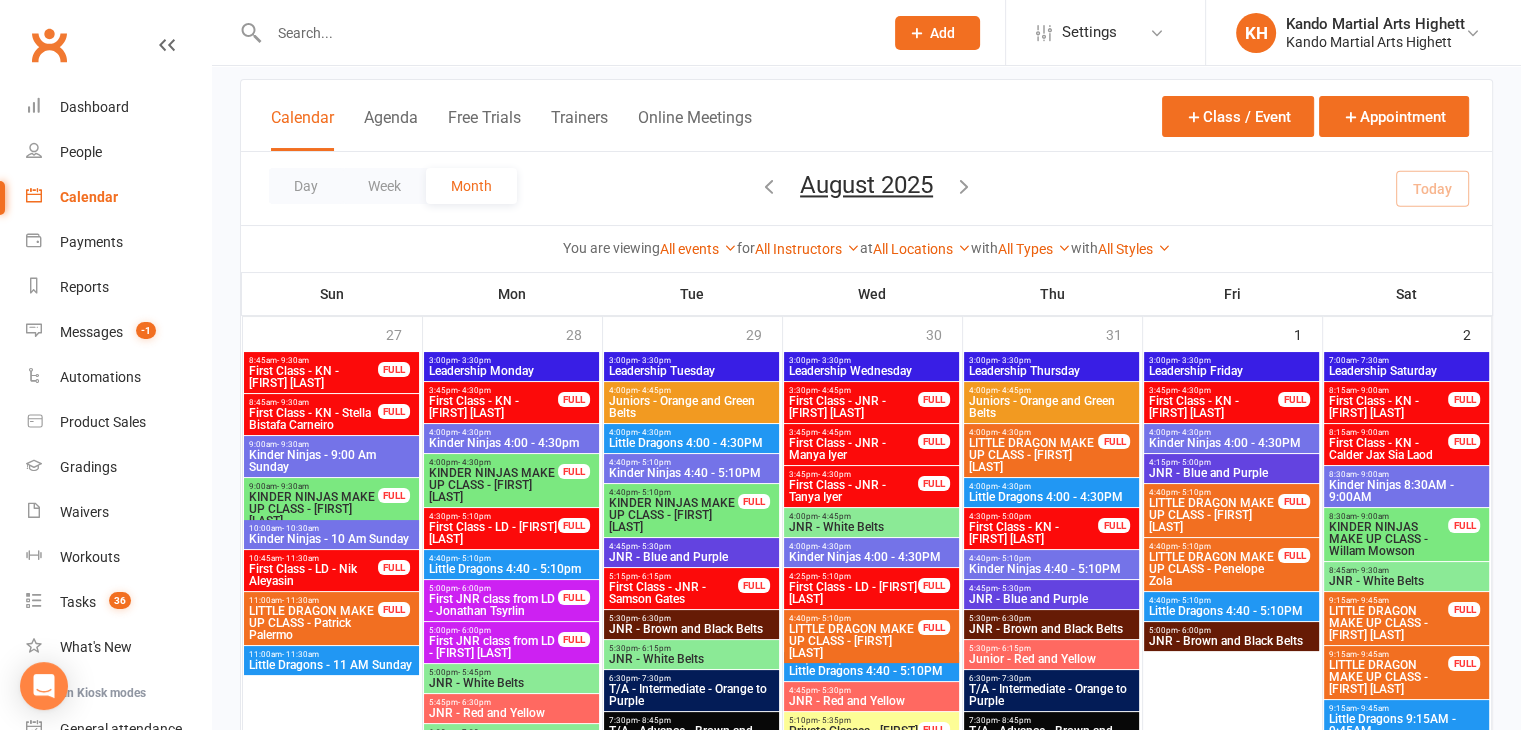 click on "5:00pm  - 6:00pm JNR - Brown and Black Belts" at bounding box center (1231, 636) 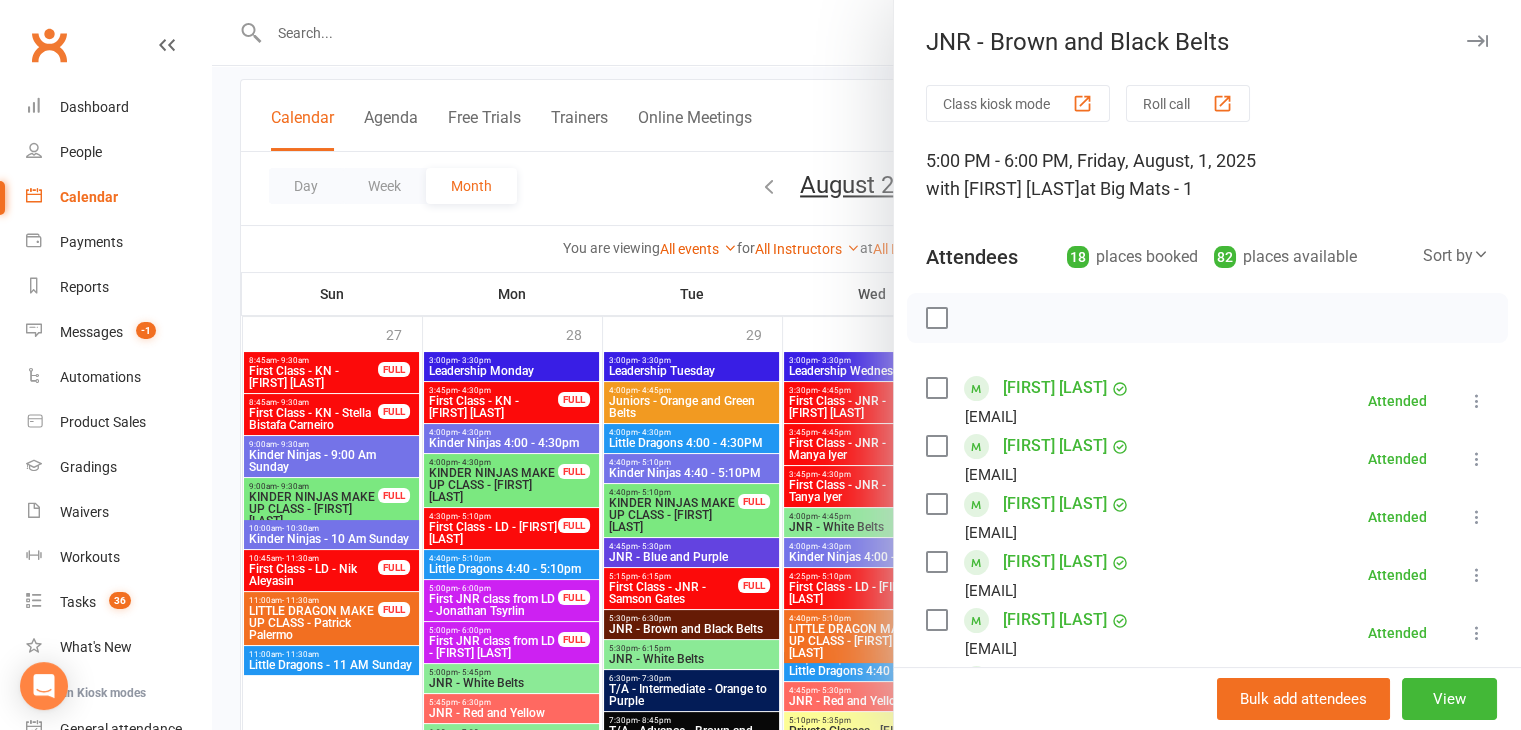 click at bounding box center (866, 365) 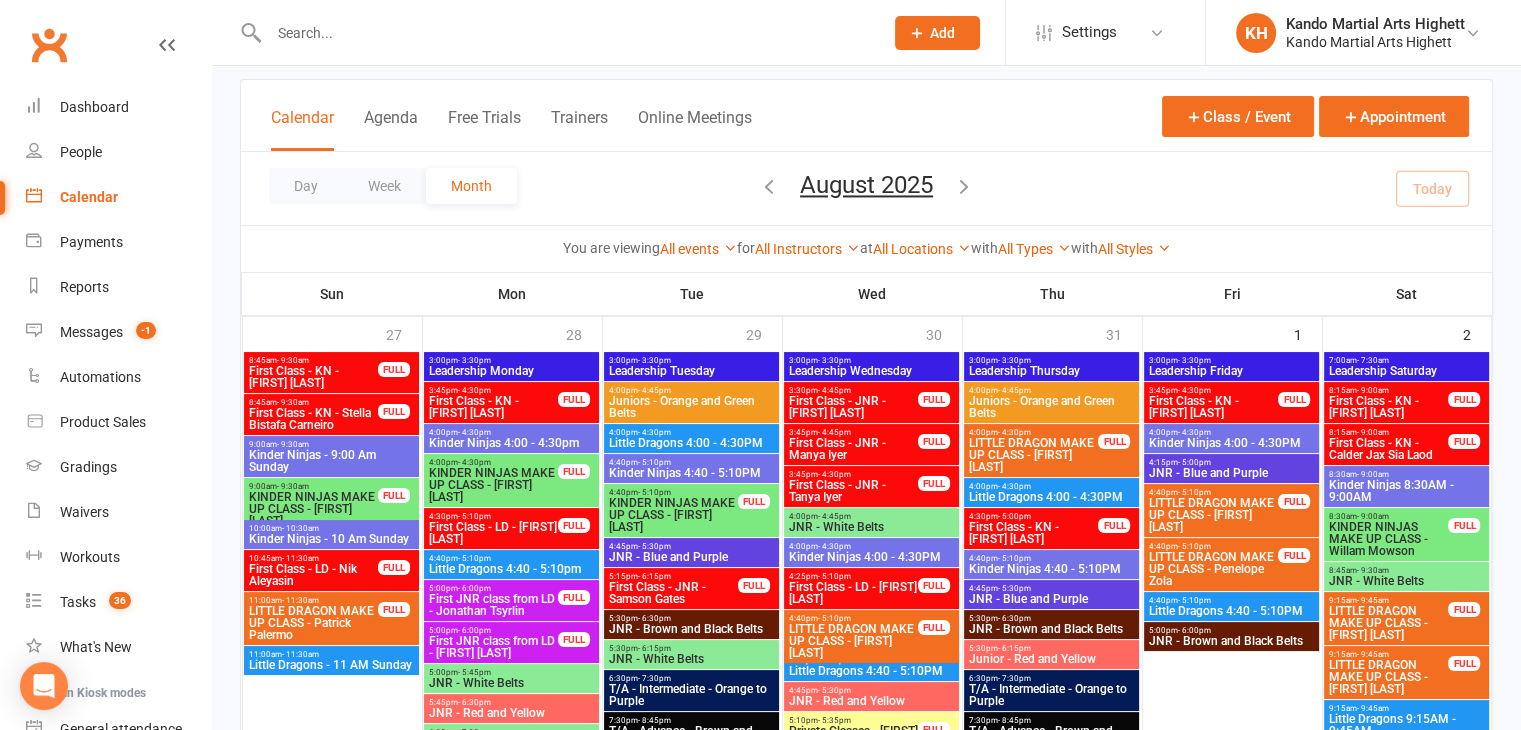 click on "Little Dragons 4:40 - 5:10PM" at bounding box center [1231, 611] 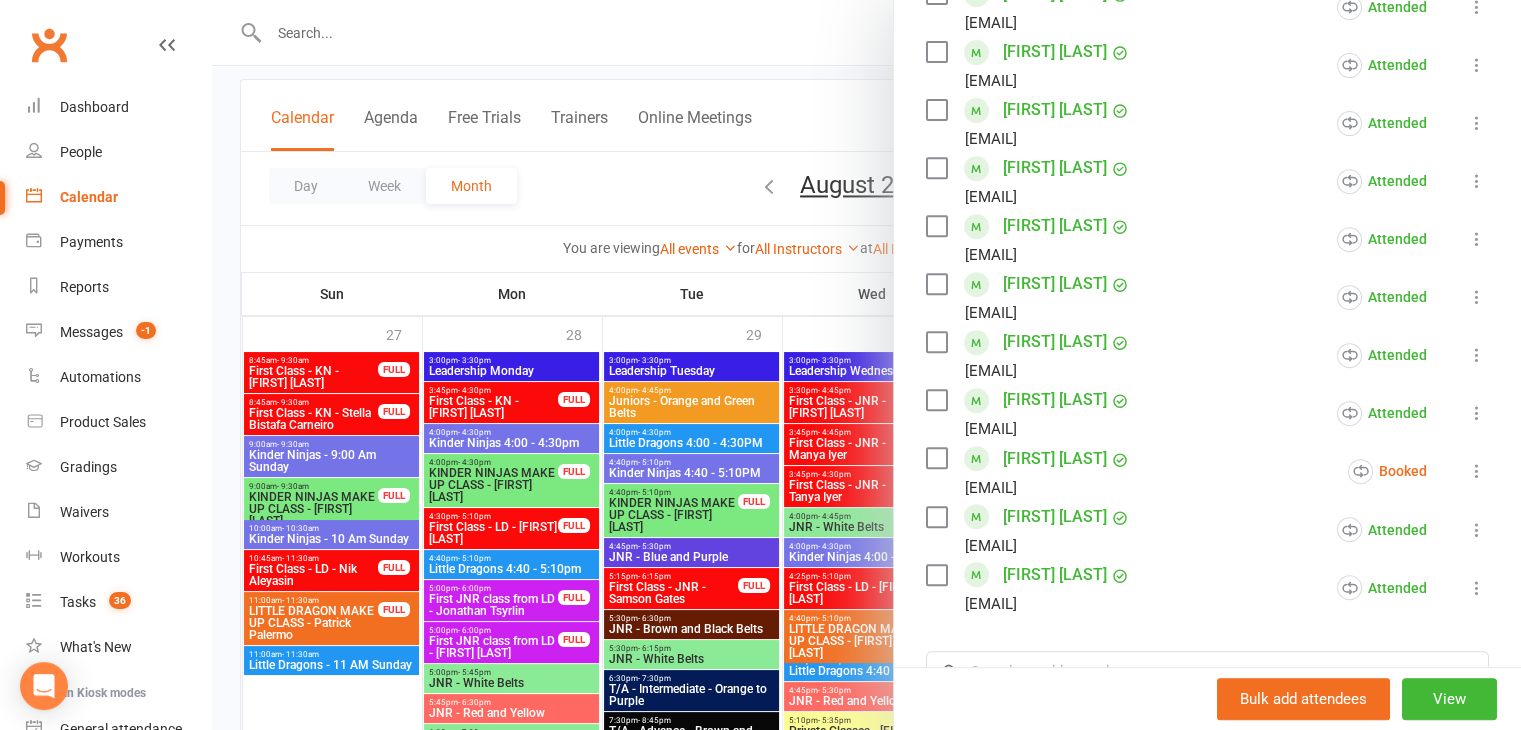 scroll, scrollTop: 900, scrollLeft: 0, axis: vertical 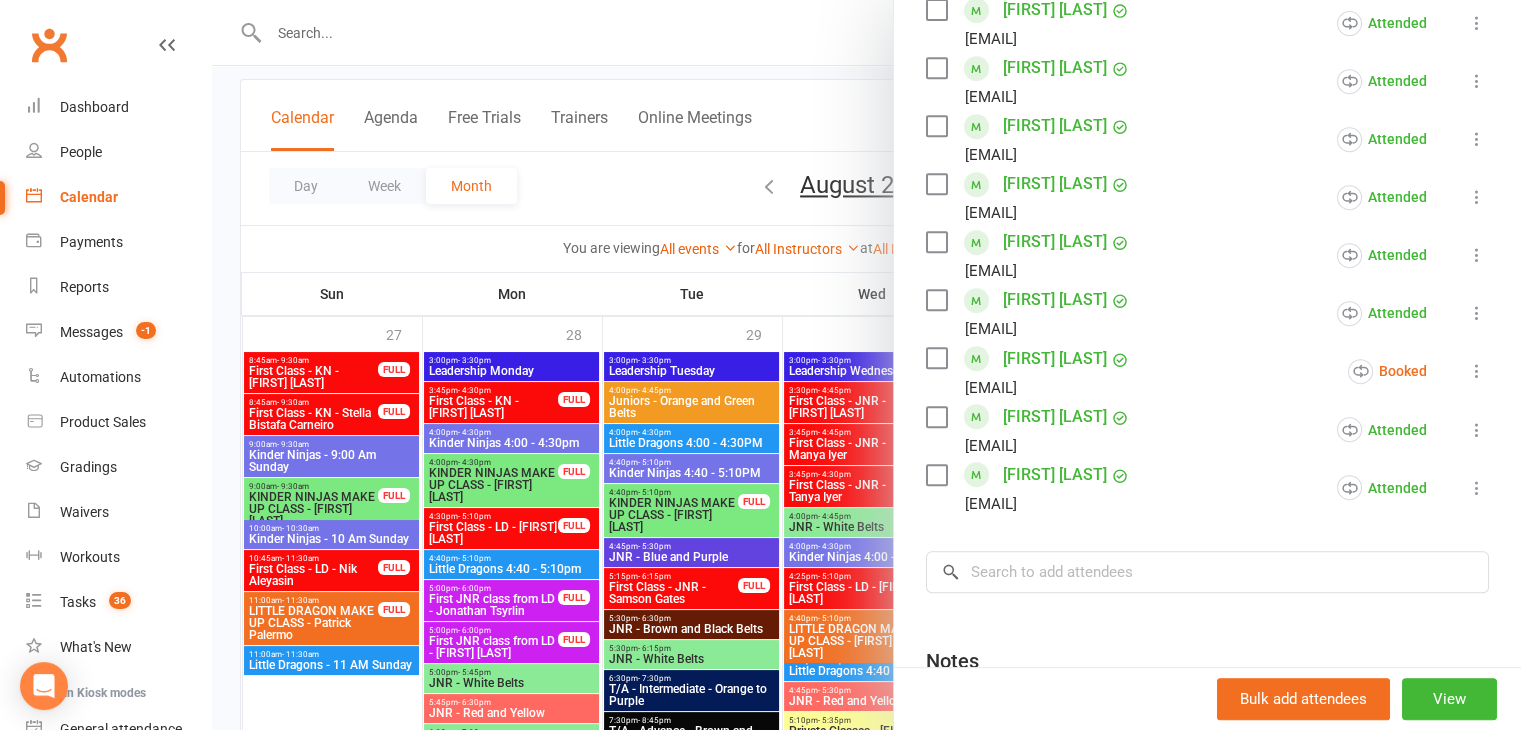drag, startPoint x: 792, startPoint y: 317, endPoint x: 792, endPoint y: 293, distance: 24 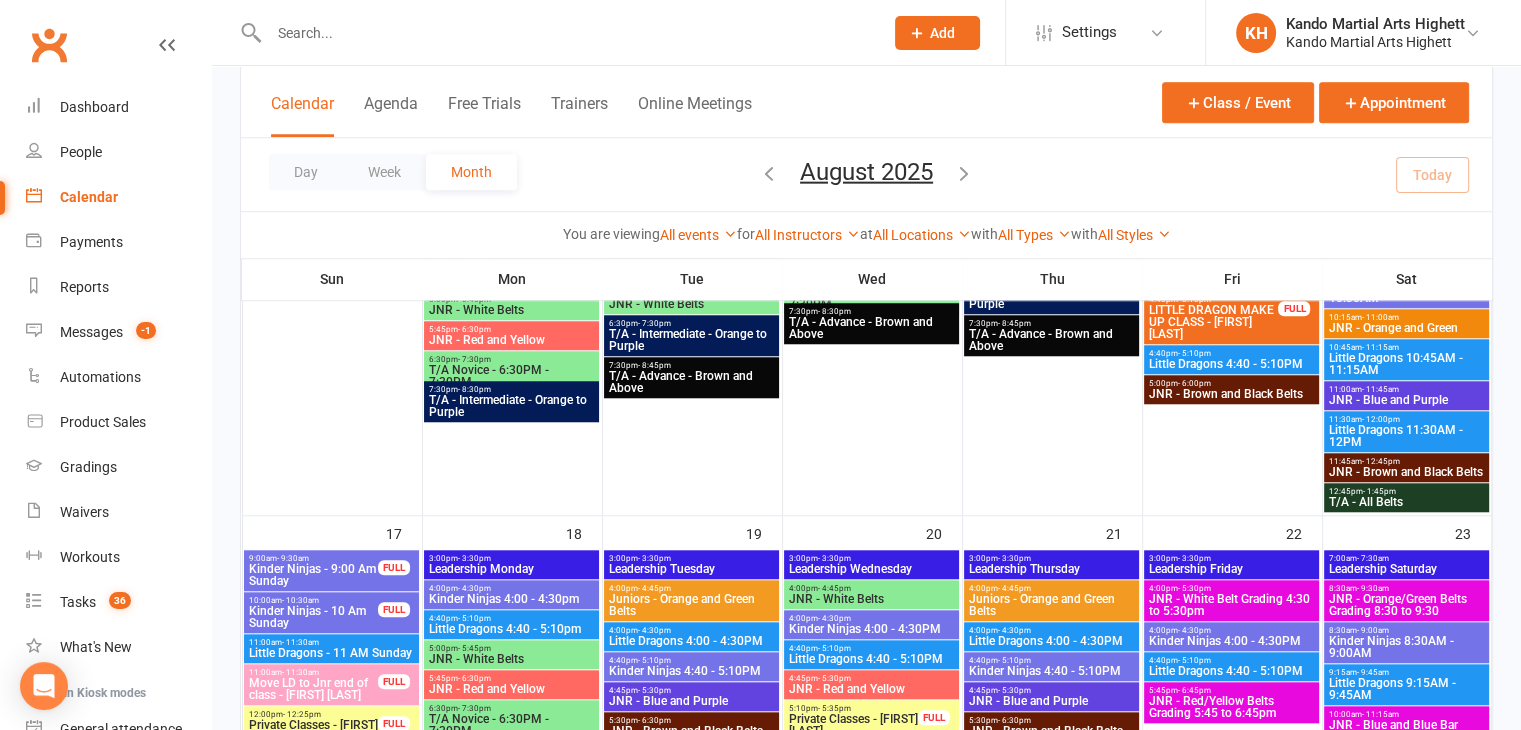 scroll, scrollTop: 1832, scrollLeft: 0, axis: vertical 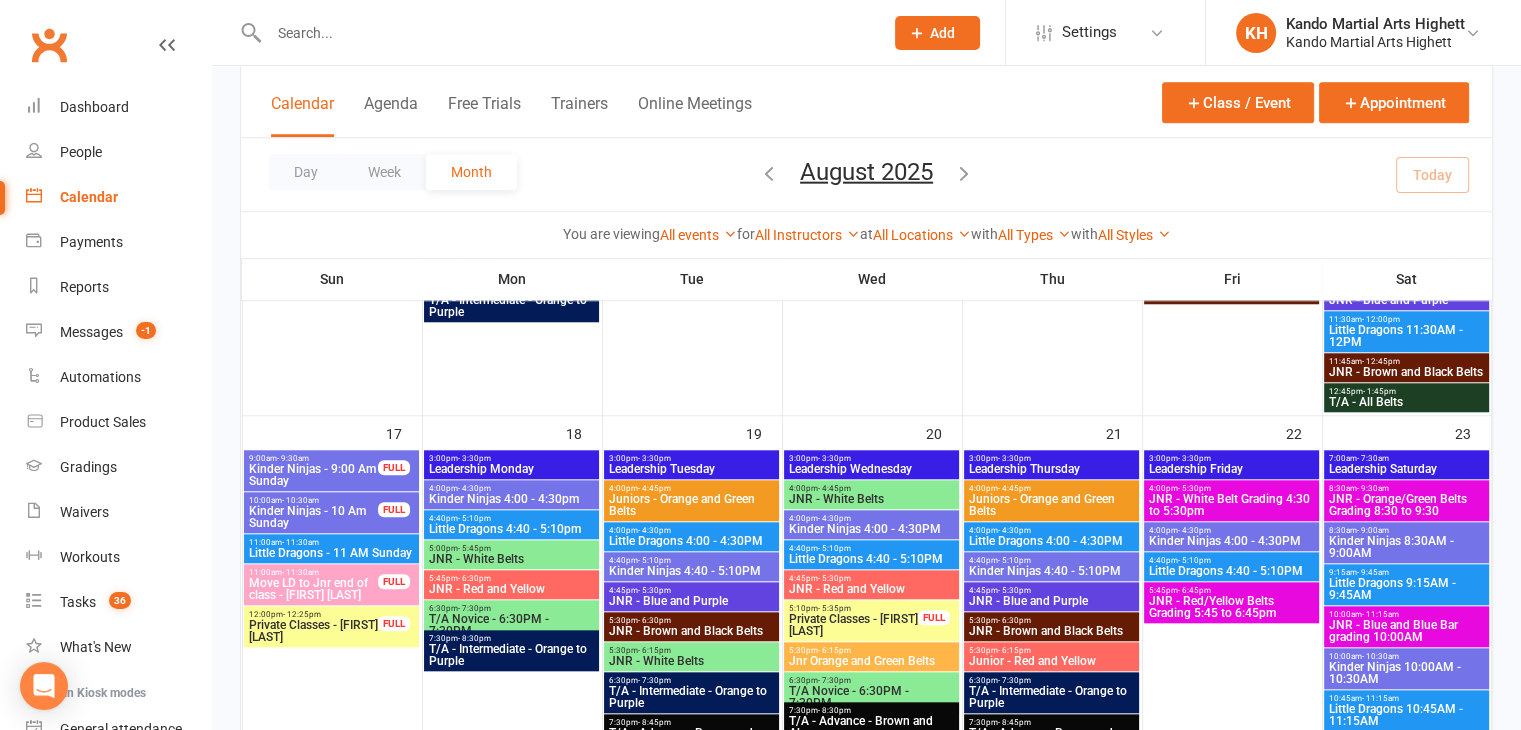 click on "Private Classes - [FIRST] [LAST]" at bounding box center [313, 631] 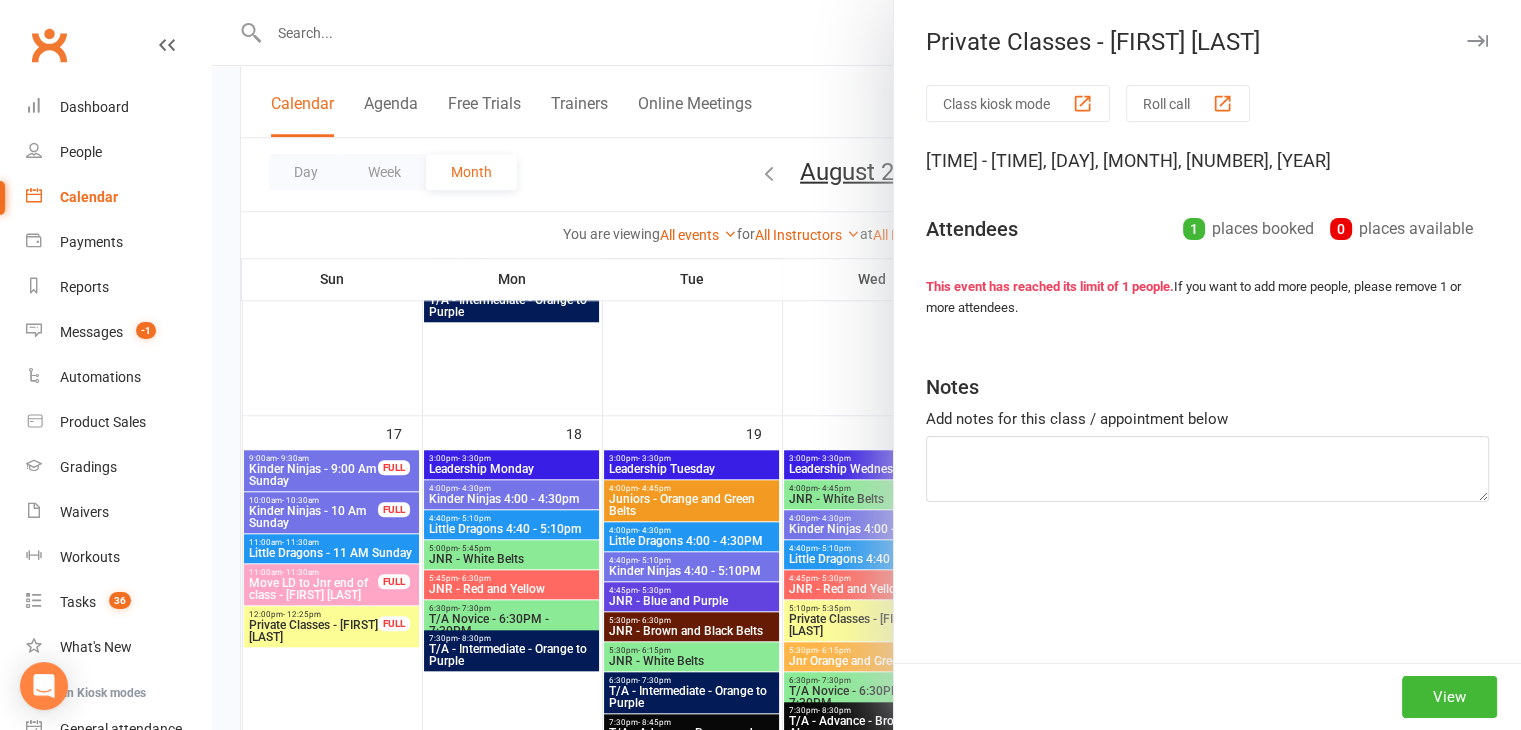 click at bounding box center (866, 365) 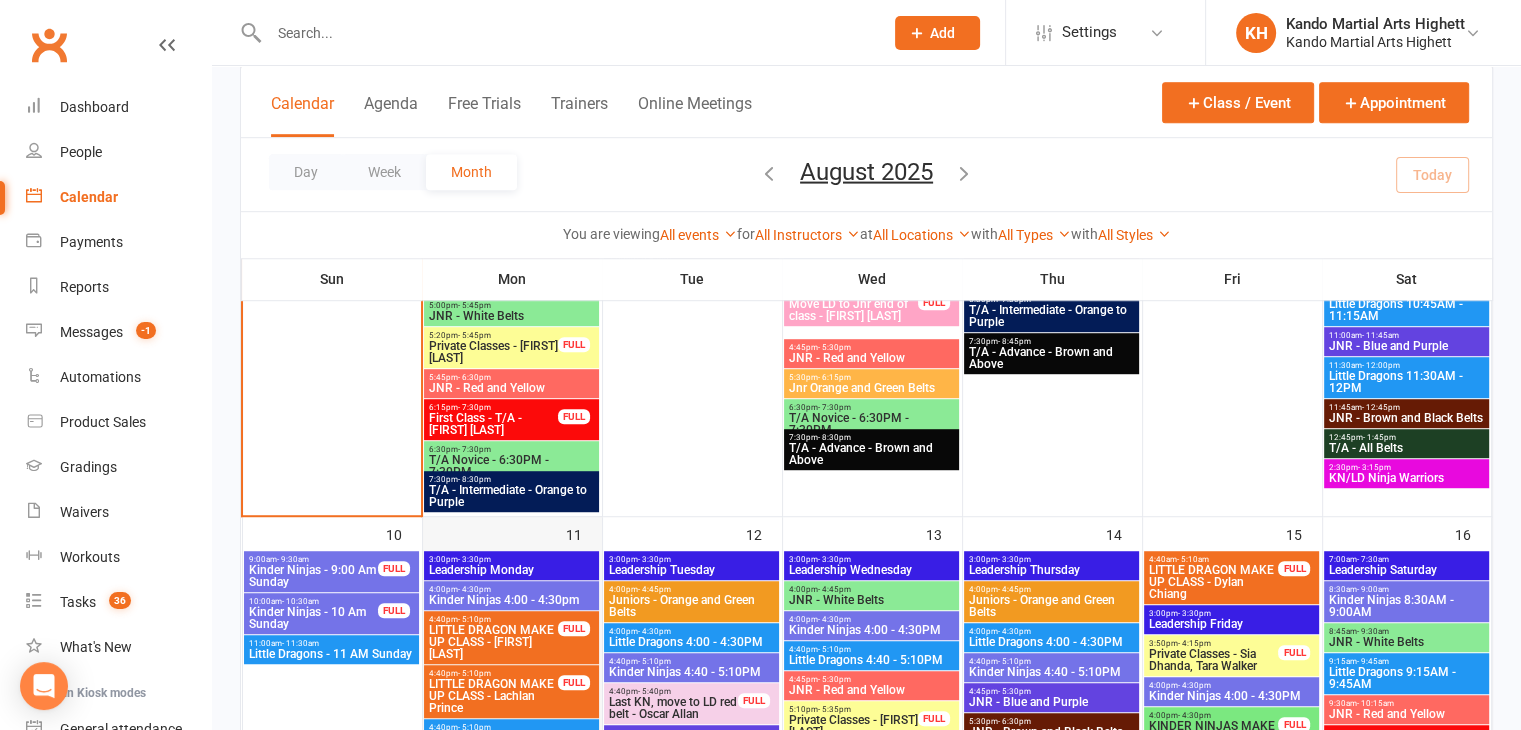 scroll, scrollTop: 632, scrollLeft: 0, axis: vertical 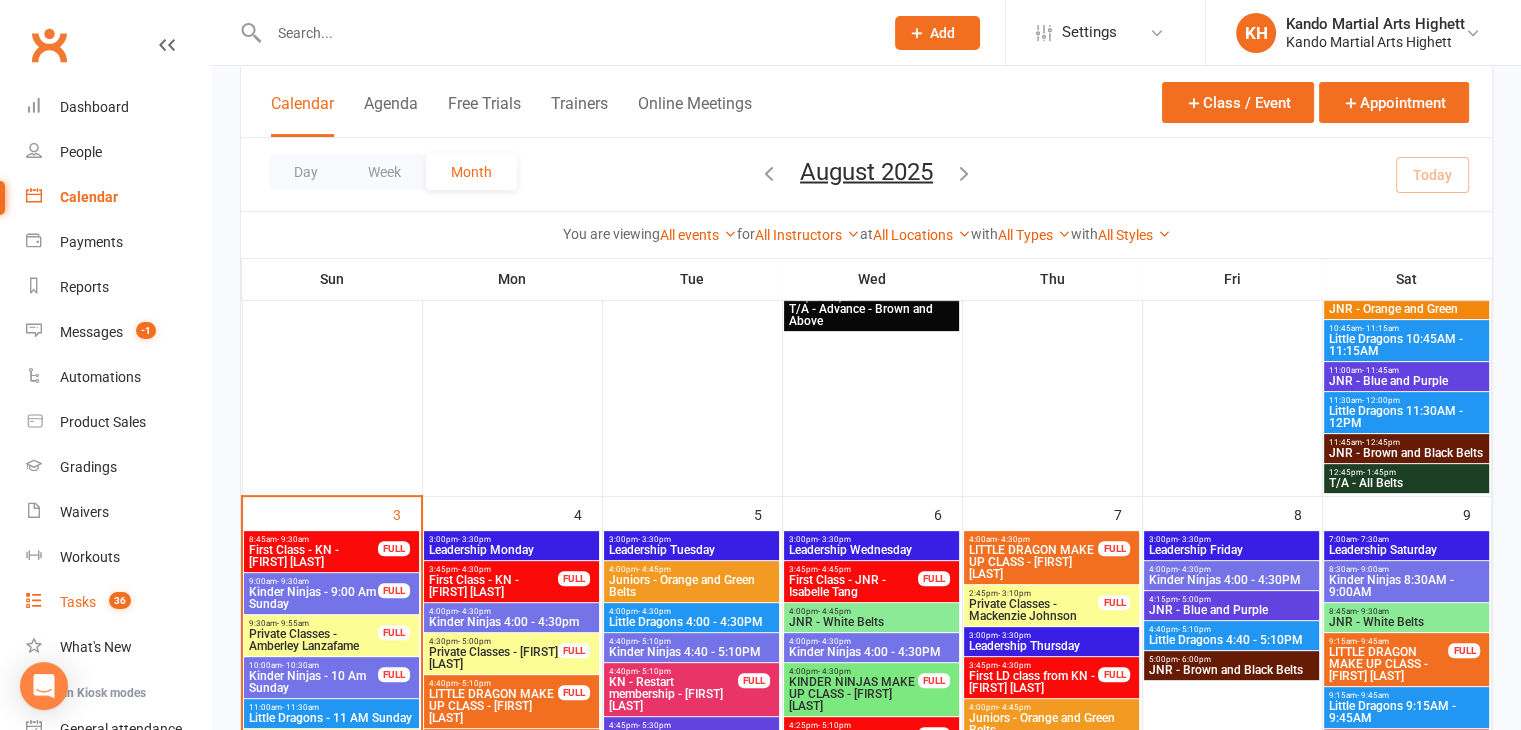 click on "36" at bounding box center (120, 600) 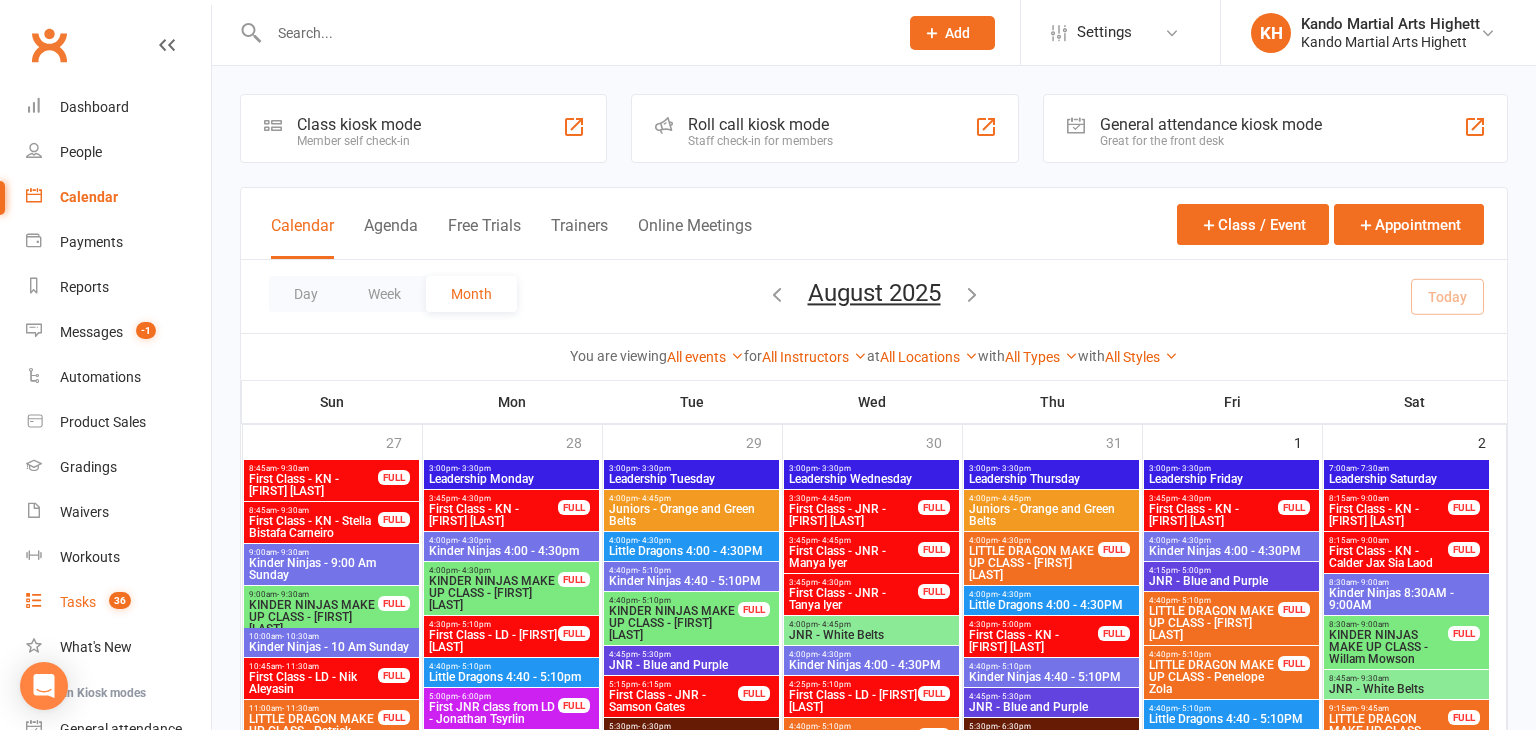 select on "incomplete" 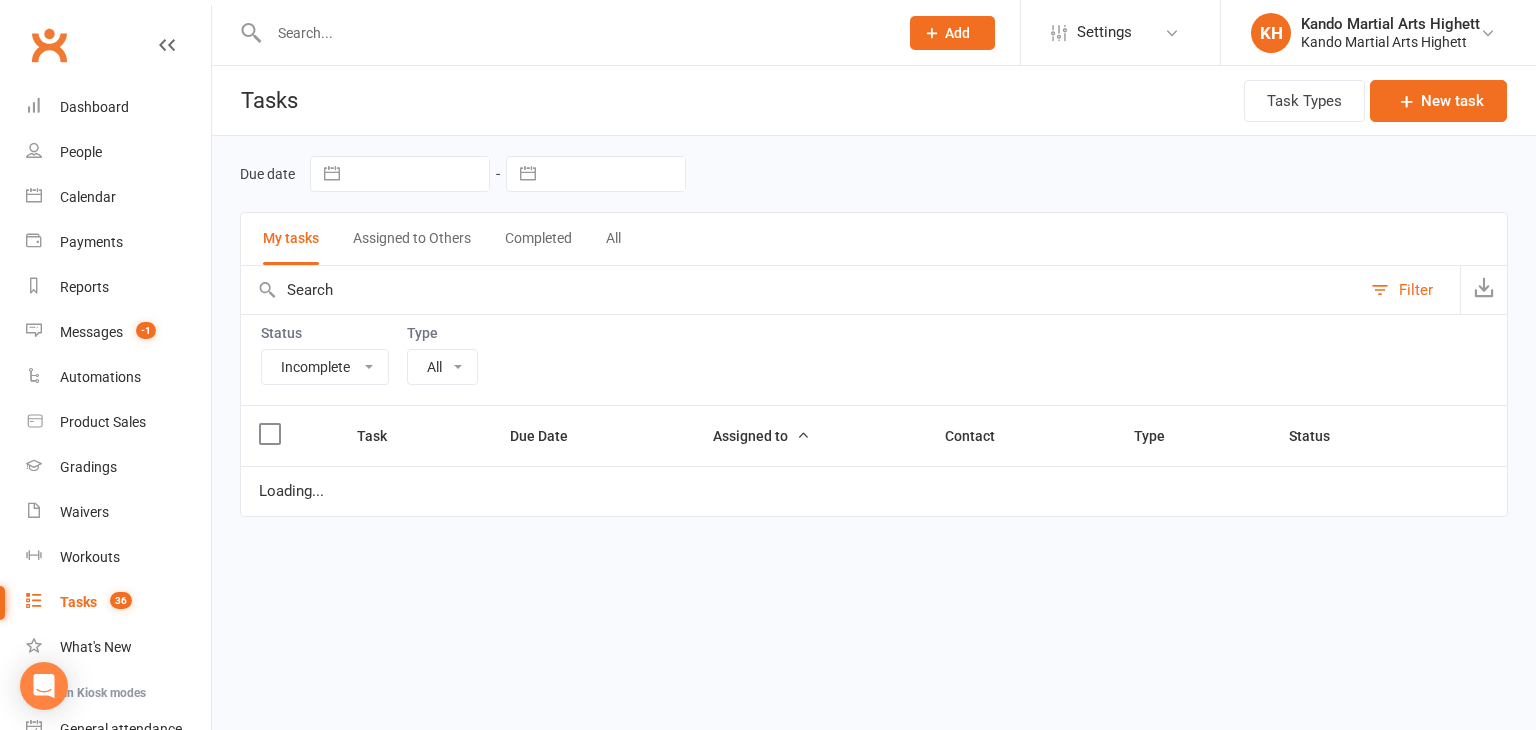 select on "22415" 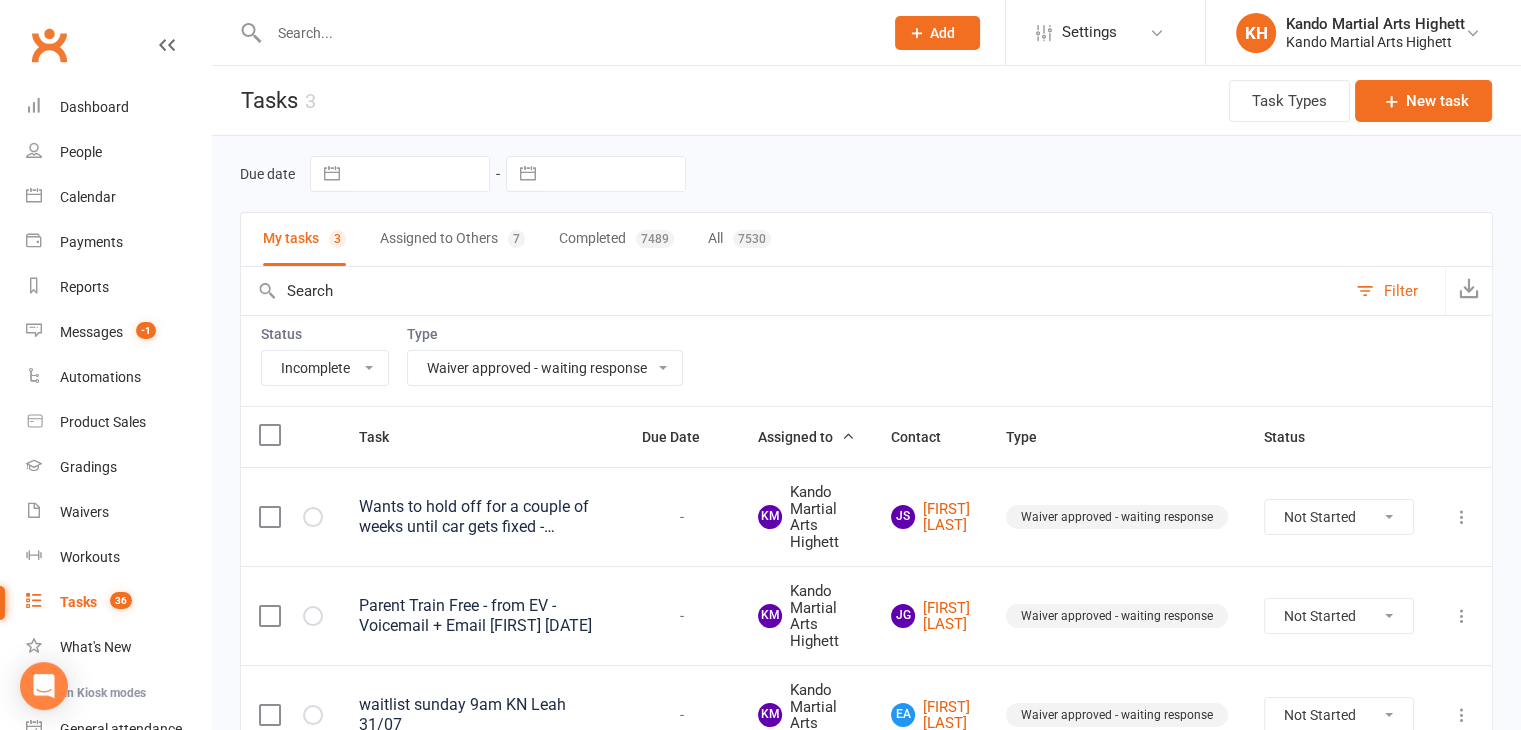 click on "All Admin Cancellation Class transfer Courtesy call Create welcome card E-mail Enquiry External In-class related Joining pack Ld/kn certificate and belt Leadership Membership related Phone call Staff communication Stock Suspension Waiting list - friday kn Waiting list - friday ld Waiting list - monday kn Waiting list - monday ld Waiting list - saturday 10:45 ld Waiting list - saturday 10am kn Waiting list - saturday 11:30am ld Waiting list - saturday 8:30 kn Waiting list - saturday 9:15 am ld Waiting list - sunday kn 10am Waiting list - thursday kn Waiting list - thursday ld Waiting list - tuesday kn Waiting list - tuesday ld Waiting list - wednesday kn Waiting list - wednesday ld Waitlist - sunday kn Waitlist - sunday ld Waiver approved - not contacted Waiver approved - waiting response" at bounding box center (545, 368) 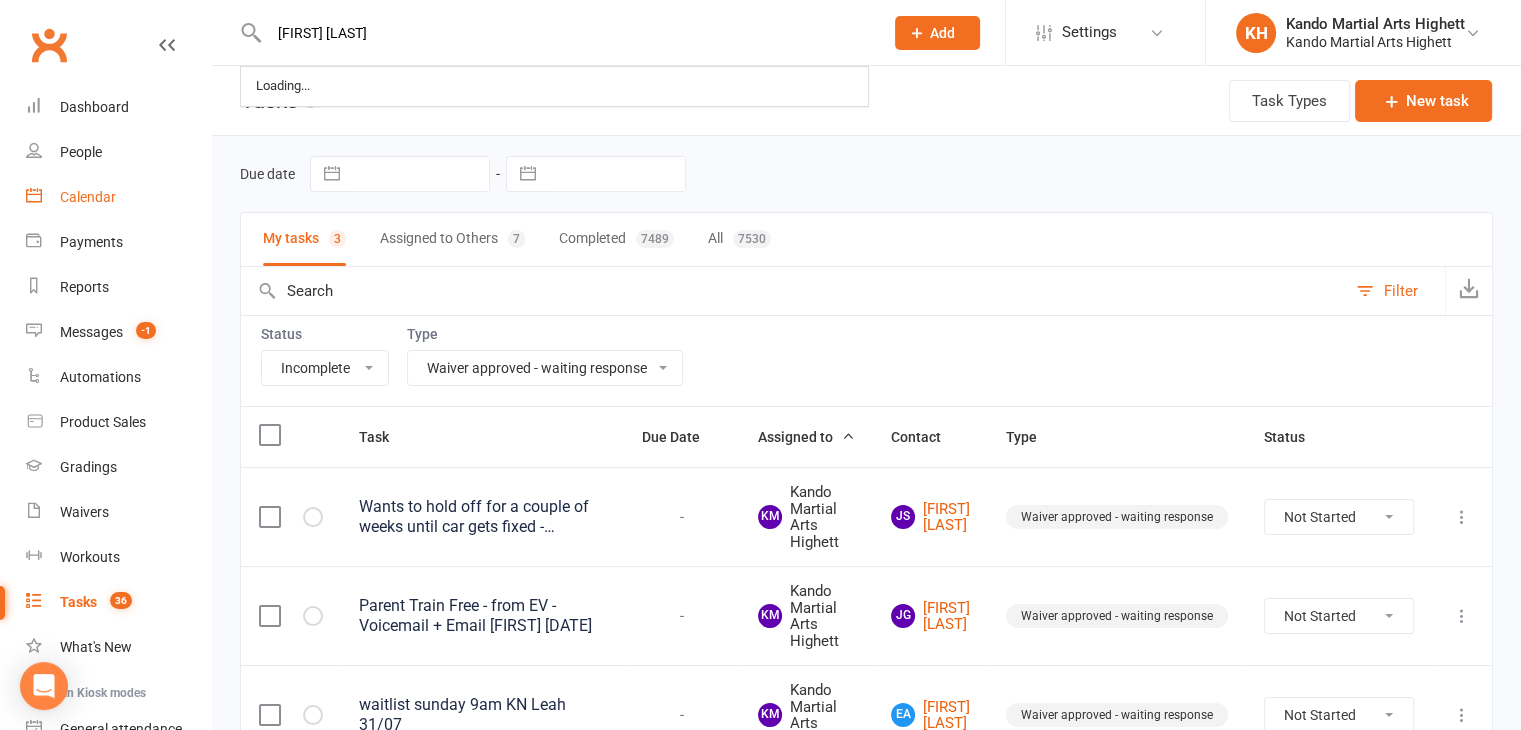 type on "max laidler" 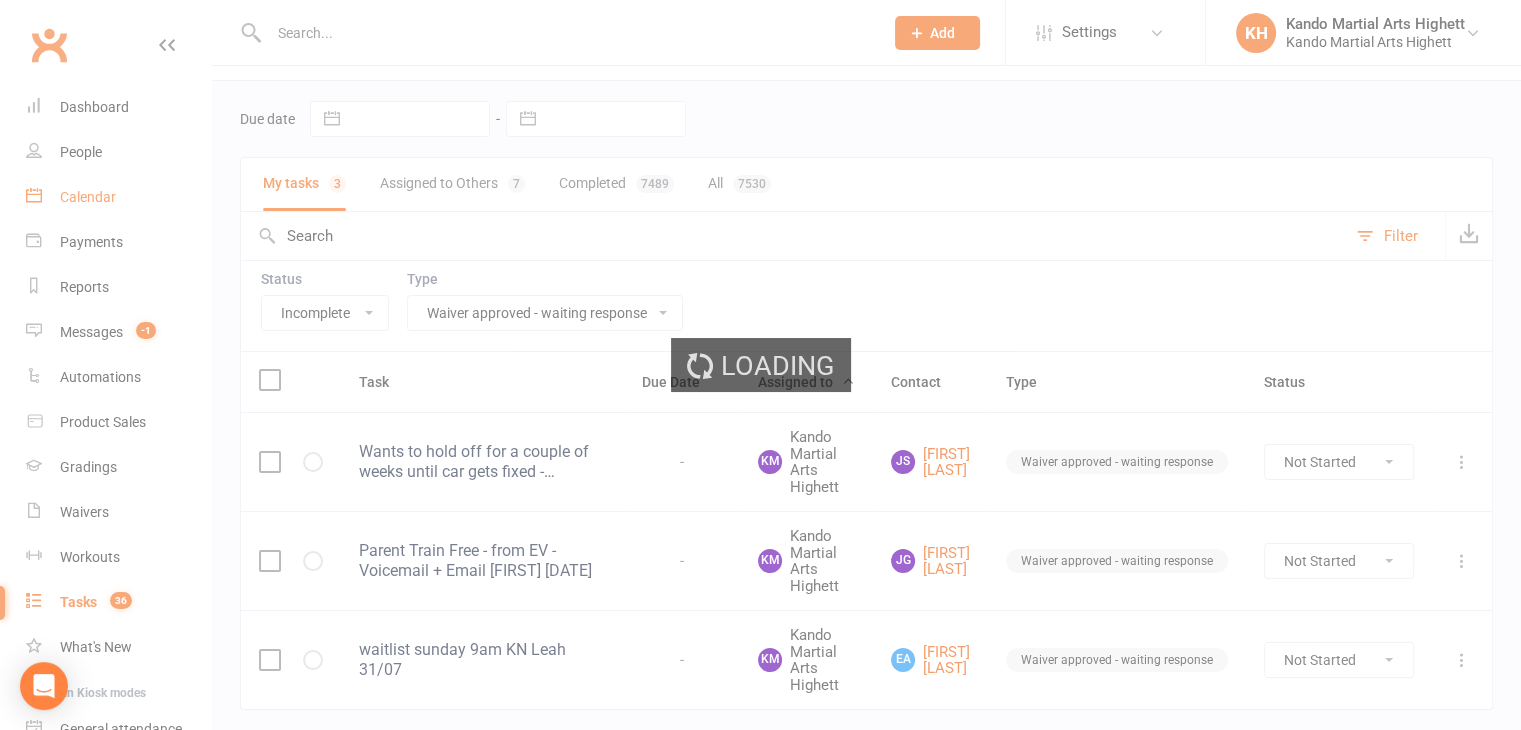 scroll, scrollTop: 0, scrollLeft: 0, axis: both 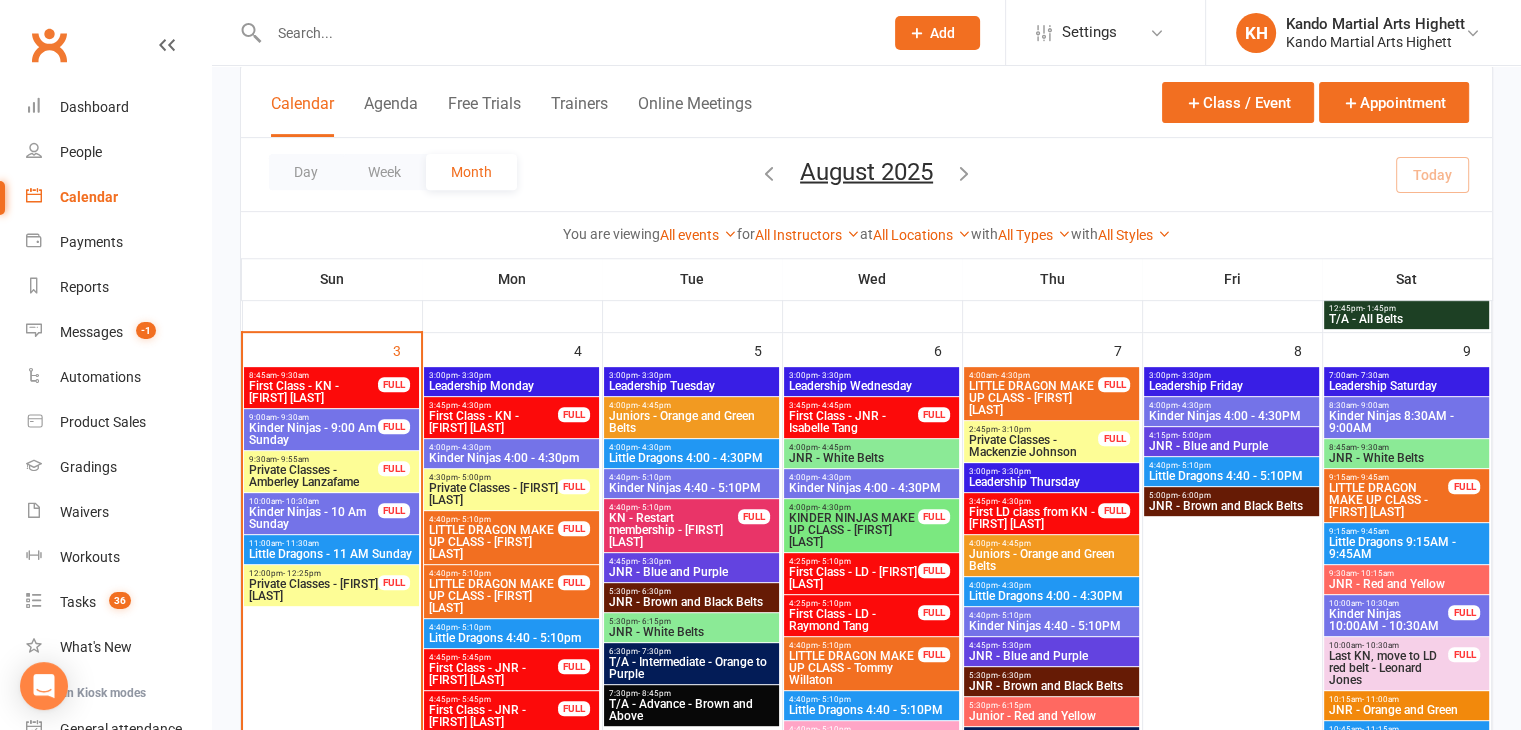 click at bounding box center (566, 33) 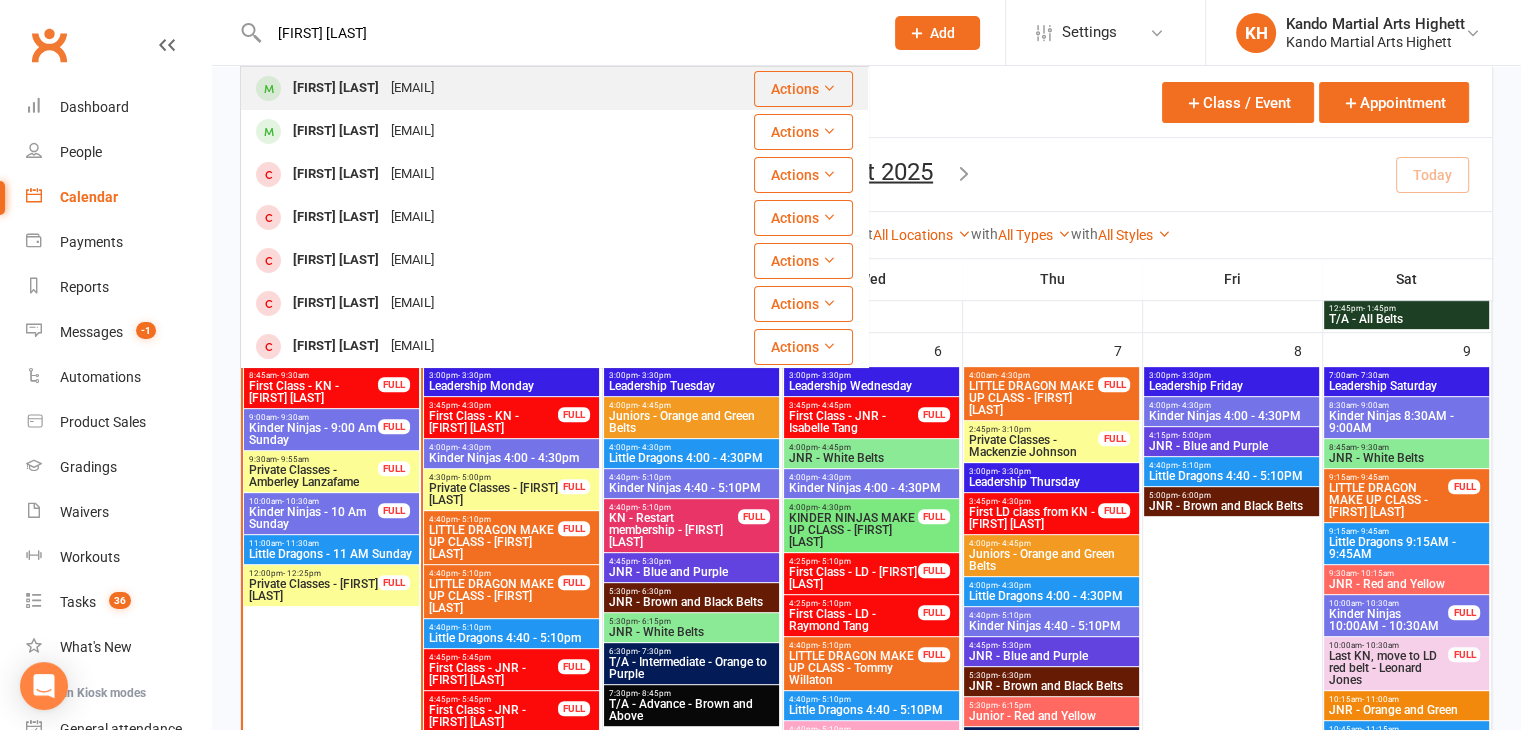type on "max laidl" 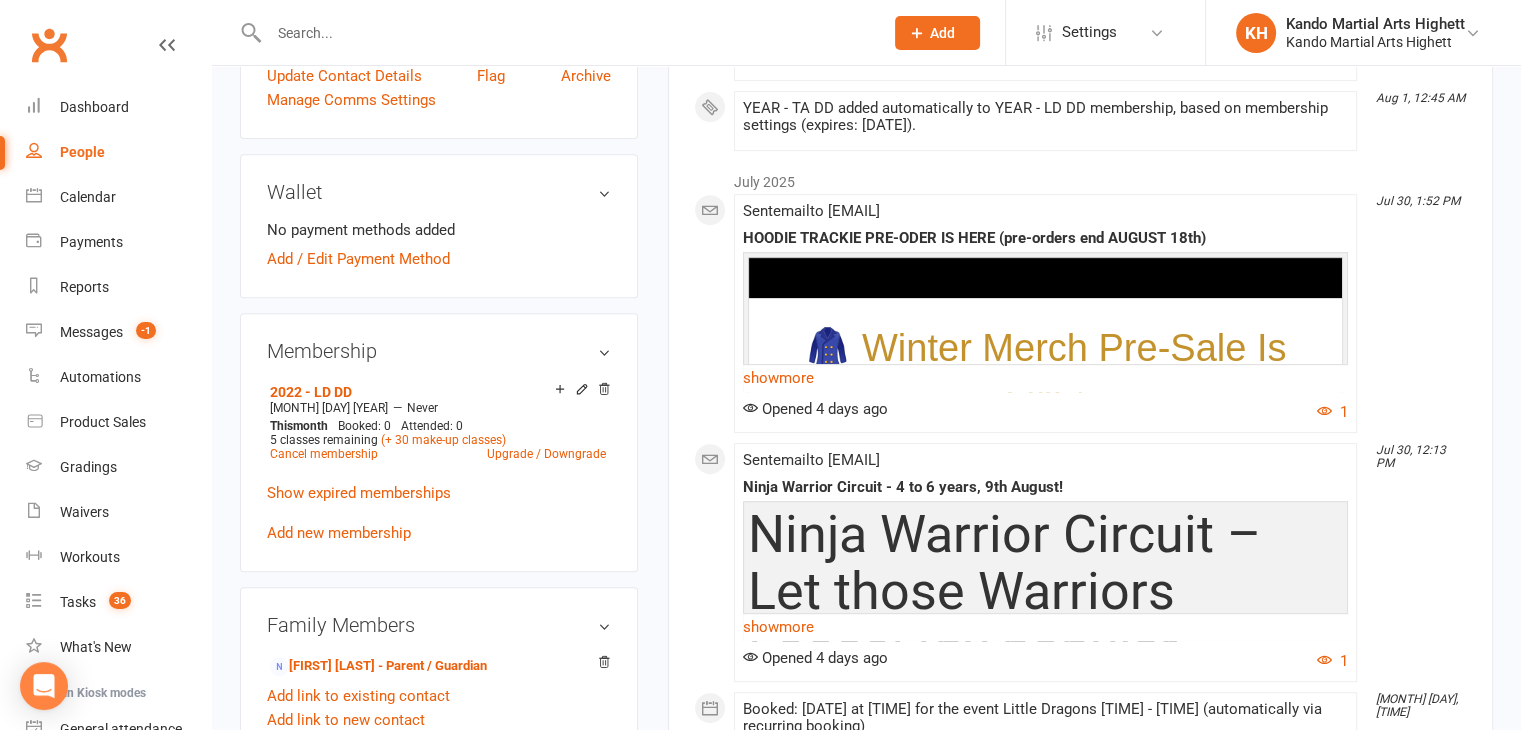 scroll, scrollTop: 200, scrollLeft: 0, axis: vertical 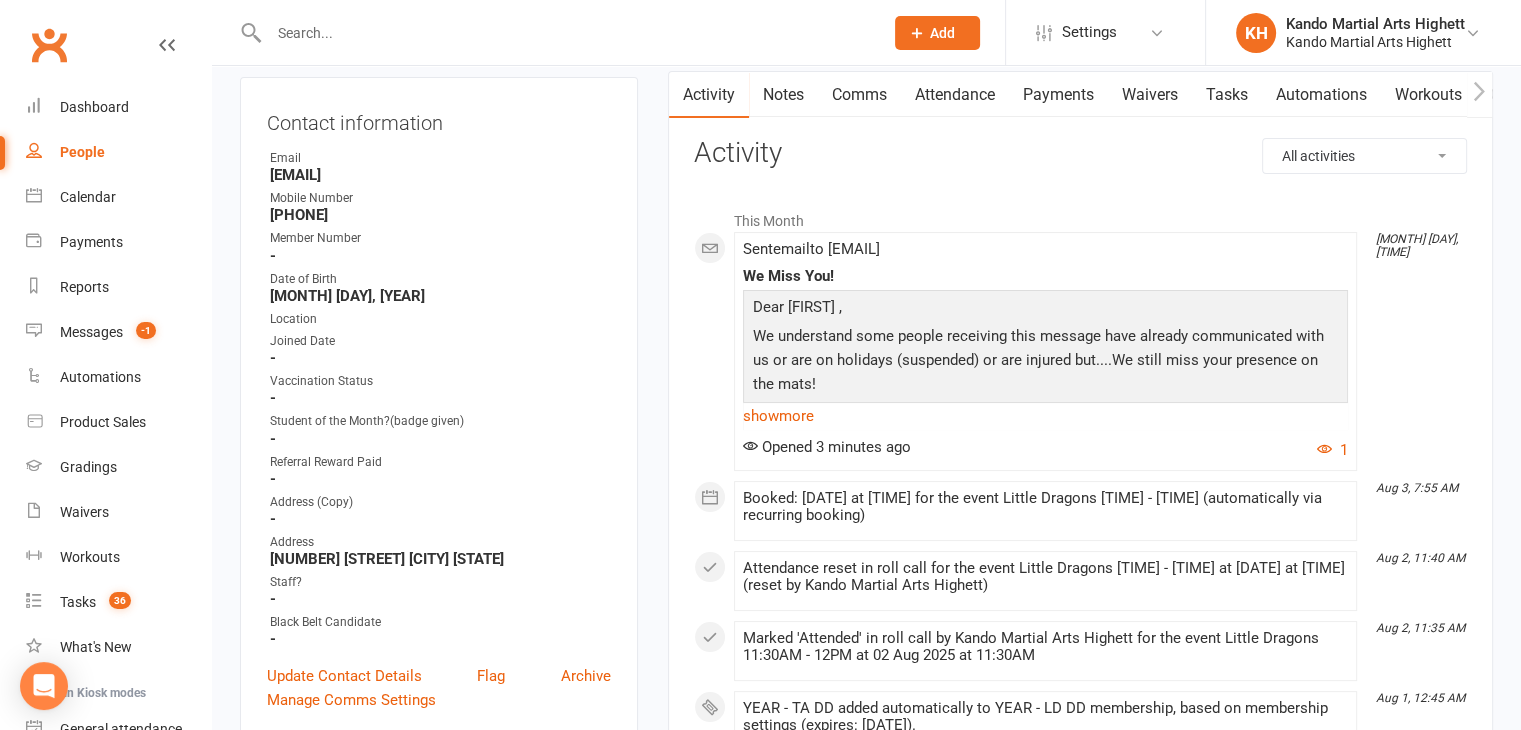 click on "Attendance" at bounding box center [955, 95] 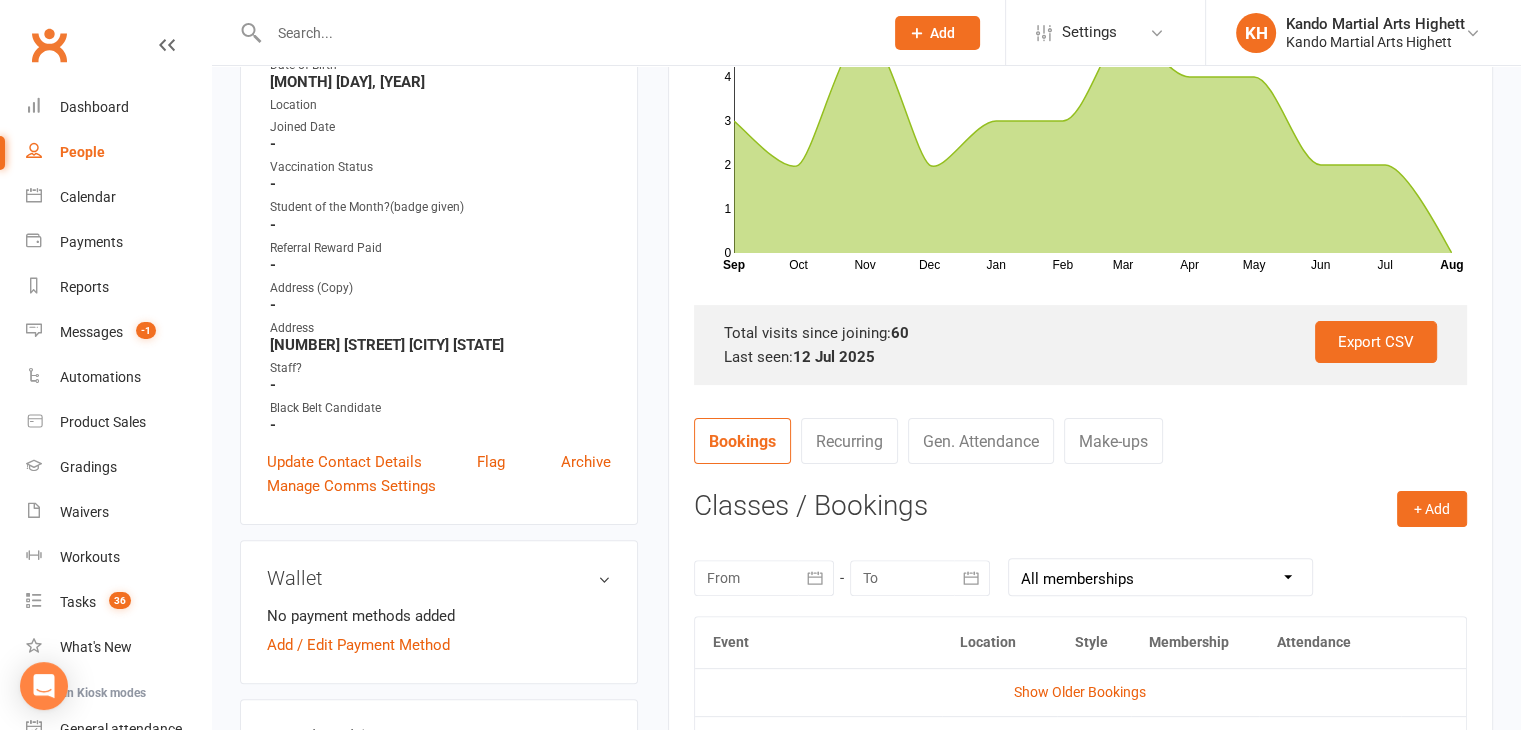 scroll, scrollTop: 200, scrollLeft: 0, axis: vertical 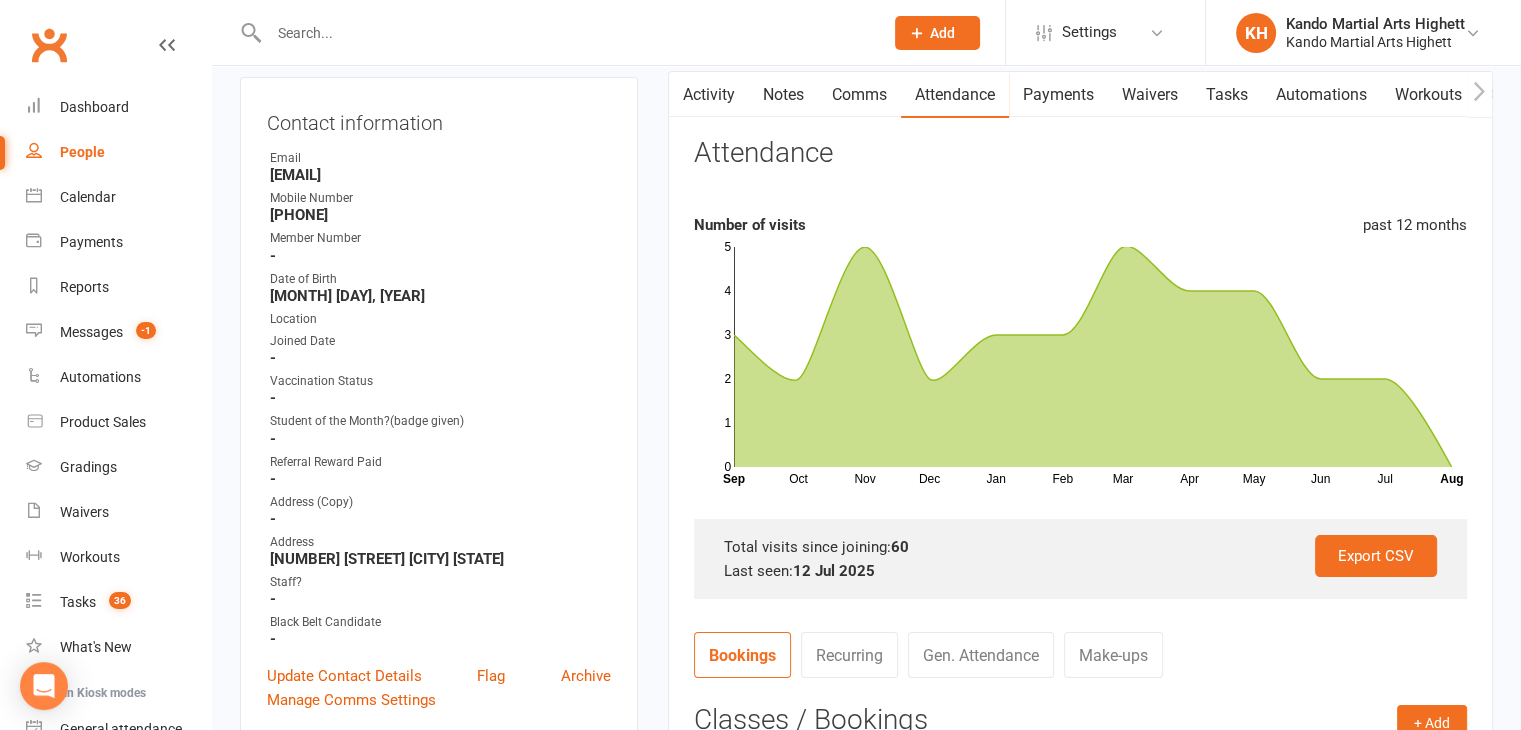 click on "Attendance Number of visits past 12 months Oct Nov Dec Jan Feb Mar Apr May Jun Jul Month Sep Aug  0  1  2  3  4  5 Export CSV Total visits since joining:  60 Last seen:  12 Jul 2025" at bounding box center (1080, 368) 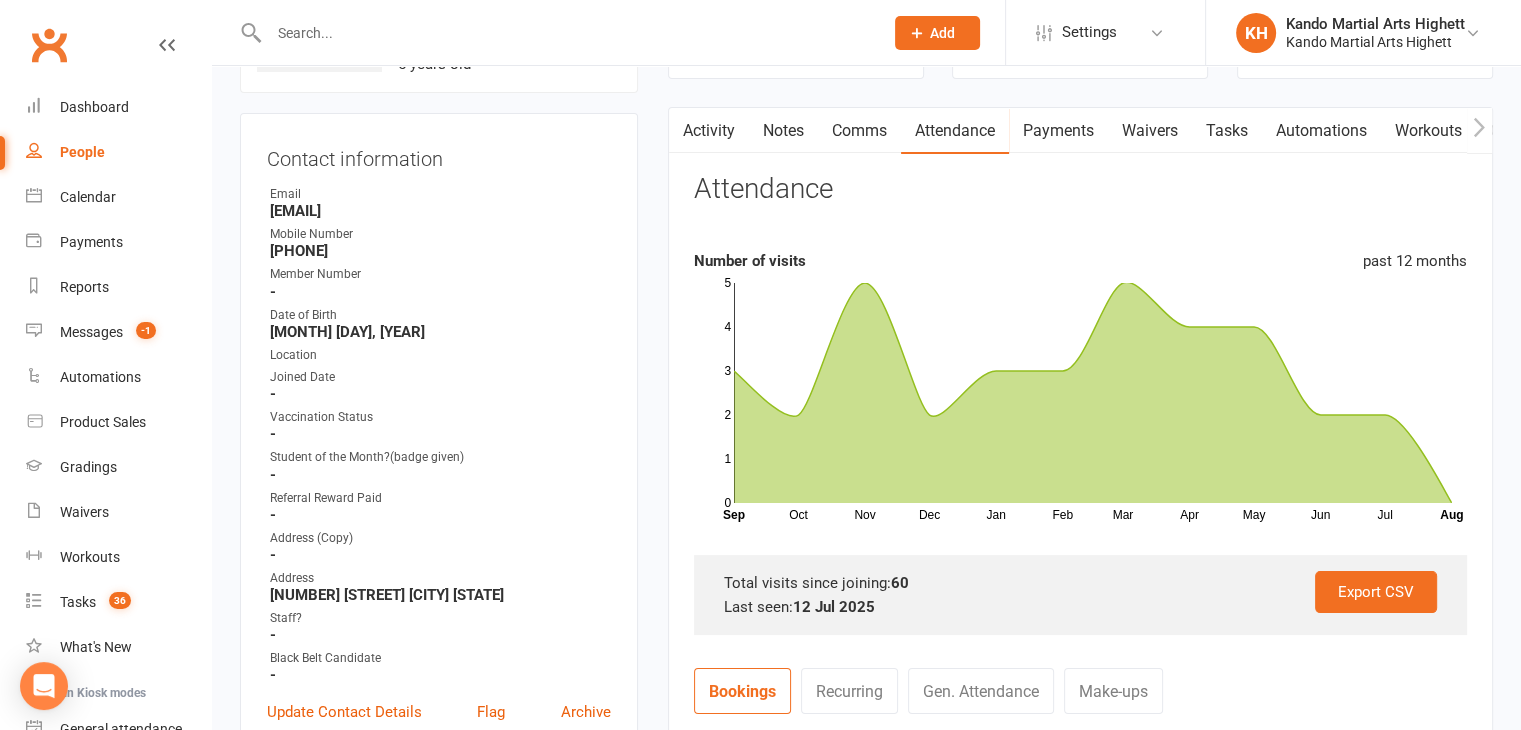 scroll, scrollTop: 0, scrollLeft: 0, axis: both 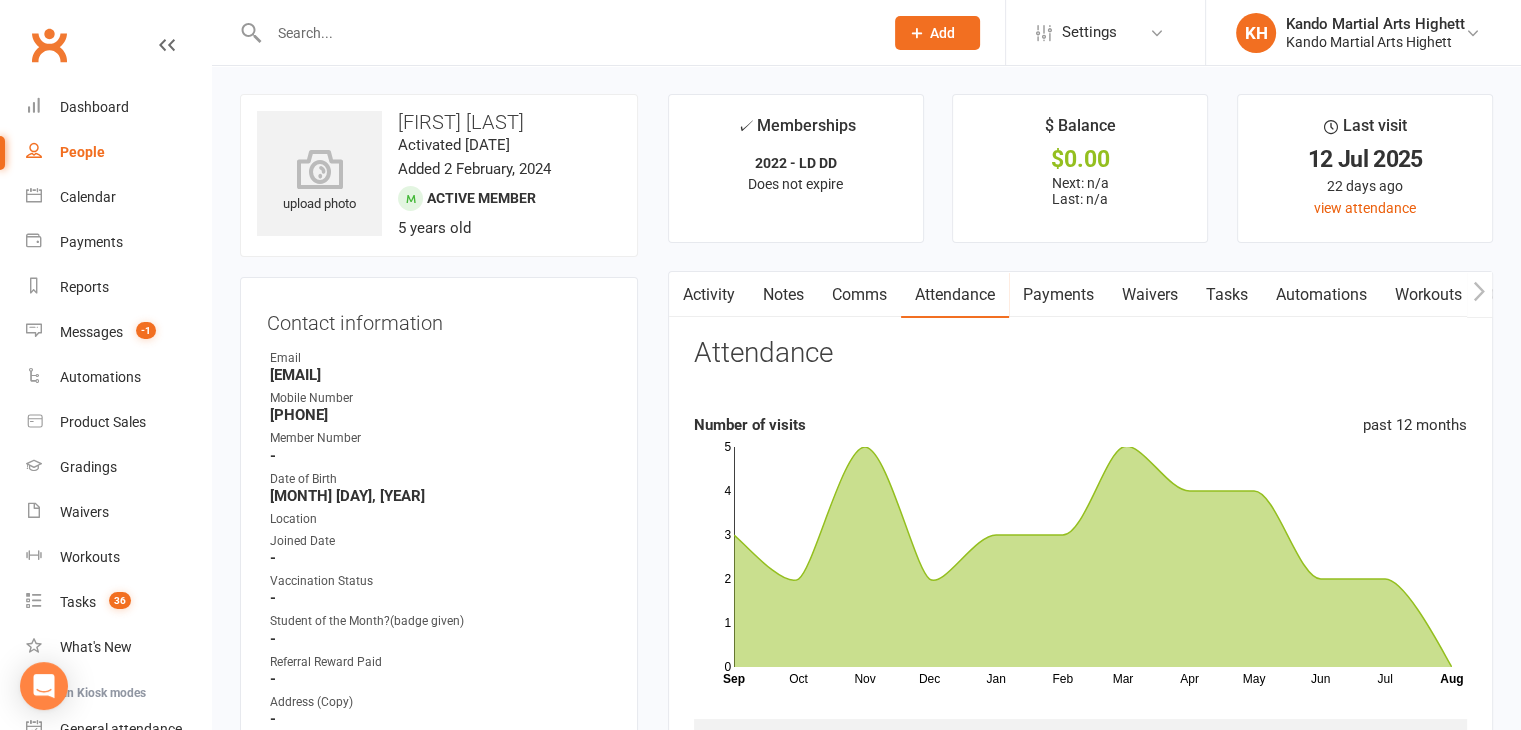click on "Notes" at bounding box center [783, 295] 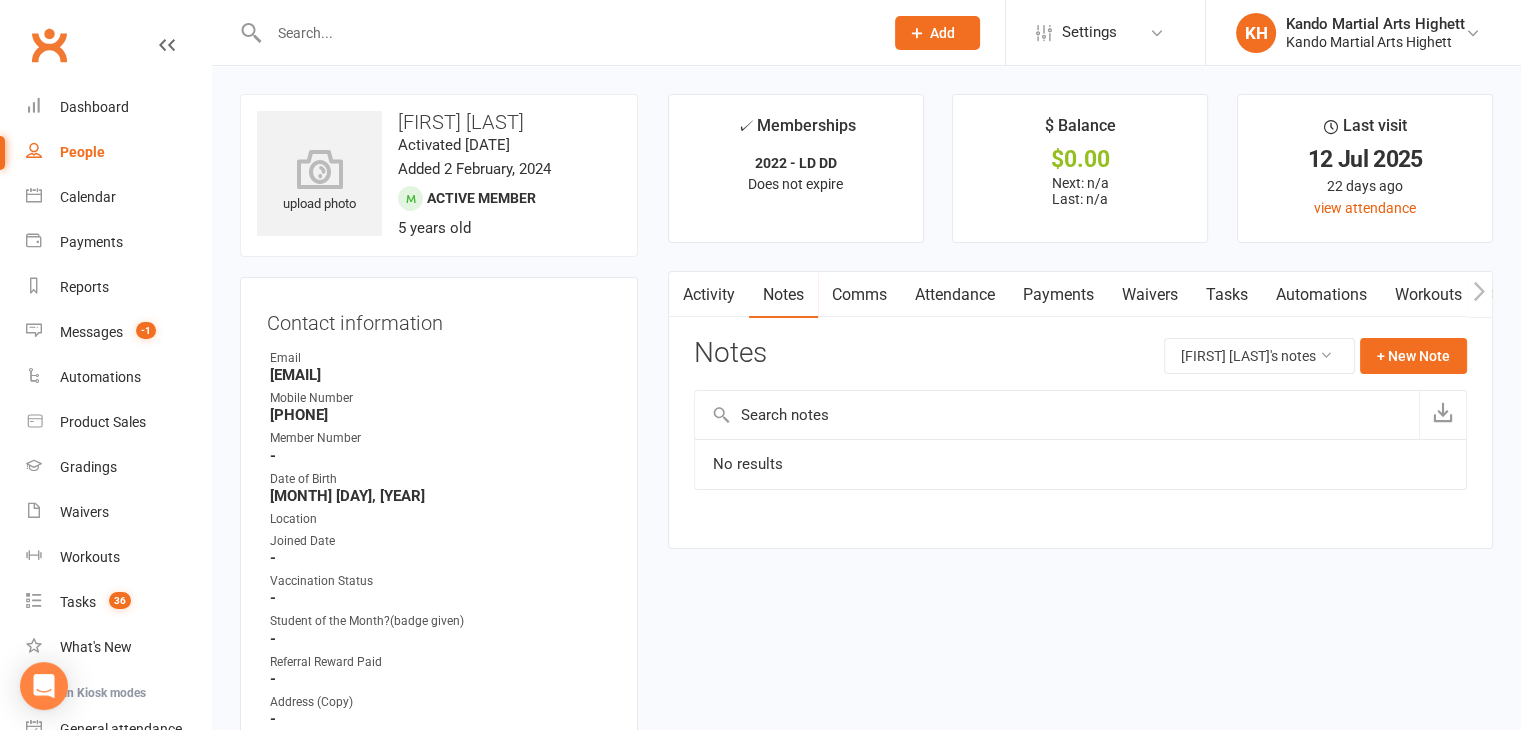 click on "Comms" at bounding box center (859, 295) 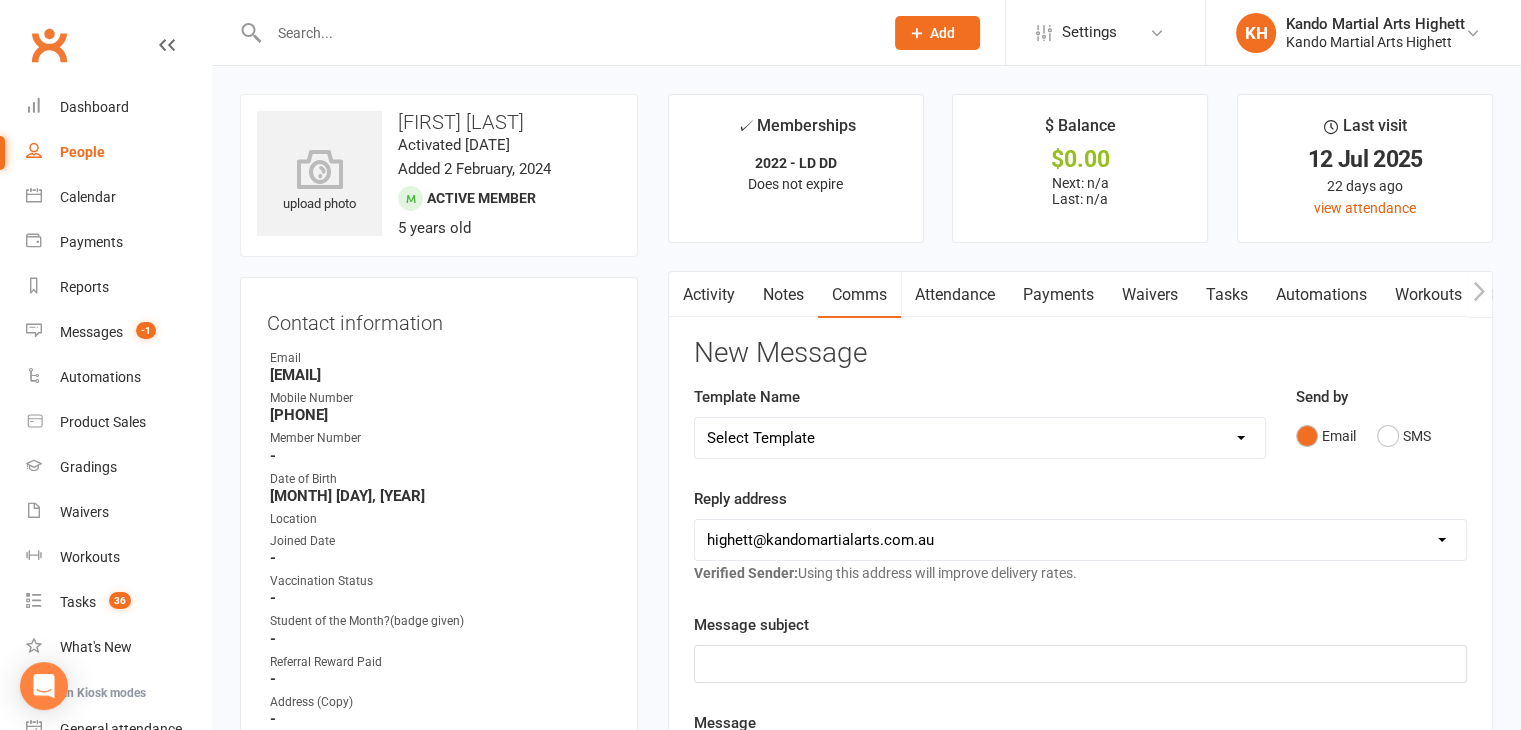 drag, startPoint x: 767, startPoint y: 334, endPoint x: 732, endPoint y: 329, distance: 35.35534 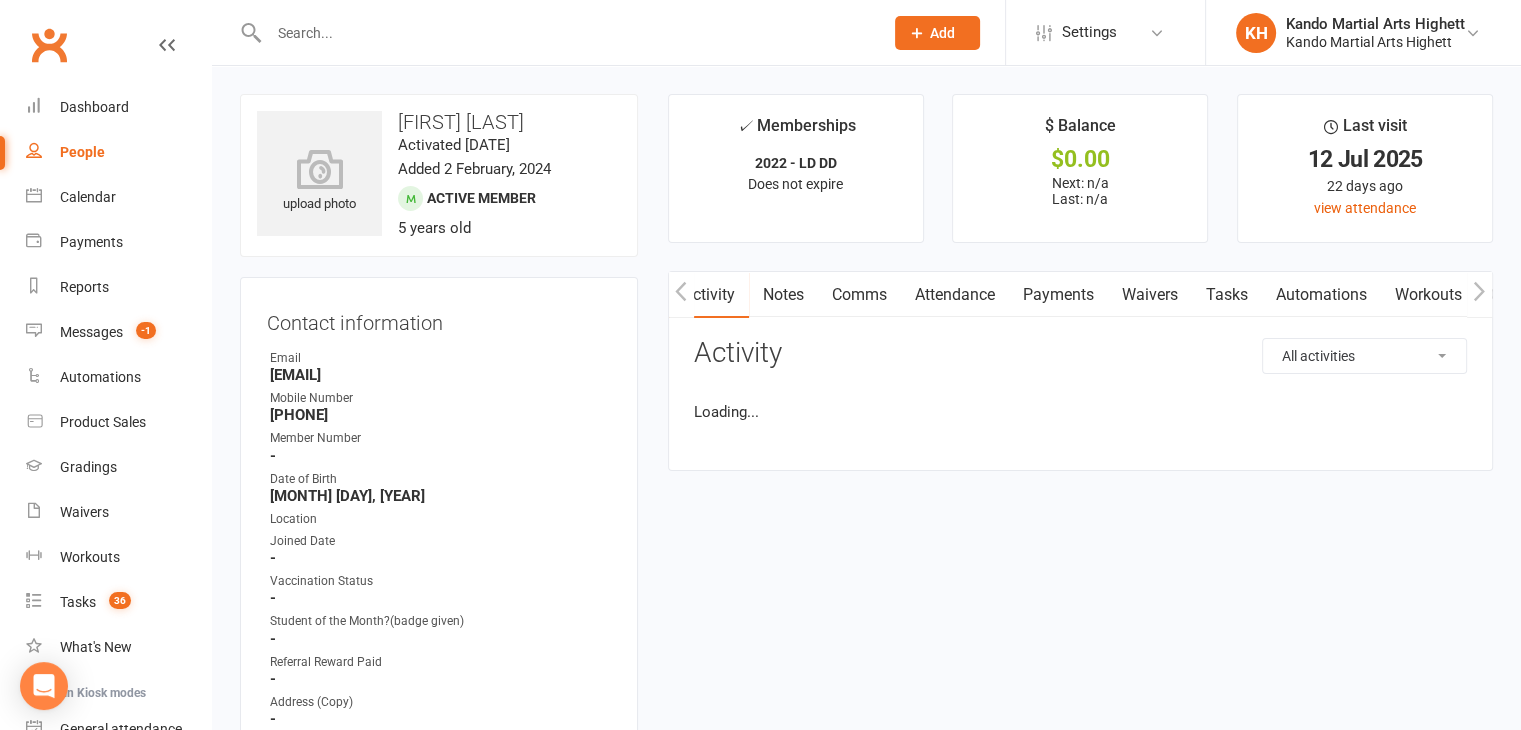 scroll, scrollTop: 0, scrollLeft: 3, axis: horizontal 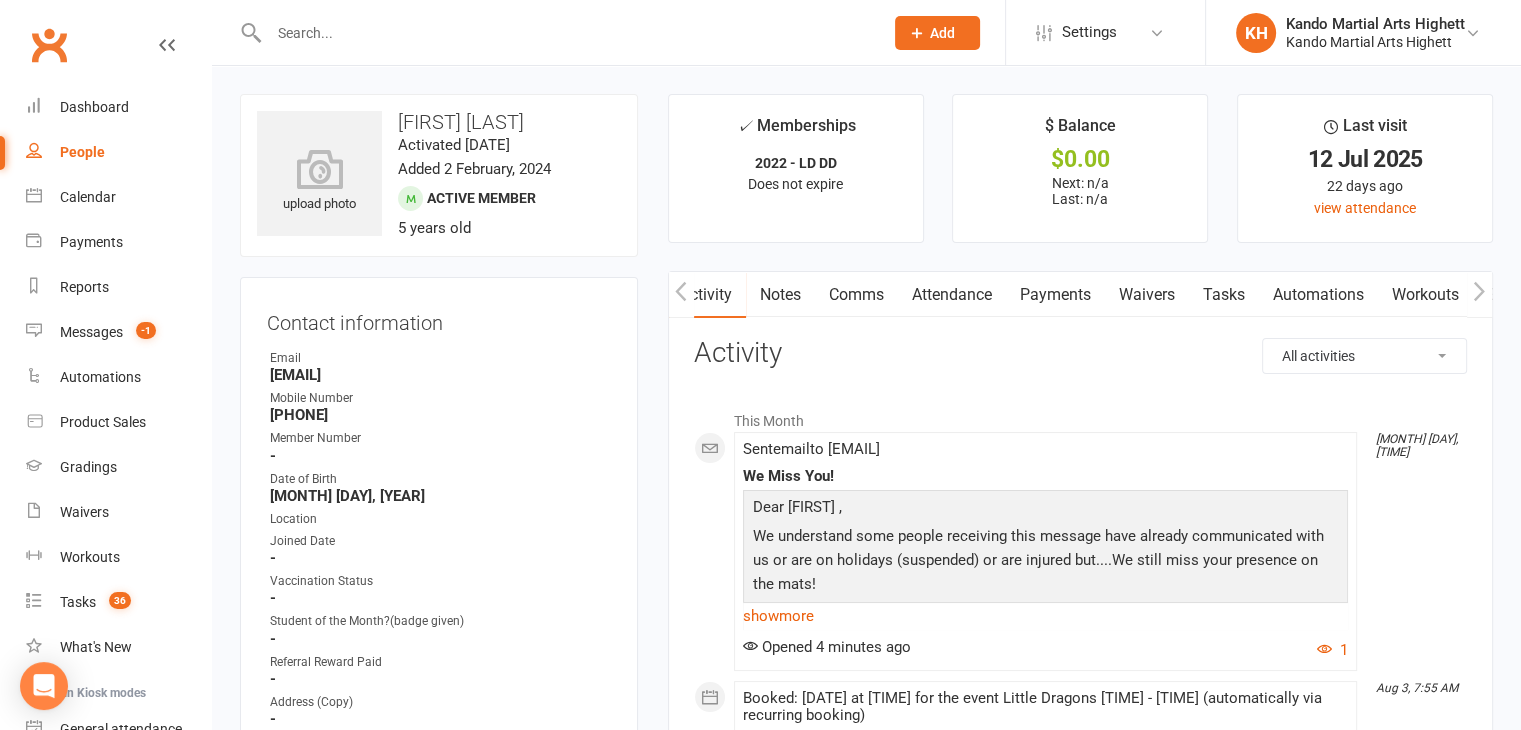 click on "✓ Memberships 2022 - LD DD Does not expire $ Balance $0.00 Next: n/a Last: n/a Last visit 12 Jul 2025 22 days ago view attendance
Activity Notes Comms Attendance Payments Waivers Tasks Automations Workouts Gradings / Promotions Access Control Assessments Credit balance
Attendance Number of visits past 12 months Oct Nov Dec Jan Feb Mar Apr May Jun Jul Month Sep Aug  0  1  2  3  4  5 Export CSV Total visits since joining:  60 Last seen:  12 Jul 2025 Bookings Recurring Gen. Attendance Make-ups + Add Book Event Add Appointment Book a Friend Classes / Bookings
August 2025
Sun Mon Tue Wed Thu Fri Sat
31
27
28
29
30
31
01
02
32
03
04
05
06
07
08" at bounding box center [1080, 2010] 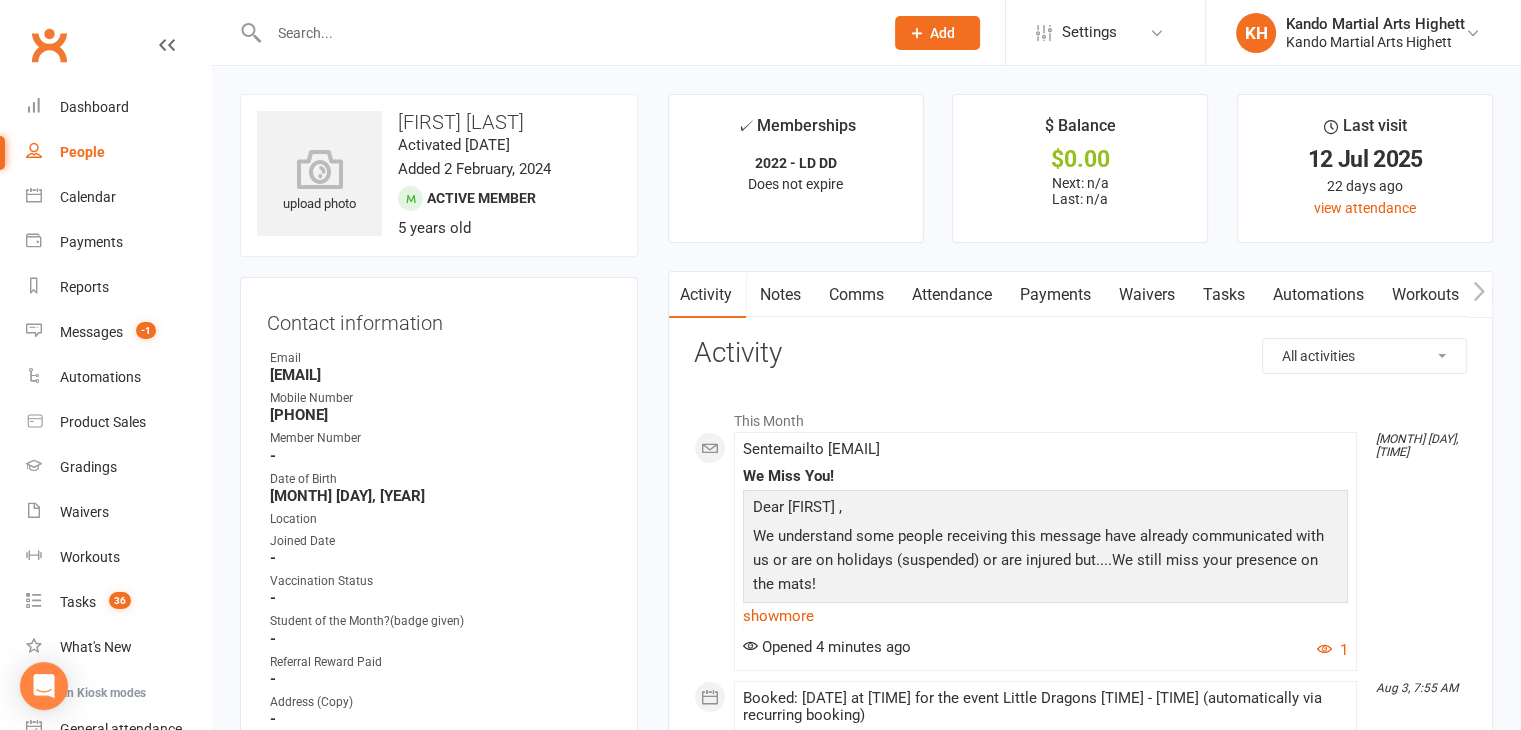 scroll, scrollTop: 0, scrollLeft: 0, axis: both 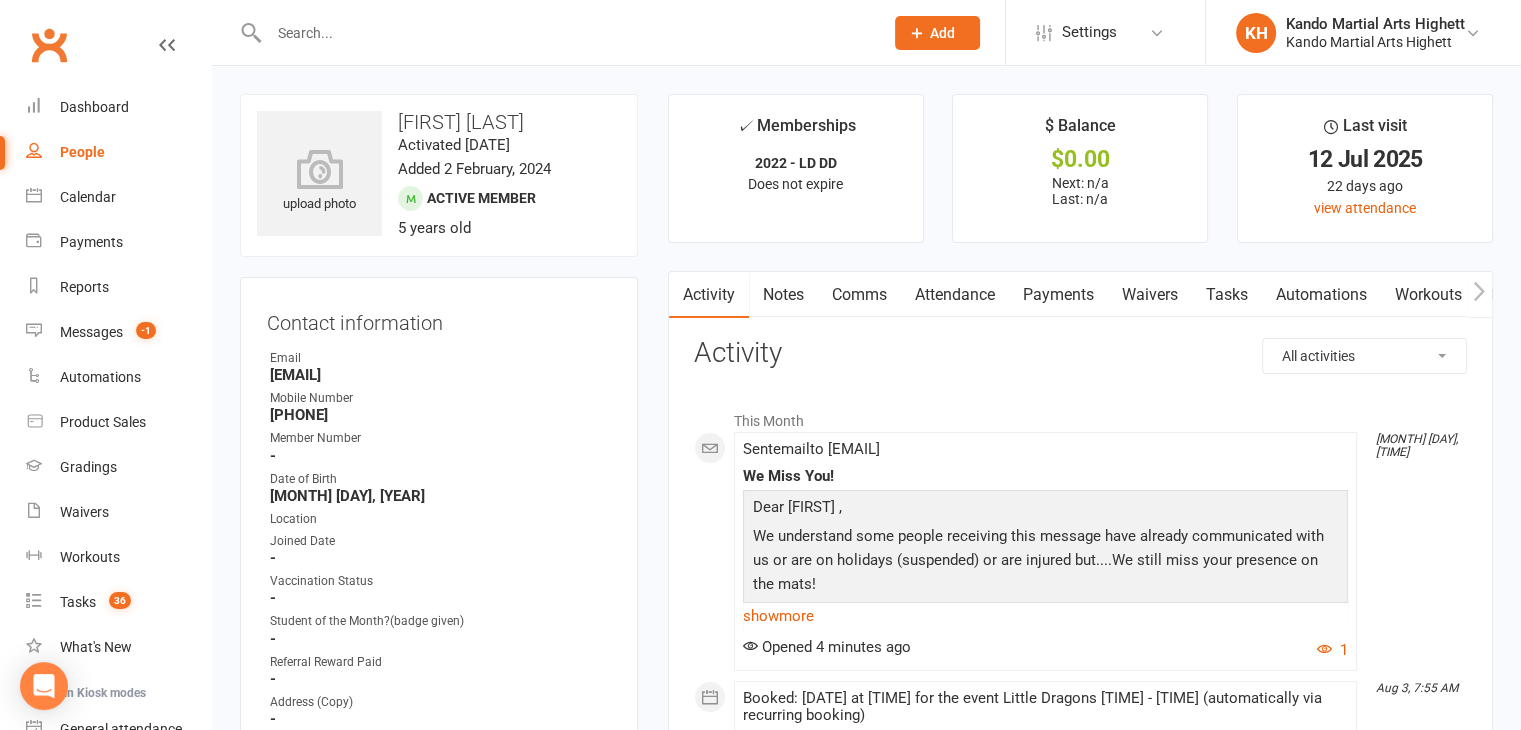 click 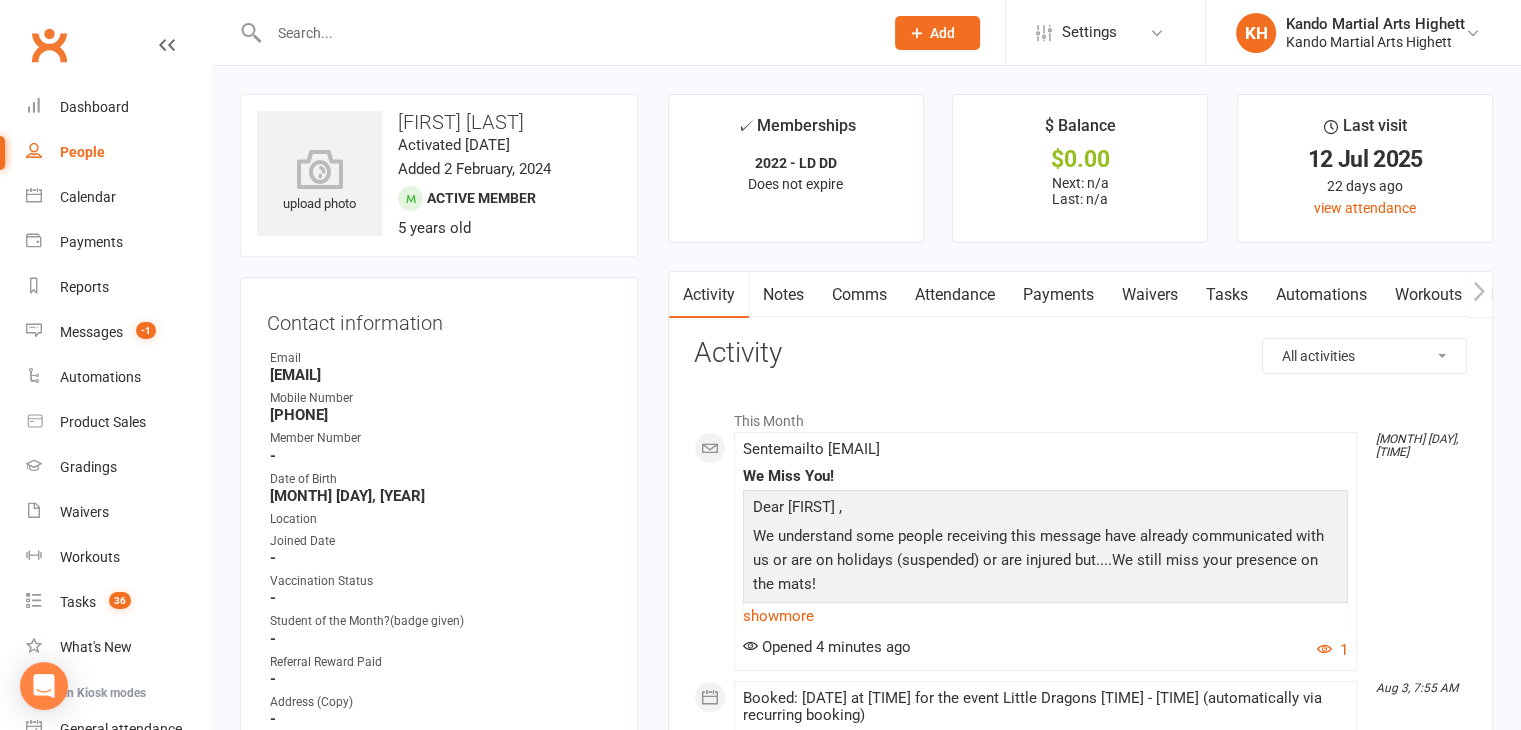 click on "upload photo Max Laidler Activated 2 February, 2024 Added 2 February, 2024   Active member 5 years old  Contact information Owner   Email  teniele.thompson@gmail.com
Mobile Number  0431468485
Member Number  -
Date of Birth  December 29, 2019
Location
Joined Date  -
Vaccination Status  -
Student of the Month?(badge given)  -
Referral Reward Paid  -
Address (Copy)  -
Address  57 Voltri st Cheltenham Vic 3192
Staff?  -
Black Belt Candidate  -
Update Contact Details Flag Archive Manage Comms Settings
Wallet No payment methods added
Add / Edit Payment Method
Membership      2022 - LD DD Jan 20 2025 — Never This  month Booked: 0 Attended: 0 5 classes remaining    (+ 30 make-up classes) Cancel membership Upgrade / Downgrade Show expired memberships Add new membership
Family Members   Teniele Laidler - Parent / Guardian Add link to existing contact  Add link to new contact
Suspensions  No active suspensions found. Add new suspension
Email / SMS Subscriptions  edit No
No" at bounding box center [439, 1253] 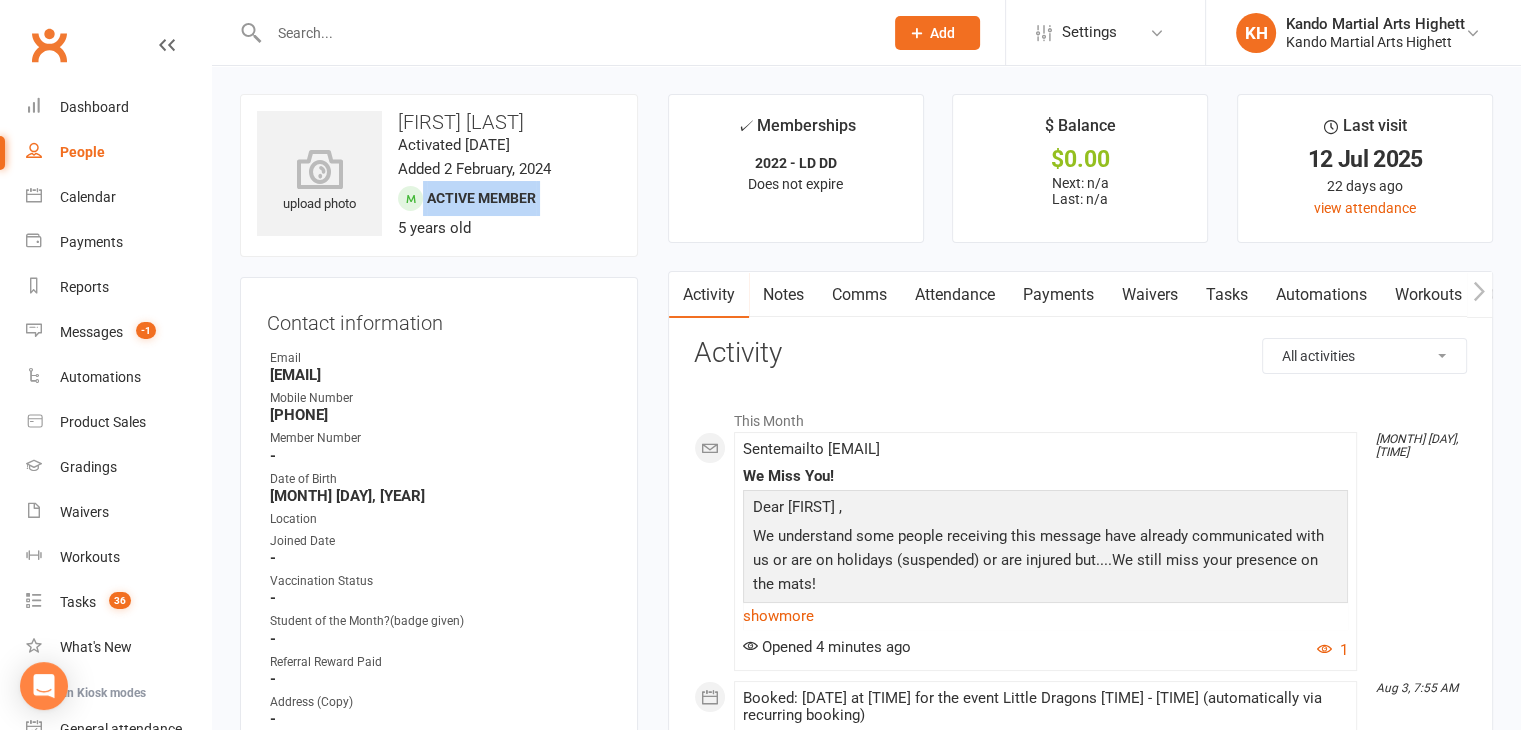 click on "upload photo Max Laidler Activated 2 February, 2024 Added 2 February, 2024   Active member 5 years old  Contact information Owner   Email  teniele.thompson@gmail.com
Mobile Number  0431468485
Member Number  -
Date of Birth  December 29, 2019
Location
Joined Date  -
Vaccination Status  -
Student of the Month?(badge given)  -
Referral Reward Paid  -
Address (Copy)  -
Address  57 Voltri st Cheltenham Vic 3192
Staff?  -
Black Belt Candidate  -
Update Contact Details Flag Archive Manage Comms Settings
Wallet No payment methods added
Add / Edit Payment Method
Membership      2022 - LD DD Jan 20 2025 — Never This  month Booked: 0 Attended: 0 5 classes remaining    (+ 30 make-up classes) Cancel membership Upgrade / Downgrade Show expired memberships Add new membership
Family Members   Teniele Laidler - Parent / Guardian Add link to existing contact  Add link to new contact
Suspensions  No active suspensions found. Add new suspension
Email / SMS Subscriptions  edit No
No" at bounding box center (439, 1253) 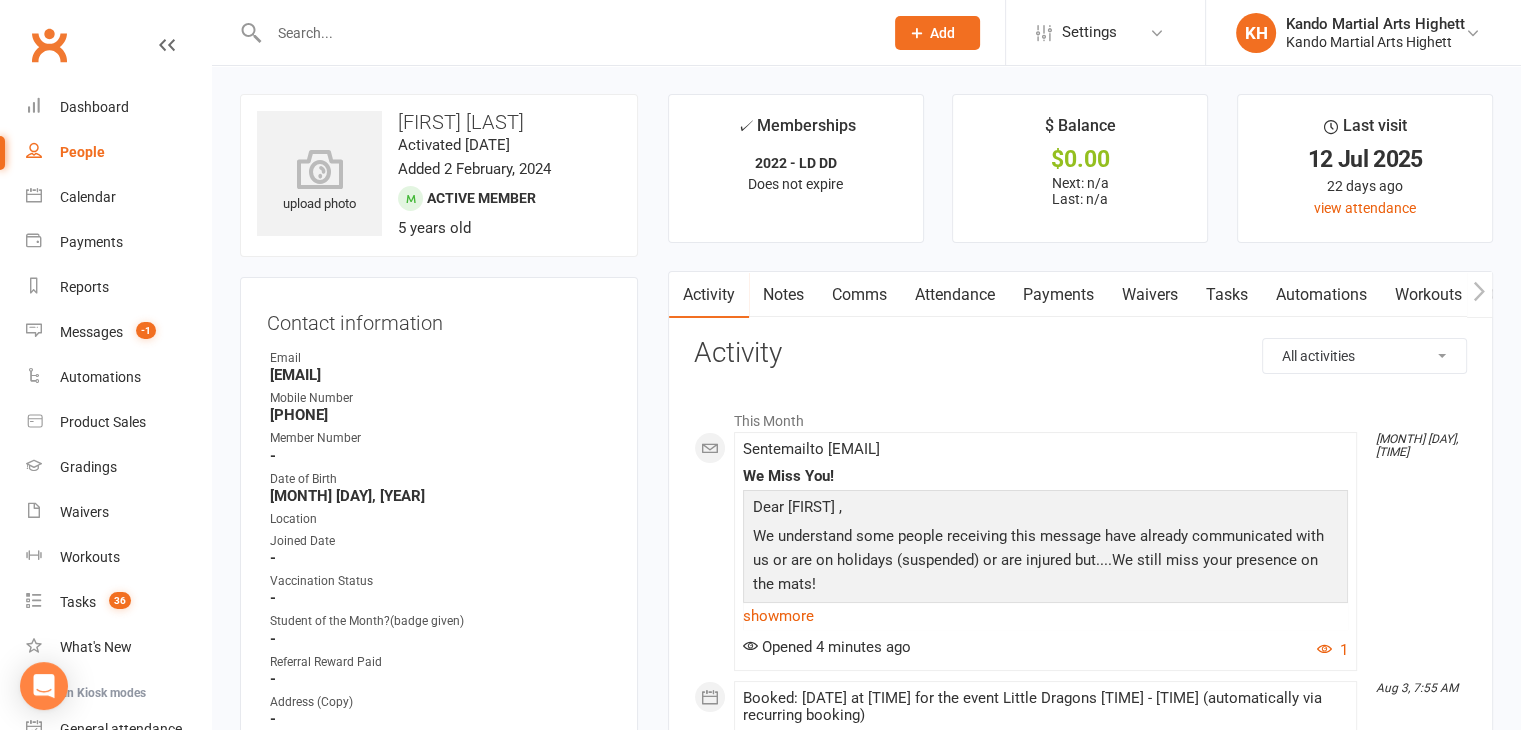 click on "Added 2 February, 2024" at bounding box center [474, 169] 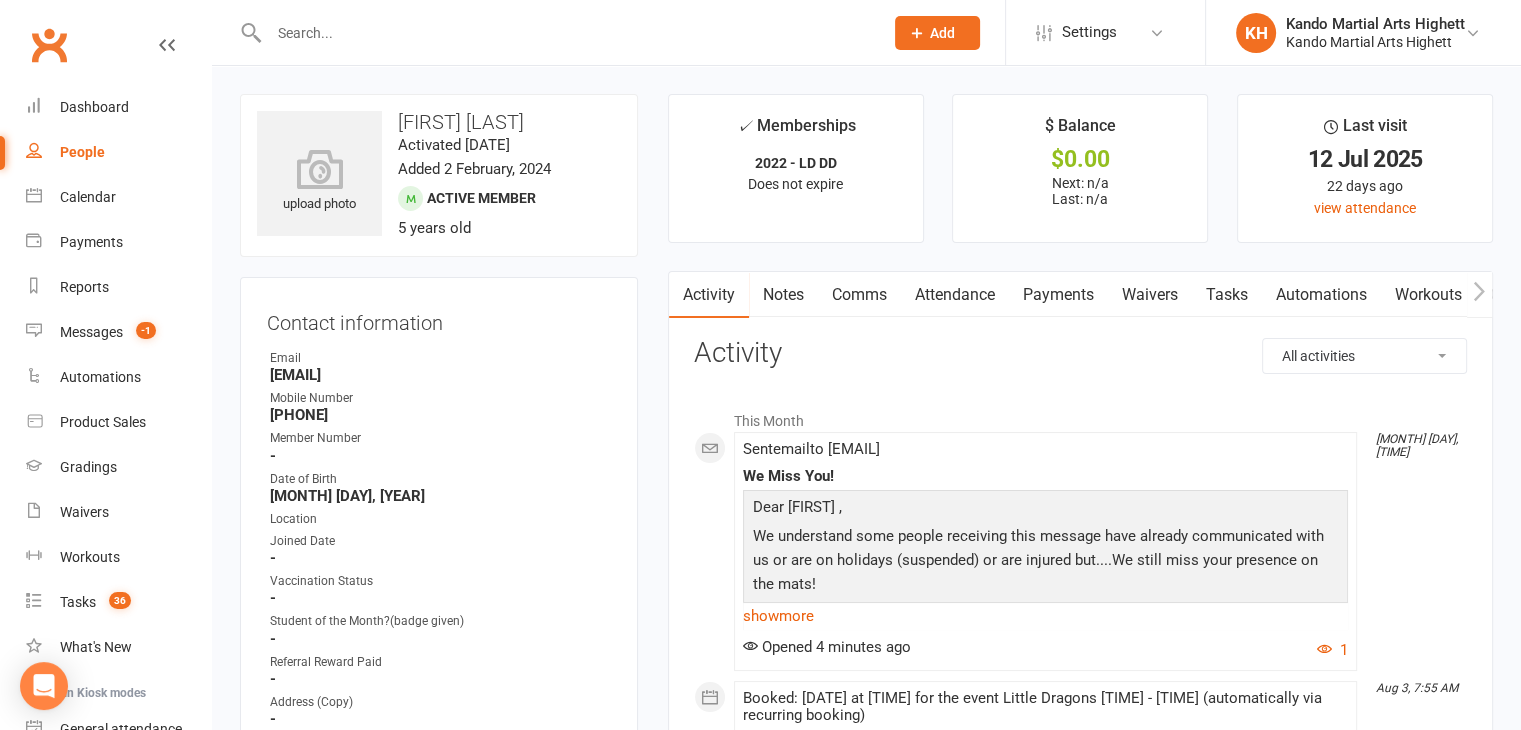 click on "Added 2 February, 2024" at bounding box center (474, 169) 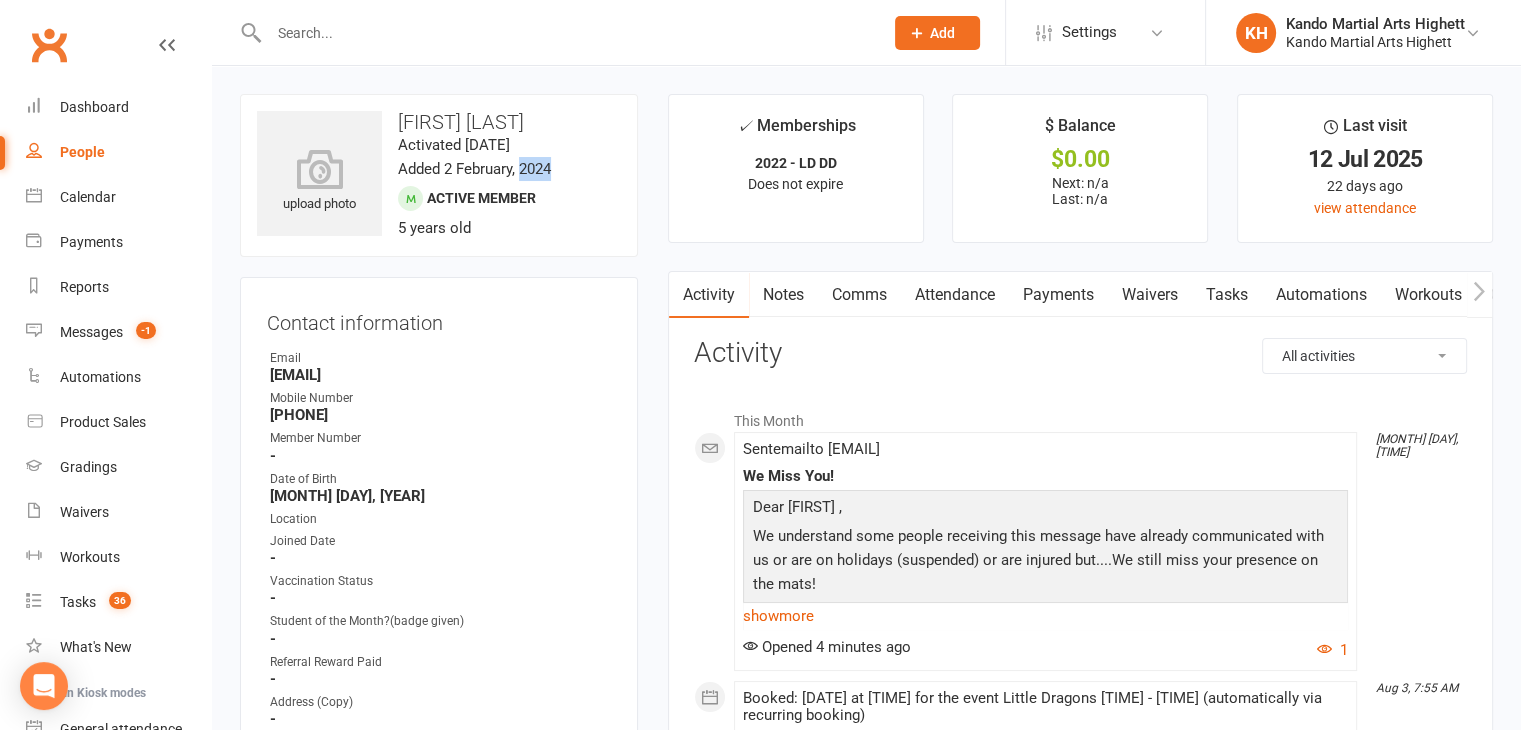 click on "Added 2 February, 2024" at bounding box center [474, 169] 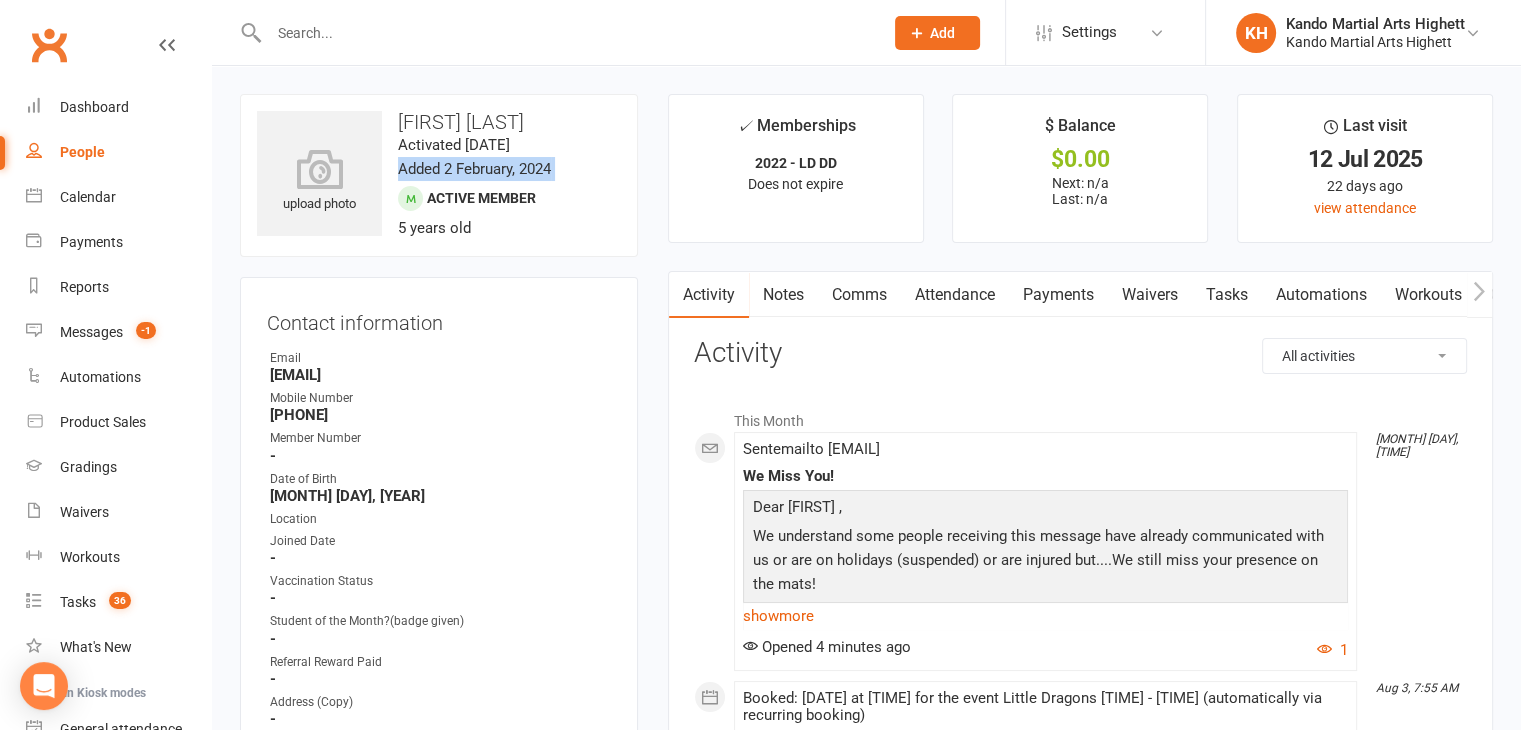 click on "Added 2 February, 2024" at bounding box center [474, 169] 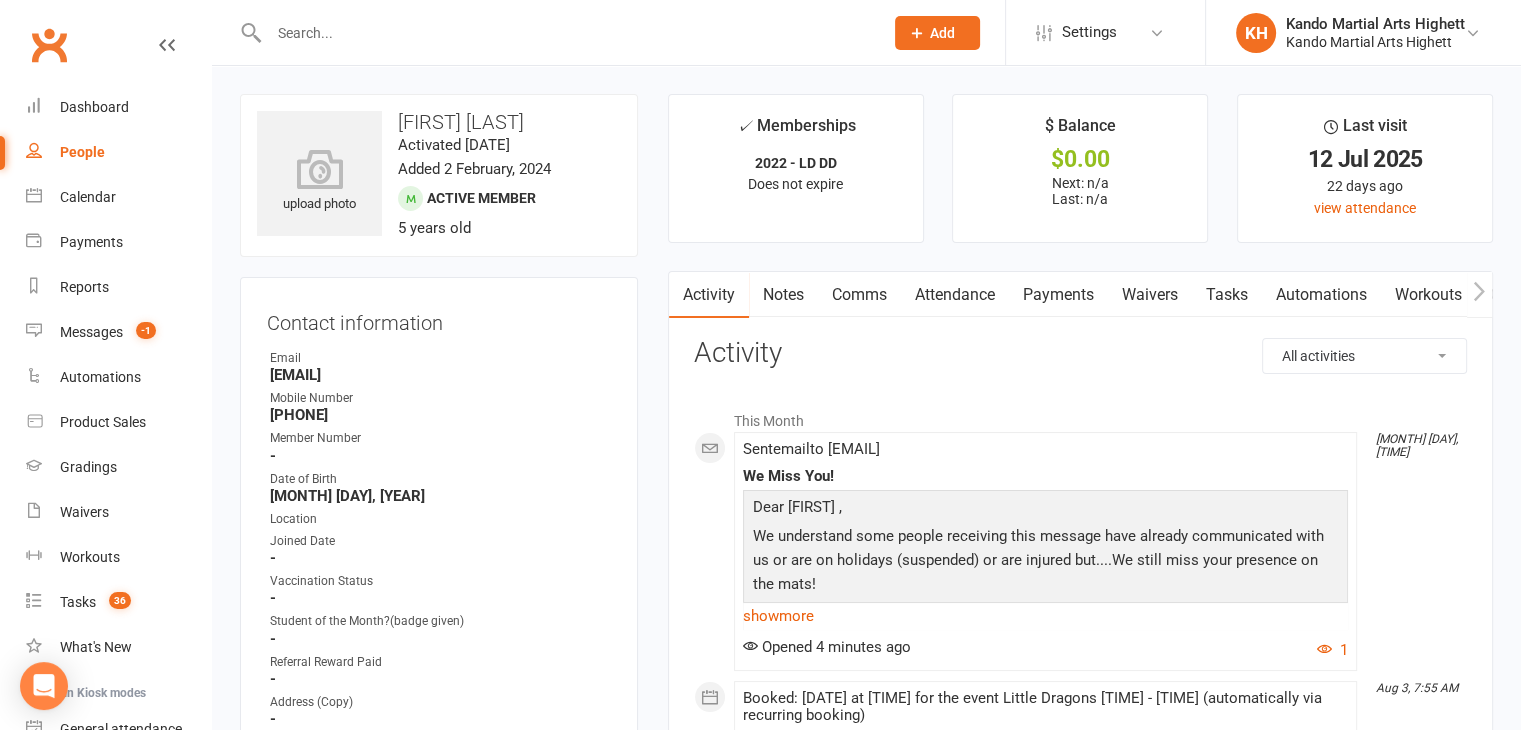 click on "upload photo Max Laidler Activated 2 February, 2024 Added 2 February, 2024   Active member 5 years old" at bounding box center [439, 175] 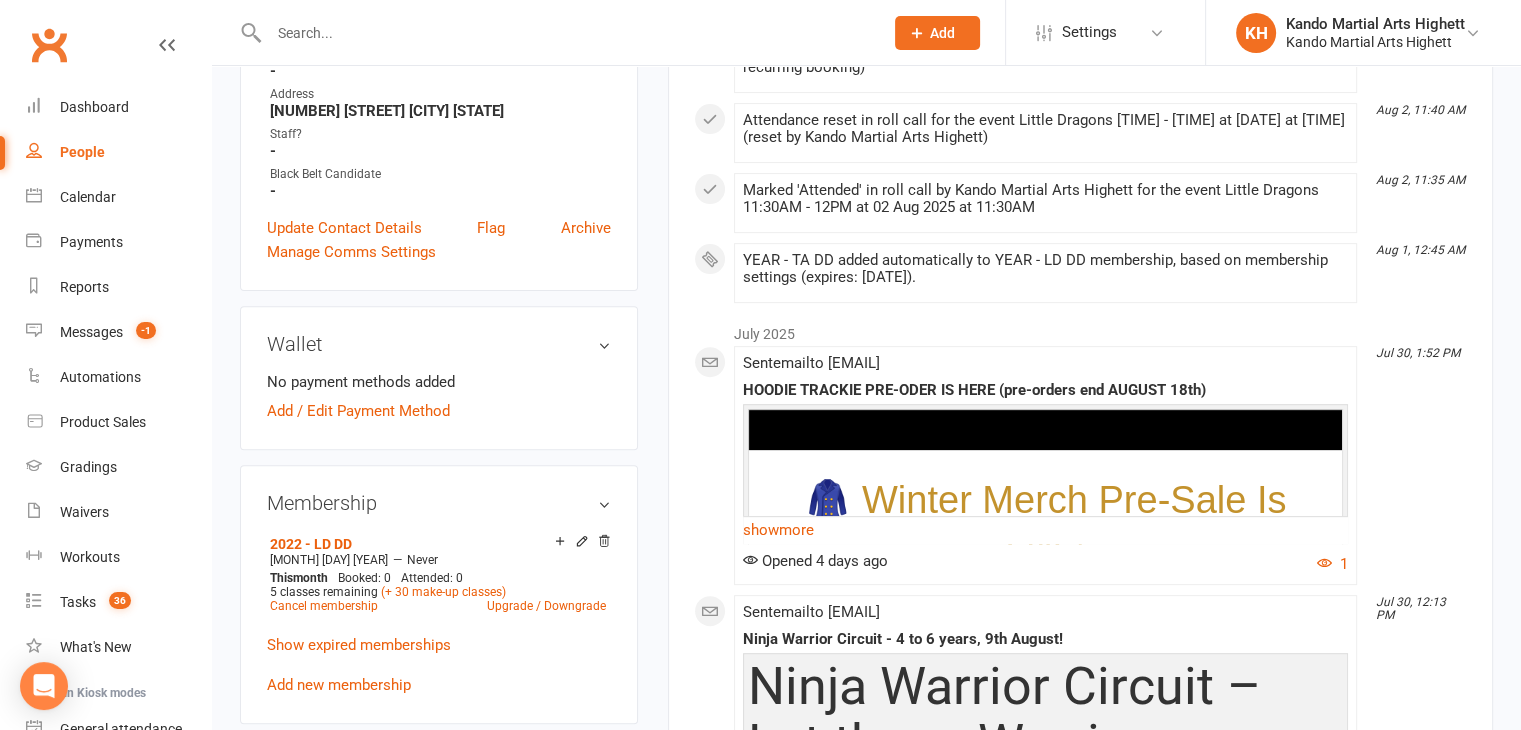 scroll, scrollTop: 648, scrollLeft: 0, axis: vertical 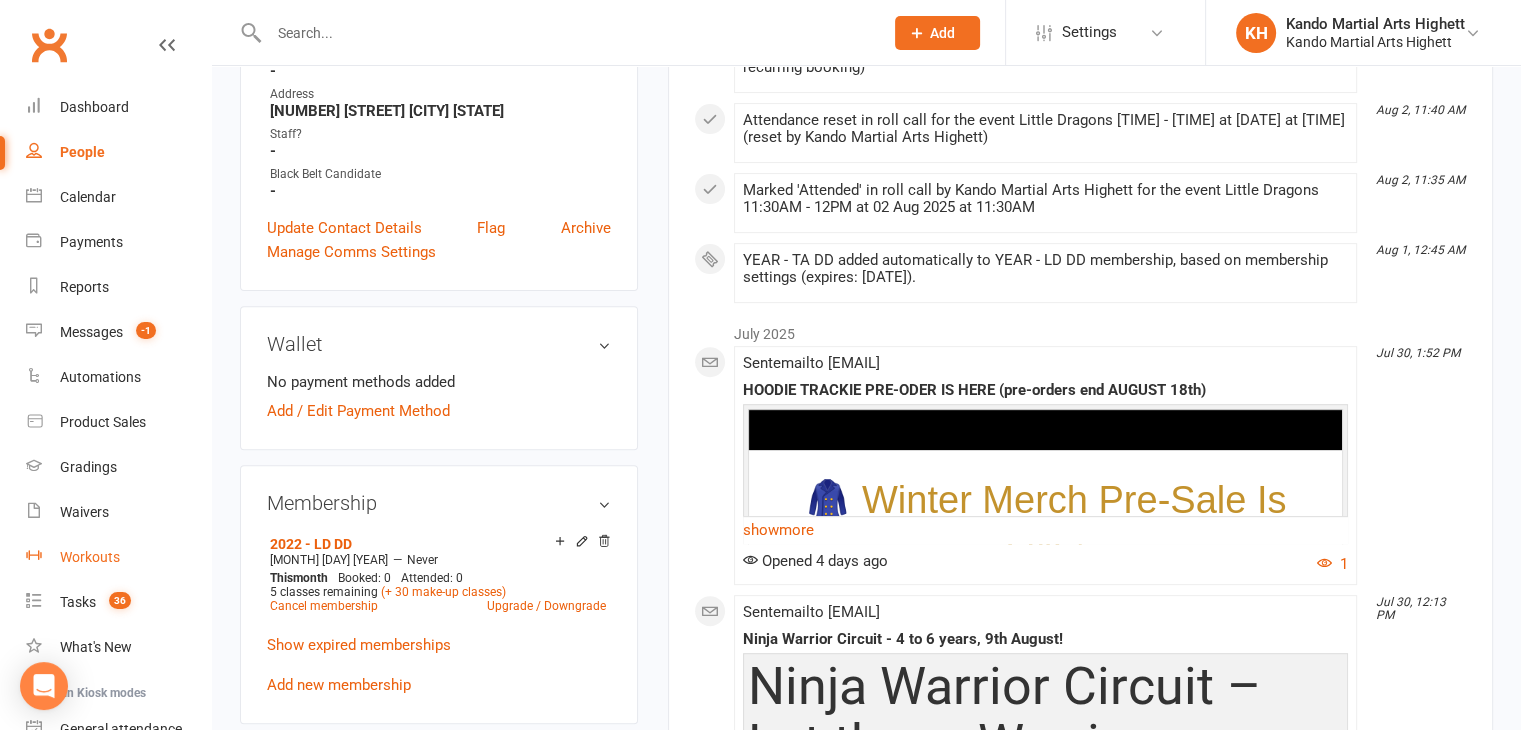 click on "Workouts" at bounding box center (118, 557) 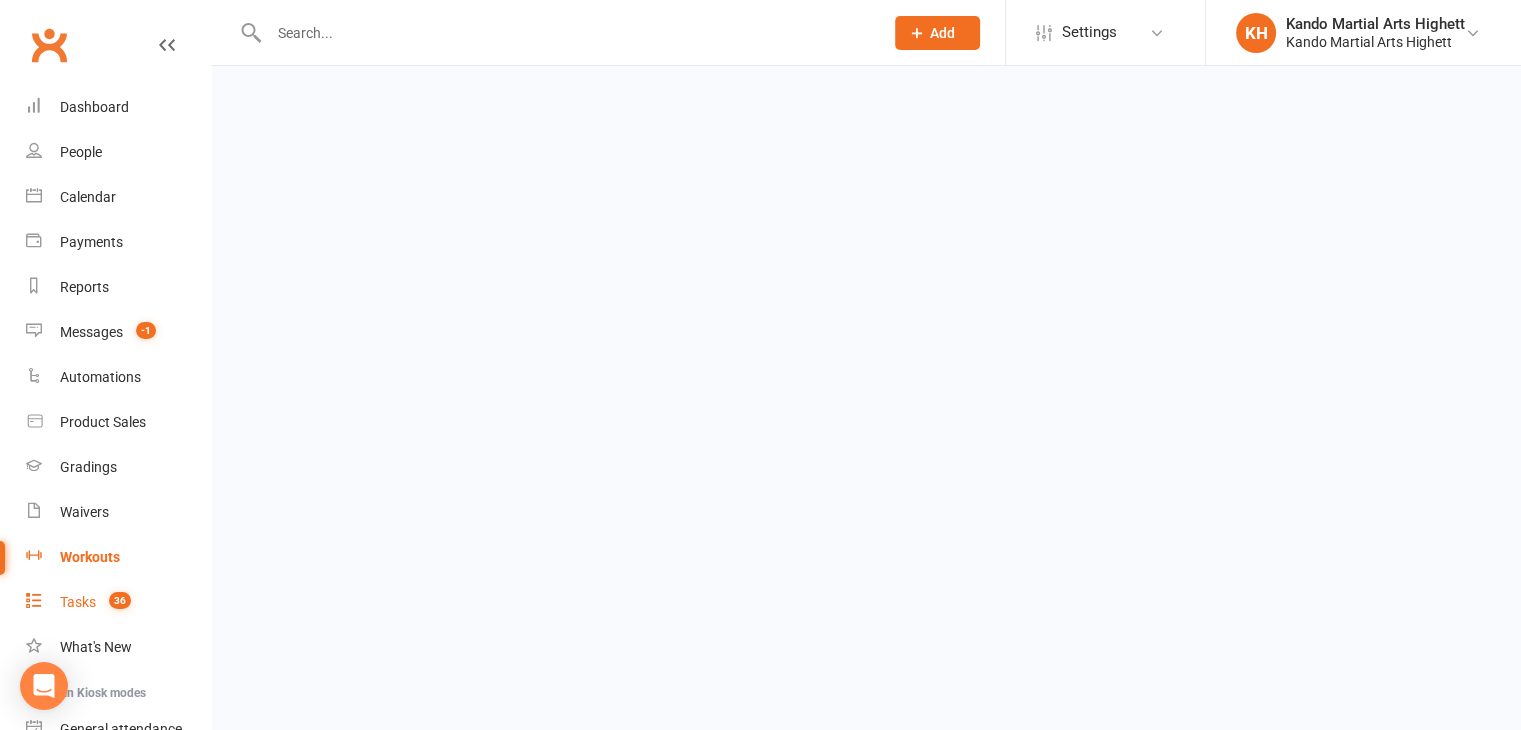 scroll, scrollTop: 0, scrollLeft: 0, axis: both 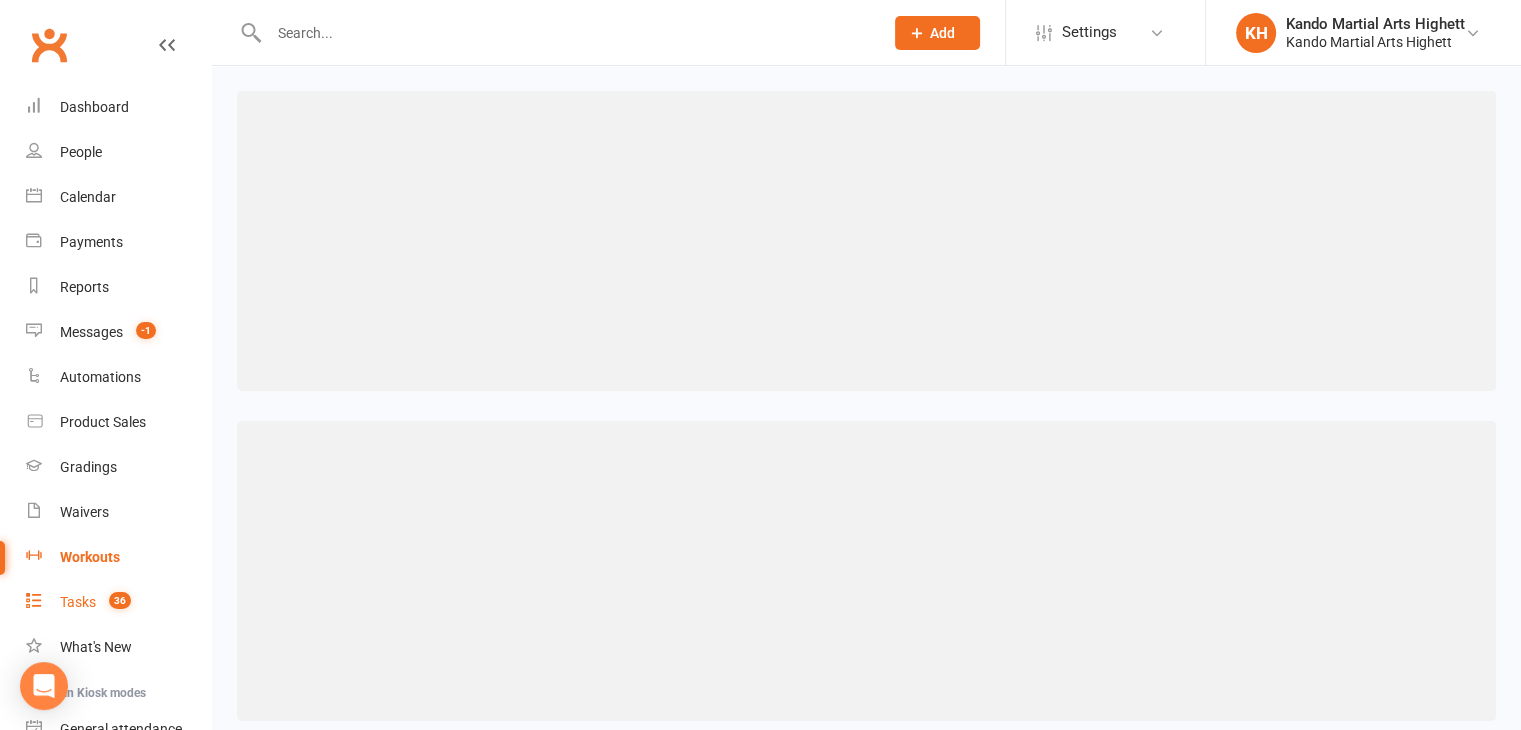 click on "Tasks   36" at bounding box center [118, 602] 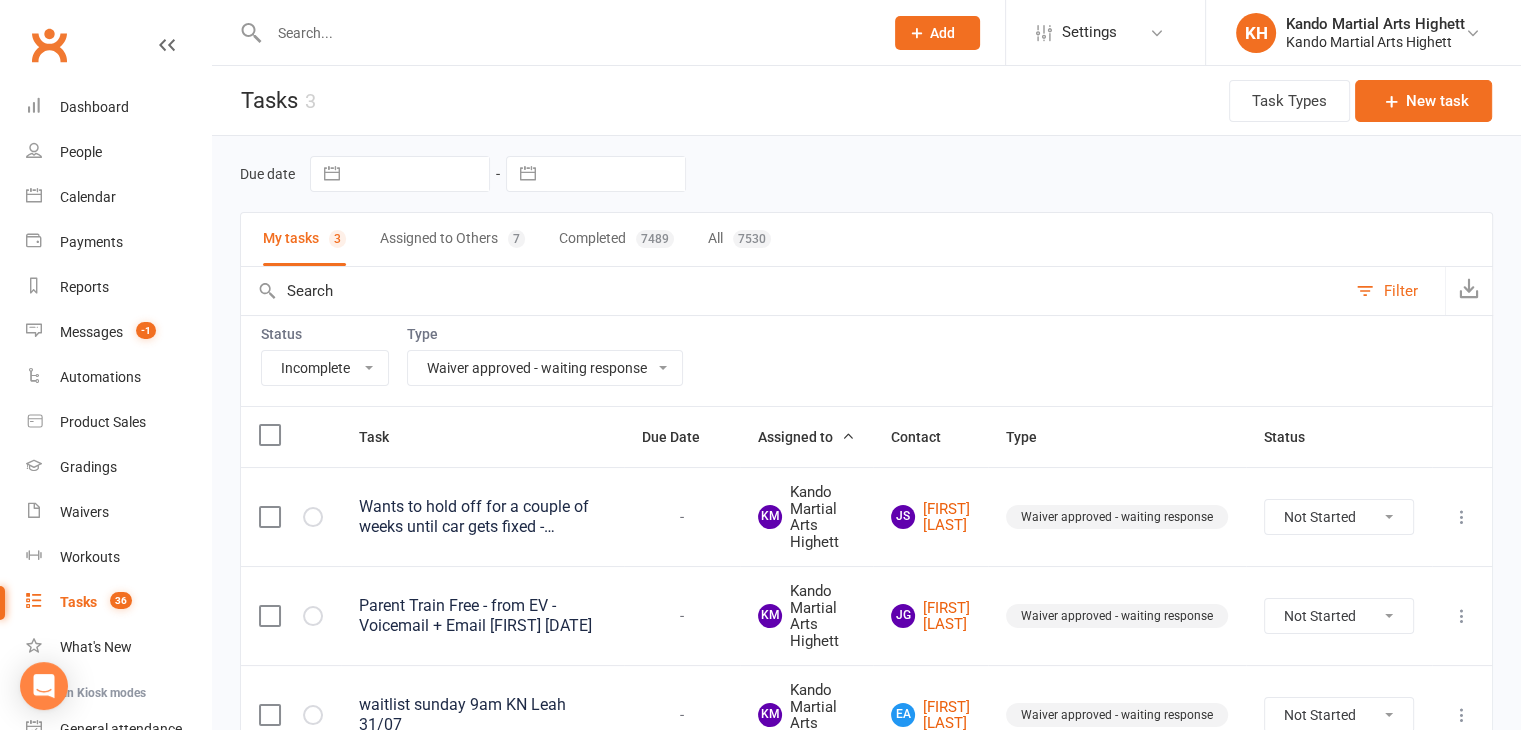 click on "All Admin Cancellation Class transfer Courtesy call Create welcome card E-mail Enquiry External In-class related Joining pack Ld/kn certificate and belt Leadership Membership related Phone call Staff communication Stock Suspension Waiting list - friday kn Waiting list - friday ld Waiting list - monday kn Waiting list - monday ld Waiting list - saturday 10:45 ld Waiting list - saturday 10am kn Waiting list - saturday 11:30am ld Waiting list - saturday 8:30 kn Waiting list - saturday 9:15 am ld Waiting list - sunday kn 10am Waiting list - thursday kn Waiting list - thursday ld Waiting list - tuesday kn Waiting list - tuesday ld Waiting list - wednesday kn Waiting list - wednesday ld Waitlist - sunday kn Waitlist - sunday ld Waiver approved - not contacted Waiver approved - waiting response" at bounding box center (545, 368) 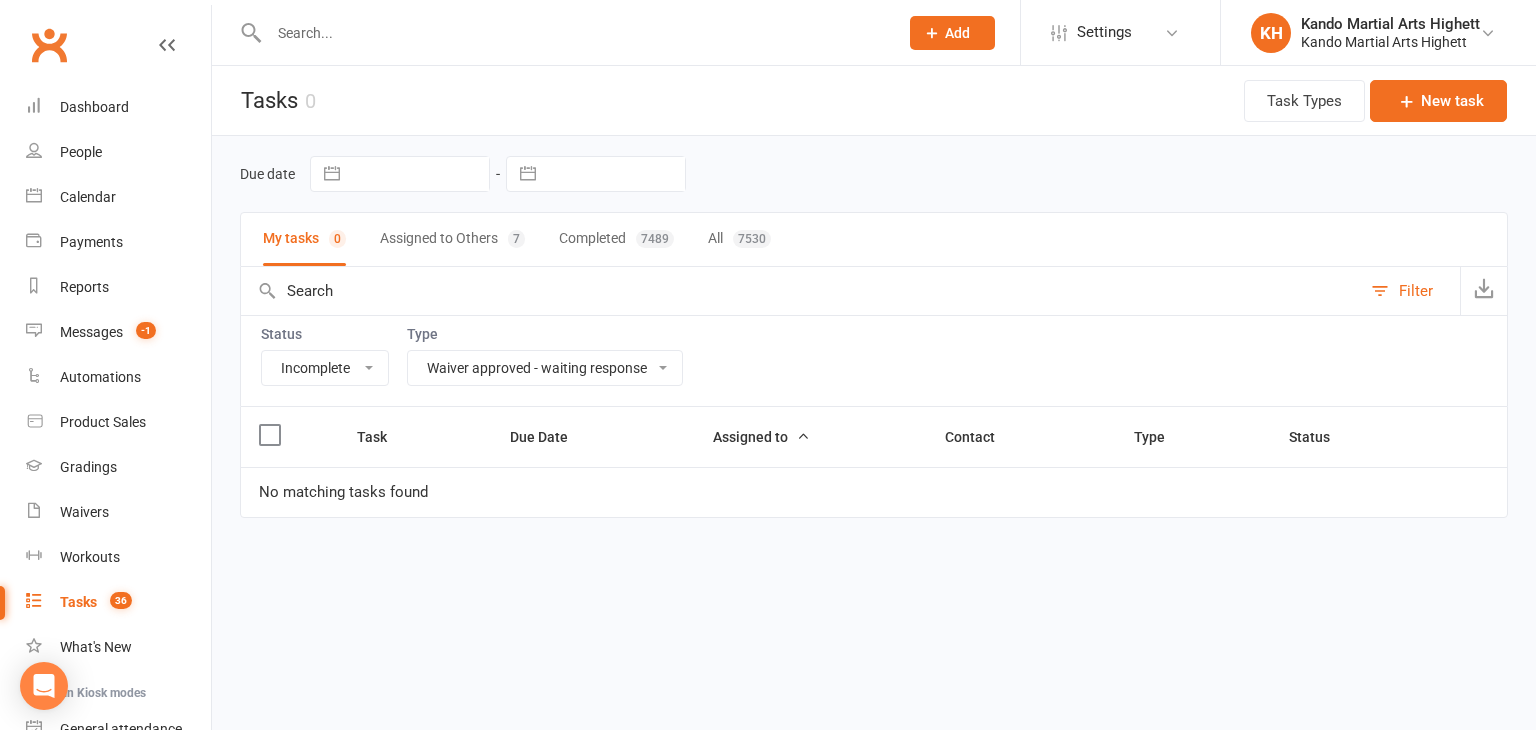 click on "All Admin Cancellation Class transfer Courtesy call Create welcome card E-mail Enquiry External In-class related Joining pack Ld/kn certificate and belt Leadership Membership related Phone call Staff communication Stock Suspension Waiting list - friday kn Waiting list - friday ld Waiting list - monday kn Waiting list - monday ld Waiting list - saturday 10:45 ld Waiting list - saturday 10am kn Waiting list - saturday 11:30am ld Waiting list - saturday 8:30 kn Waiting list - saturday 9:15 am ld Waiting list - sunday kn 10am Waiting list - thursday kn Waiting list - thursday ld Waiting list - tuesday kn Waiting list - tuesday ld Waiting list - wednesday kn Waiting list - wednesday ld Waitlist - sunday kn Waitlist - sunday ld Waiver approved - not contacted Waiver approved - waiting response" at bounding box center (545, 368) 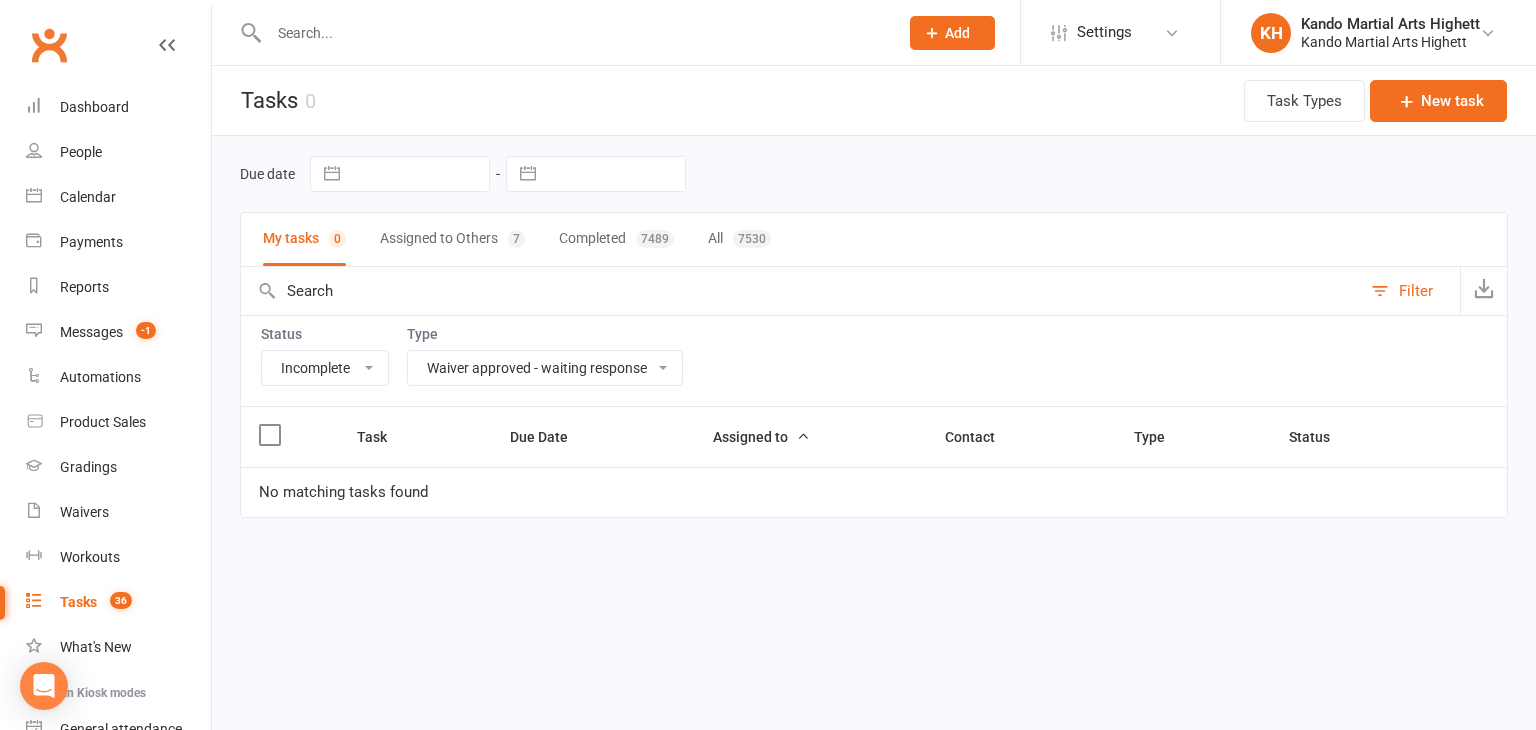 select 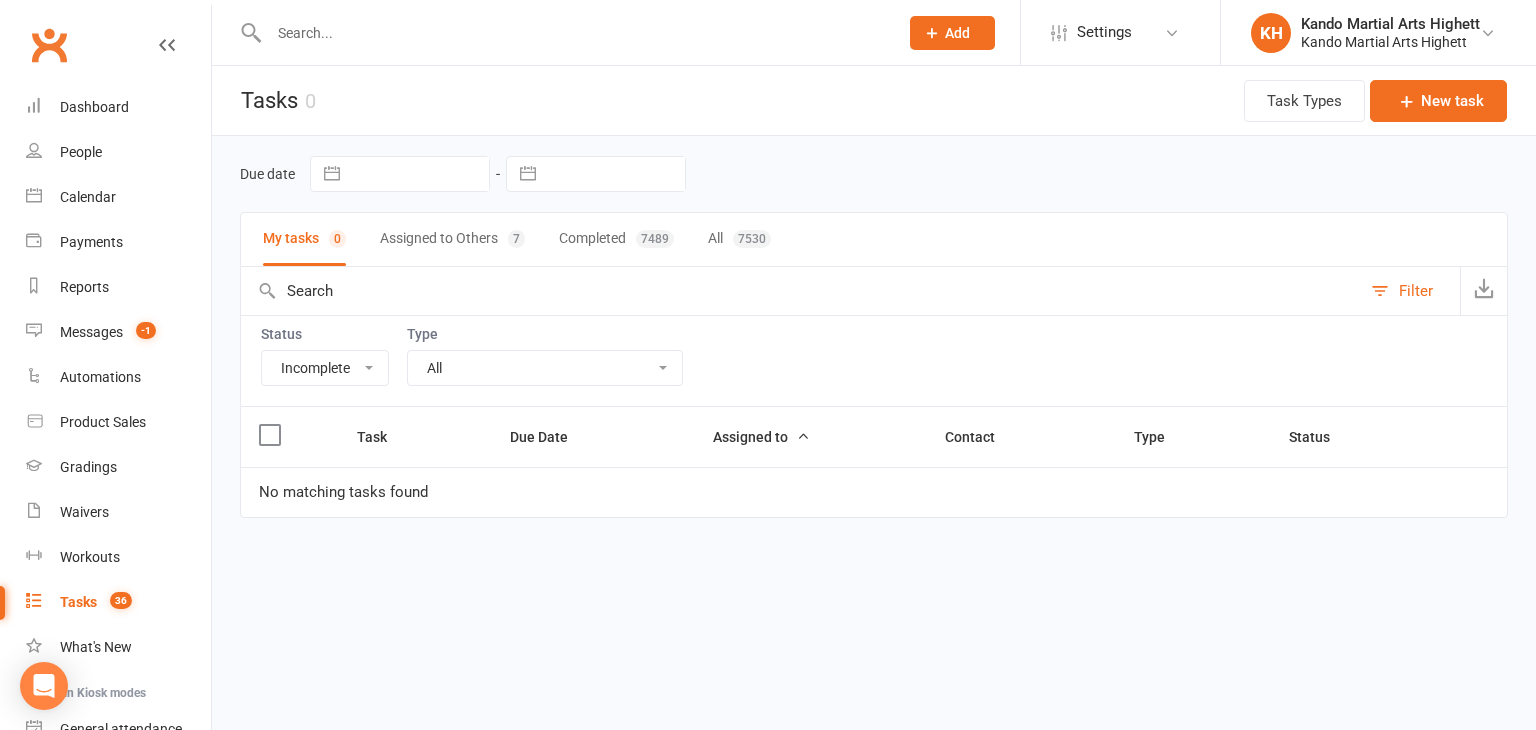 click on "All Admin Cancellation Class transfer Courtesy call Create welcome card E-mail Enquiry External In-class related Joining pack Ld/kn certificate and belt Leadership Membership related Phone call Staff communication Stock Suspension Waiting list - friday kn Waiting list - friday ld Waiting list - monday kn Waiting list - monday ld Waiting list - saturday 10:45 ld Waiting list - saturday 10am kn Waiting list - saturday 11:30am ld Waiting list - saturday 8:30 kn Waiting list - saturday 9:15 am ld Waiting list - sunday kn 10am Waiting list - thursday kn Waiting list - thursday ld Waiting list - tuesday kn Waiting list - tuesday ld Waiting list - wednesday kn Waiting list - wednesday ld Waitlist - sunday kn Waitlist - sunday ld Waiver approved - not contacted Waiver approved - waiting response" at bounding box center [545, 368] 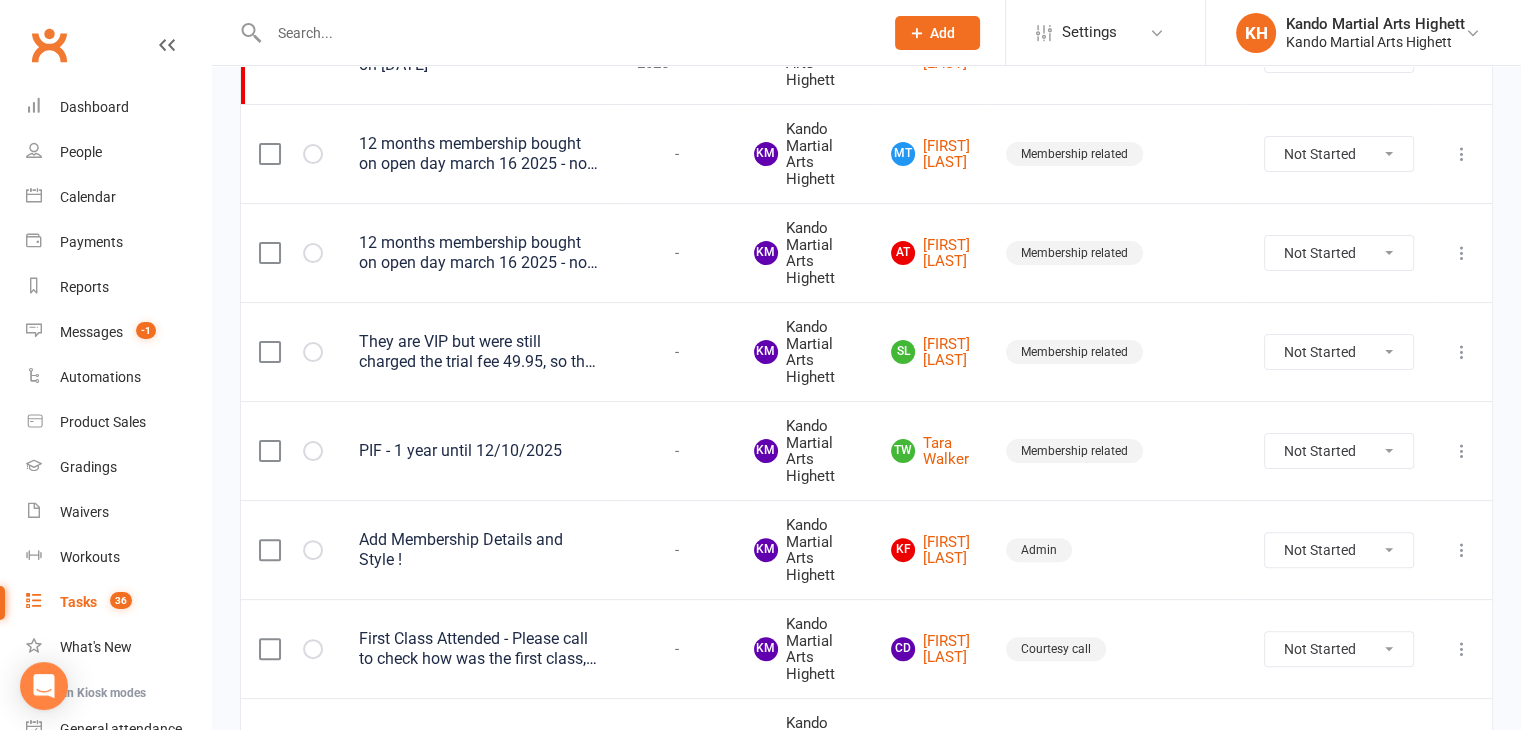 scroll, scrollTop: 463, scrollLeft: 0, axis: vertical 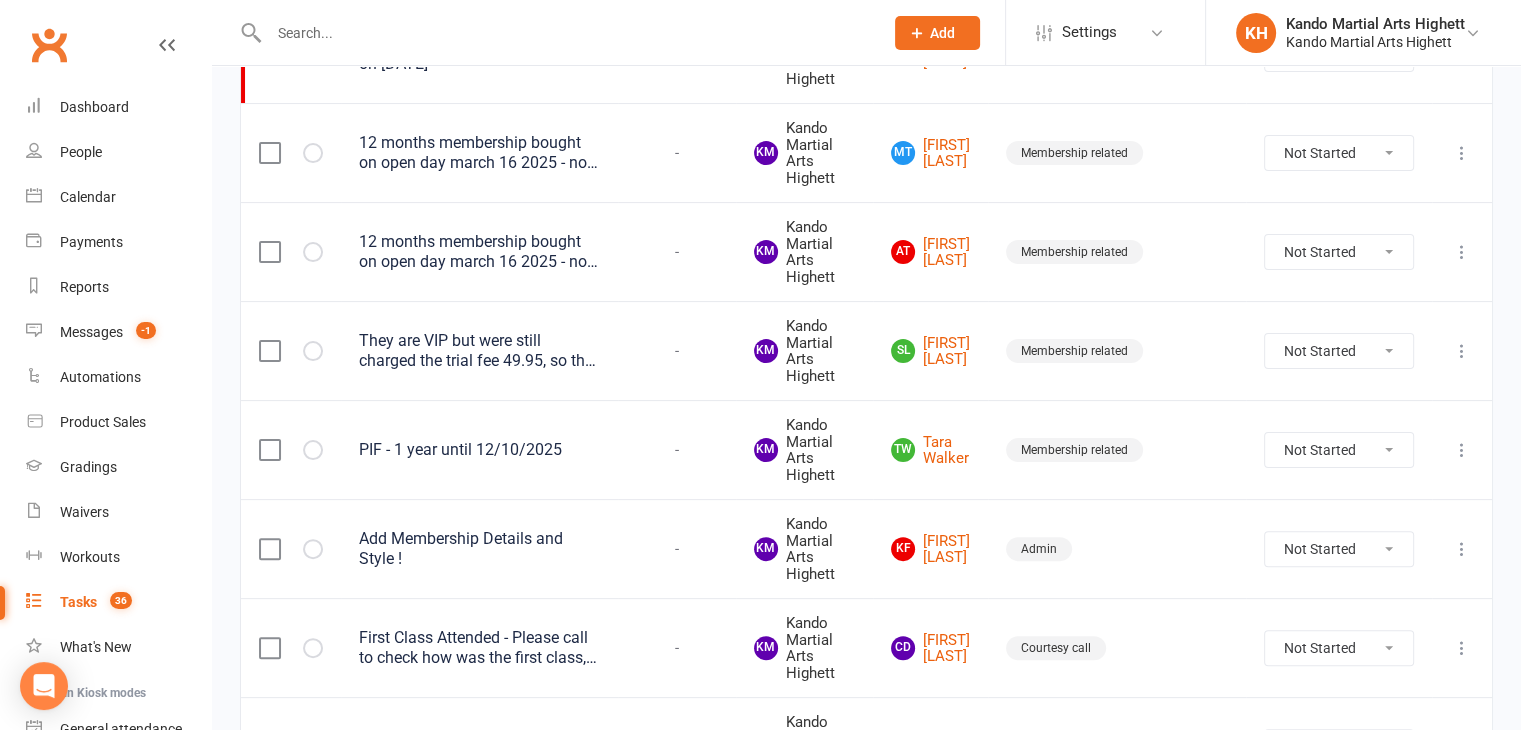 click at bounding box center [566, 33] 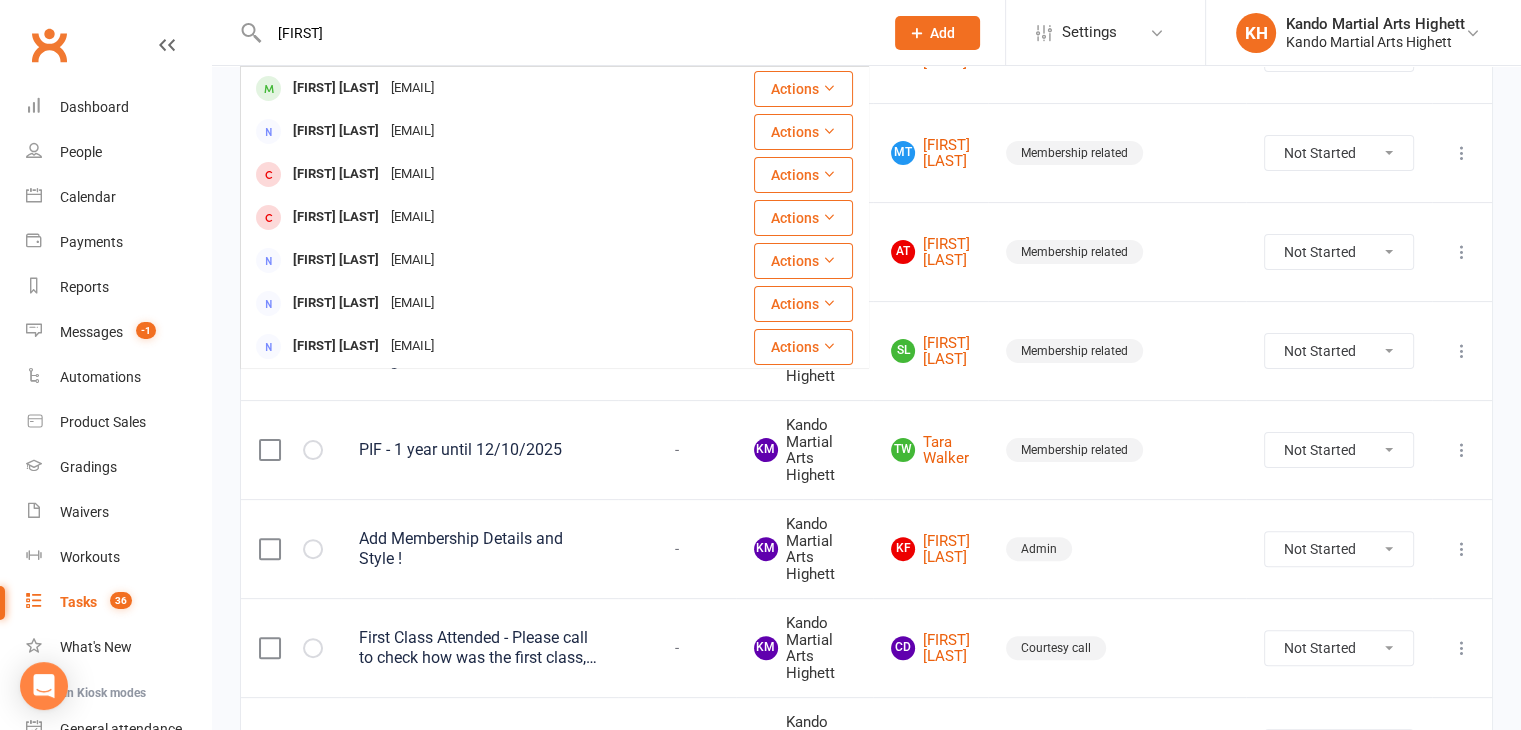 type on "viansh" 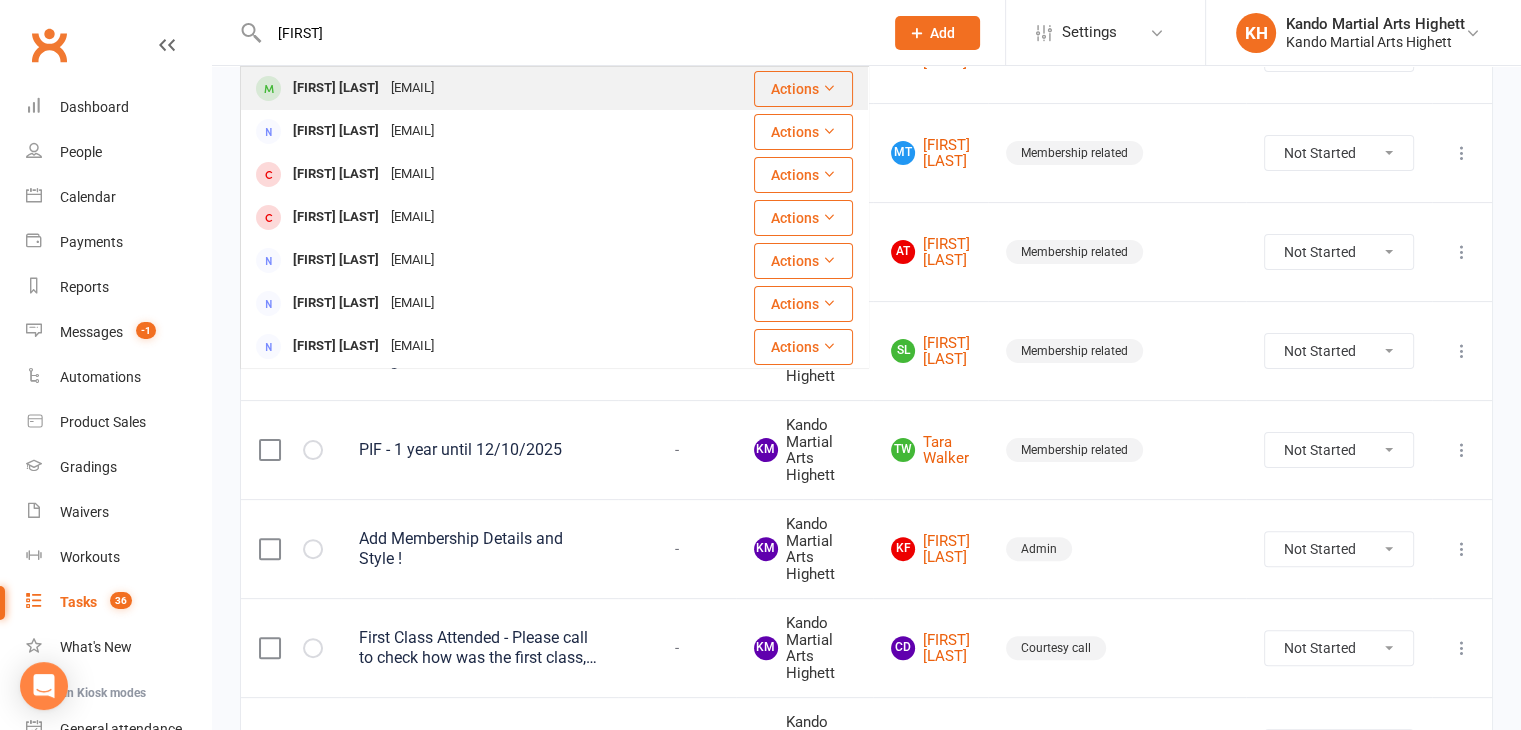 click on "Viansh Ram Vishalini.ram22@gmail.com" at bounding box center [443, 88] 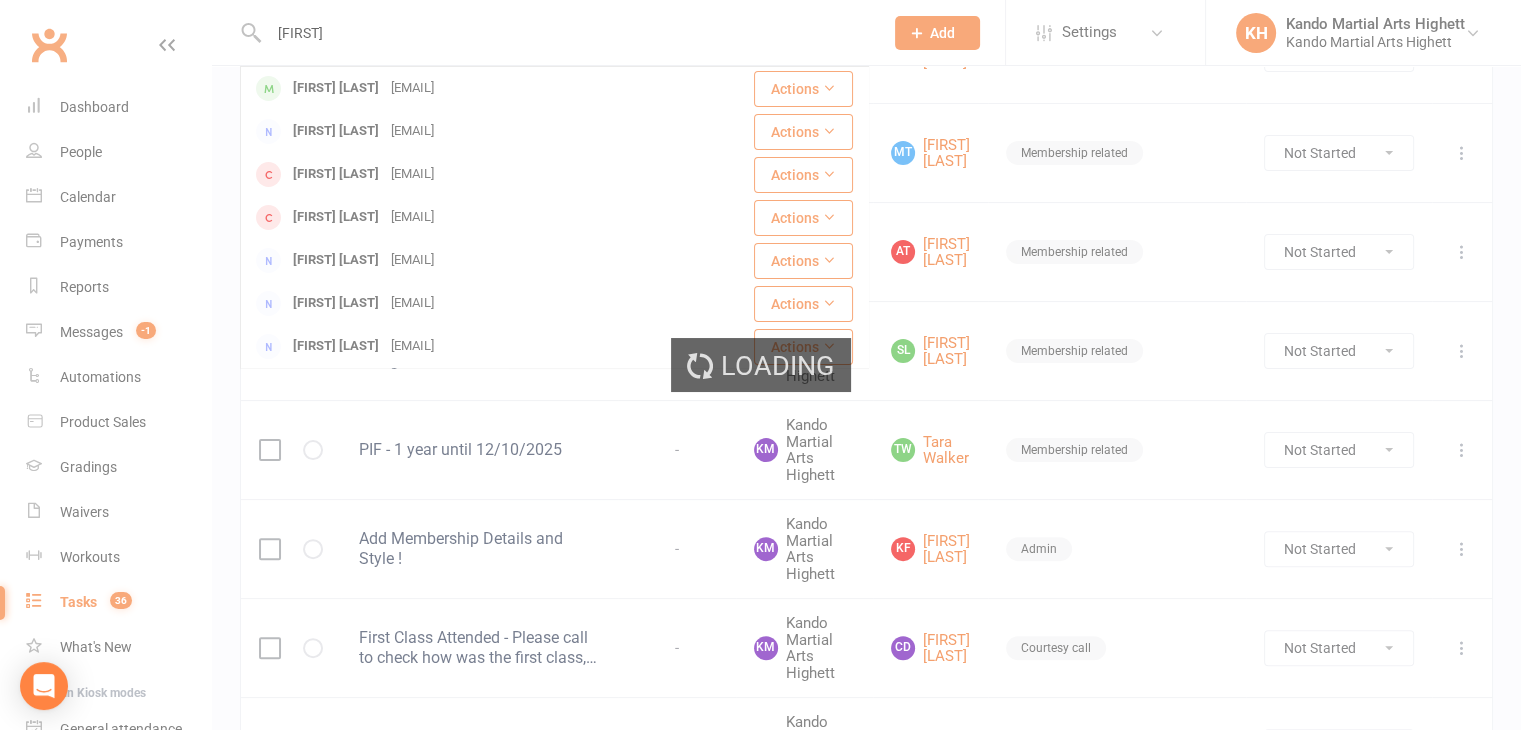 type 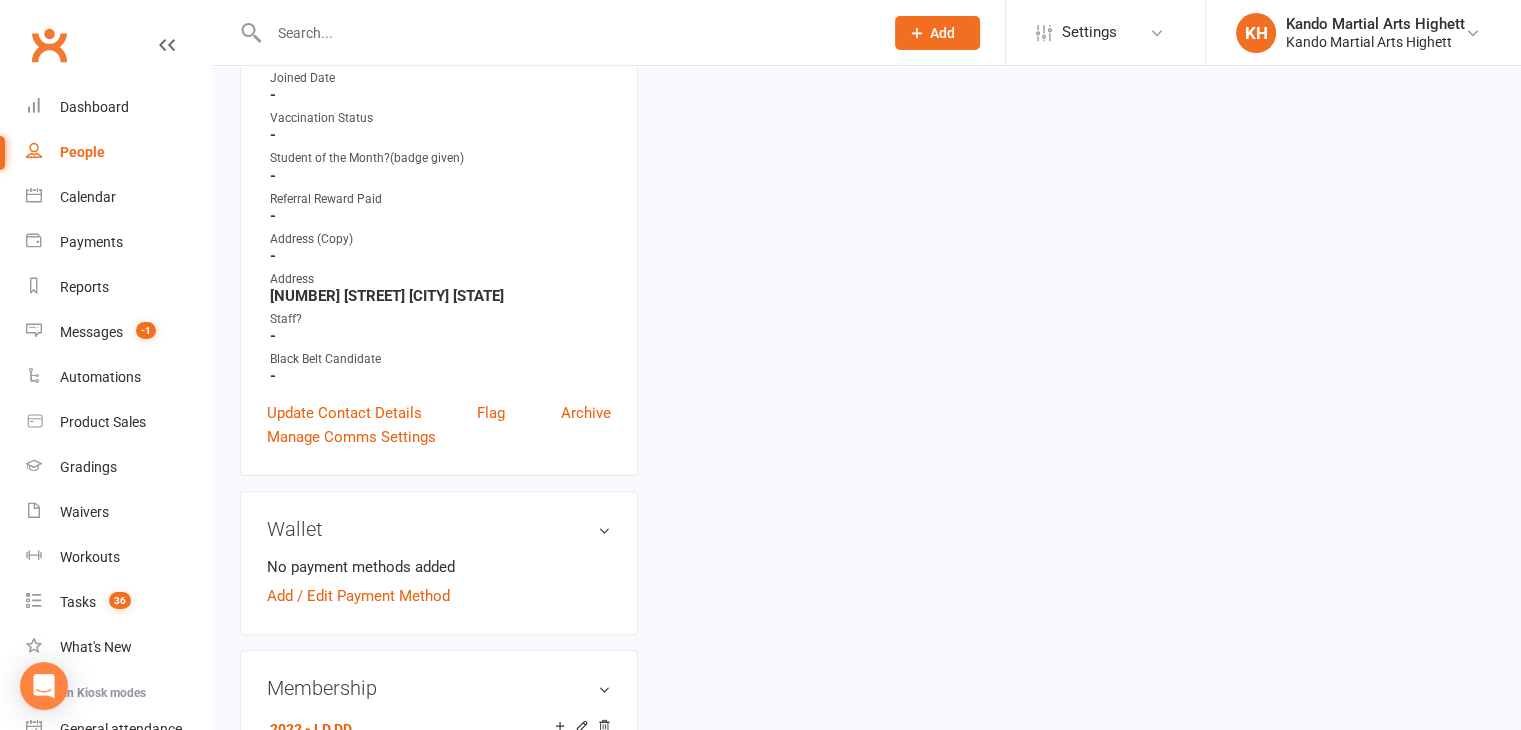 scroll, scrollTop: 0, scrollLeft: 0, axis: both 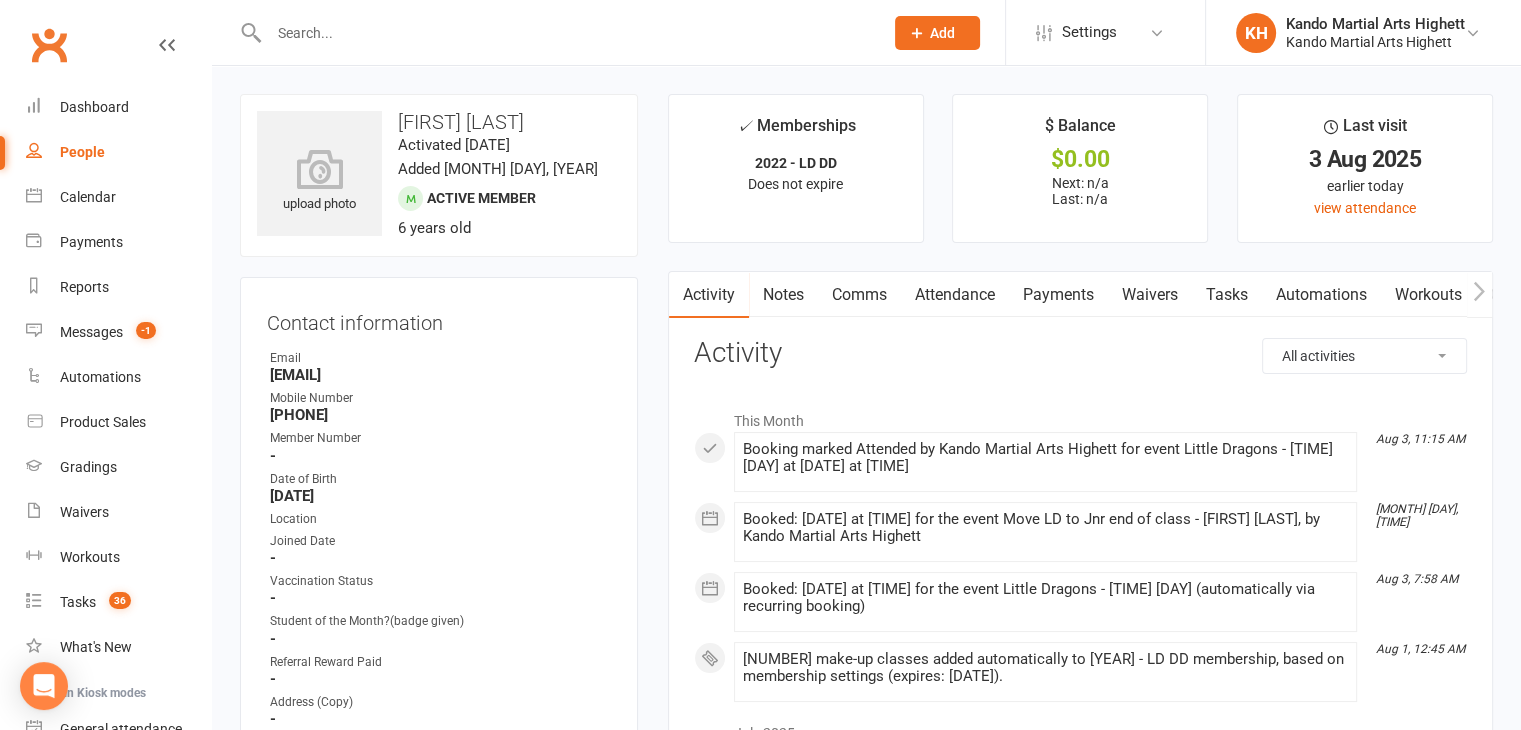 click on "Email" at bounding box center [440, 358] 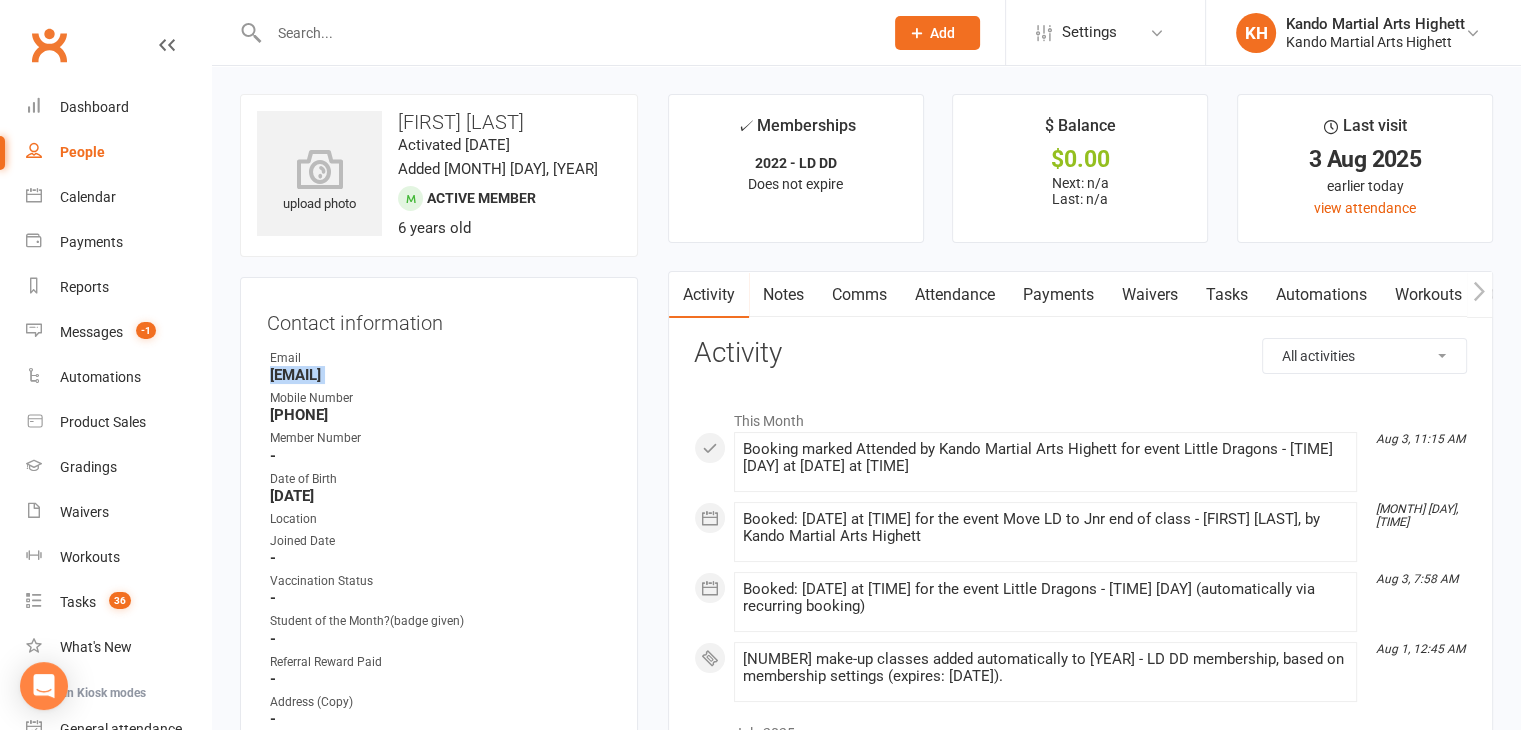 click on "Vishalini.ram22@gmail.com" at bounding box center (440, 375) 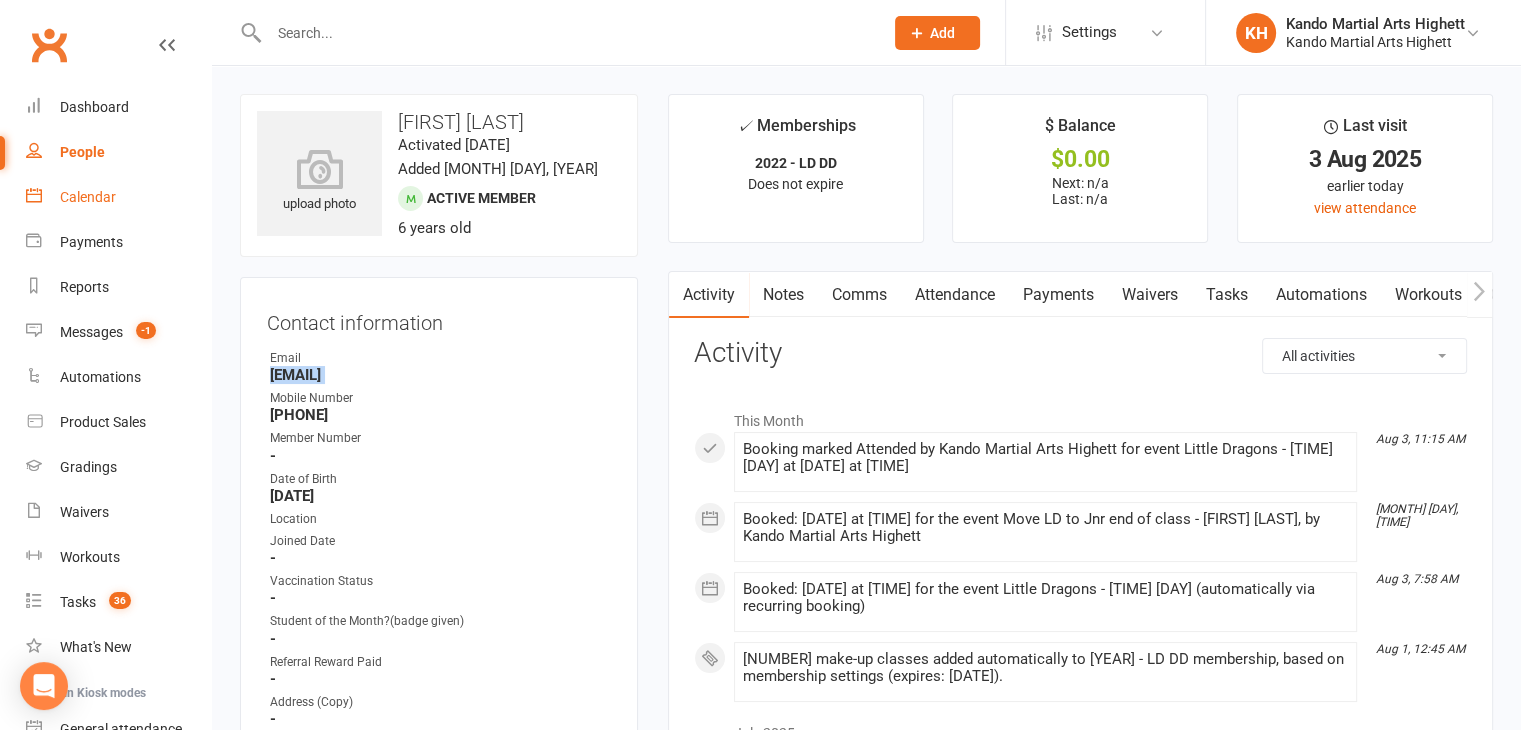 click on "Calendar" at bounding box center [118, 197] 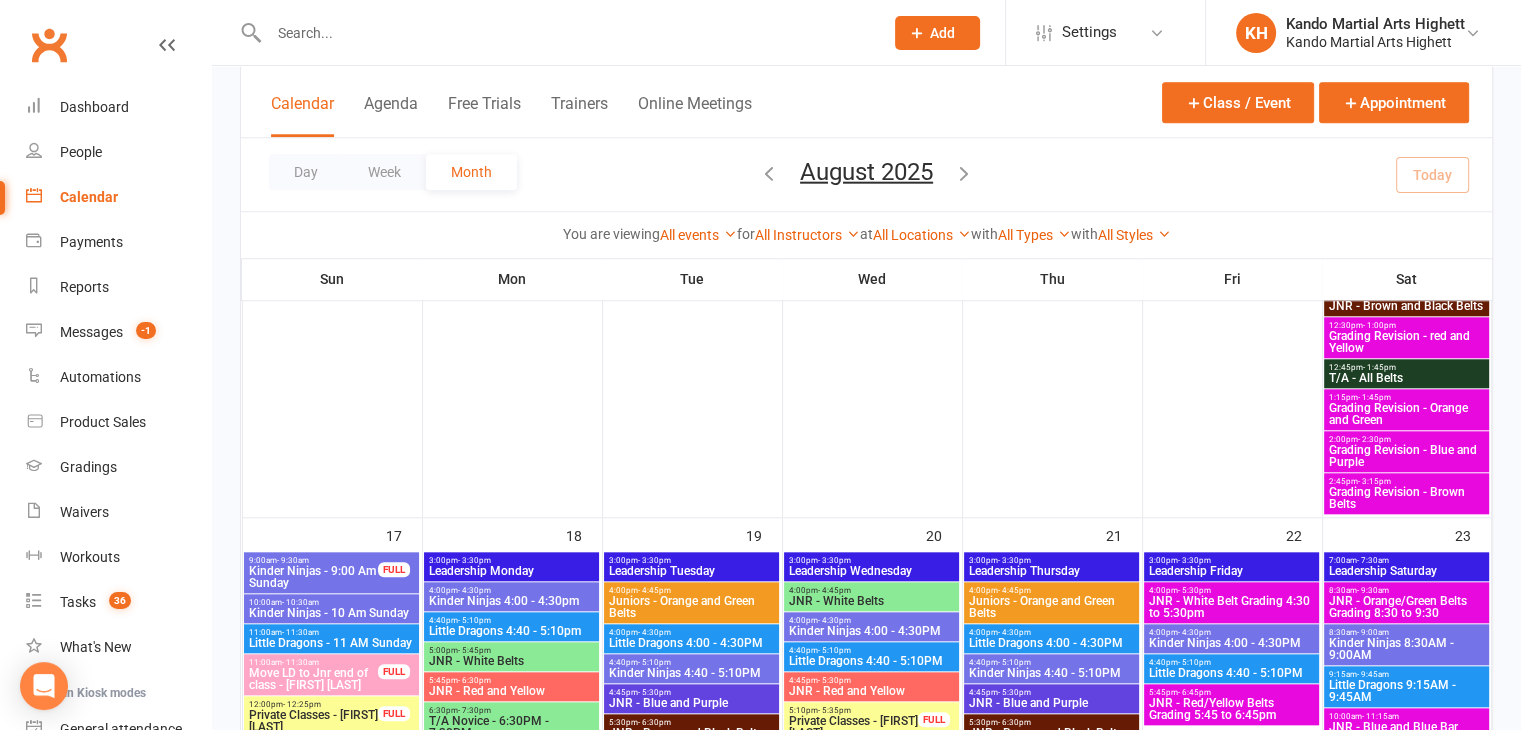 scroll, scrollTop: 1900, scrollLeft: 0, axis: vertical 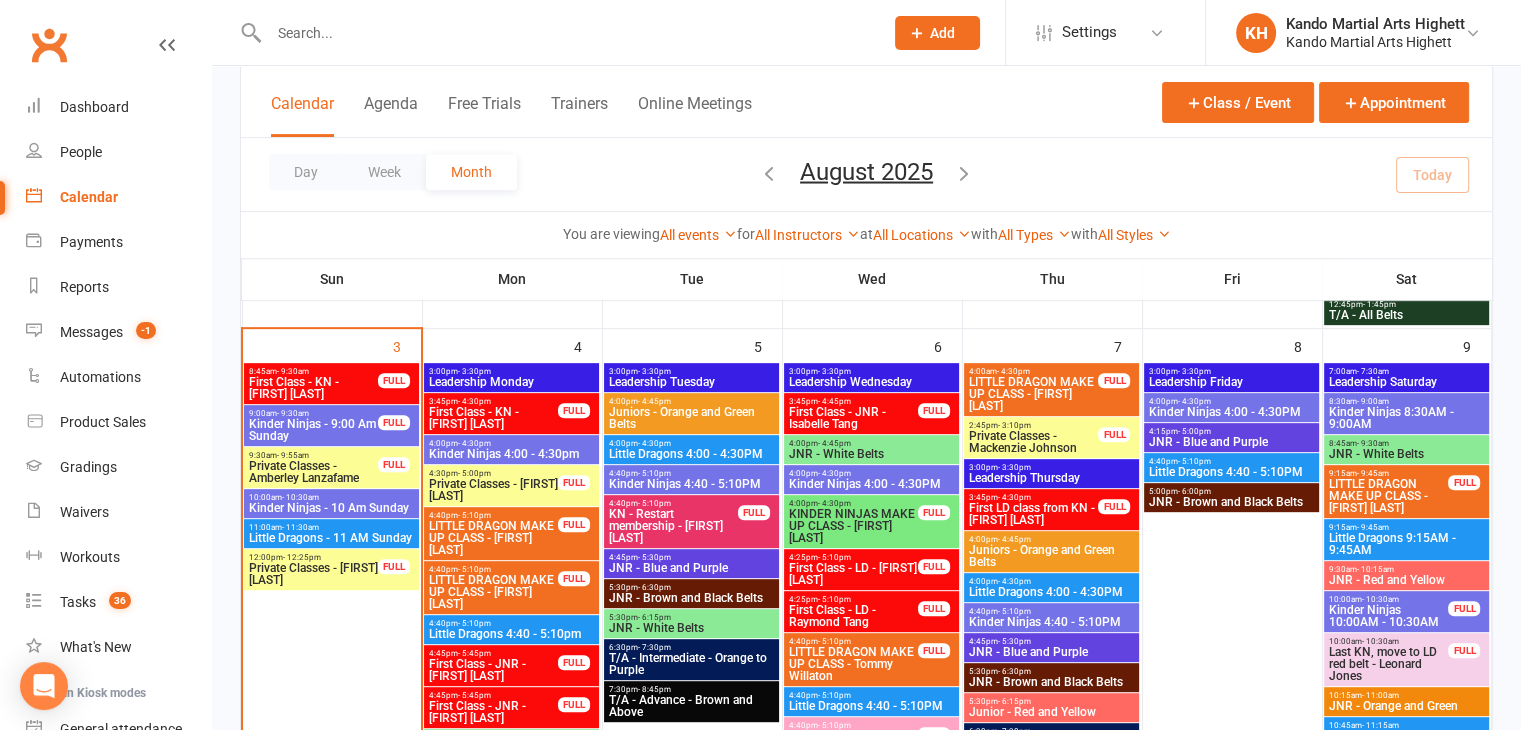 click on "Kinder Ninjas 8:30AM - 9:00AM" at bounding box center (1406, 418) 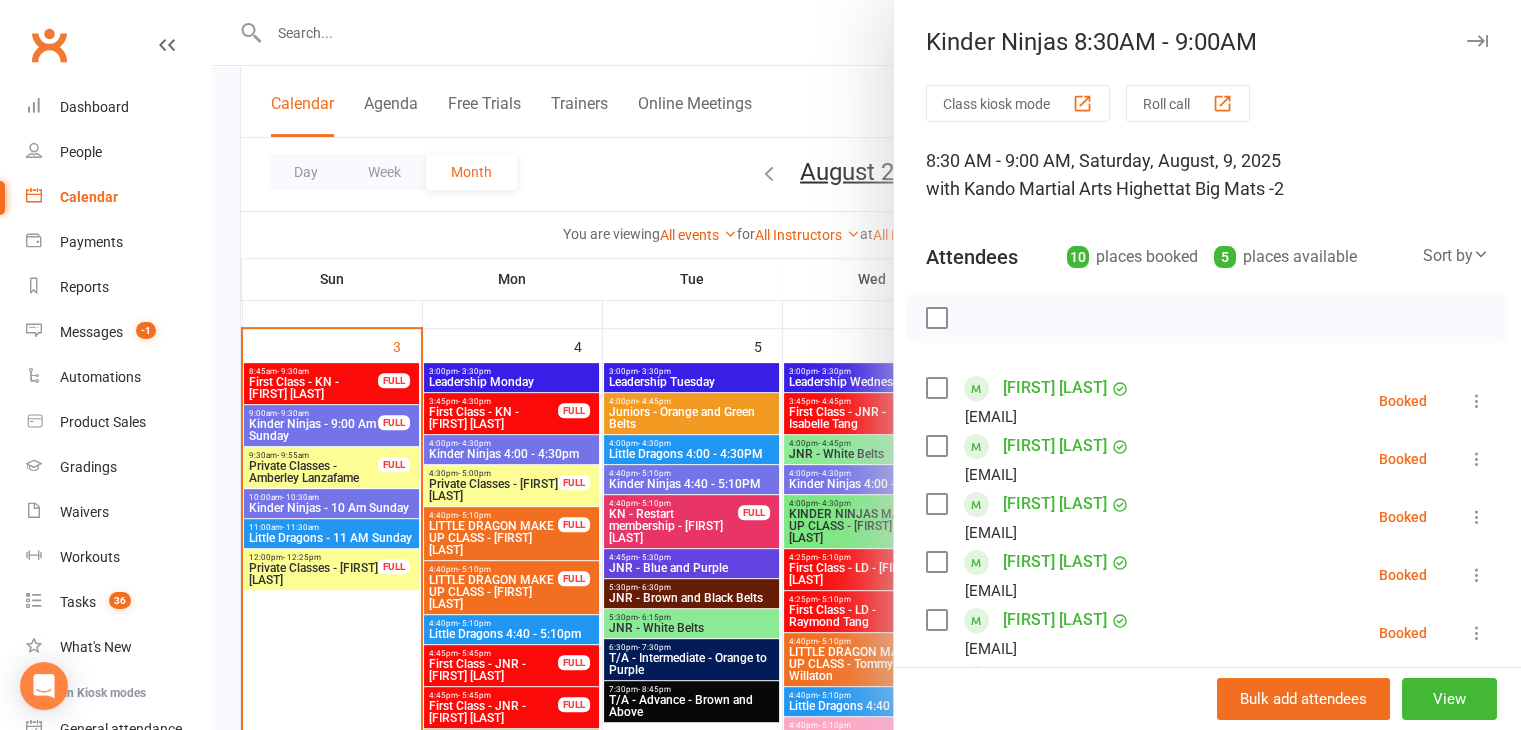 click at bounding box center [866, 365] 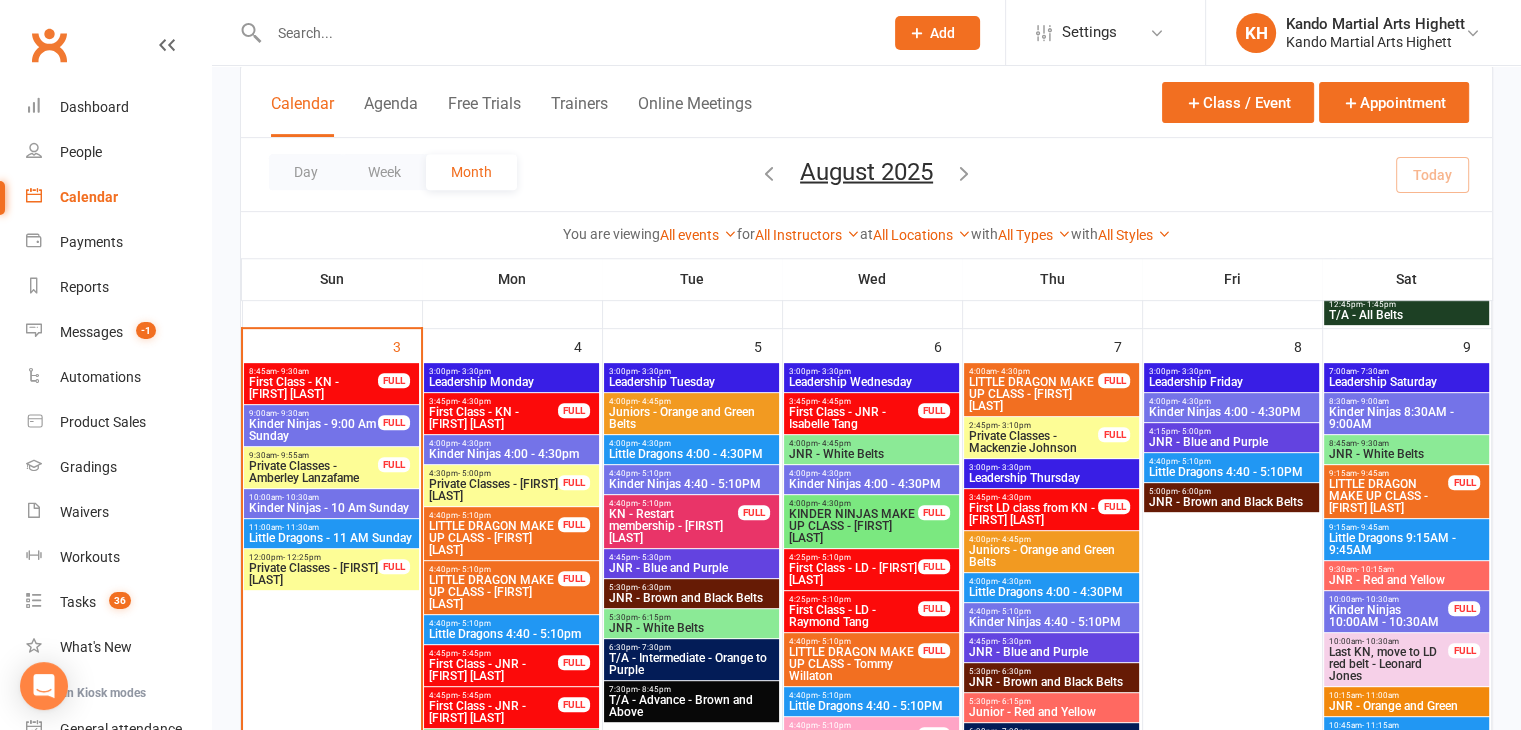 click on "Private Classes - Amberley Lanzafame" at bounding box center [313, 472] 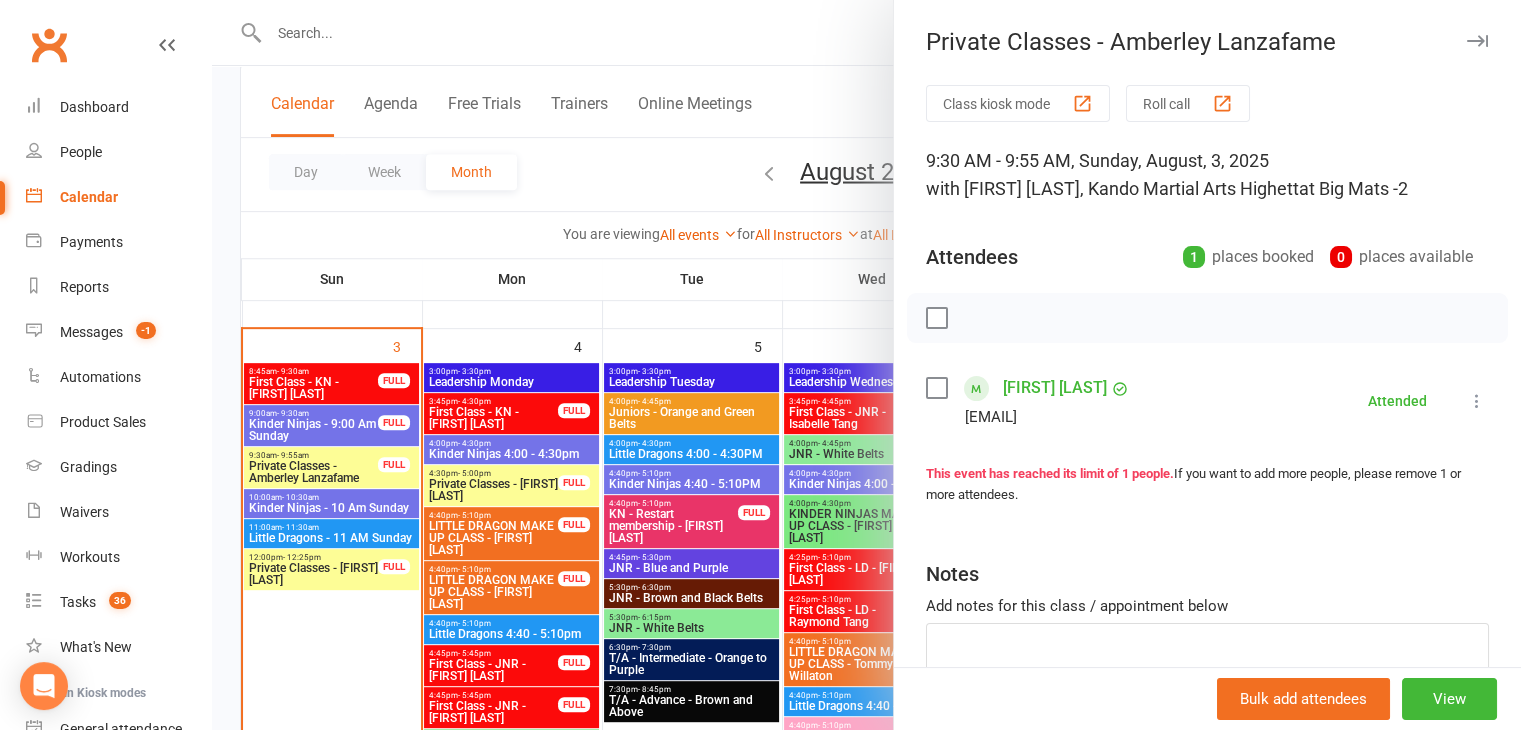 click at bounding box center [866, 365] 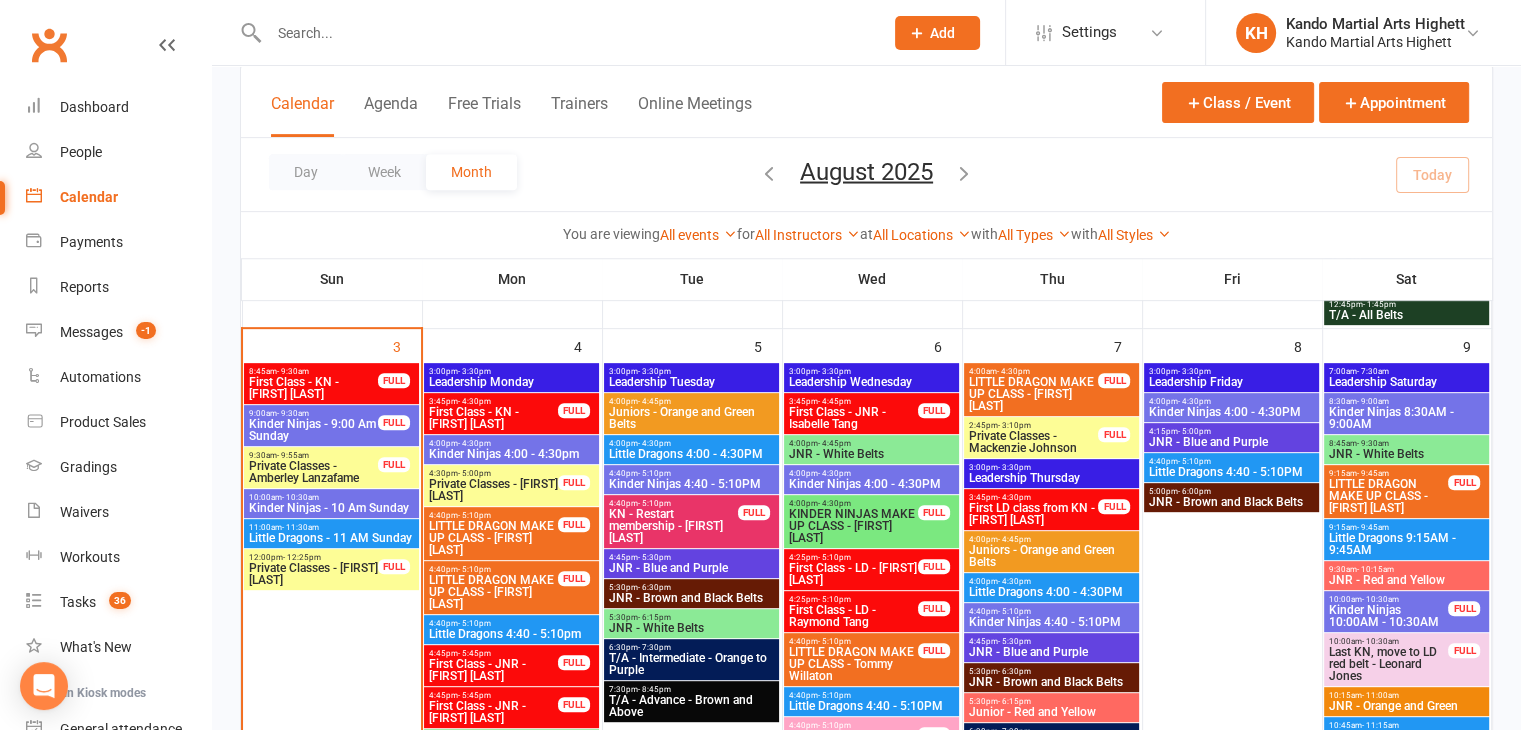 click on "Private Classes - [FIRST] [LAST]" at bounding box center (313, 574) 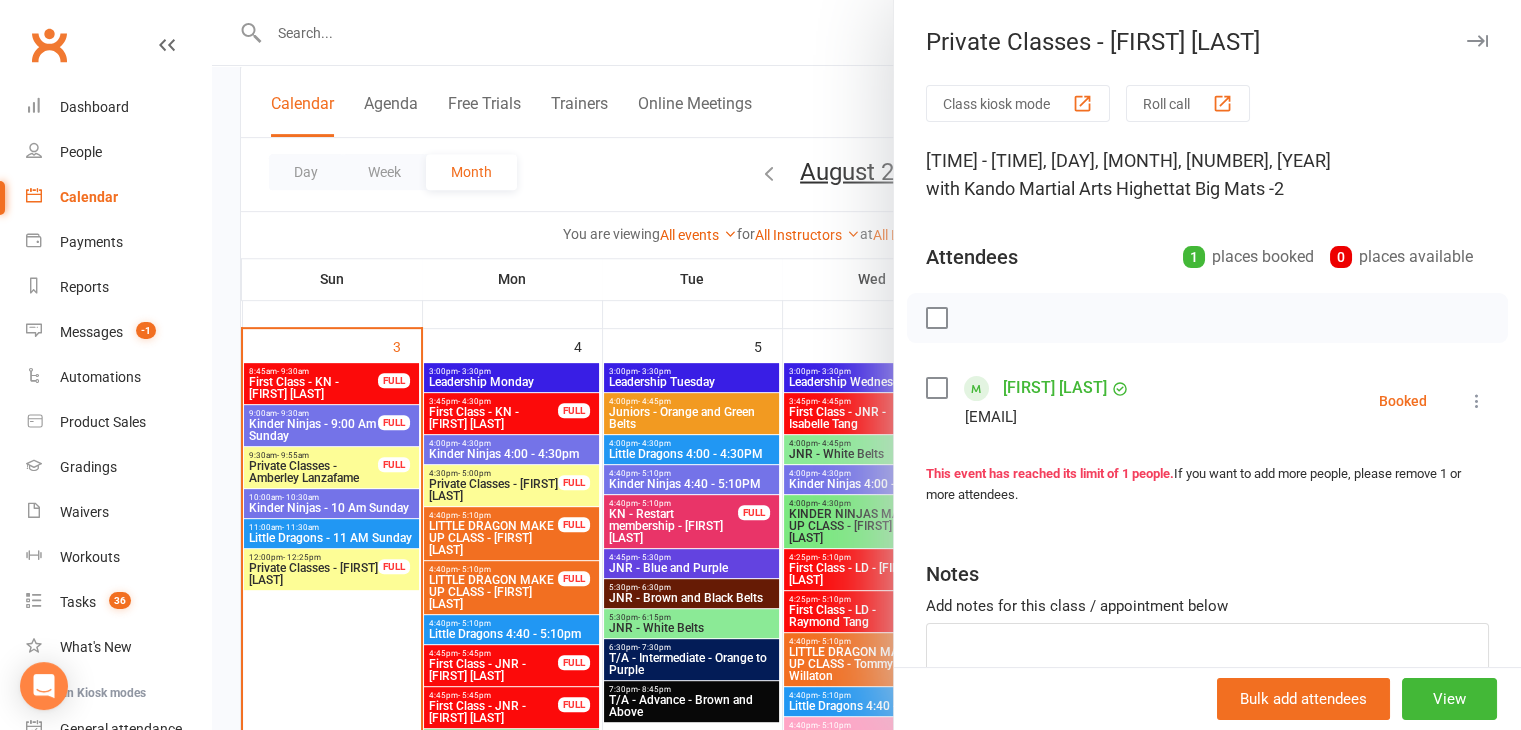 click at bounding box center [1477, 401] 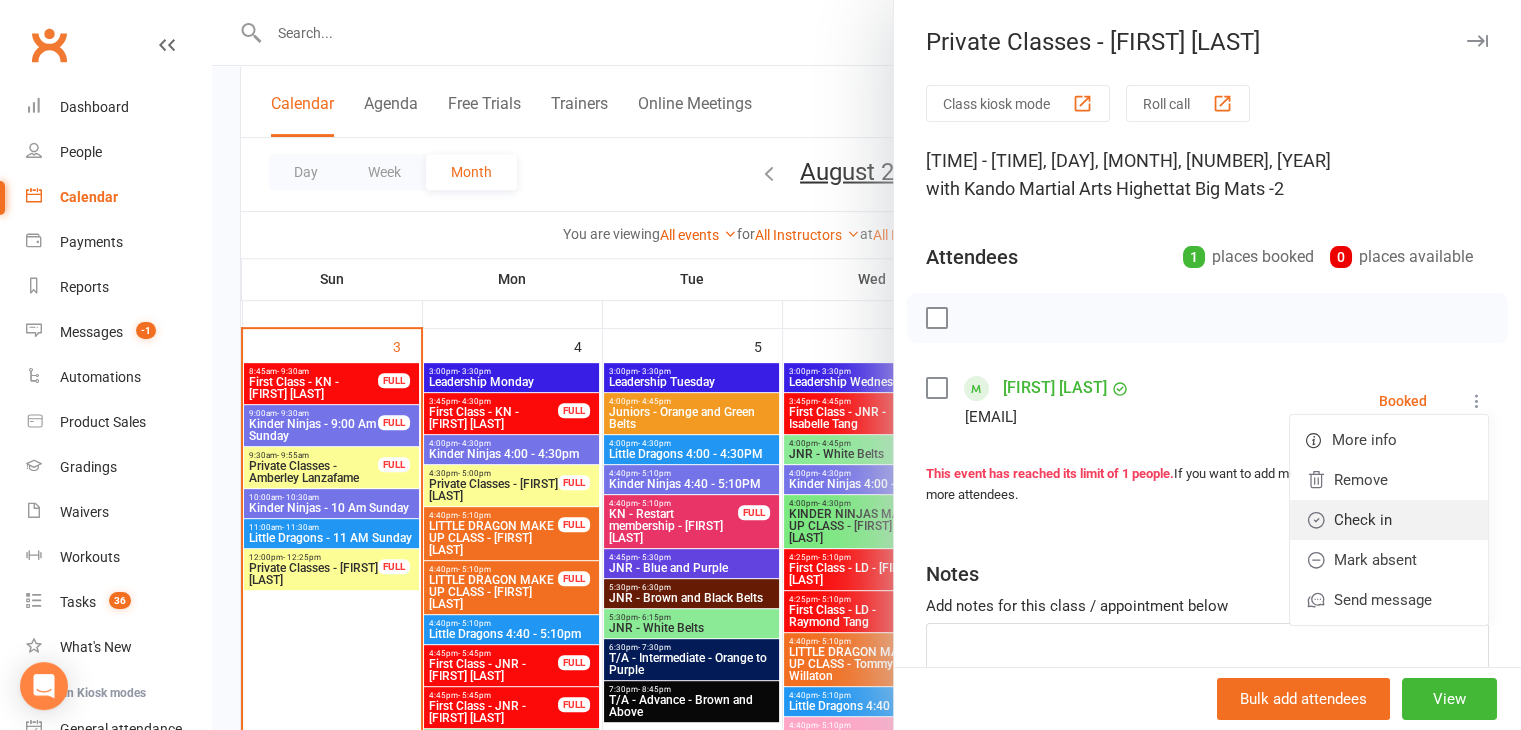 click on "Check in" at bounding box center (1389, 520) 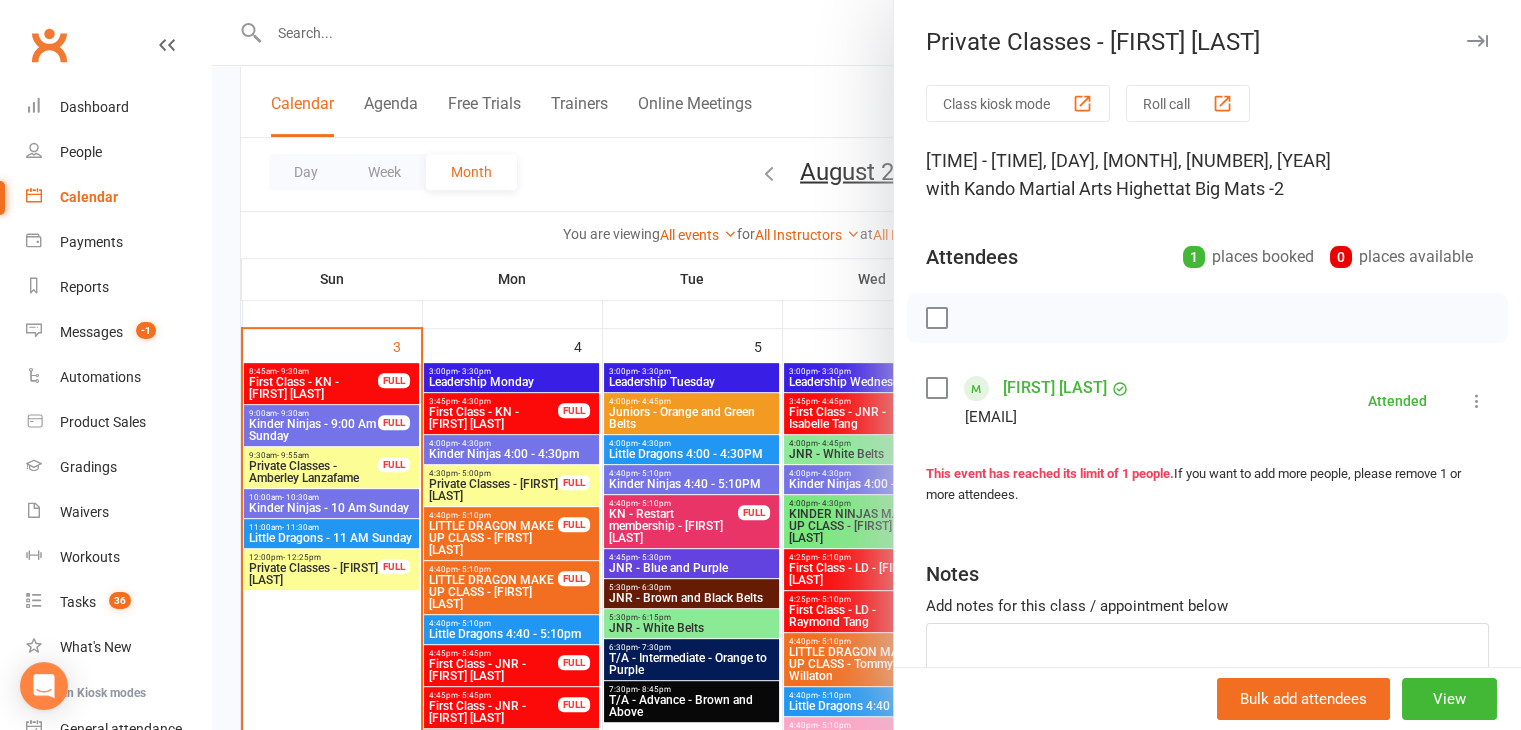 click at bounding box center [866, 365] 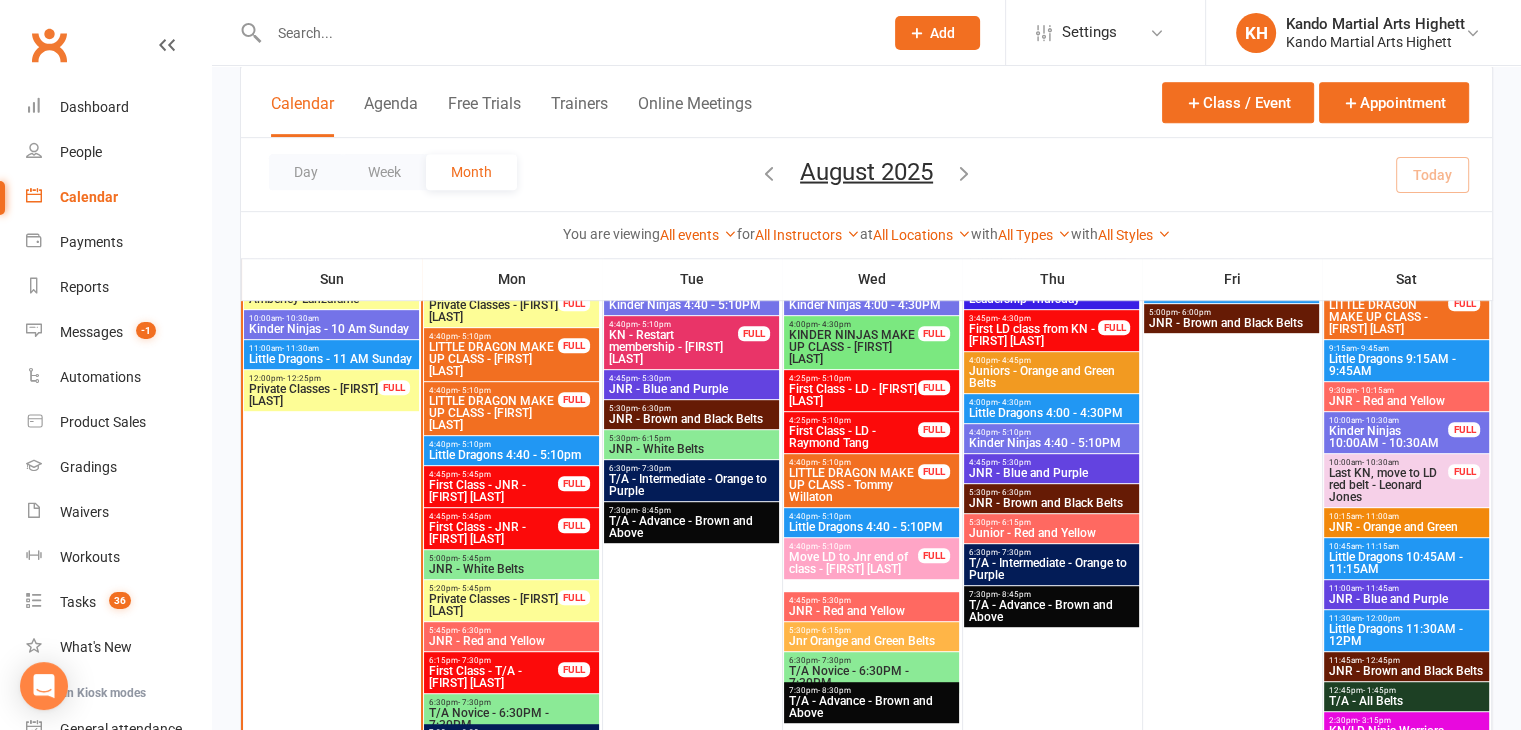 scroll, scrollTop: 975, scrollLeft: 0, axis: vertical 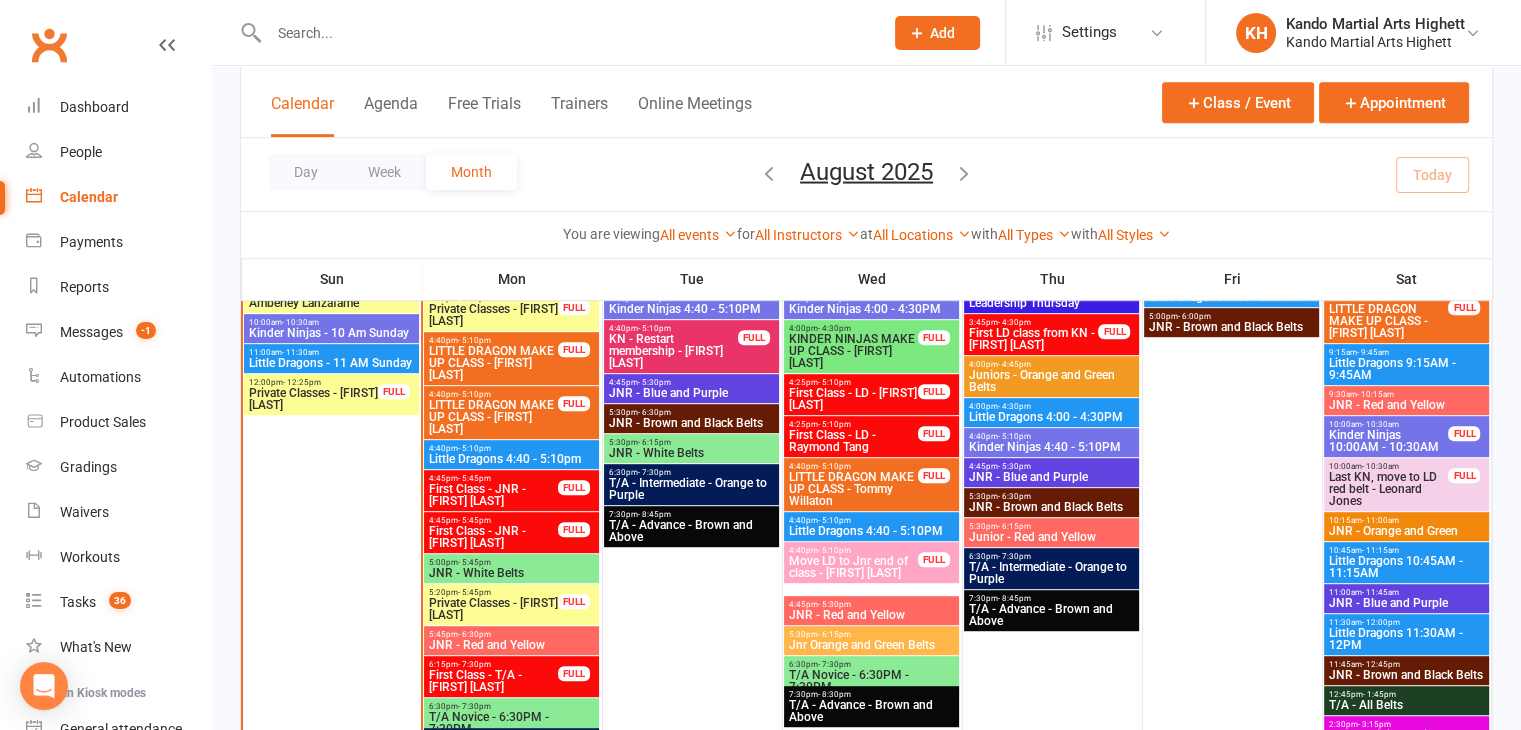 click on "First Class - T/A - [FIRST] [LAST]" at bounding box center [493, 681] 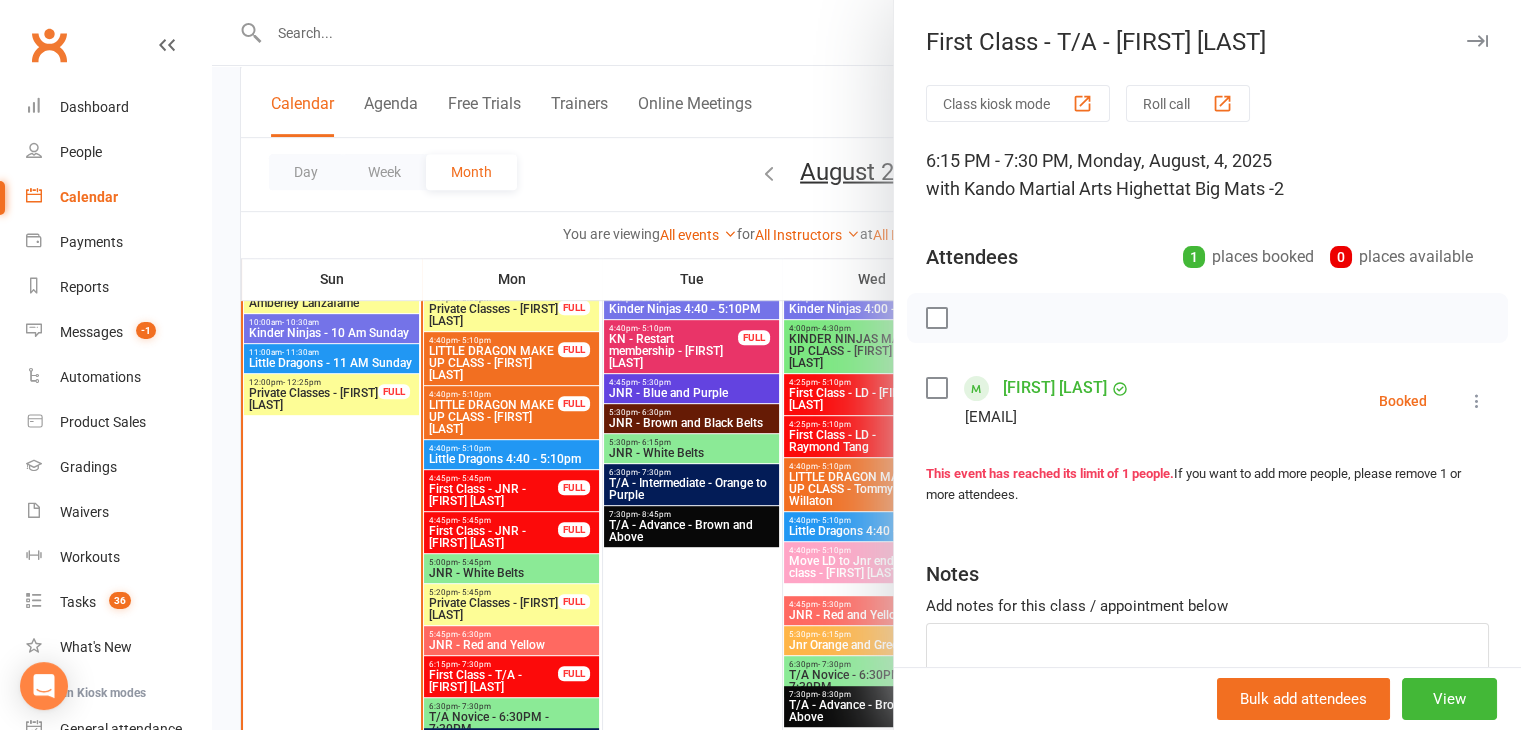 drag, startPoint x: 1026, startPoint y: 372, endPoint x: 1074, endPoint y: 382, distance: 49.0306 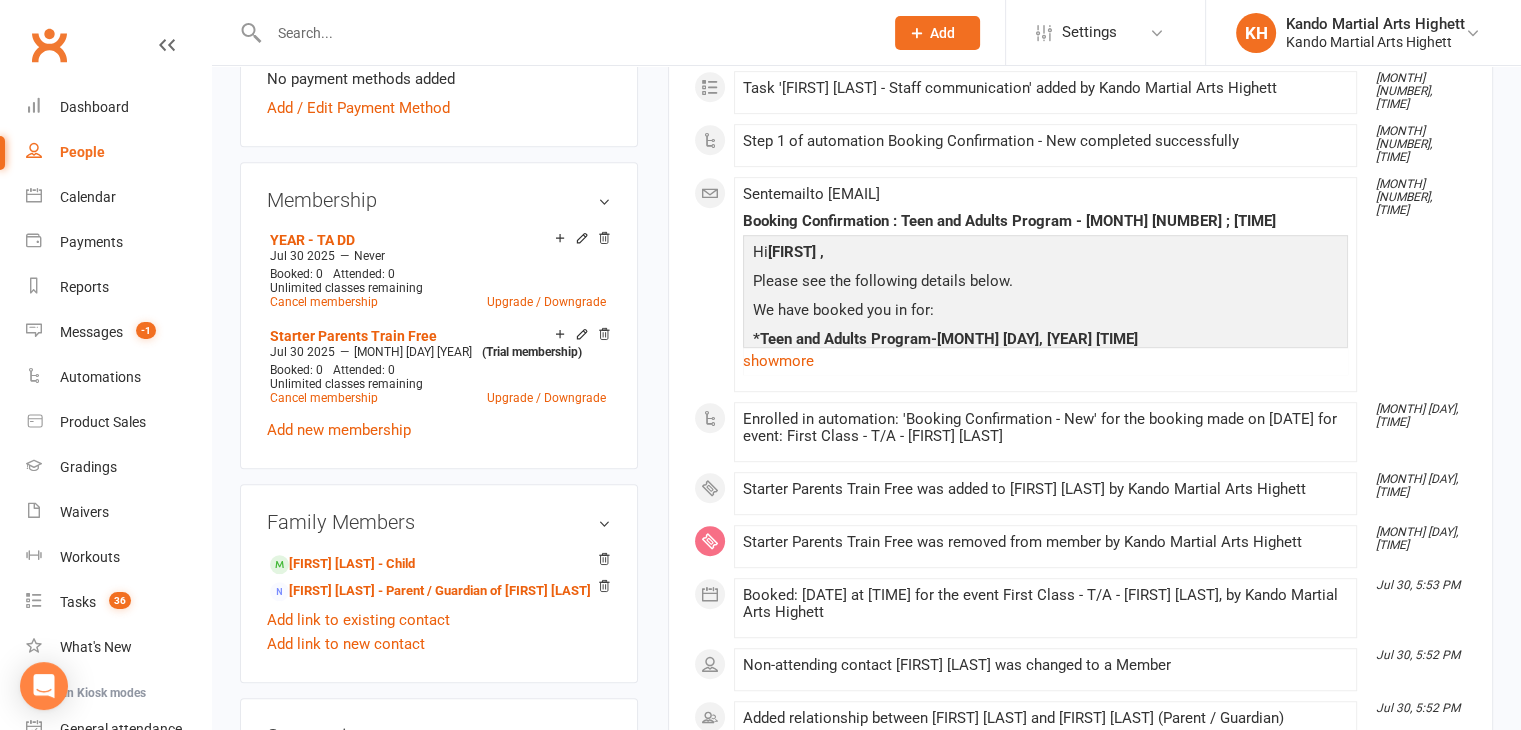 scroll, scrollTop: 1200, scrollLeft: 0, axis: vertical 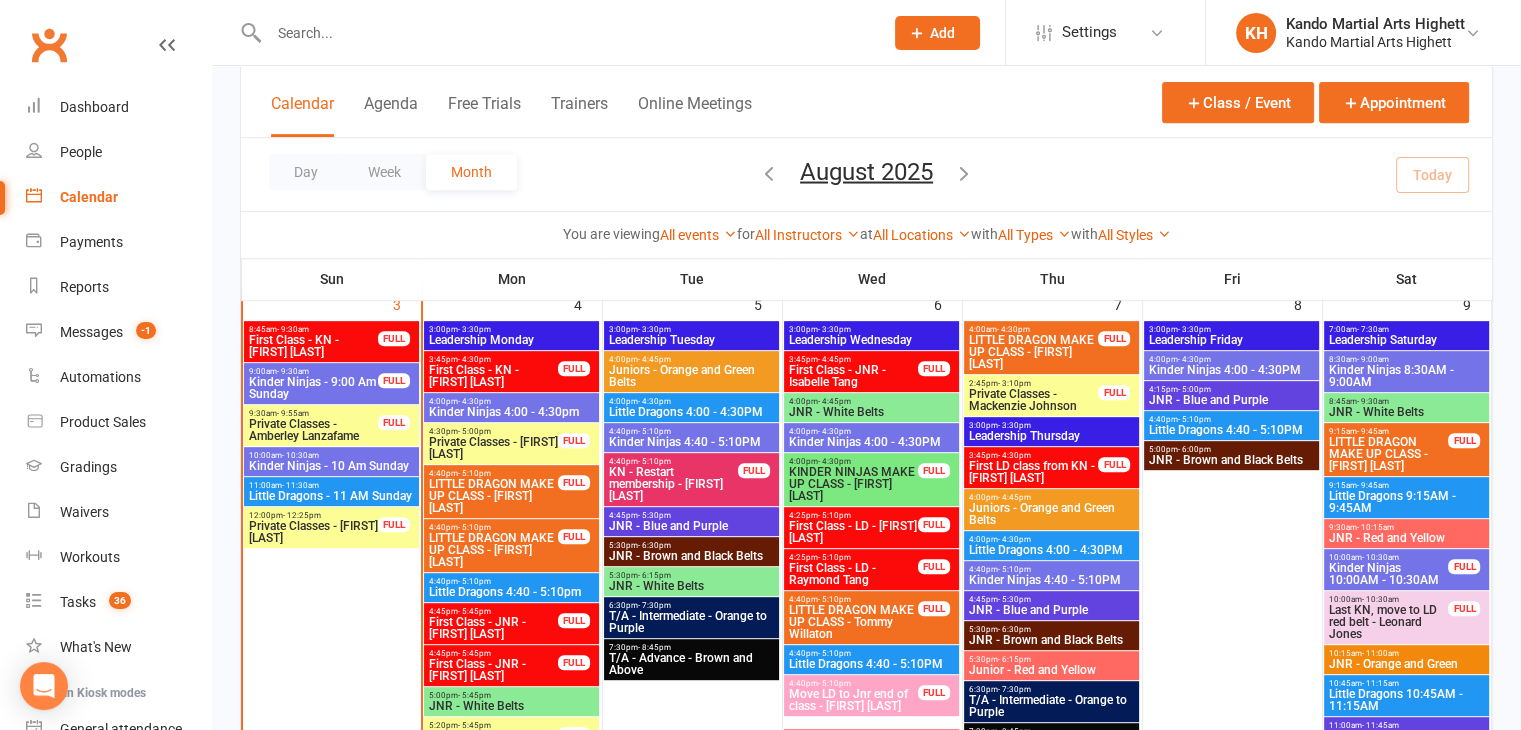 click on "FULL" at bounding box center [574, 368] 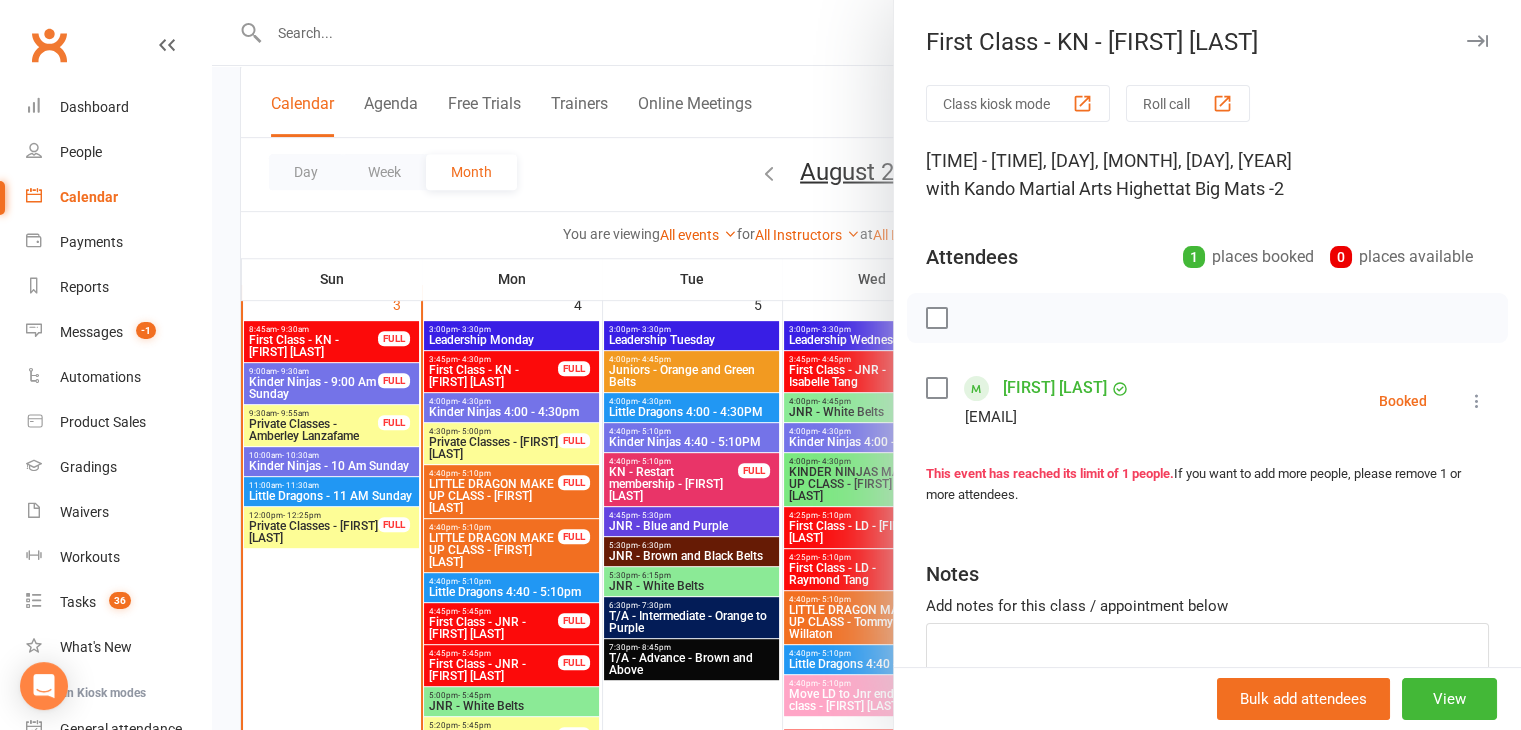 click at bounding box center [866, 365] 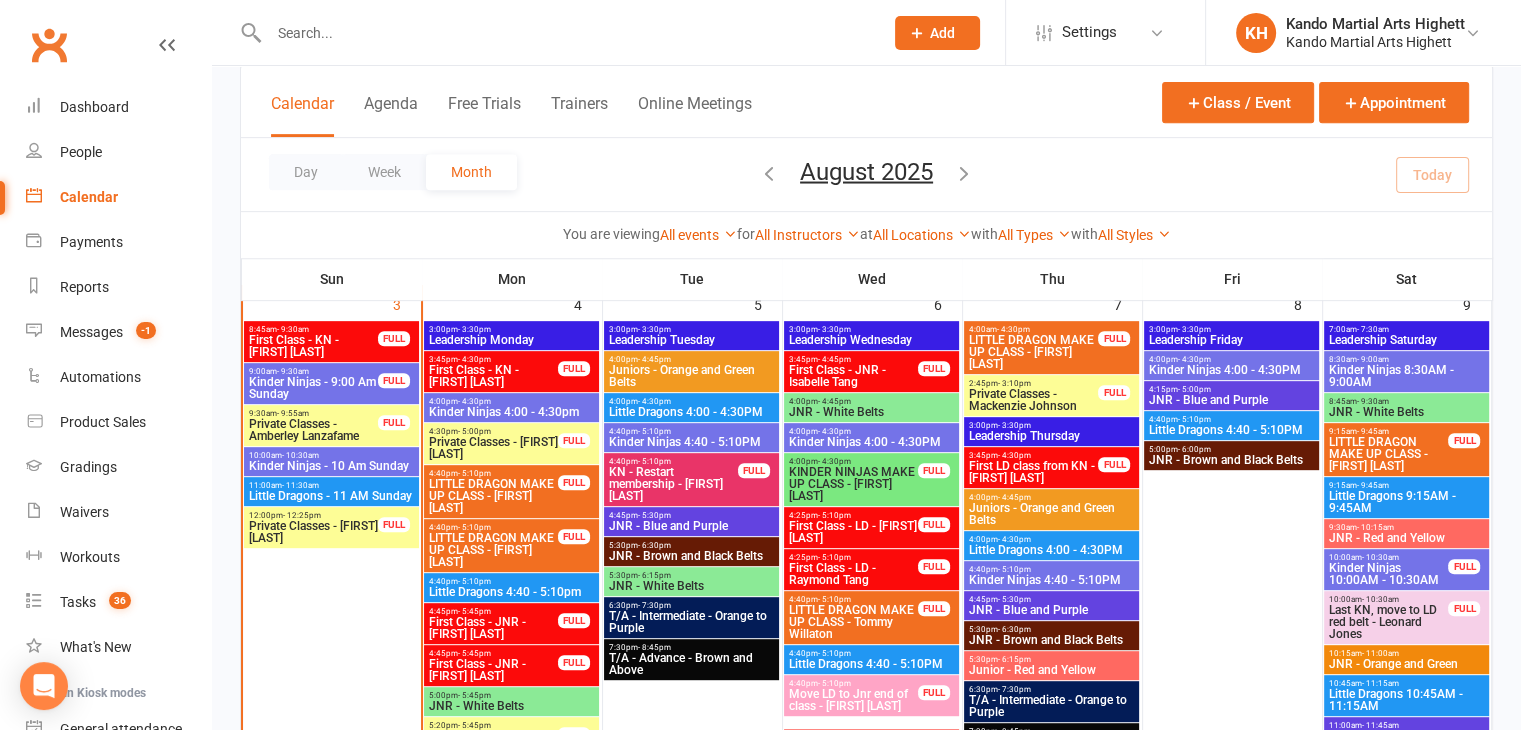 click on "First Class - JNR - [FIRST] [LAST]" at bounding box center [493, 628] 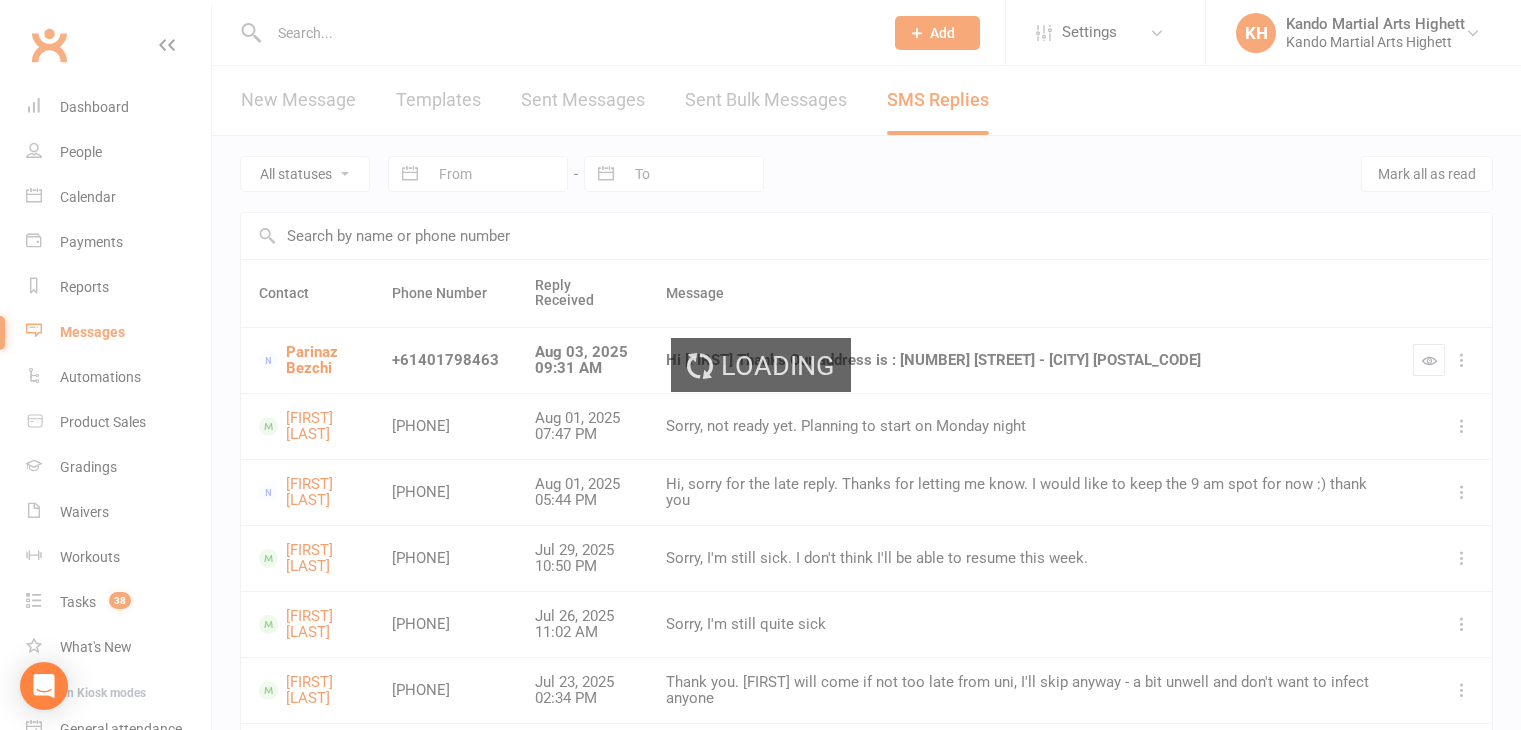 scroll, scrollTop: 0, scrollLeft: 0, axis: both 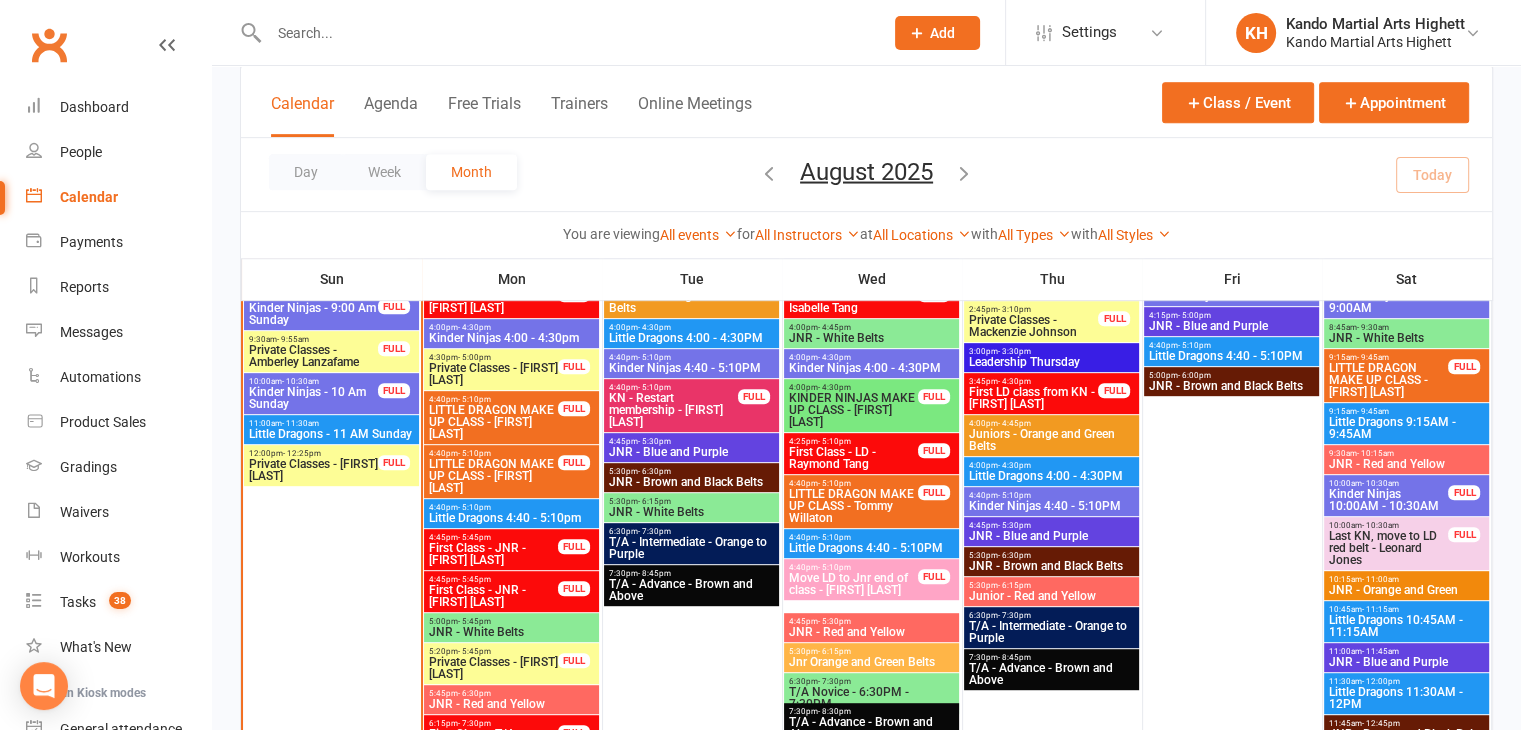 click on "12:00pm  - 12:25pm" at bounding box center [313, 453] 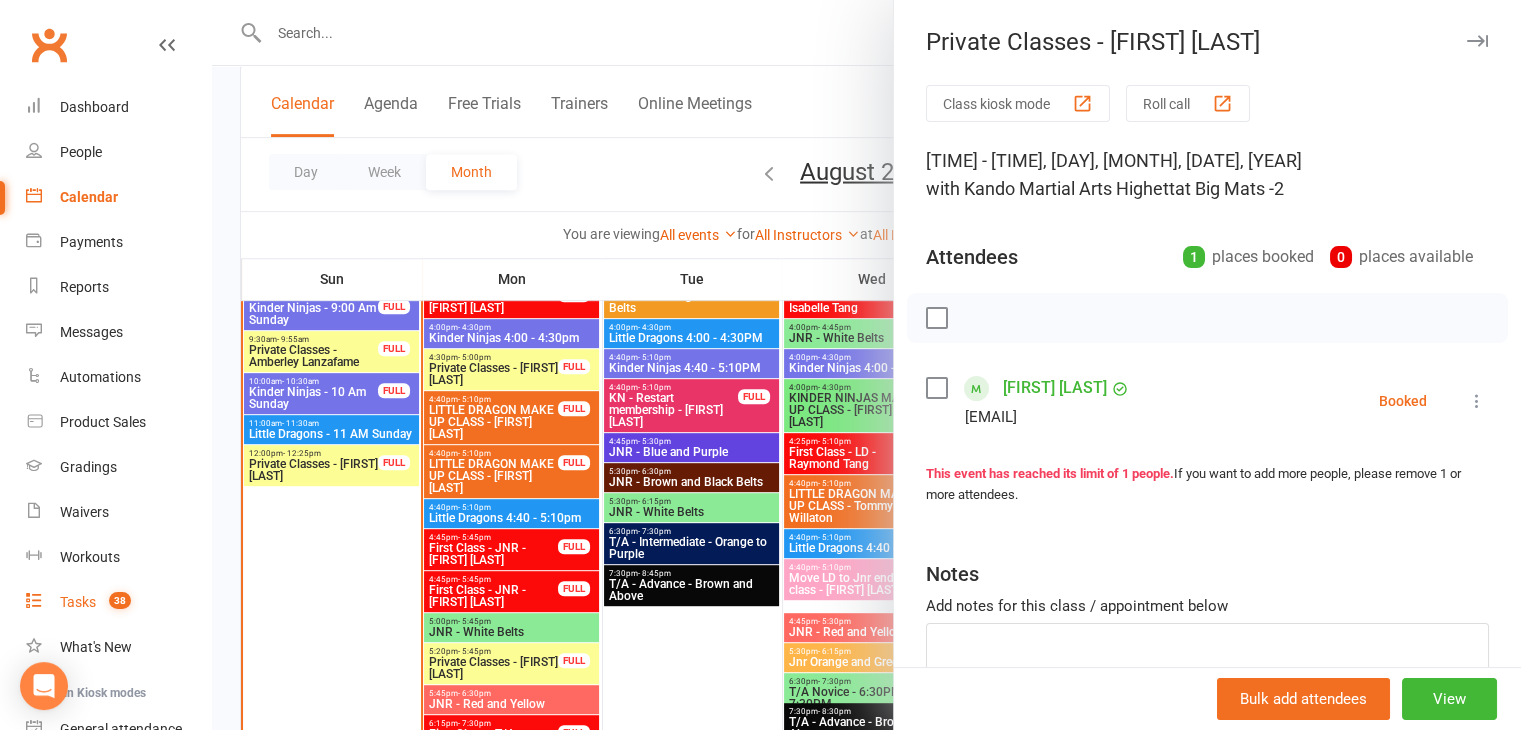 click on "Tasks   38" at bounding box center [118, 602] 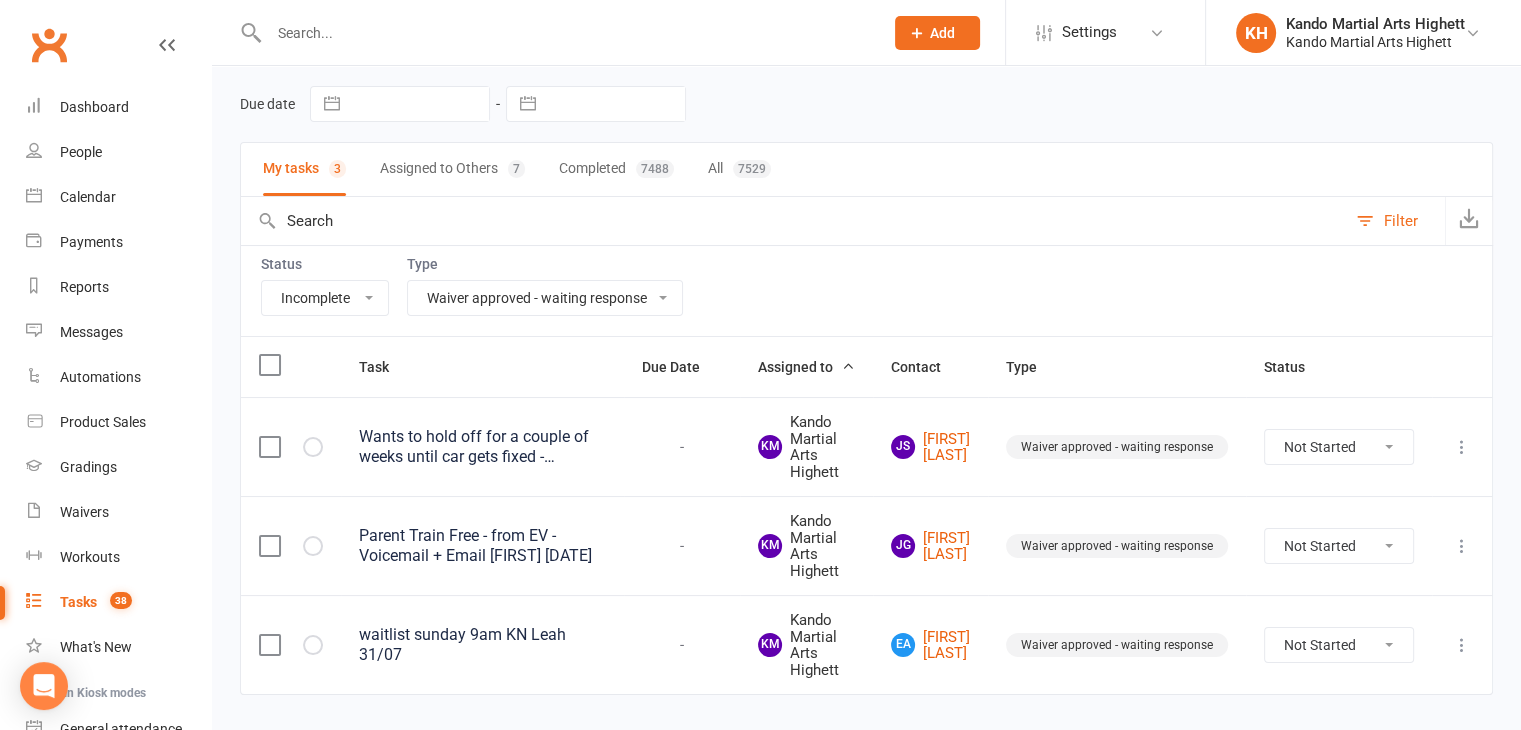 scroll, scrollTop: 100, scrollLeft: 0, axis: vertical 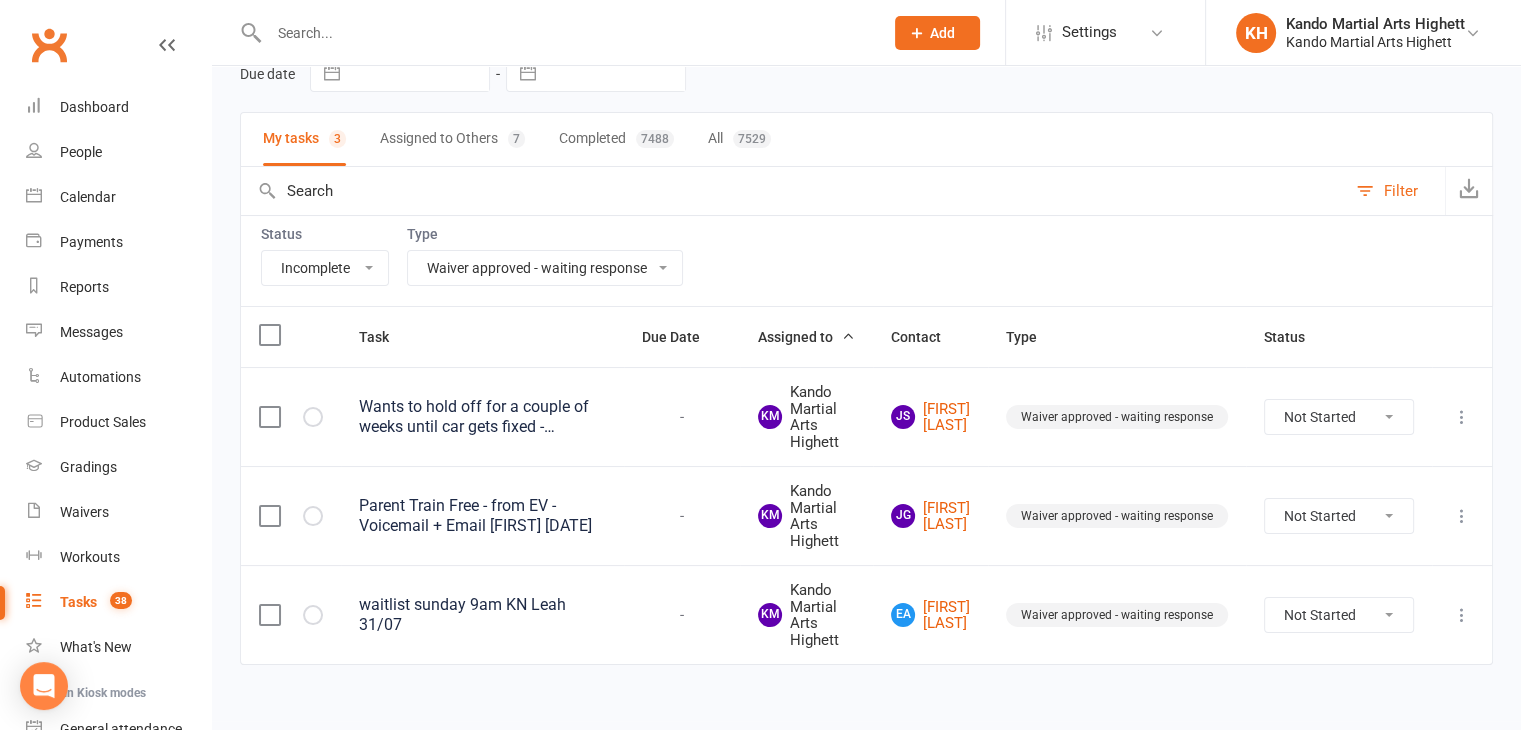 click on "All Admin Cancellation Class transfer Courtesy call Create welcome card E-mail Enquiry External In-class related Joining pack Ld/kn certificate and belt Leadership Membership related Phone call Staff communication Stock Suspension Waiting list - friday kn Waiting list - friday ld Waiting list - monday kn Waiting list - monday ld Waiting list - saturday 10:45 ld Waiting list - saturday 10am kn Waiting list - saturday 11:30am ld Waiting list - saturday 8:30 kn Waiting list - saturday 9:15 am ld Waiting list - sunday kn 10am Waiting list - thursday kn Waiting list - thursday ld Waiting list - tuesday kn Waiting list - tuesday ld Waiting list - wednesday kn Waiting list - wednesday ld Waitlist - sunday kn Waitlist - sunday ld Waiver approved - not contacted Waiver approved - waiting response" at bounding box center [545, 268] 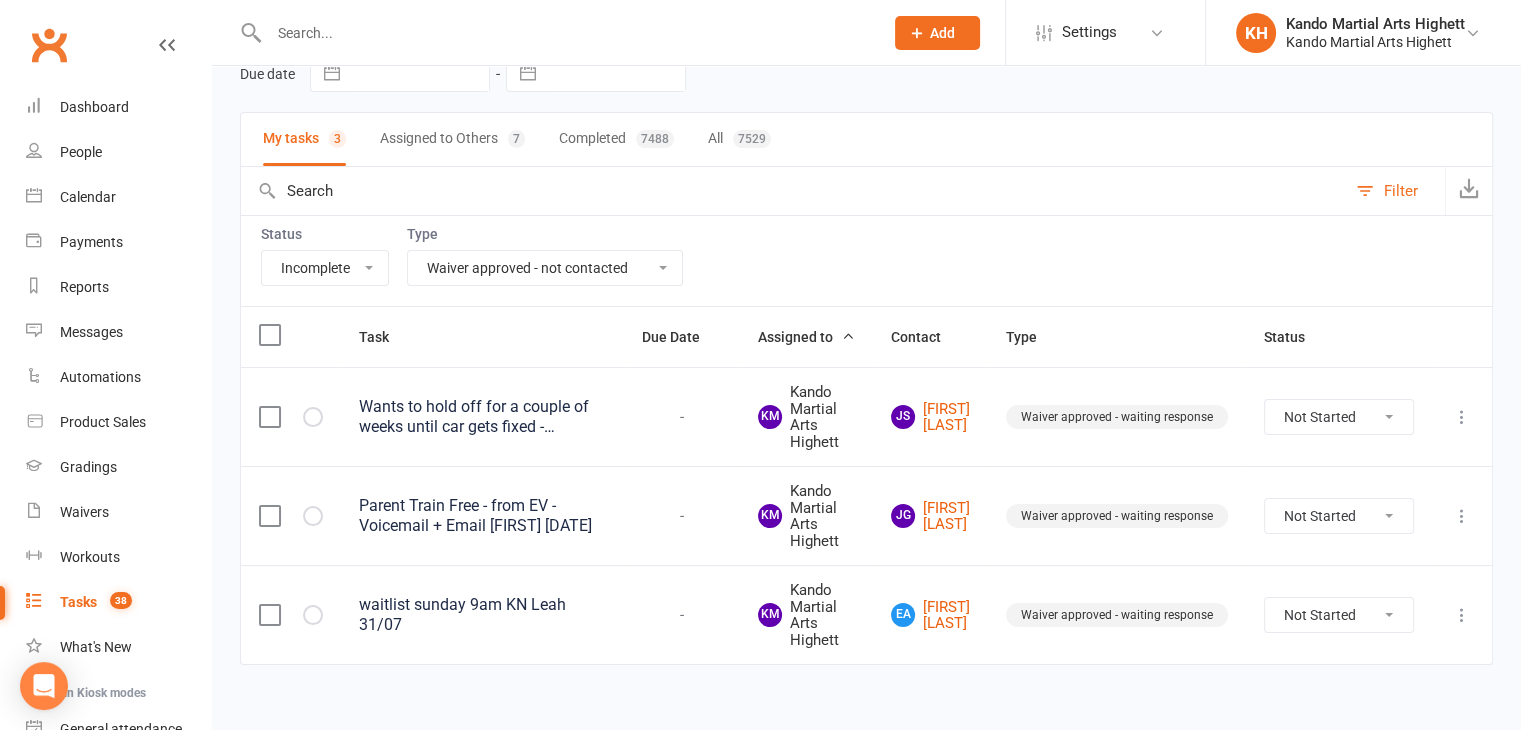 click on "All Admin Cancellation Class transfer Courtesy call Create welcome card E-mail Enquiry External In-class related Joining pack Ld/kn certificate and belt Leadership Membership related Phone call Staff communication Stock Suspension Waiting list - friday kn Waiting list - friday ld Waiting list - monday kn Waiting list - monday ld Waiting list - saturday 10:45 ld Waiting list - saturday 10am kn Waiting list - saturday 11:30am ld Waiting list - saturday 8:30 kn Waiting list - saturday 9:15 am ld Waiting list - sunday kn 10am Waiting list - thursday kn Waiting list - thursday ld Waiting list - tuesday kn Waiting list - tuesday ld Waiting list - wednesday kn Waiting list - wednesday ld Waitlist - sunday kn Waitlist - sunday ld Waiver approved - not contacted Waiver approved - waiting response" at bounding box center [545, 268] 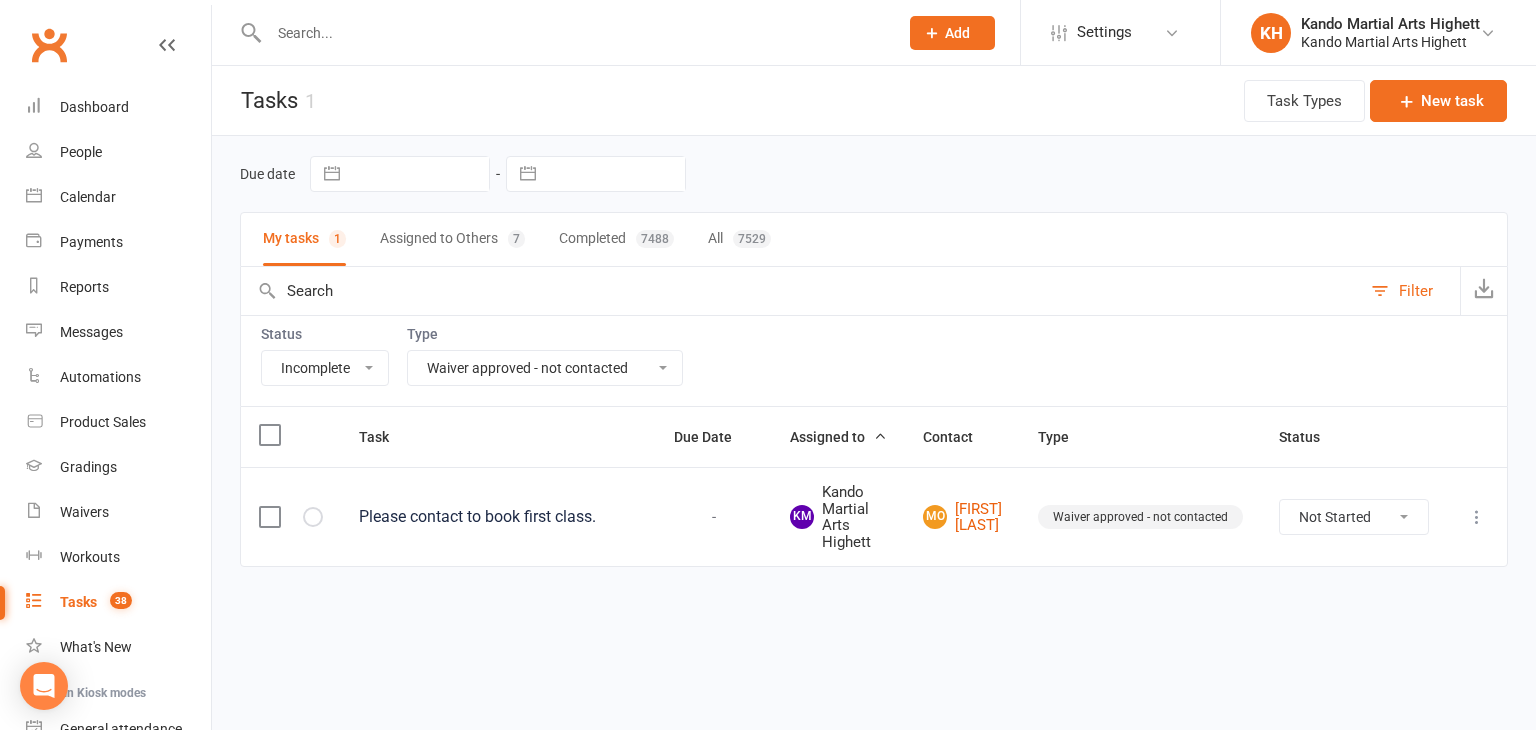 click at bounding box center (1477, 517) 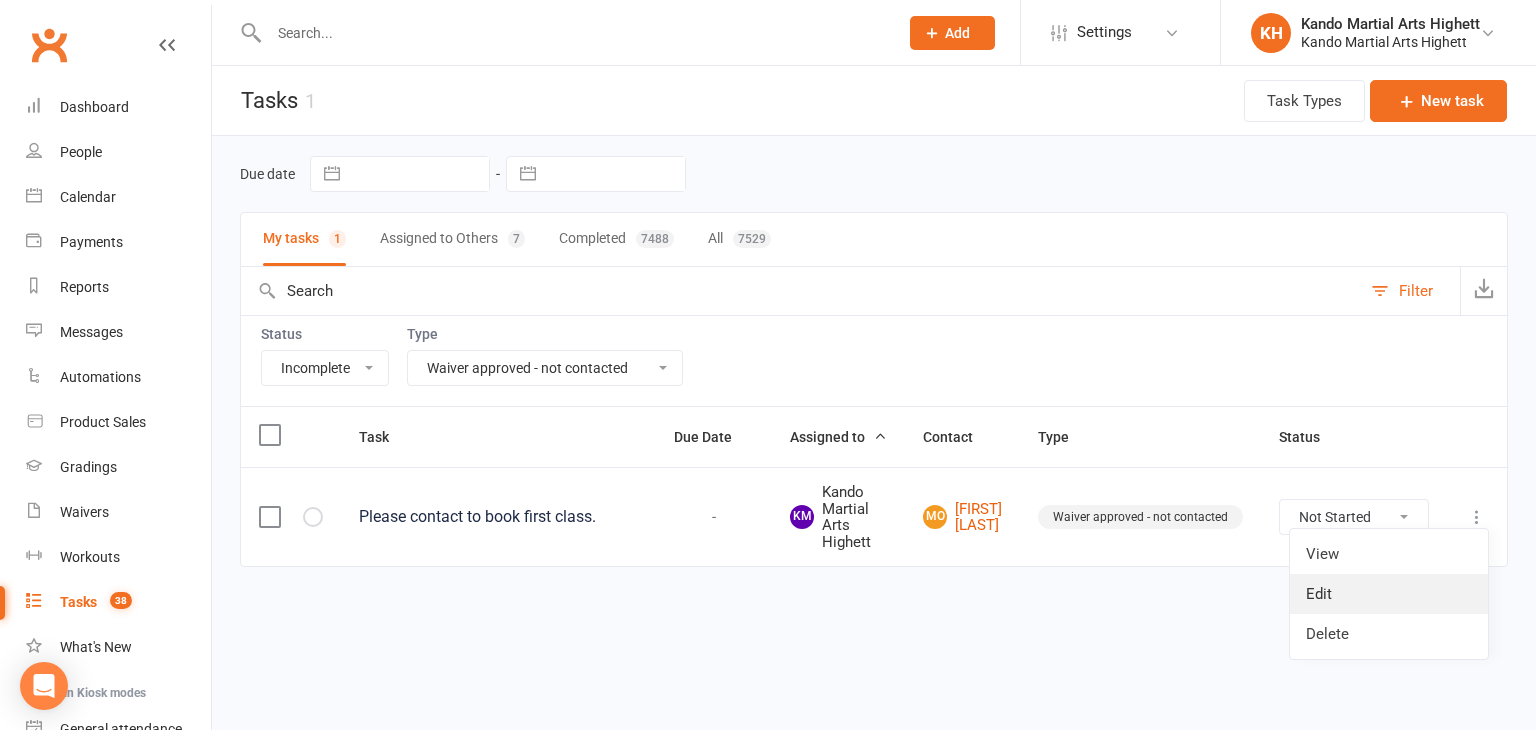 click on "Edit" at bounding box center [1389, 594] 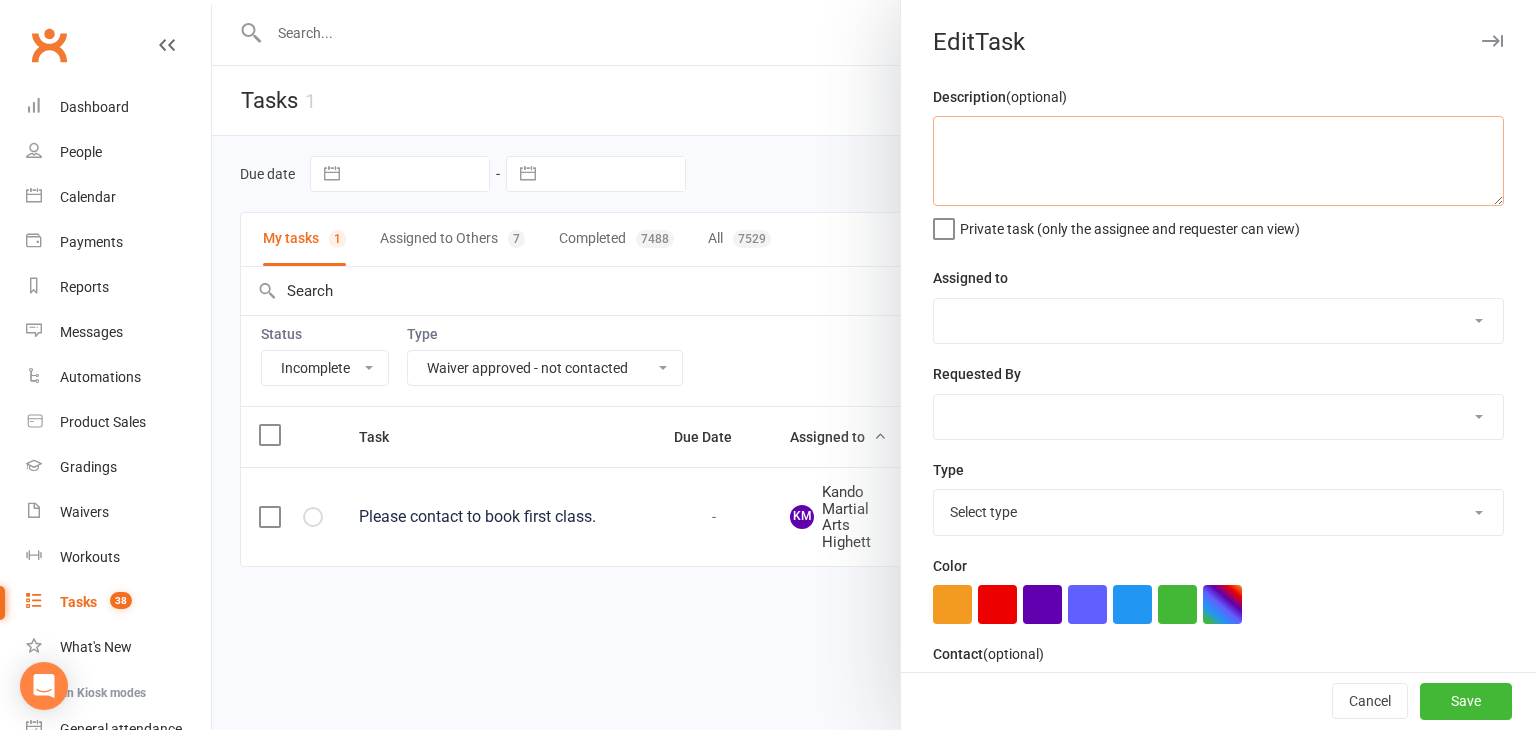 click at bounding box center [1218, 161] 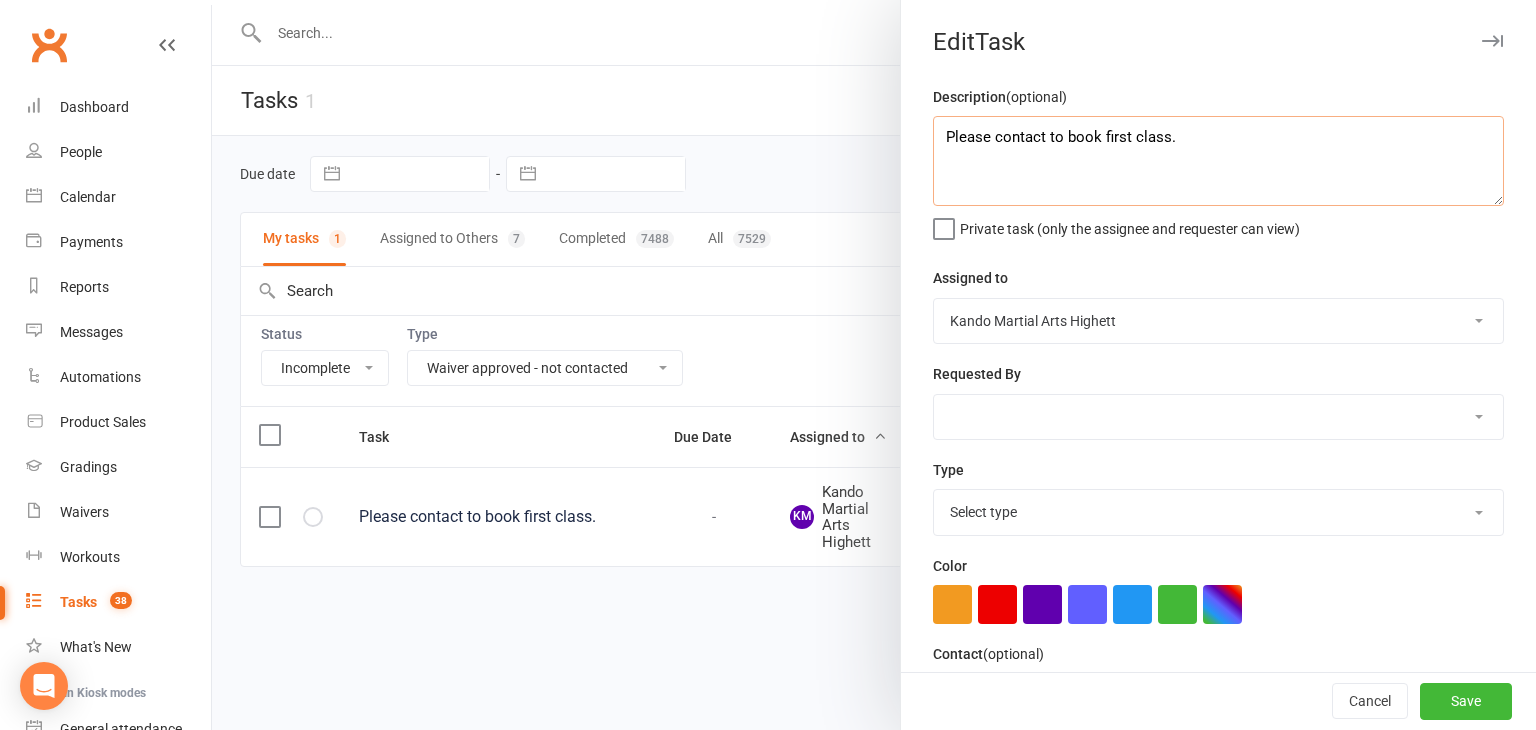 select on "22414" 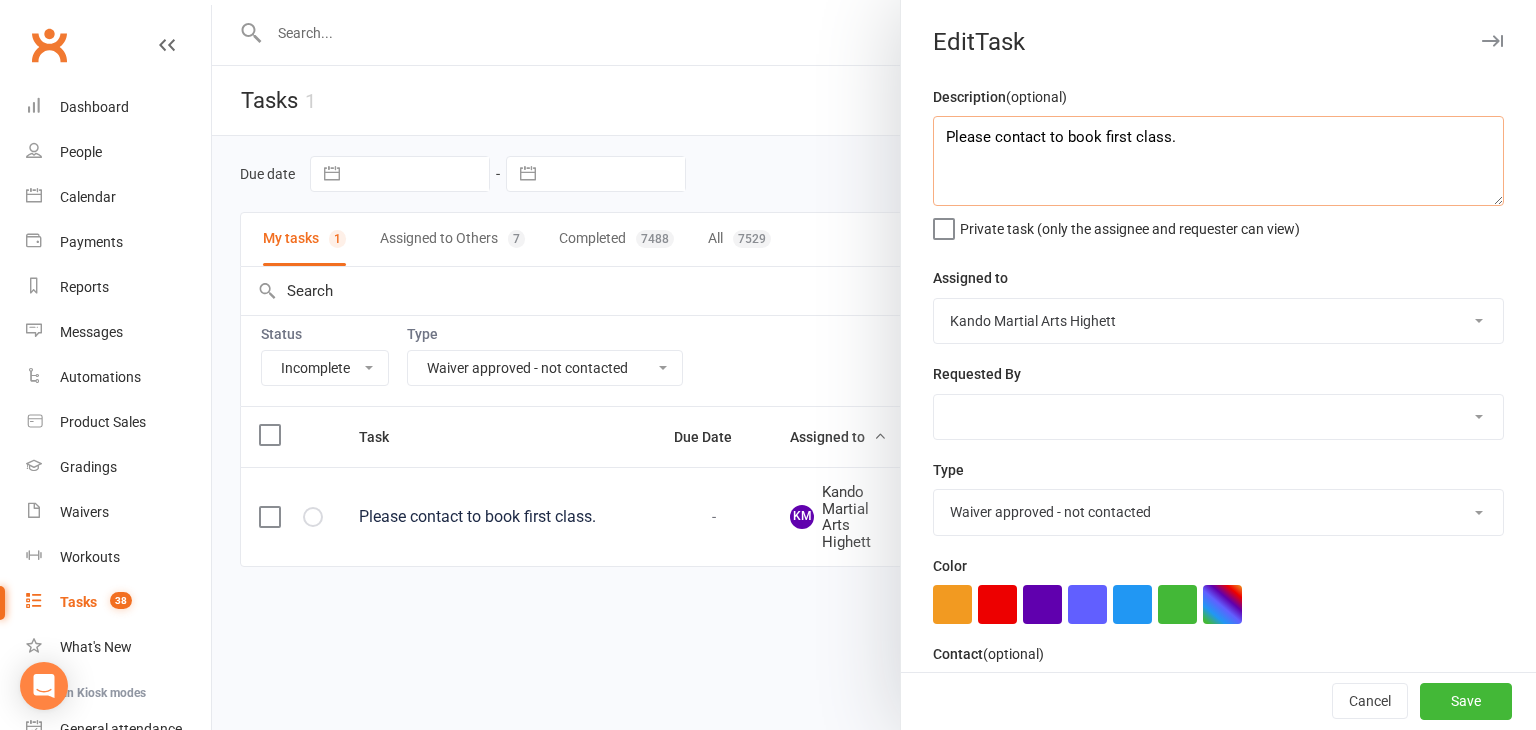 click on "Please contact to book first class." at bounding box center (1218, 161) 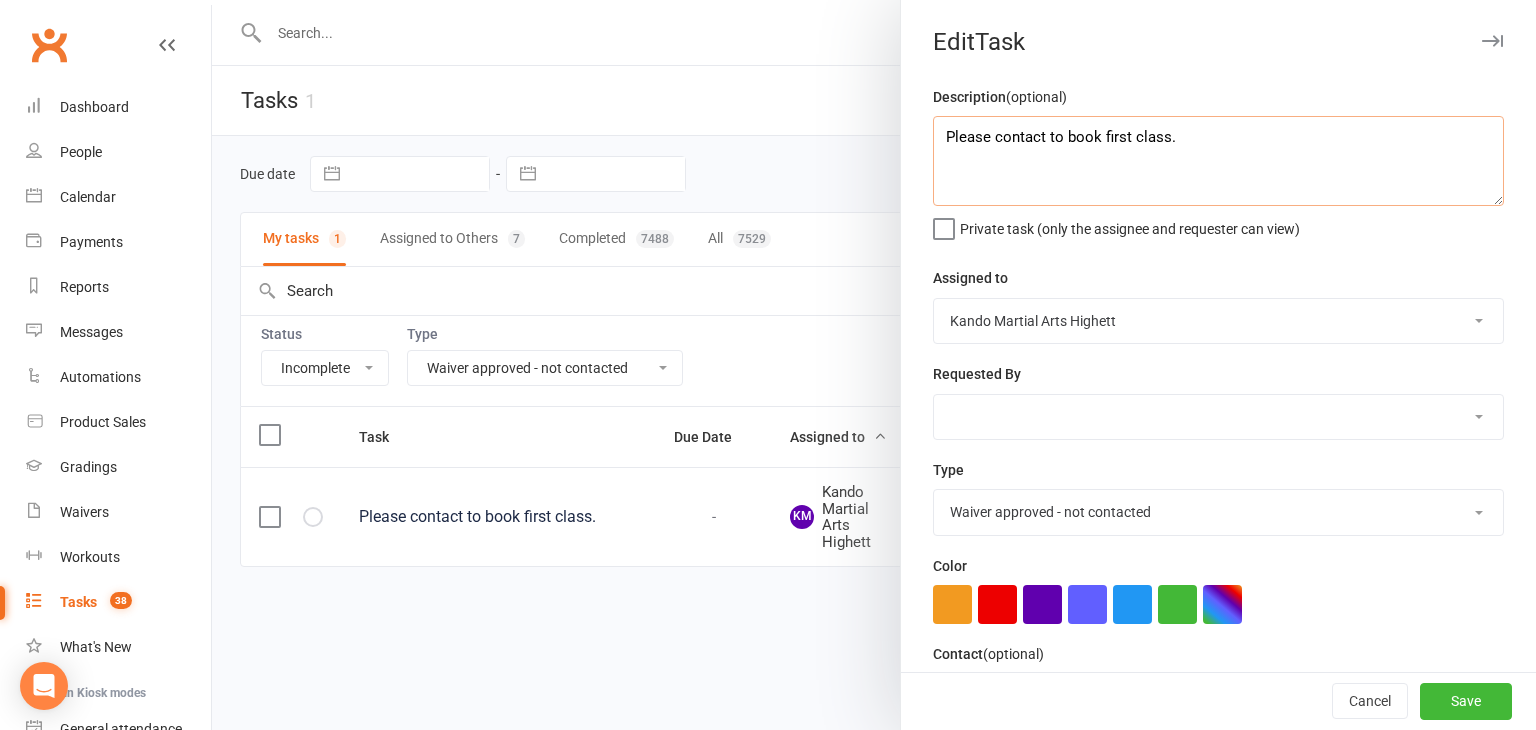 type on "C" 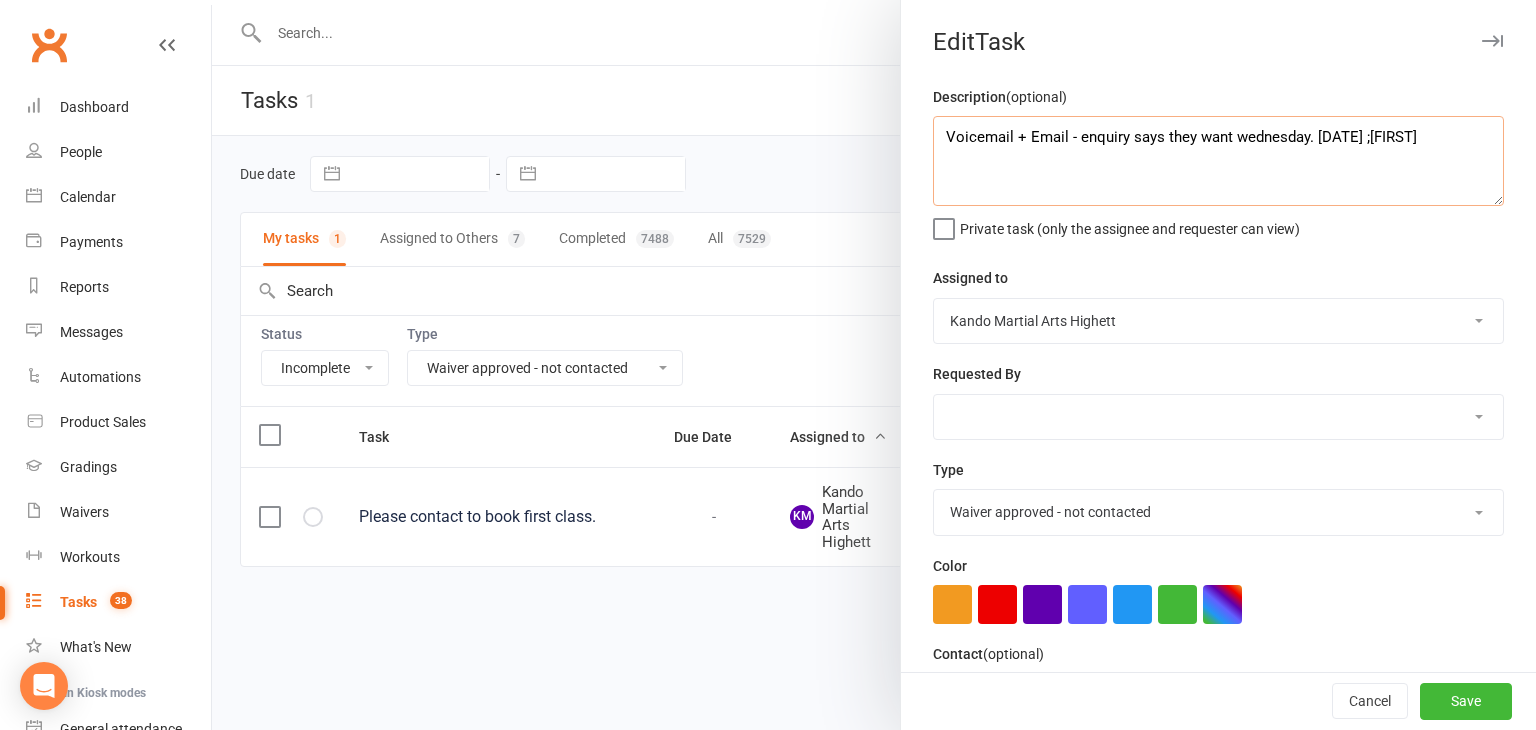 type on "Voicemail + Email - enquiry says they want wednesday. 3/08 ;Leah" 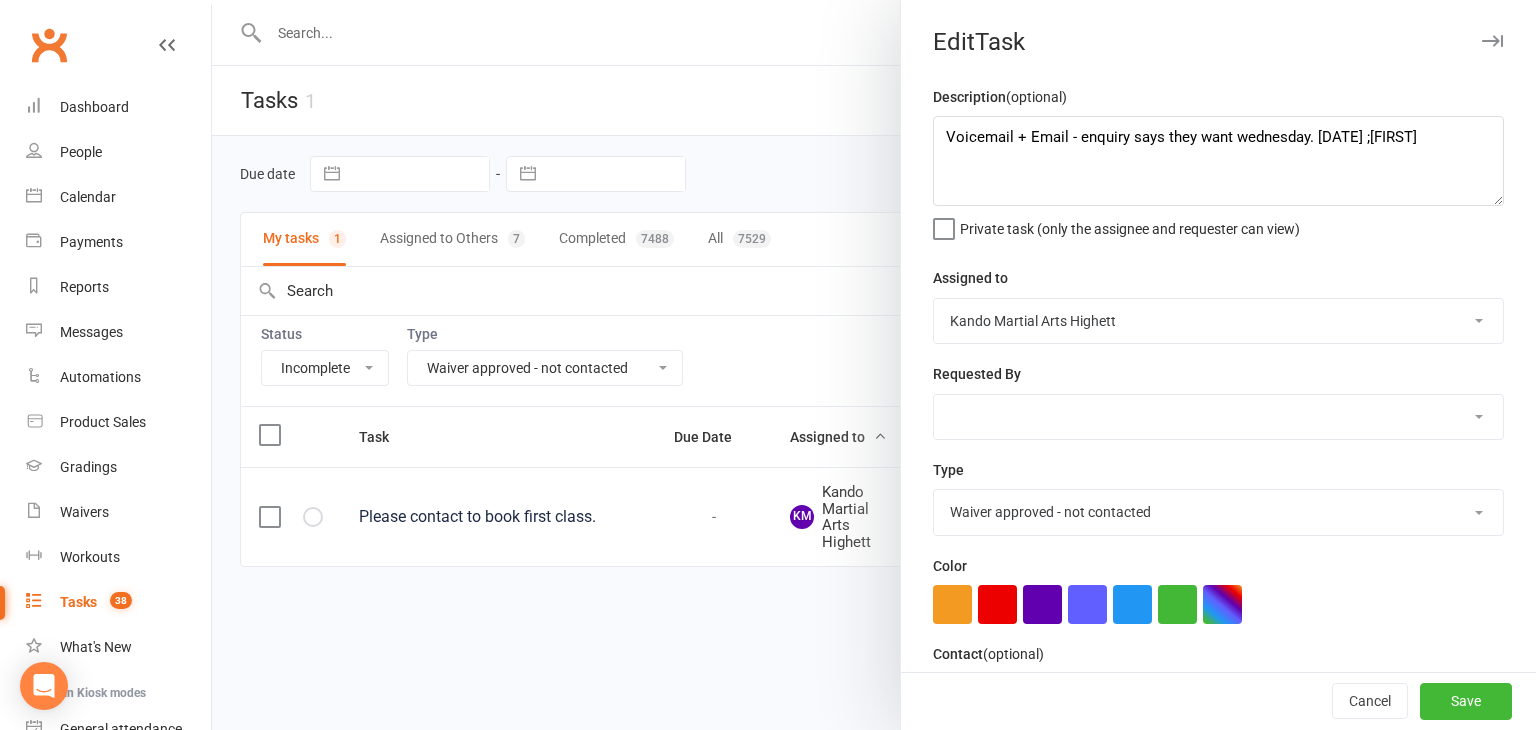 click on "Admin Cancellation Class transfer Courtesy call Create welcome card E-mail Enquiry External In-class related Joining pack Ld/kn certificate and belt Leadership Membership related Phone call Staff communication Stock Suspension Waiting list - friday kn Waiting list - friday ld Waiting list - monday kn Waiting list - monday ld Waiting list - saturday 10:45 ld Waiting list - saturday 10am kn Waiting list - saturday 11:30am ld Waiting list - saturday 8:30 kn Waiting list - saturday 9:15 am ld Waiting list - sunday kn 10am Waiting list - thursday kn Waiting list - thursday ld Waiting list - tuesday kn Waiting list - tuesday ld Waiting list - wednesday kn Waiting list - wednesday ld Waitlist - sunday kn Waitlist - sunday ld Waiver approved - not contacted Waiver approved - waiting response Add new task type" at bounding box center (1218, 512) 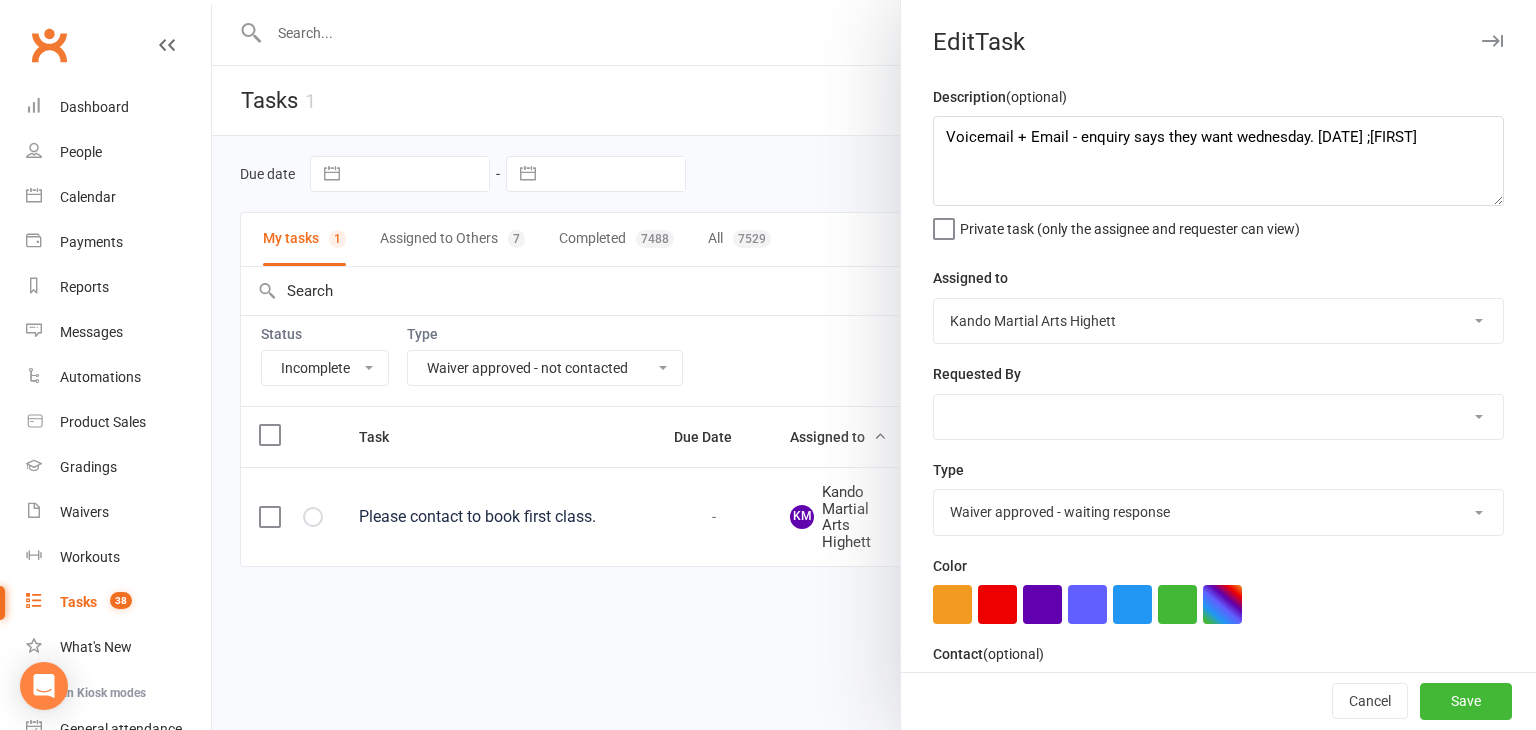 click on "Admin Cancellation Class transfer Courtesy call Create welcome card E-mail Enquiry External In-class related Joining pack Ld/kn certificate and belt Leadership Membership related Phone call Staff communication Stock Suspension Waiting list - friday kn Waiting list - friday ld Waiting list - monday kn Waiting list - monday ld Waiting list - saturday 10:45 ld Waiting list - saturday 10am kn Waiting list - saturday 11:30am ld Waiting list - saturday 8:30 kn Waiting list - saturday 9:15 am ld Waiting list - sunday kn 10am Waiting list - thursday kn Waiting list - thursday ld Waiting list - tuesday kn Waiting list - tuesday ld Waiting list - wednesday kn Waiting list - wednesday ld Waitlist - sunday kn Waitlist - sunday ld Waiver approved - not contacted Waiver approved - waiting response Add new task type" at bounding box center (1218, 512) 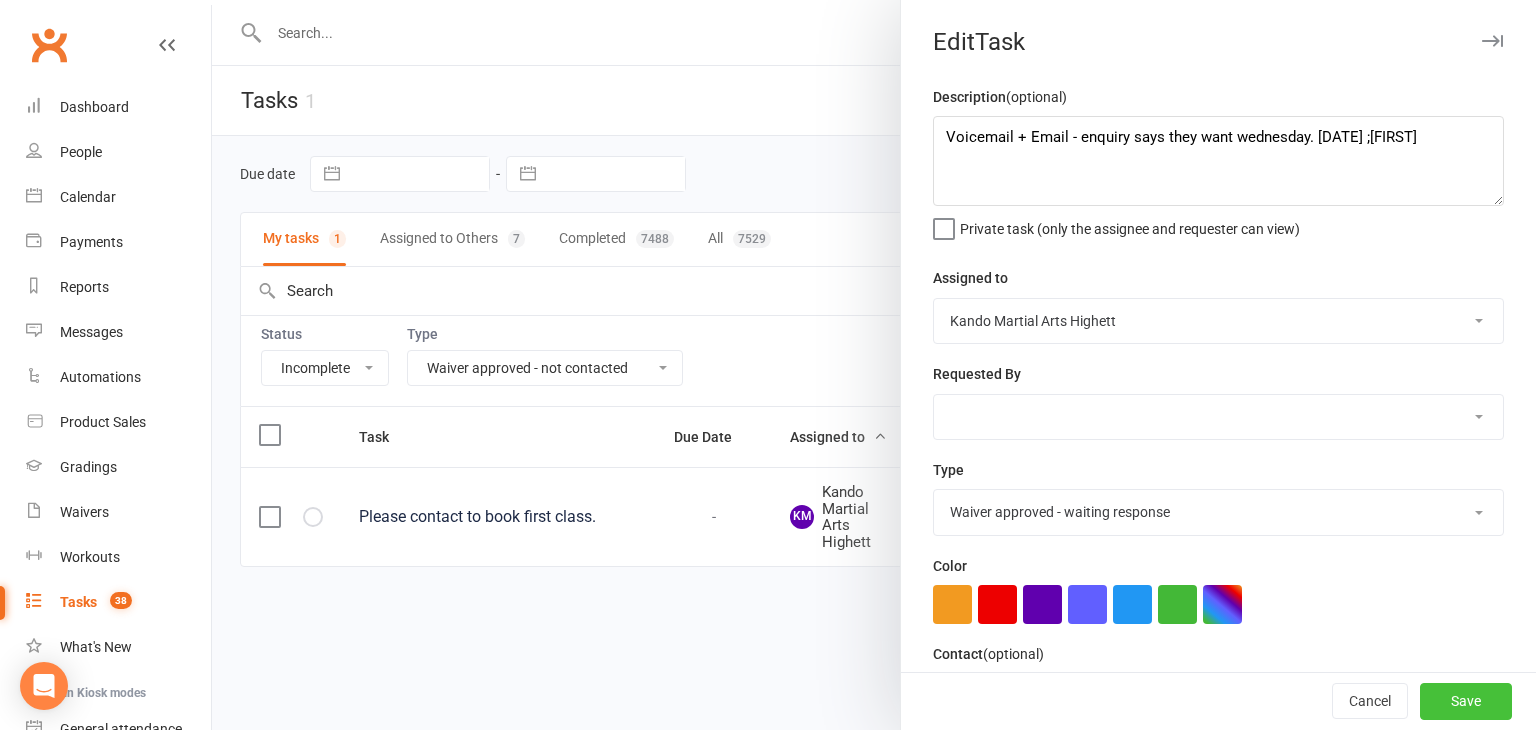 click on "Save" at bounding box center [1466, 702] 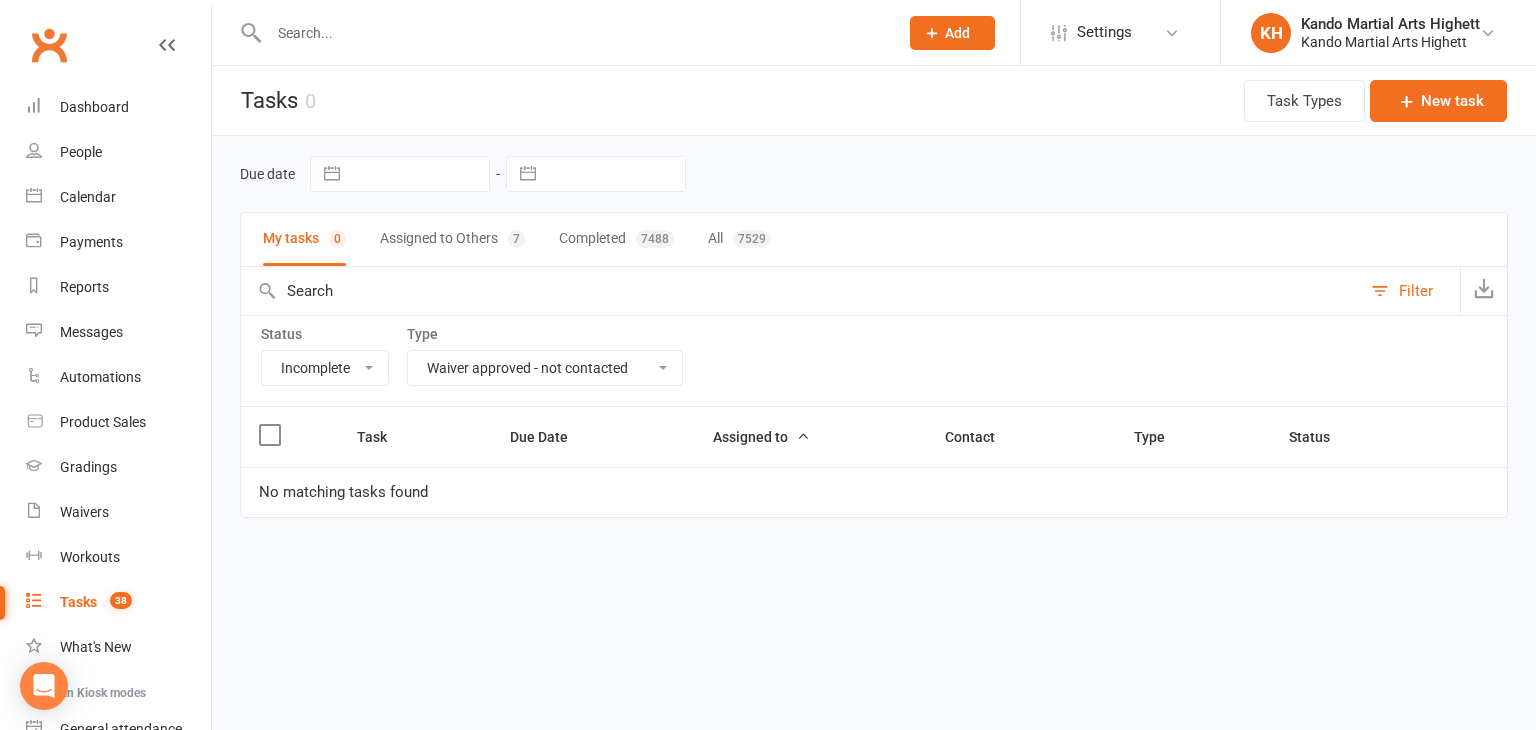 click on "Status All Incomplete Not Started In Progress Waiting Complete Type All Admin Cancellation Class transfer Courtesy call Create welcome card E-mail Enquiry External In-class related Joining pack Ld/kn certificate and belt Leadership Membership related Phone call Staff communication Stock Suspension Waiting list - friday kn Waiting list - friday ld Waiting list - monday kn Waiting list - monday ld Waiting list - saturday 10:45 ld Waiting list - saturday 10am kn Waiting list - saturday 11:30am ld Waiting list - saturday 8:30 kn Waiting list - saturday 9:15 am ld Waiting list - sunday kn 10am Waiting list - thursday kn Waiting list - thursday ld Waiting list - tuesday kn Waiting list - tuesday ld Waiting list - wednesday kn Waiting list - wednesday ld Waitlist - sunday kn Waitlist - sunday ld Waiver approved - not contacted Waiver approved - waiting response" at bounding box center (874, 360) 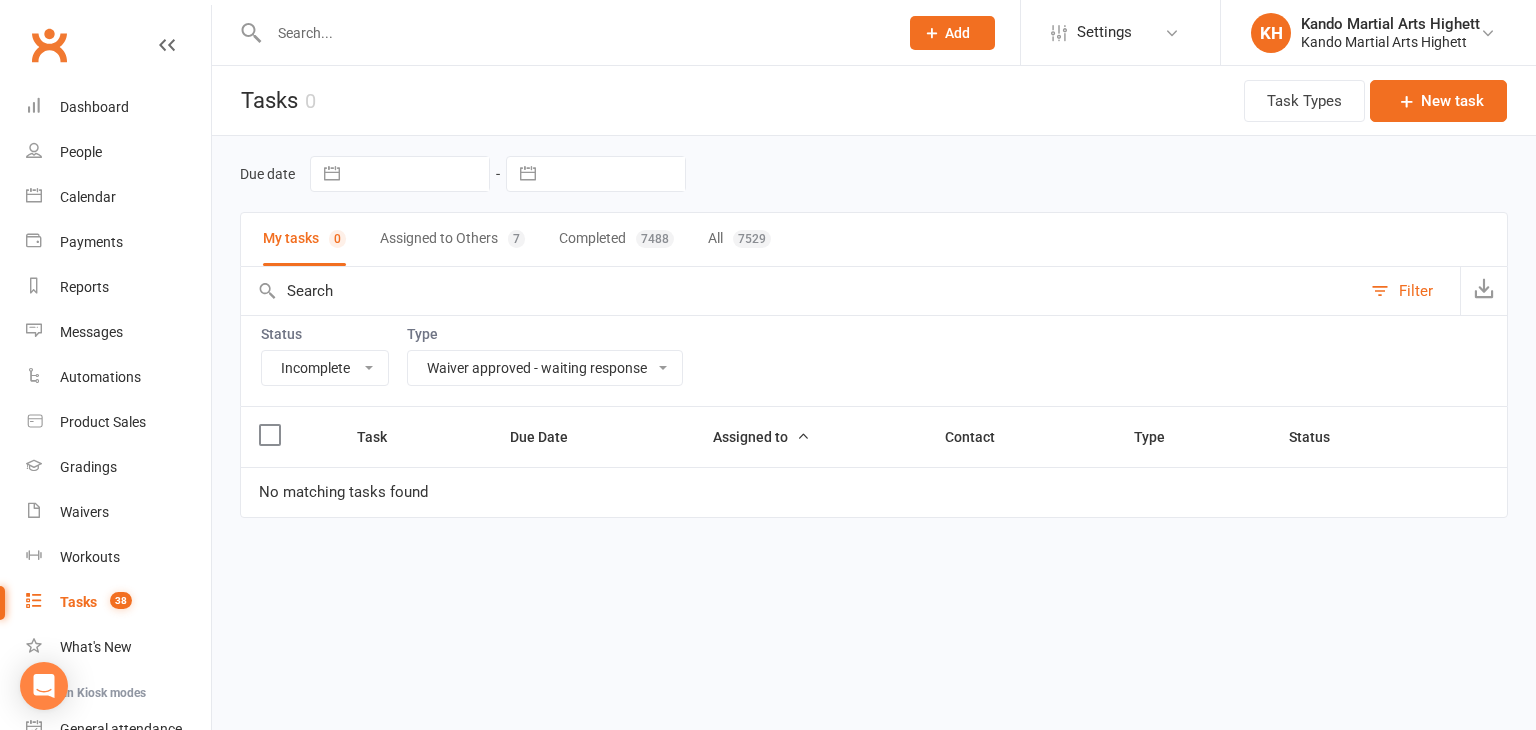 click on "All Admin Cancellation Class transfer Courtesy call Create welcome card E-mail Enquiry External In-class related Joining pack Ld/kn certificate and belt Leadership Membership related Phone call Staff communication Stock Suspension Waiting list - friday kn Waiting list - friday ld Waiting list - monday kn Waiting list - monday ld Waiting list - saturday 10:45 ld Waiting list - saturday 10am kn Waiting list - saturday 11:30am ld Waiting list - saturday 8:30 kn Waiting list - saturday 9:15 am ld Waiting list - sunday kn 10am Waiting list - thursday kn Waiting list - thursday ld Waiting list - tuesday kn Waiting list - tuesday ld Waiting list - wednesday kn Waiting list - wednesday ld Waitlist - sunday kn Waitlist - sunday ld Waiver approved - not contacted Waiver approved - waiting response" at bounding box center (545, 368) 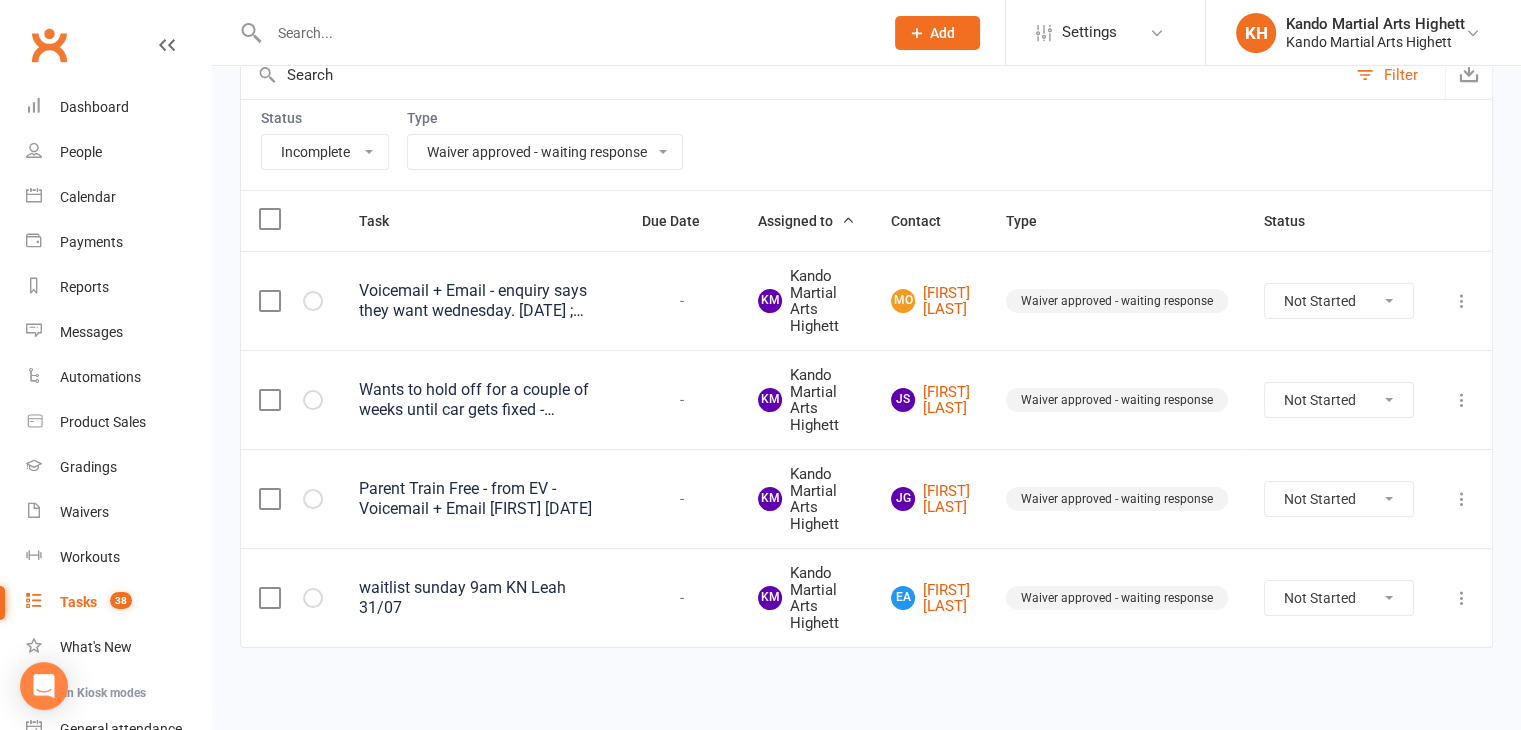scroll, scrollTop: 216, scrollLeft: 0, axis: vertical 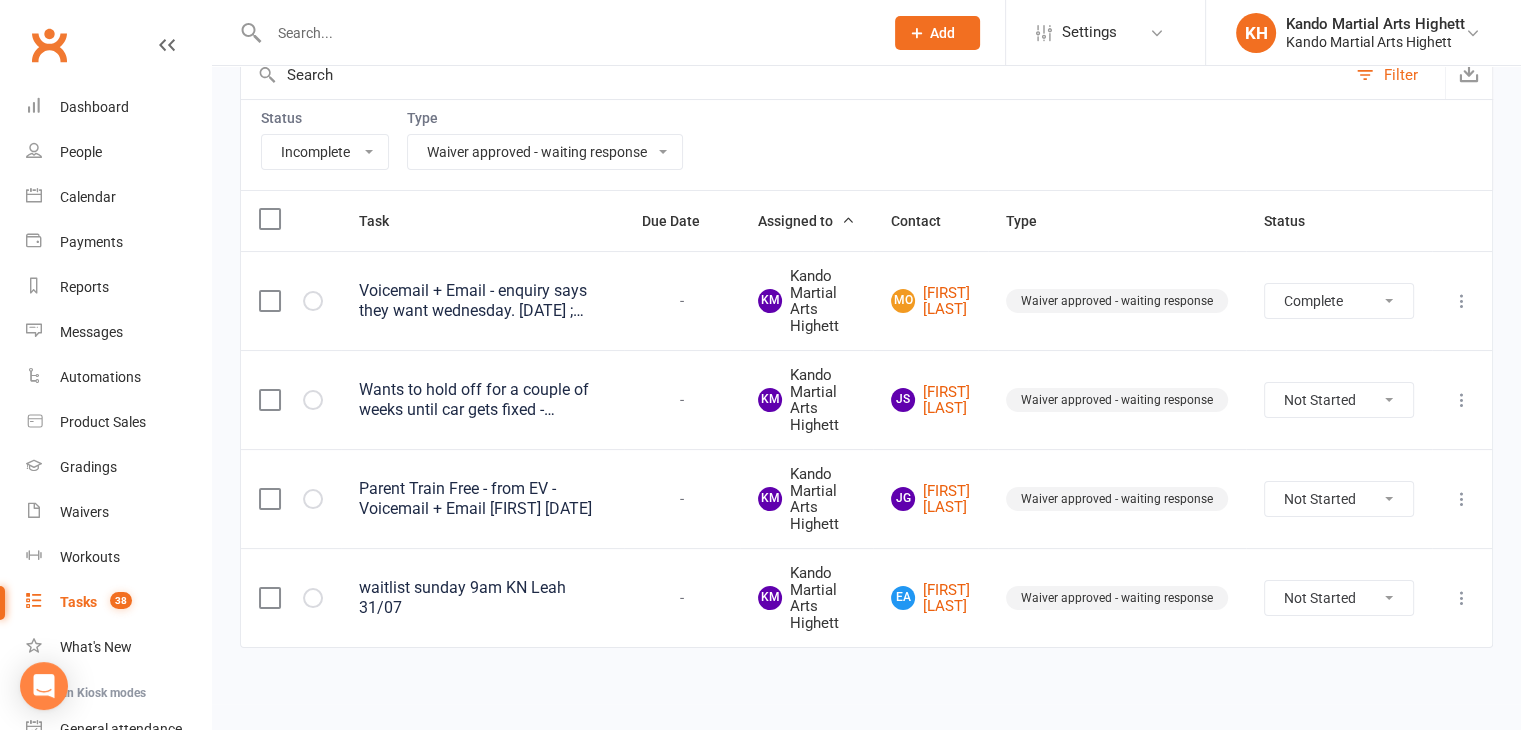 click on "Not Started In Progress Waiting Complete" at bounding box center (1339, 301) 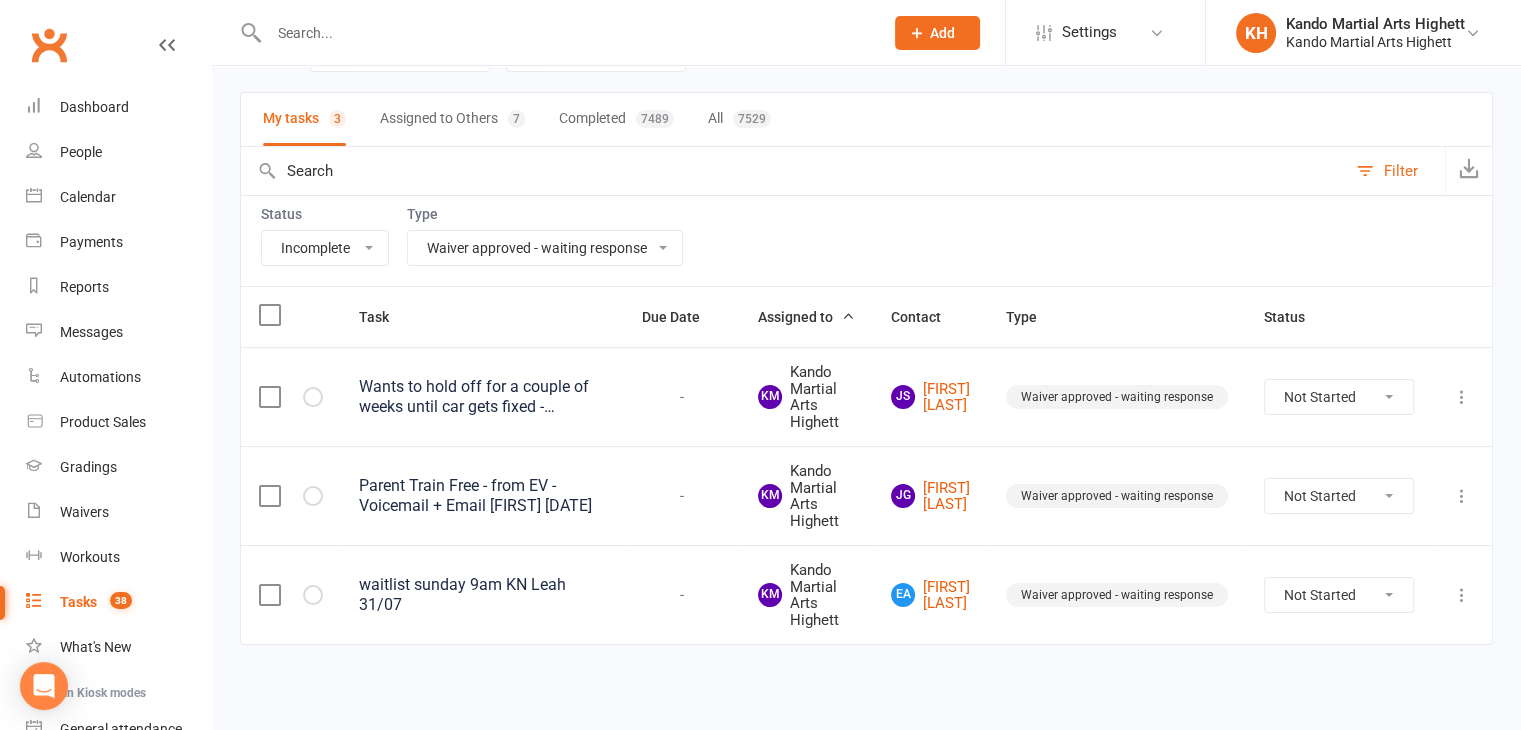 scroll, scrollTop: 118, scrollLeft: 0, axis: vertical 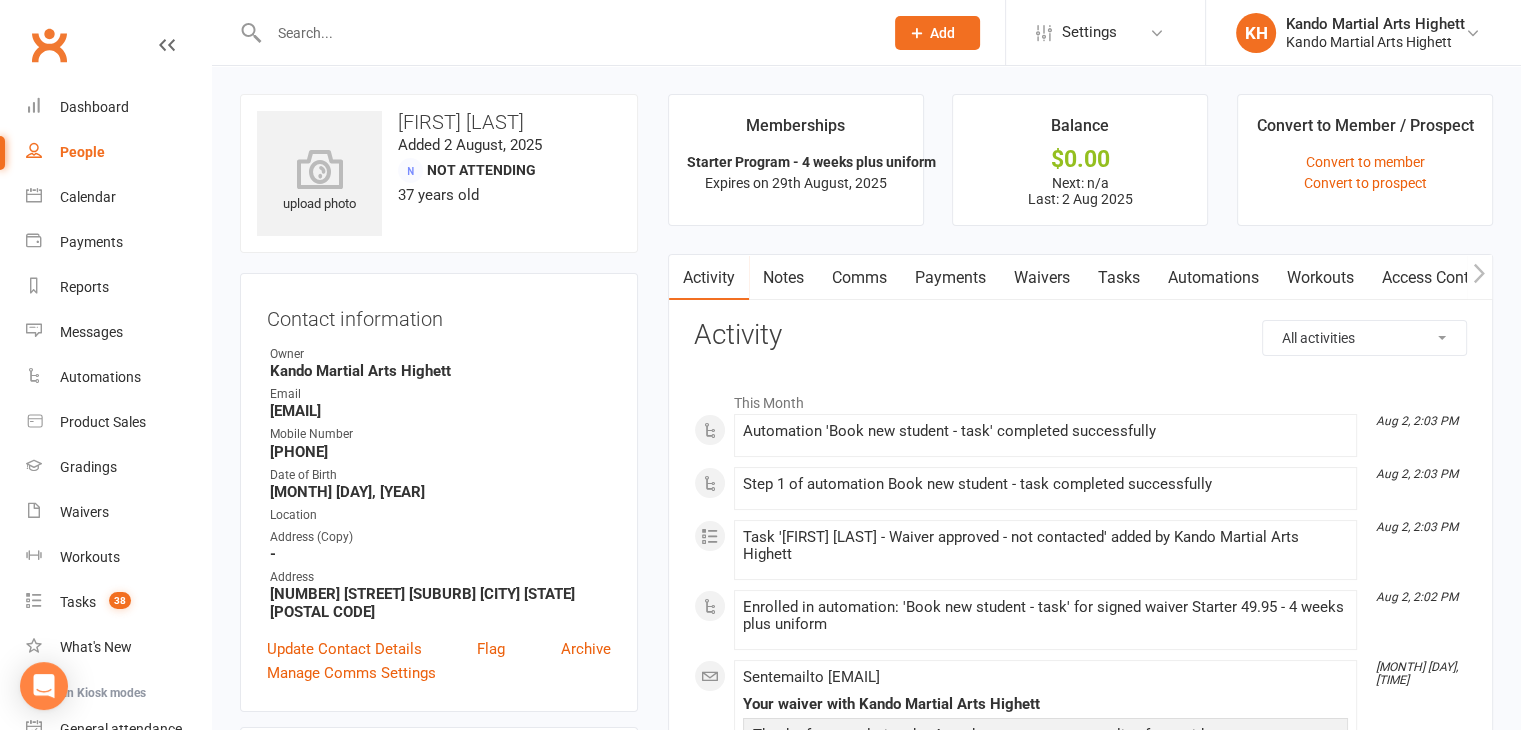 click on "Kando Martial Arts Highett" at bounding box center [440, 371] 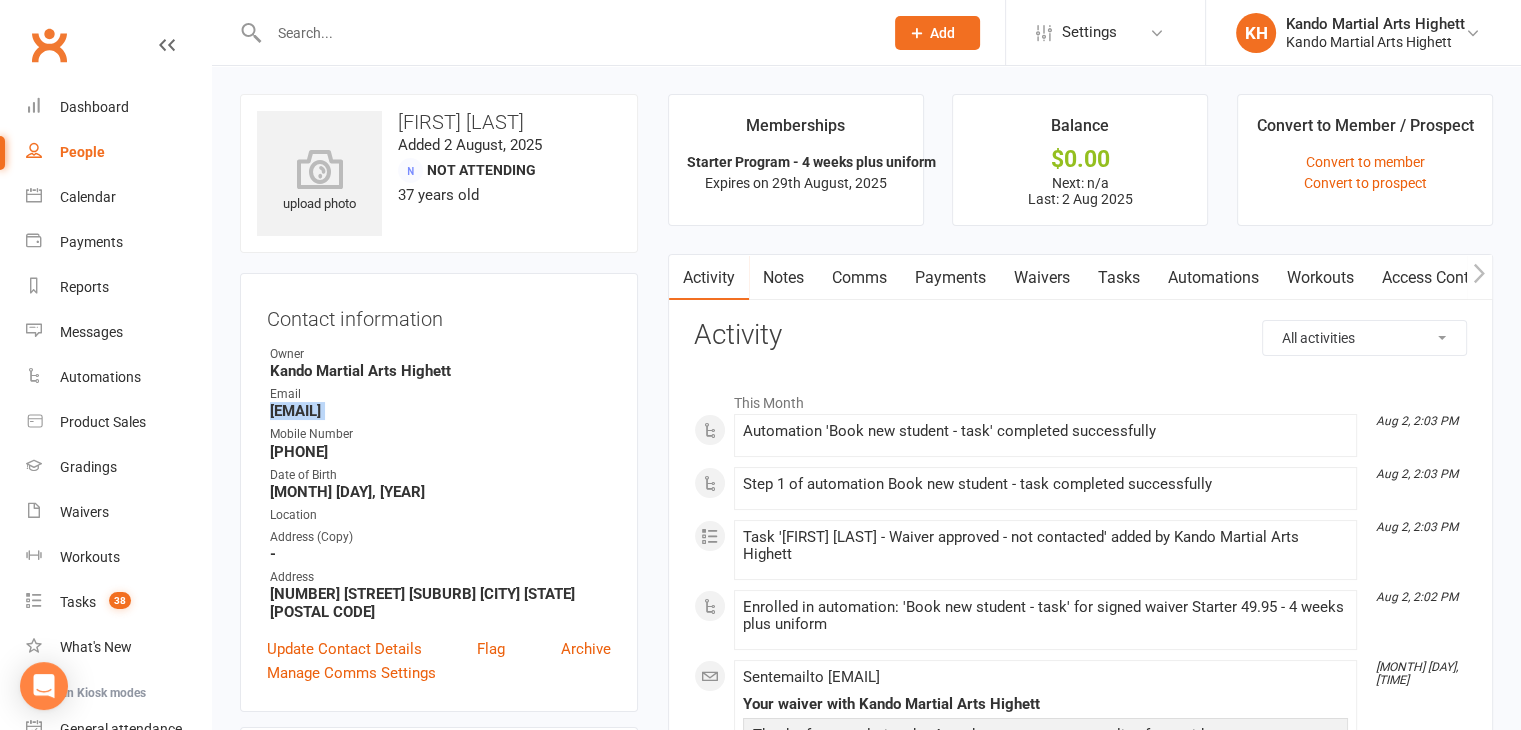 click on "princess_mel8080@hotmail.com" at bounding box center (440, 411) 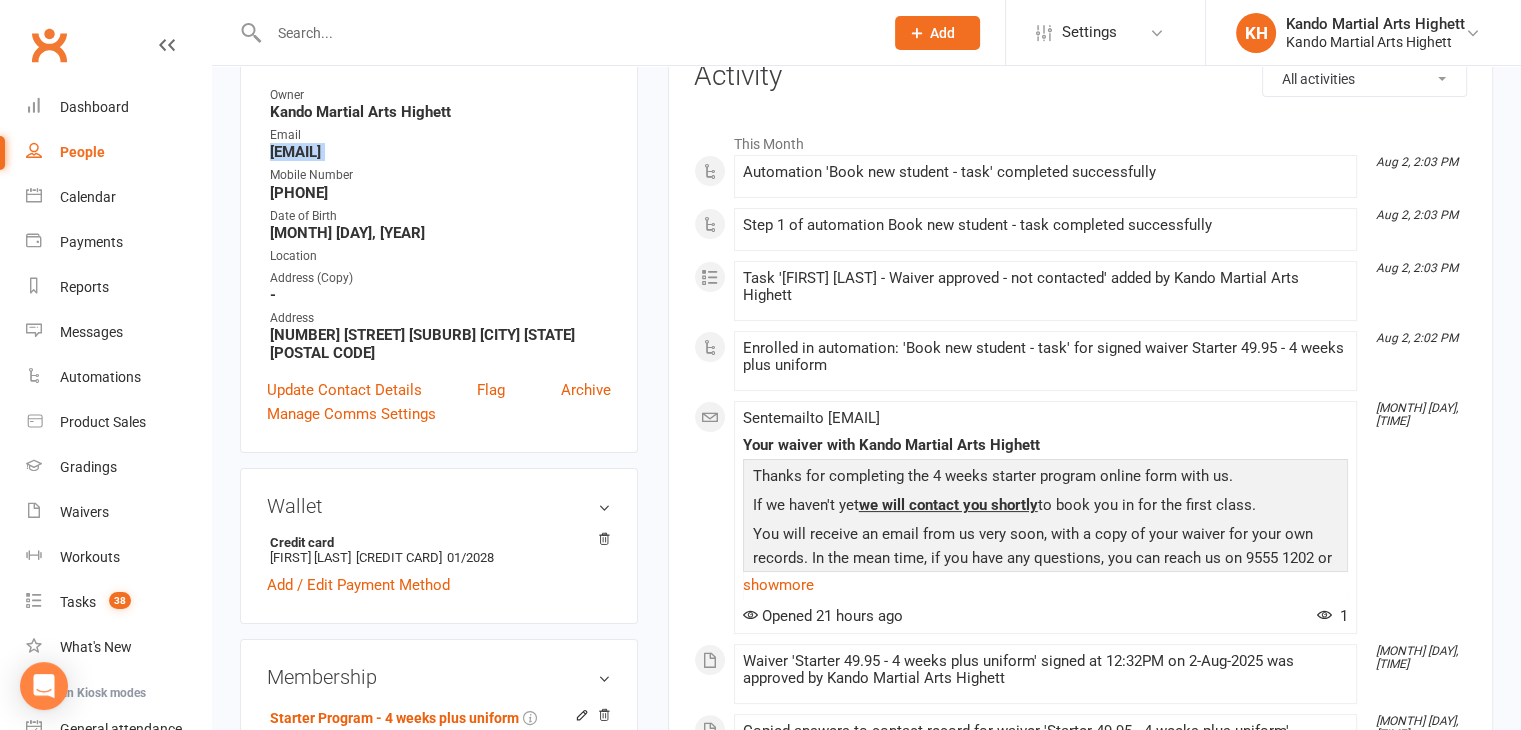 scroll, scrollTop: 0, scrollLeft: 0, axis: both 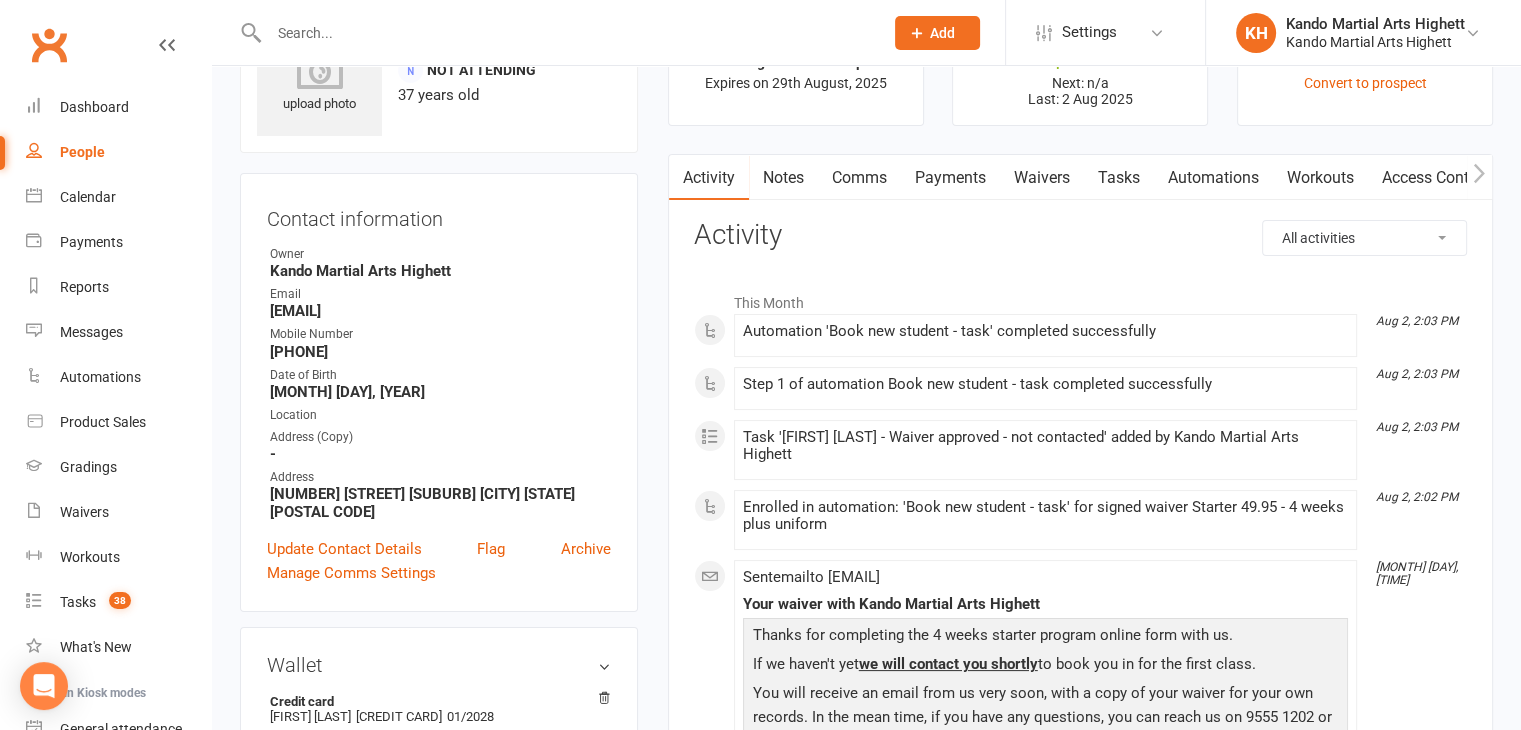 click on "Date of Birth" at bounding box center [440, 375] 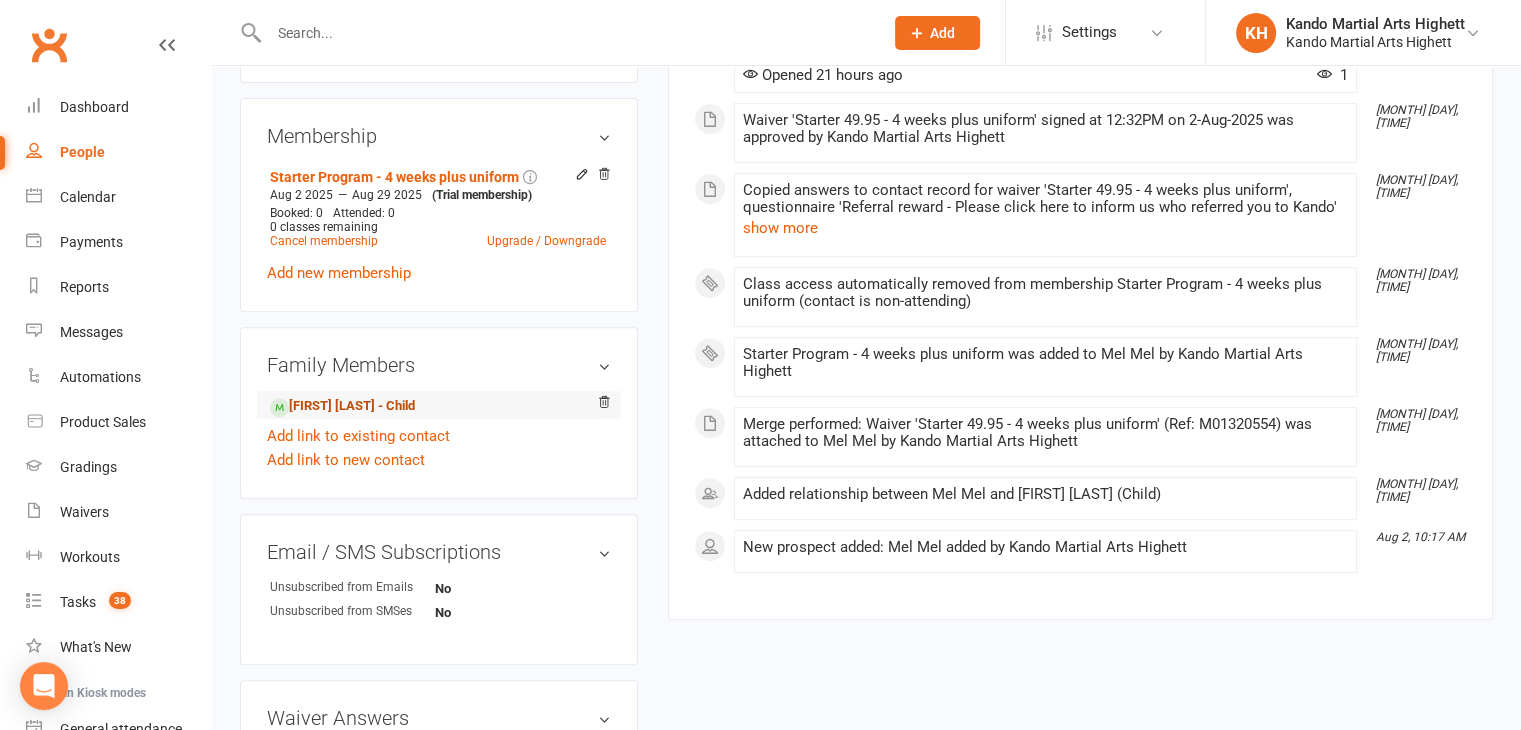 click on "Kilian O connor - Child" at bounding box center (342, 406) 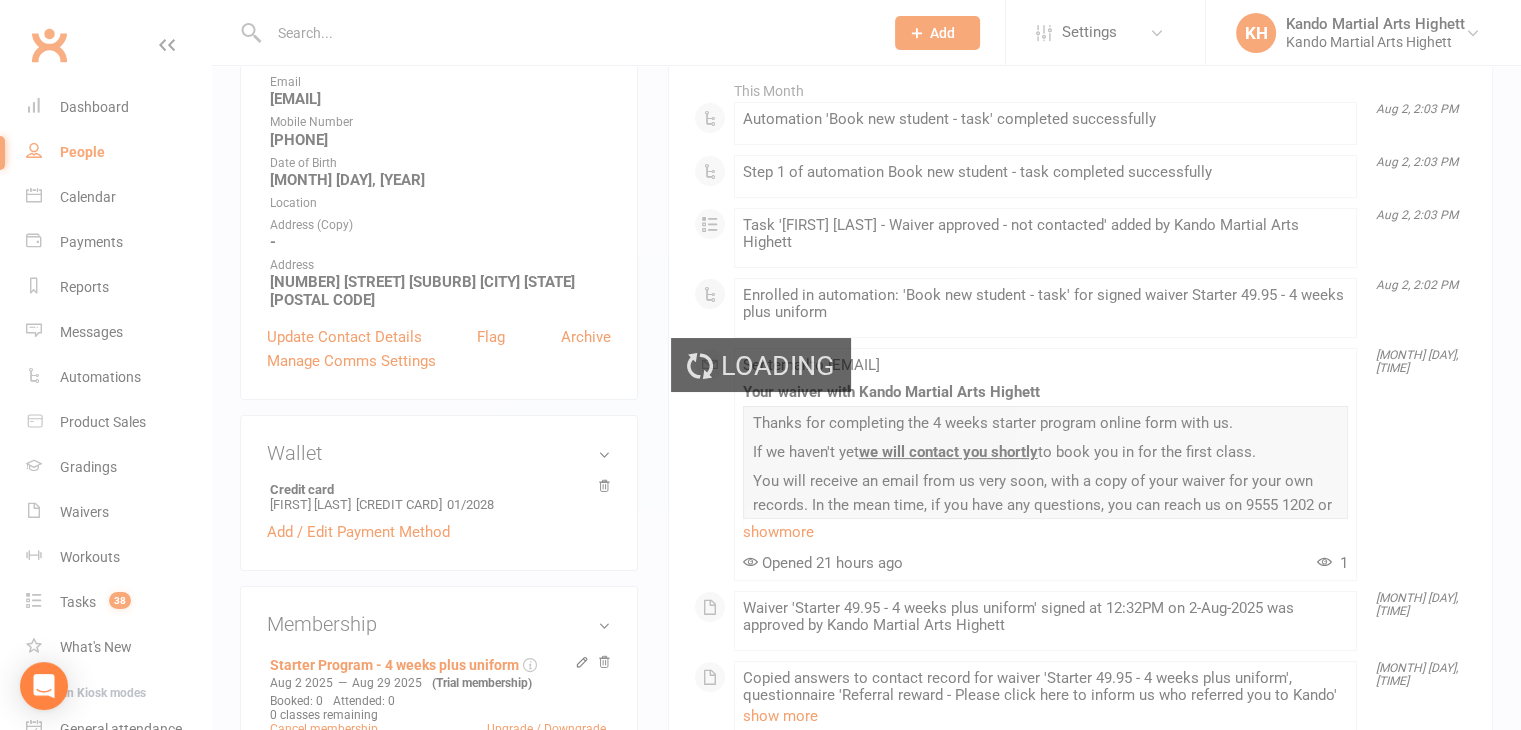 scroll, scrollTop: 100, scrollLeft: 0, axis: vertical 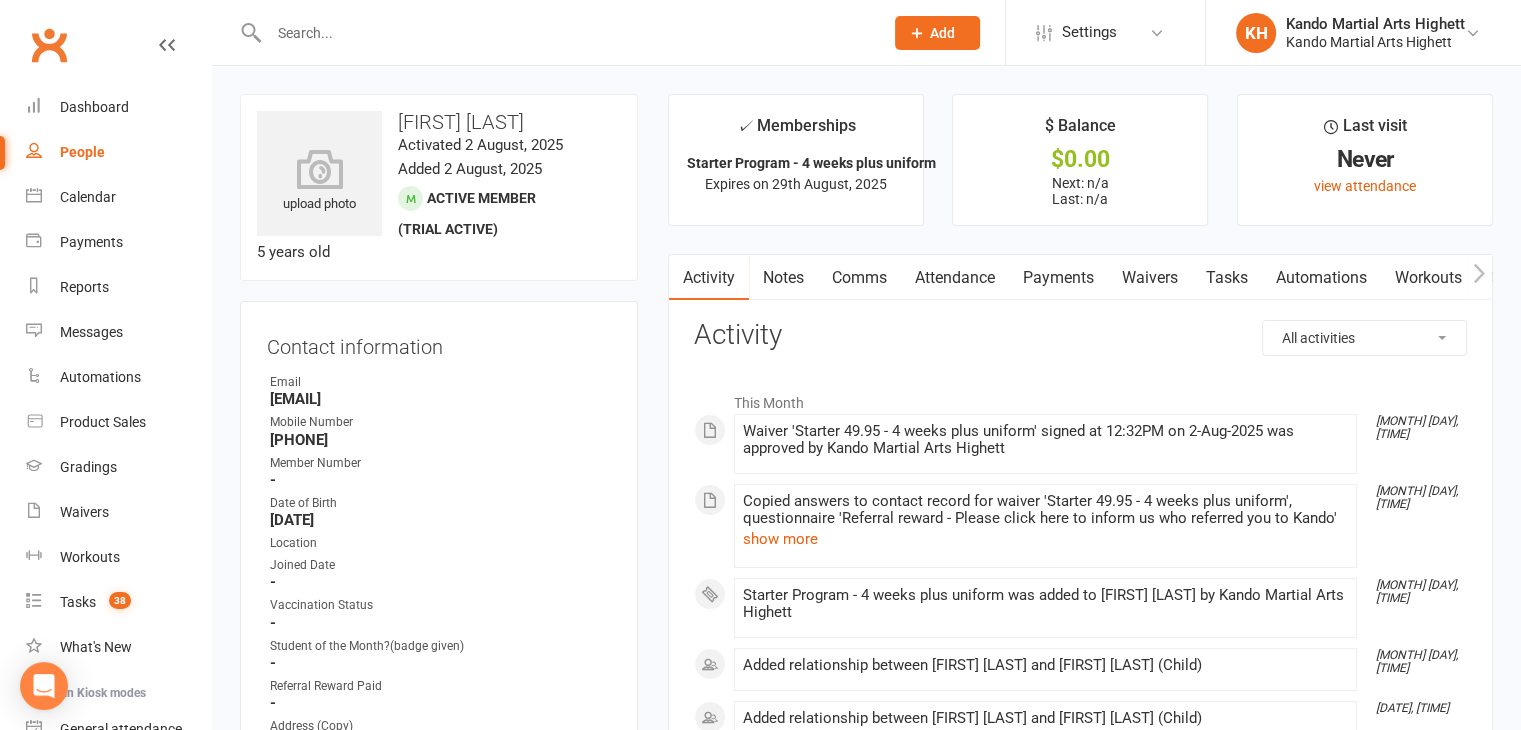 click on "Attendance" at bounding box center [955, 278] 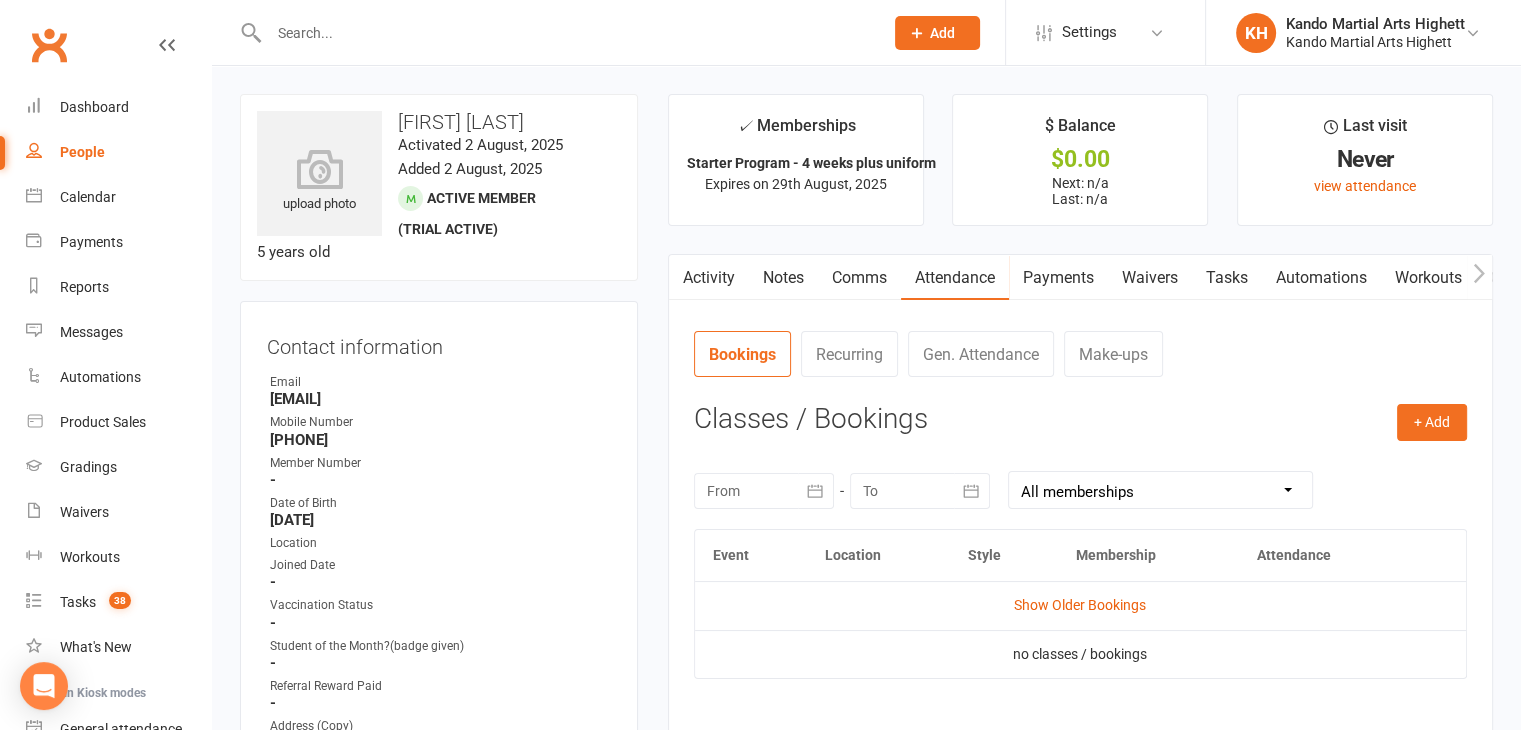 click on "Activity" at bounding box center (709, 278) 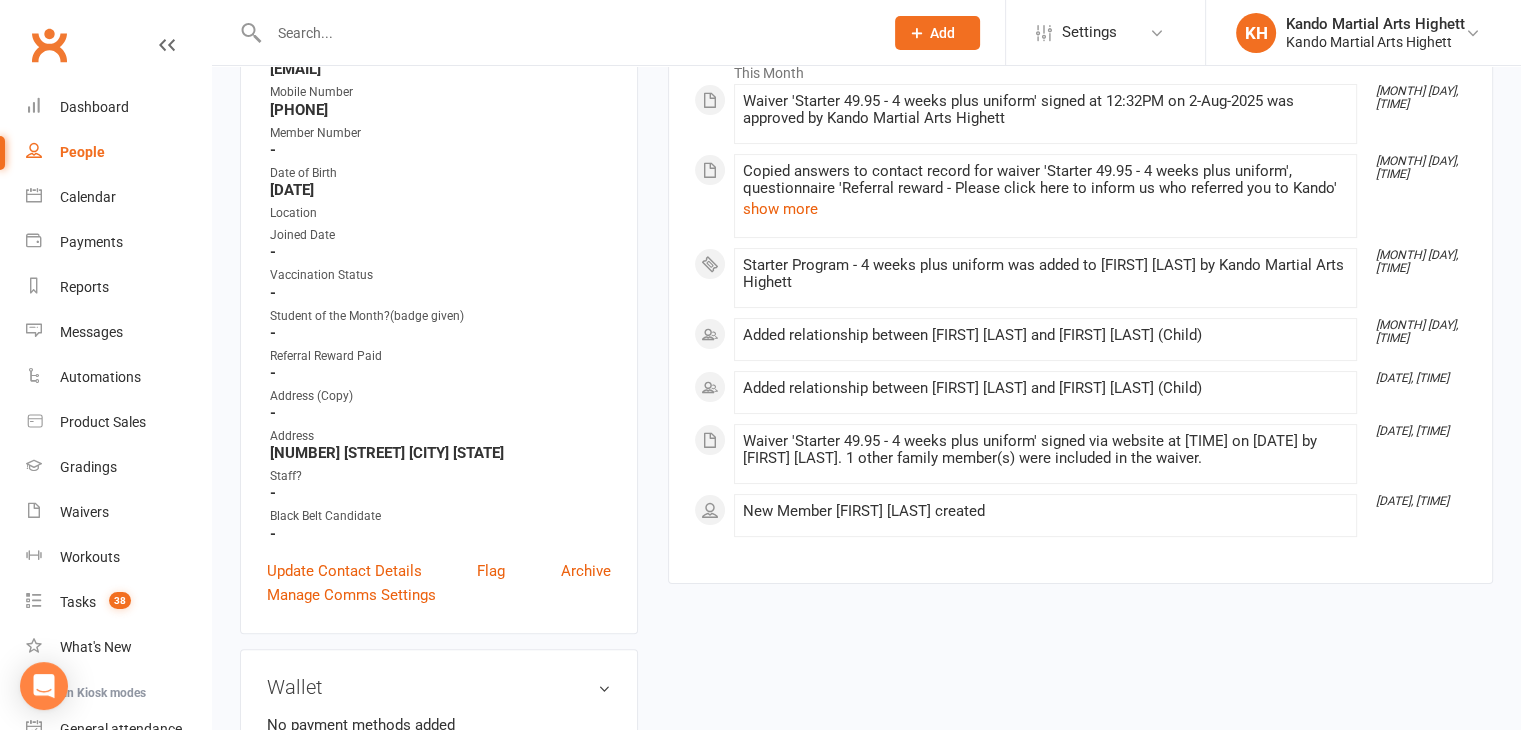scroll, scrollTop: 0, scrollLeft: 0, axis: both 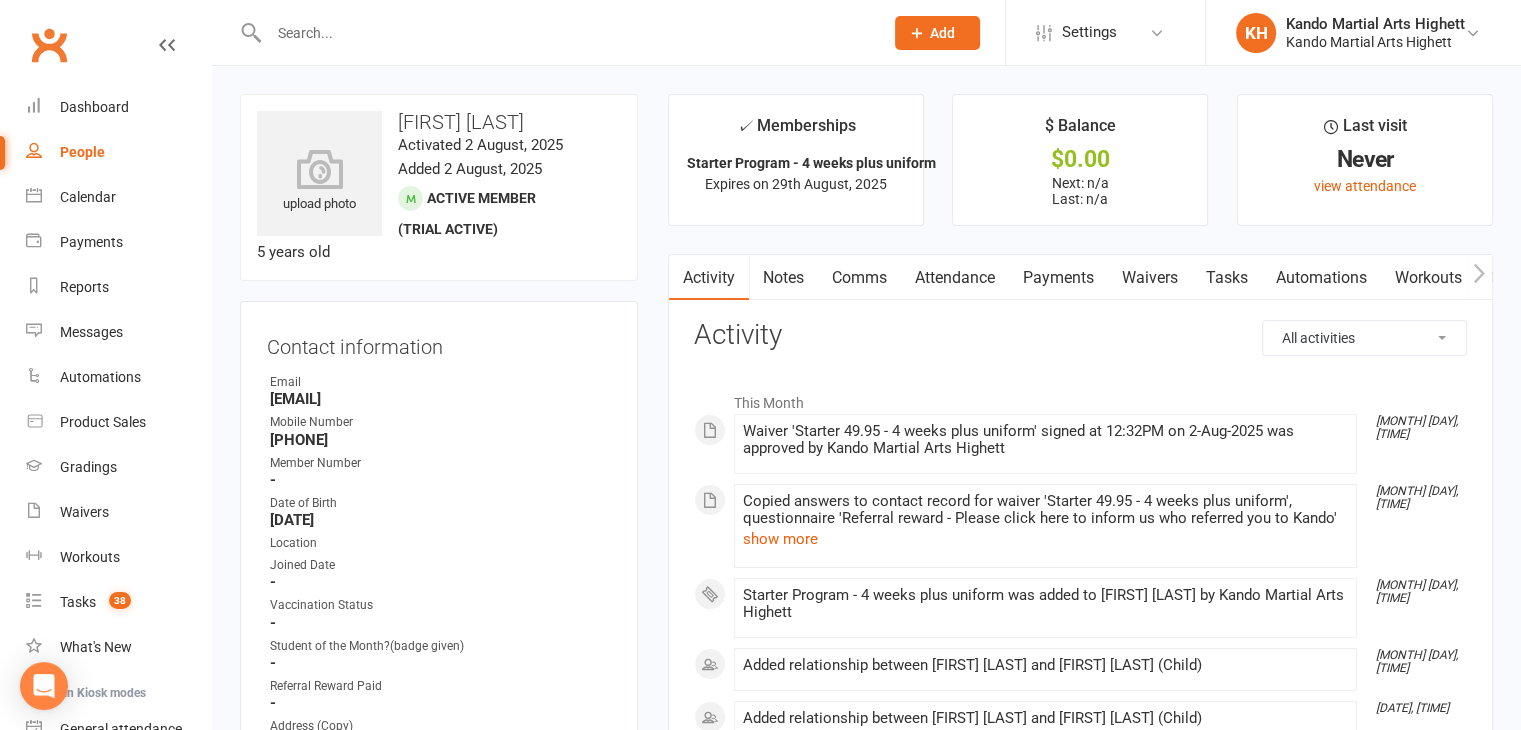 click on "Owner   Email  princess_mel8080@hotmail.com
Mobile Number  0431335189
Member Number  -
Date of Birth  August 29, 2019
Location
Joined Date  -
Vaccination Status  -
Student of the Month?(badge given)  -
Referral Reward Paid  -
Address (Copy)  -
Address  8a tweed st Highett Melbourne Vic 3190
Staff?  -
Black Belt Candidate  -" at bounding box center [439, 622] 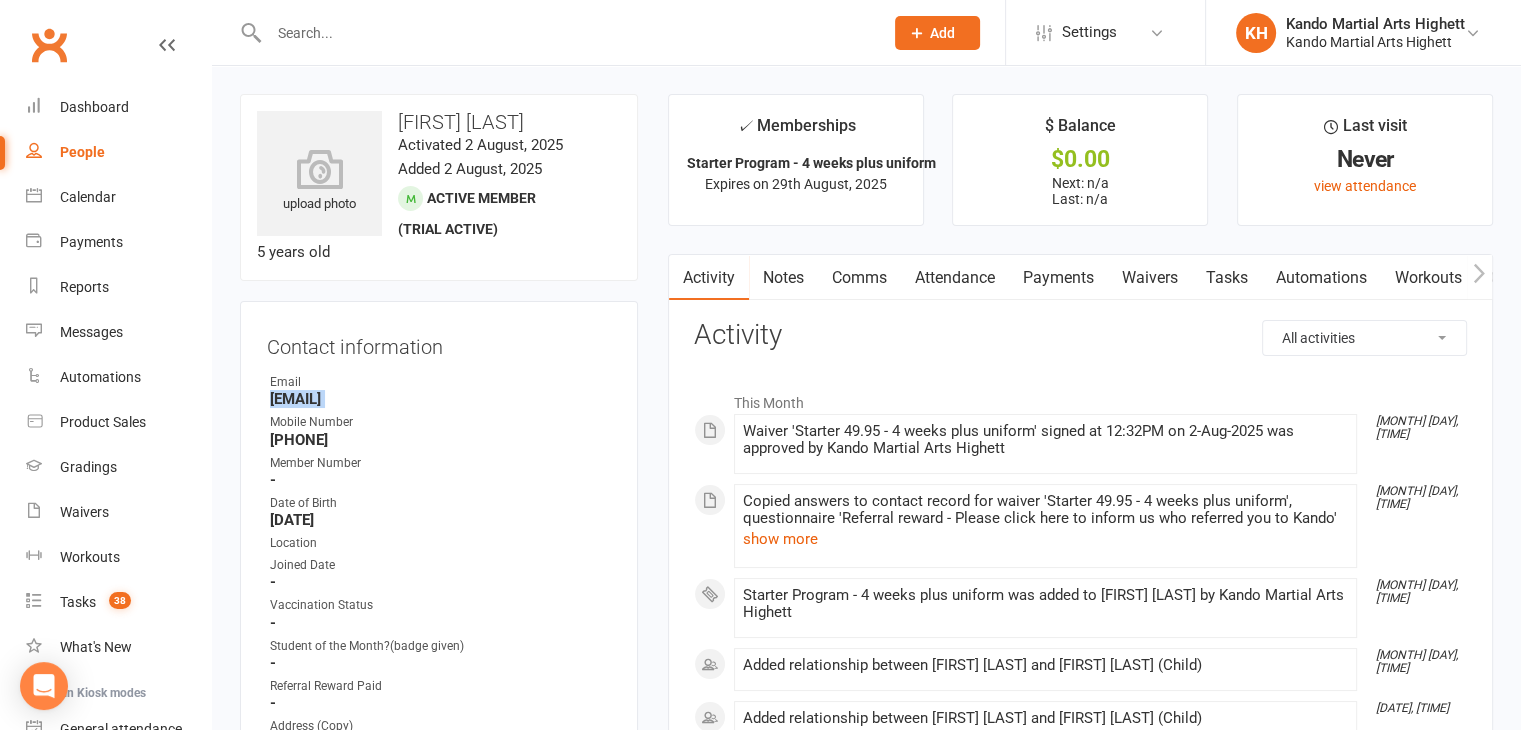 click on "princess_mel8080@hotmail.com" at bounding box center (440, 399) 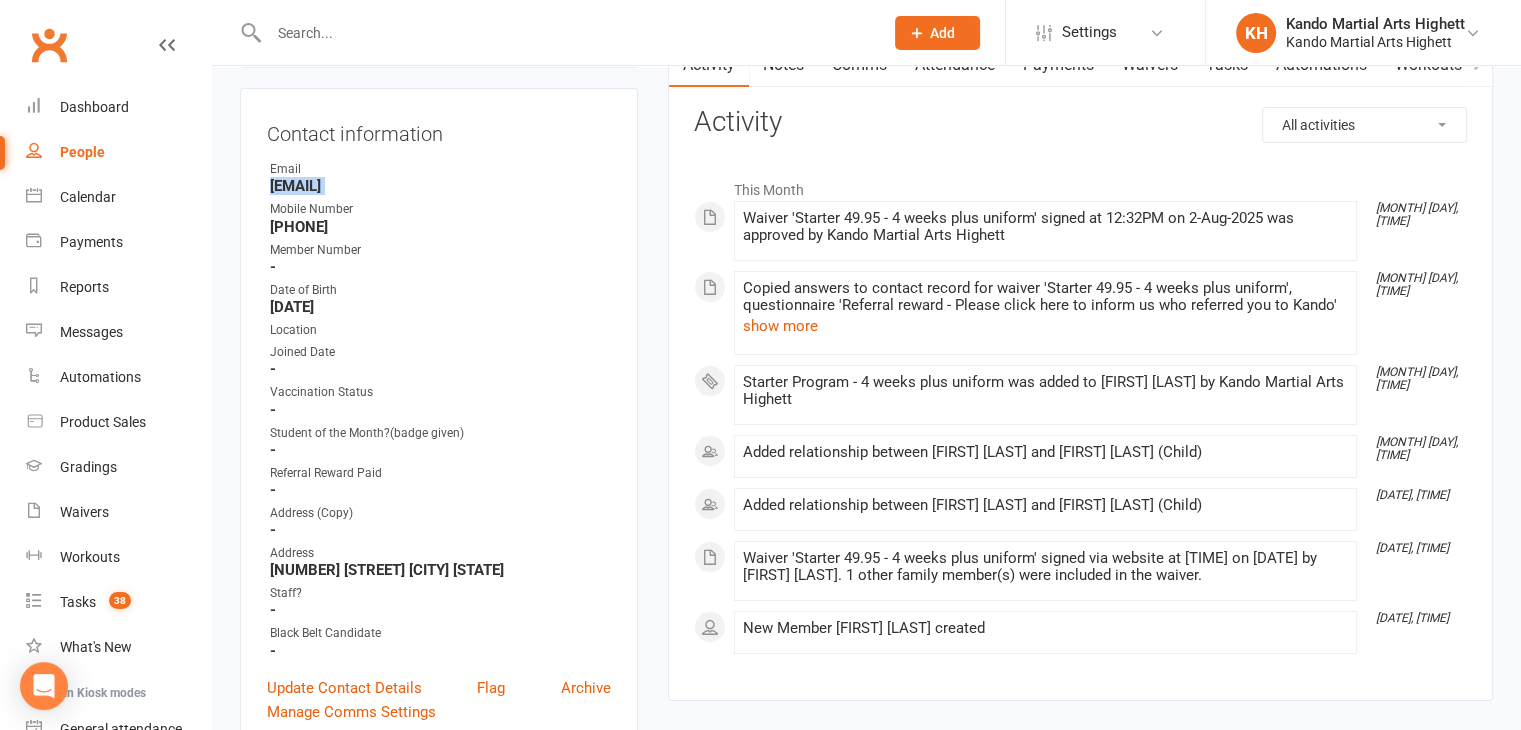 scroll, scrollTop: 0, scrollLeft: 0, axis: both 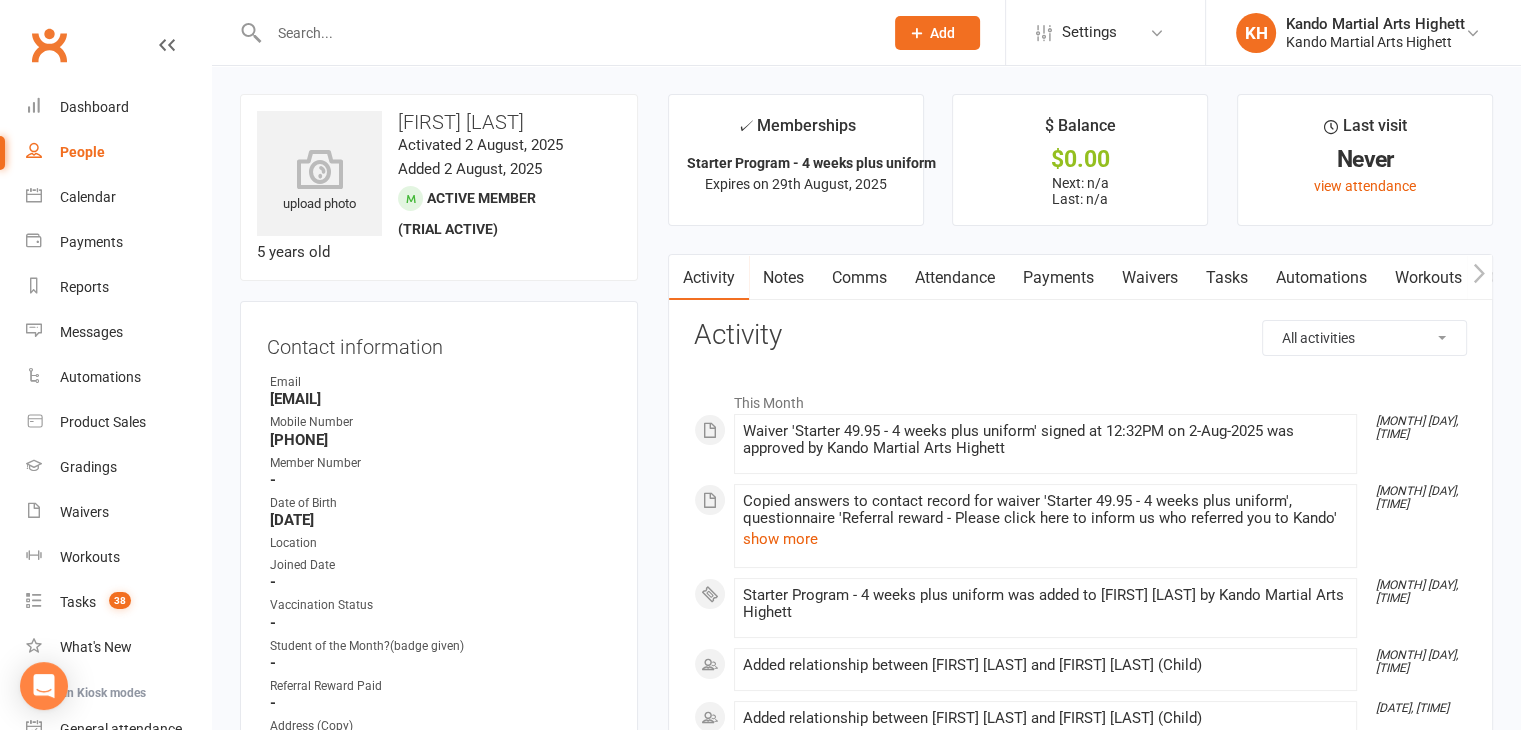 click on "Contact information Owner   Email  princess_mel8080@hotmail.com
Mobile Number  0431335189
Member Number  -
Date of Birth  August 29, 2019
Location
Joined Date  -
Vaccination Status  -
Student of the Month?(badge given)  -
Referral Reward Paid  -
Address (Copy)  -
Address  8a tweed st Highett Melbourne Vic 3190
Staff?  -
Black Belt Candidate  -
Update Contact Details Flag Archive Manage Comms Settings" at bounding box center (439, 632) 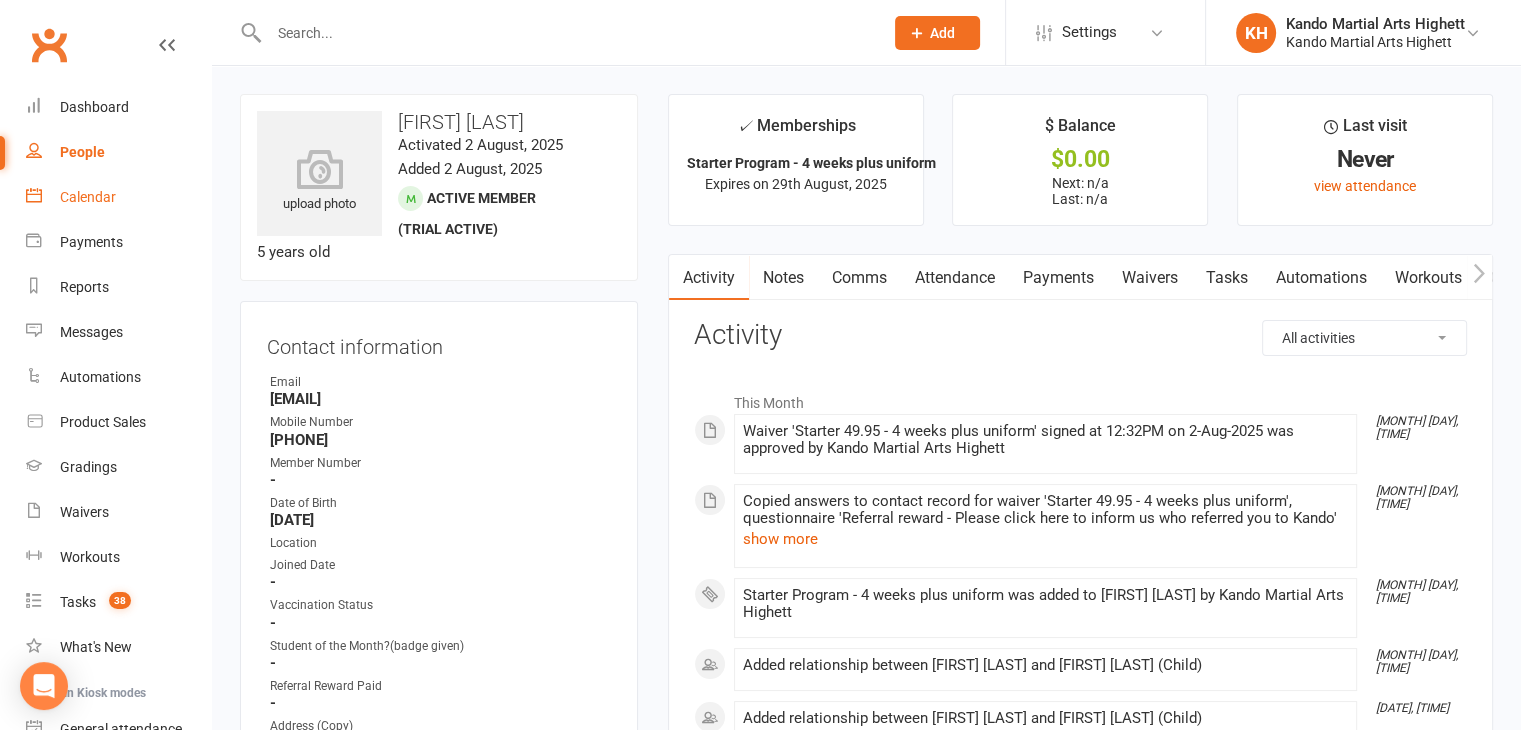 click on "Calendar" at bounding box center [88, 197] 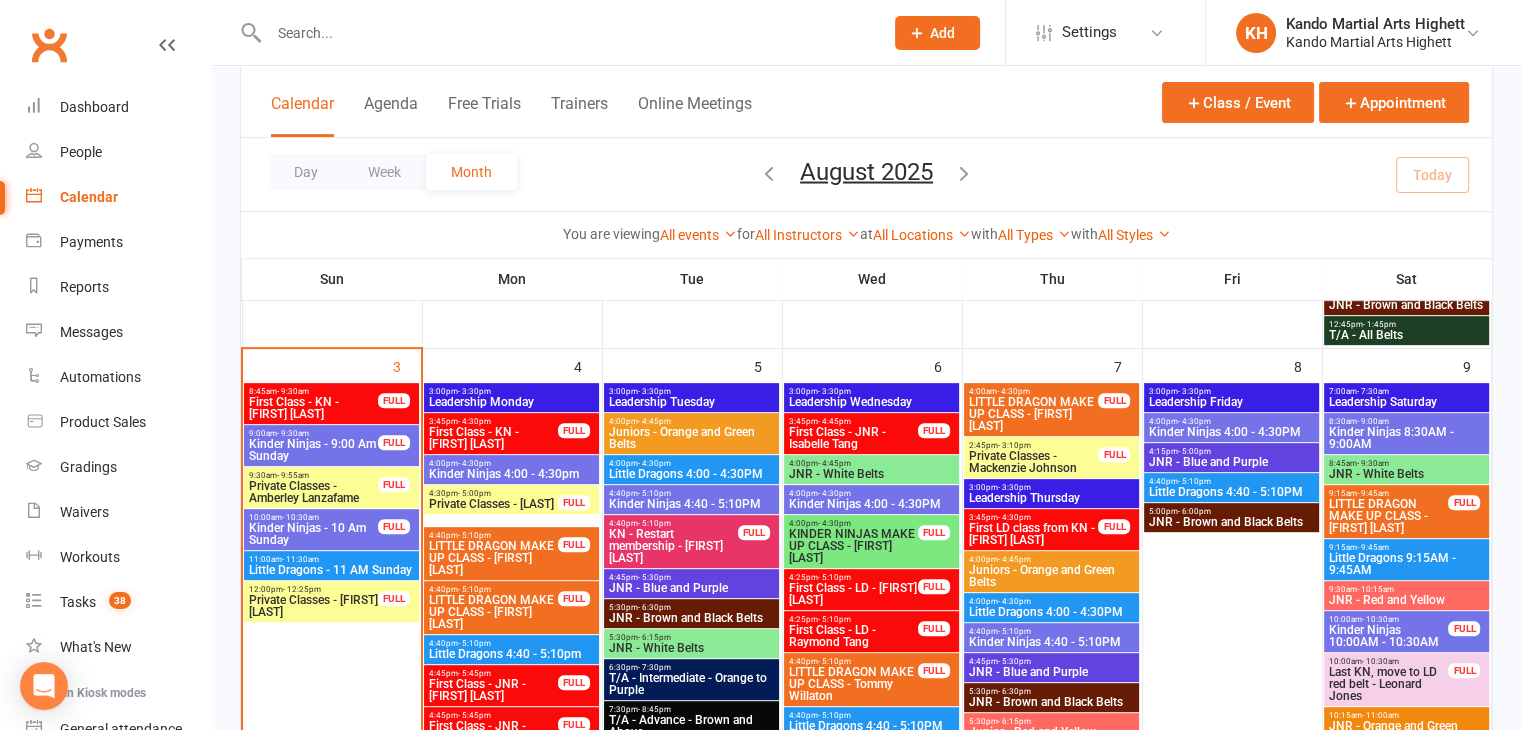 scroll, scrollTop: 780, scrollLeft: 0, axis: vertical 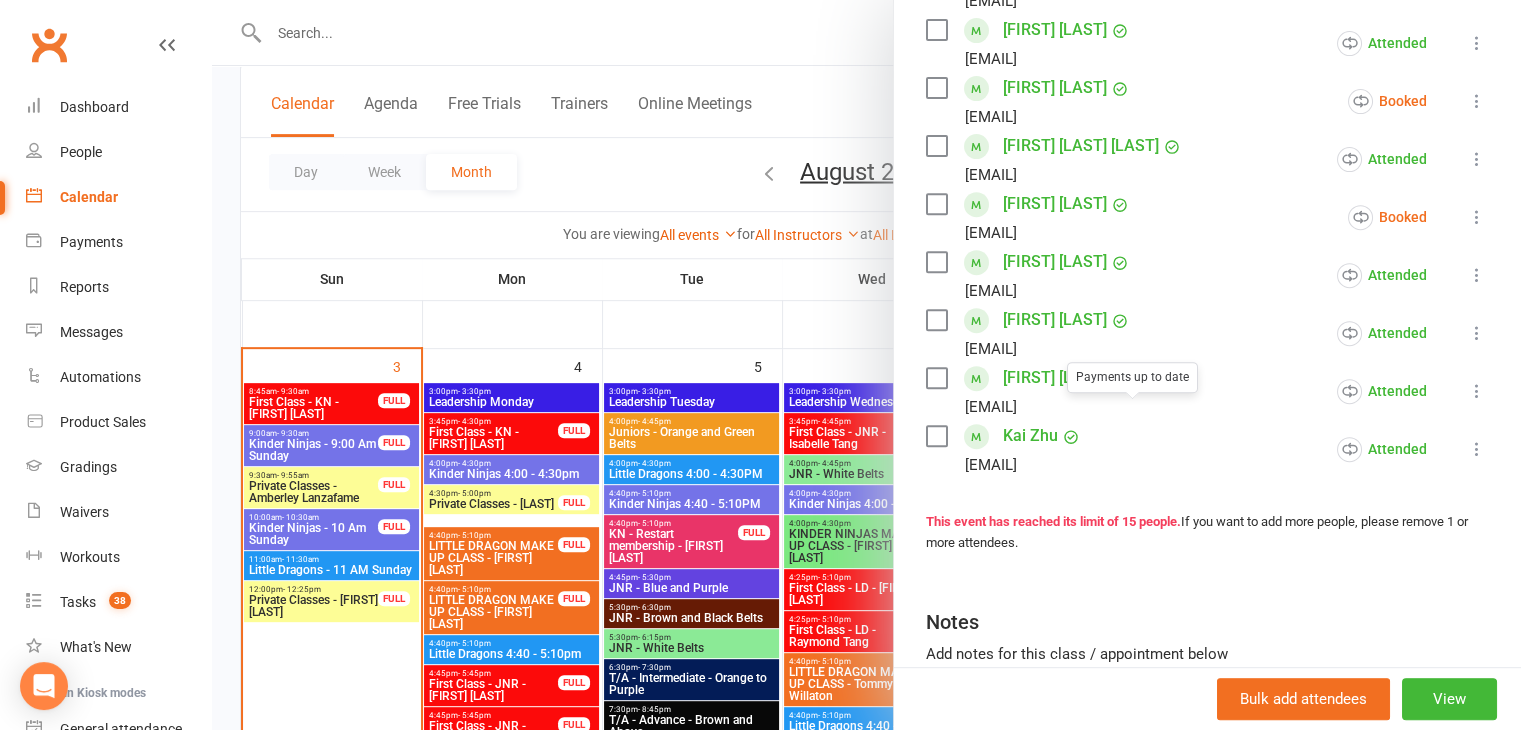 click at bounding box center [866, 365] 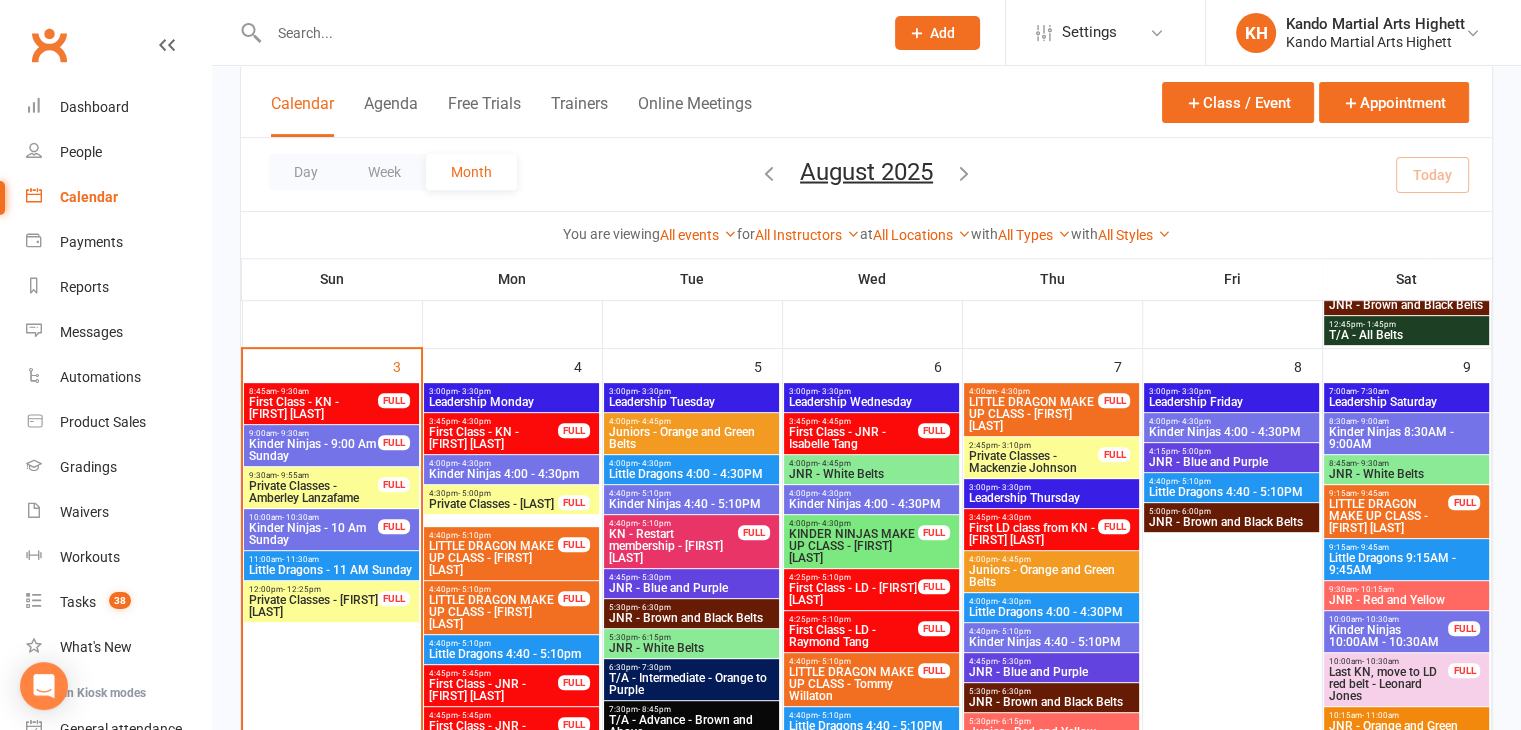 click on "Little Dragons - 11 AM Sunday" at bounding box center [331, 570] 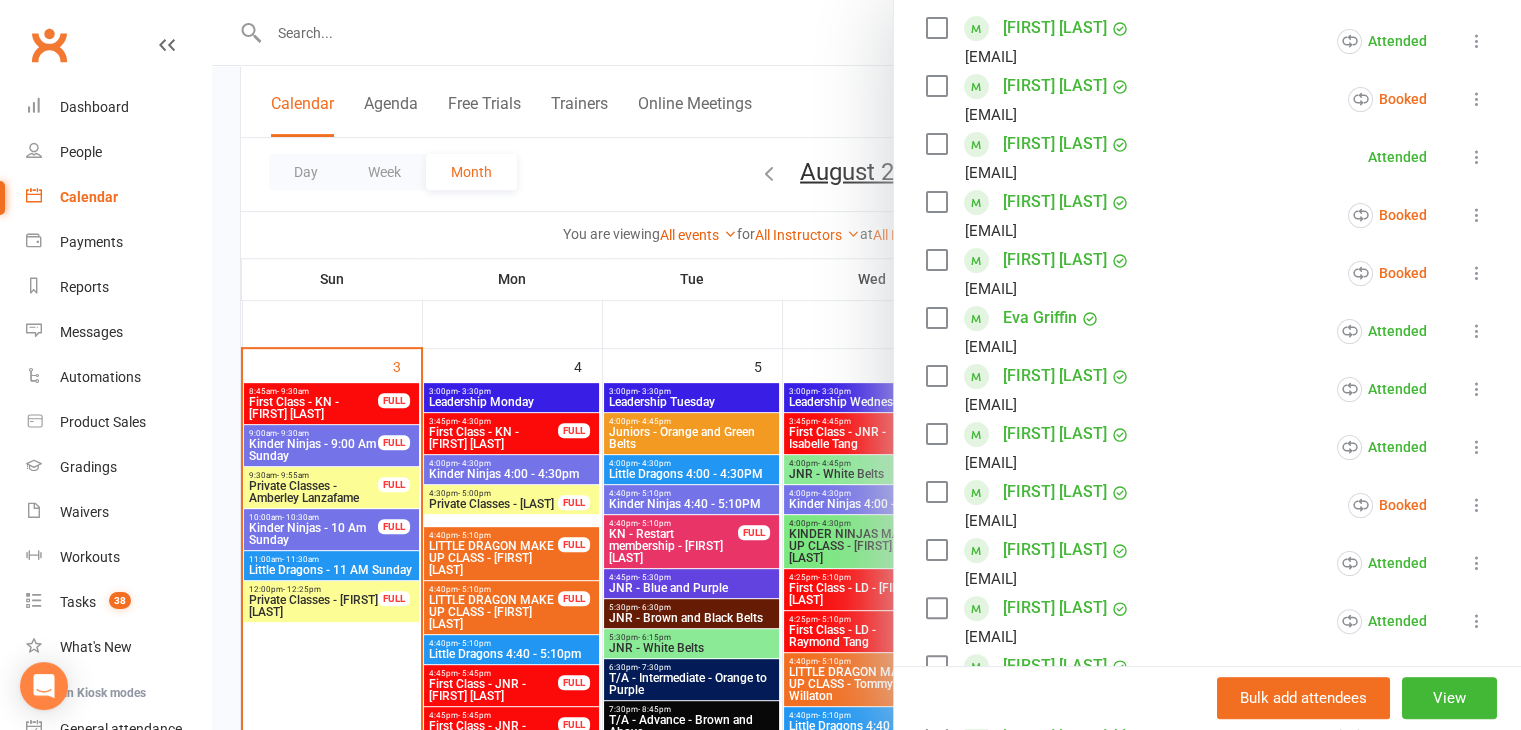 scroll, scrollTop: 322, scrollLeft: 0, axis: vertical 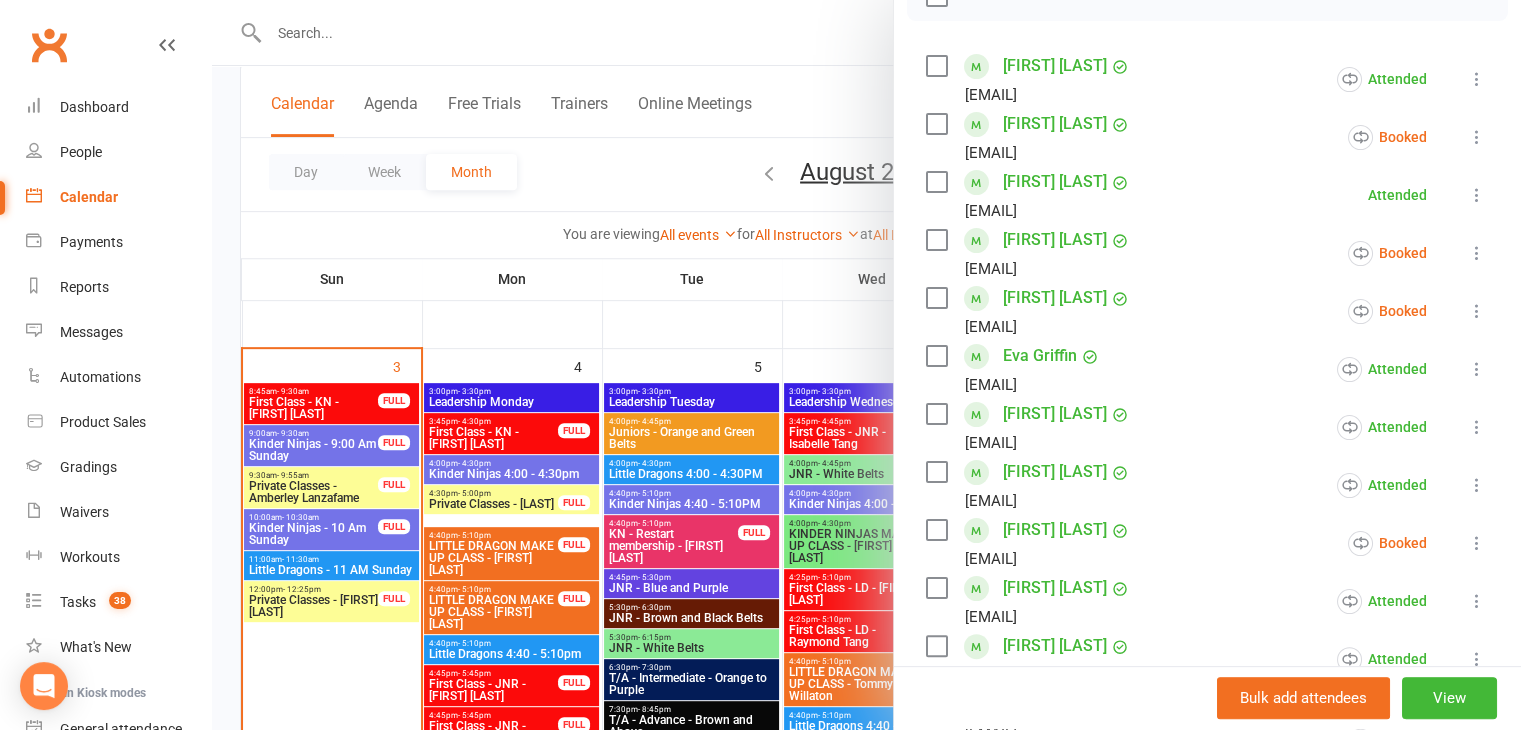 click at bounding box center (866, 365) 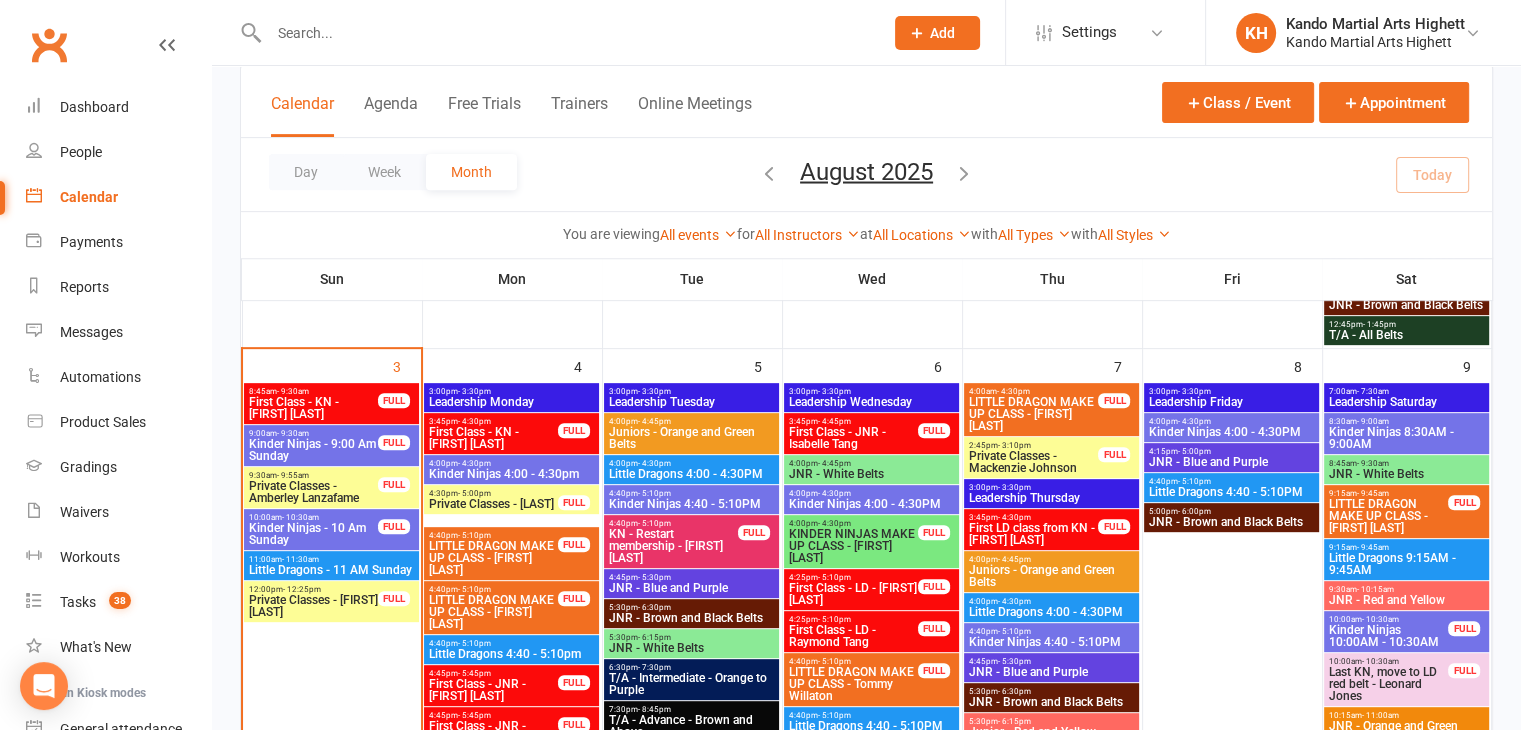 click on "Kinder Ninjas - 10 Am Sunday" at bounding box center [313, 534] 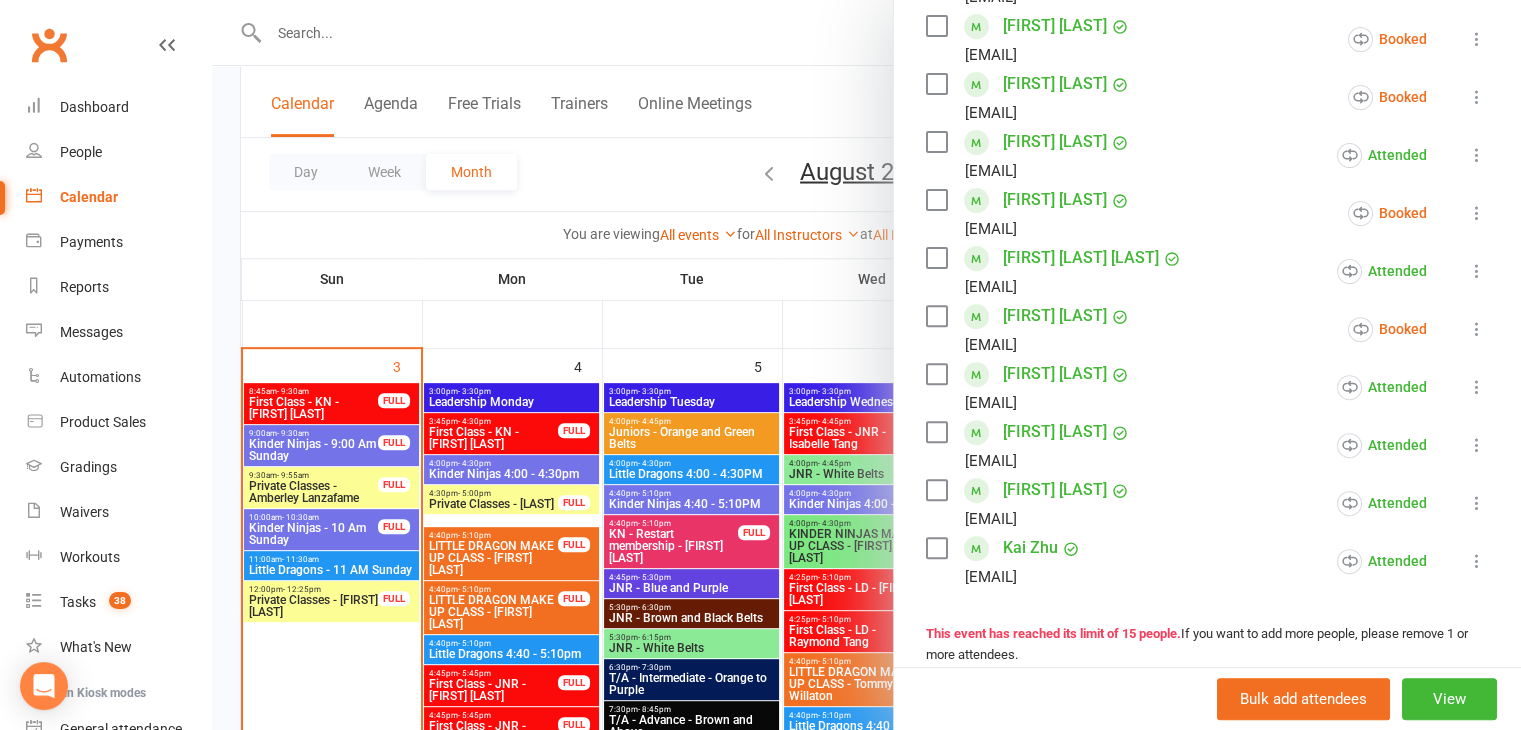 scroll, scrollTop: 654, scrollLeft: 0, axis: vertical 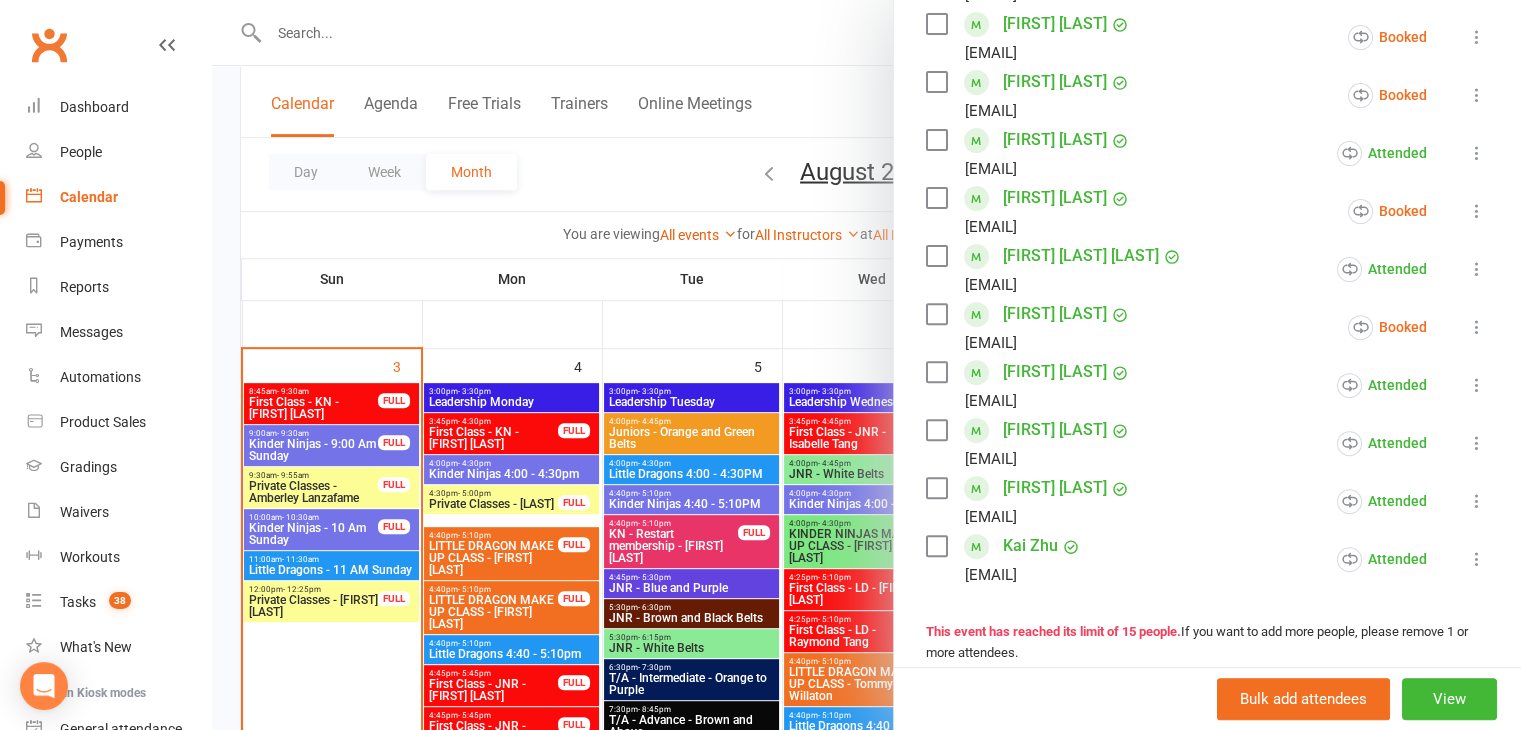 click at bounding box center (866, 365) 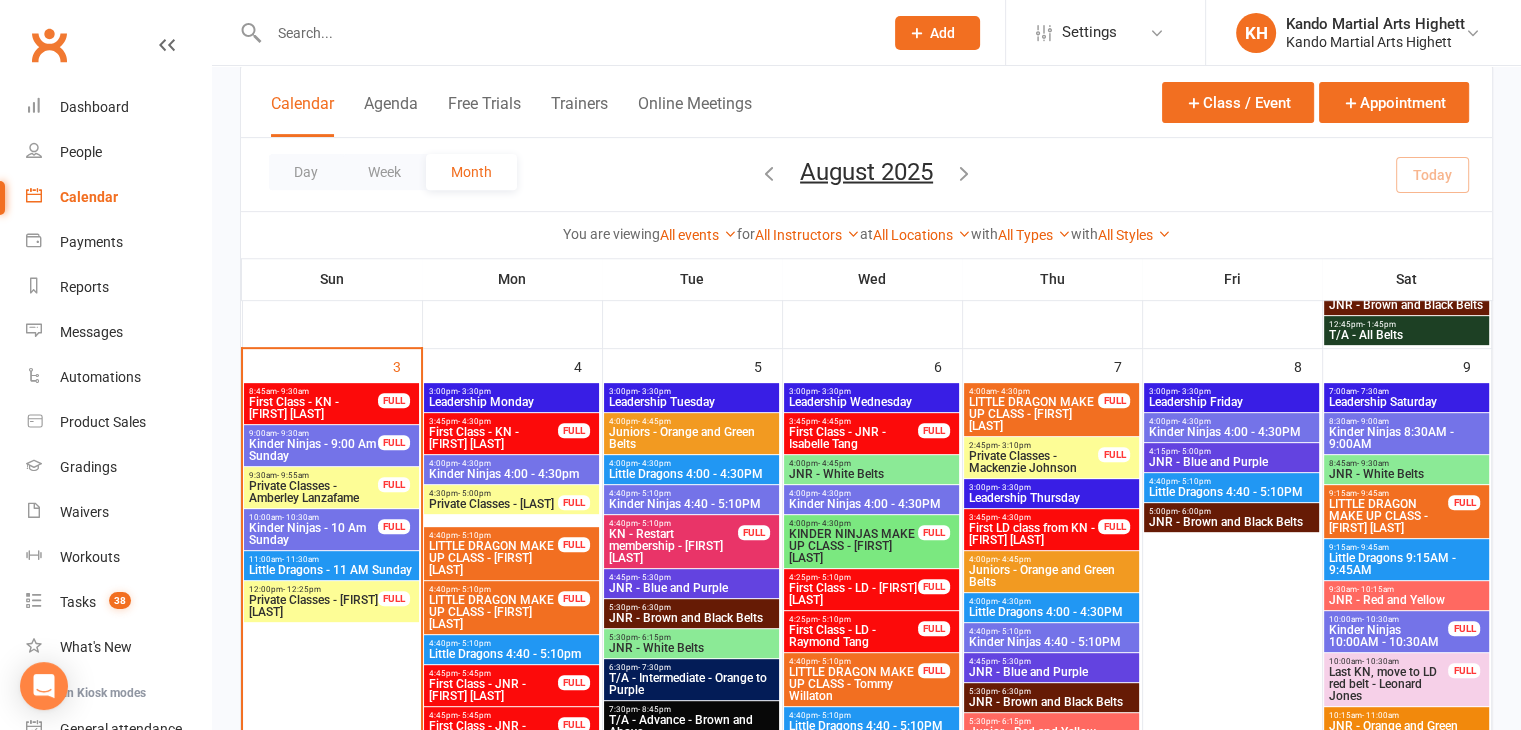 click on "Kinder Ninjas - 9:00 Am Sunday" at bounding box center [313, 450] 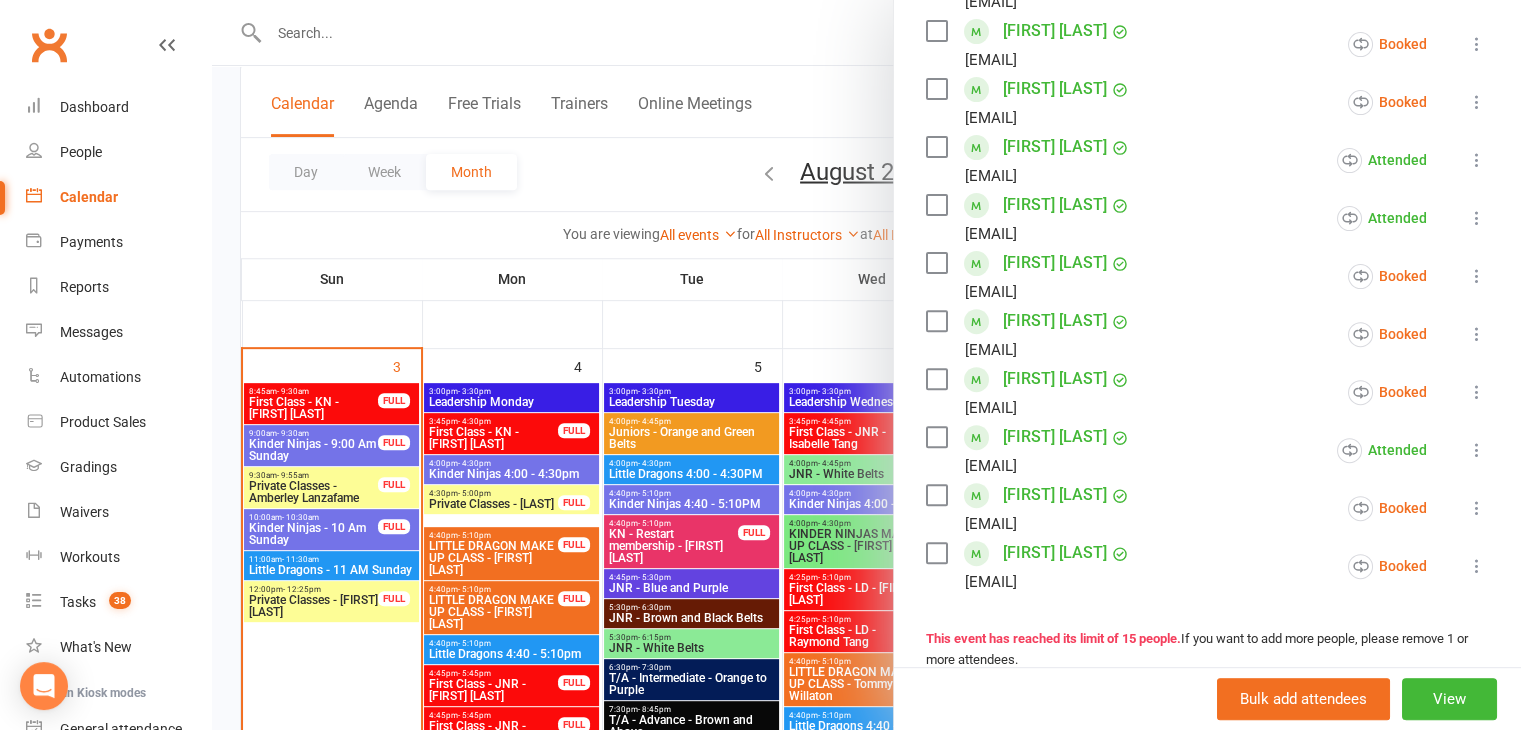scroll, scrollTop: 656, scrollLeft: 0, axis: vertical 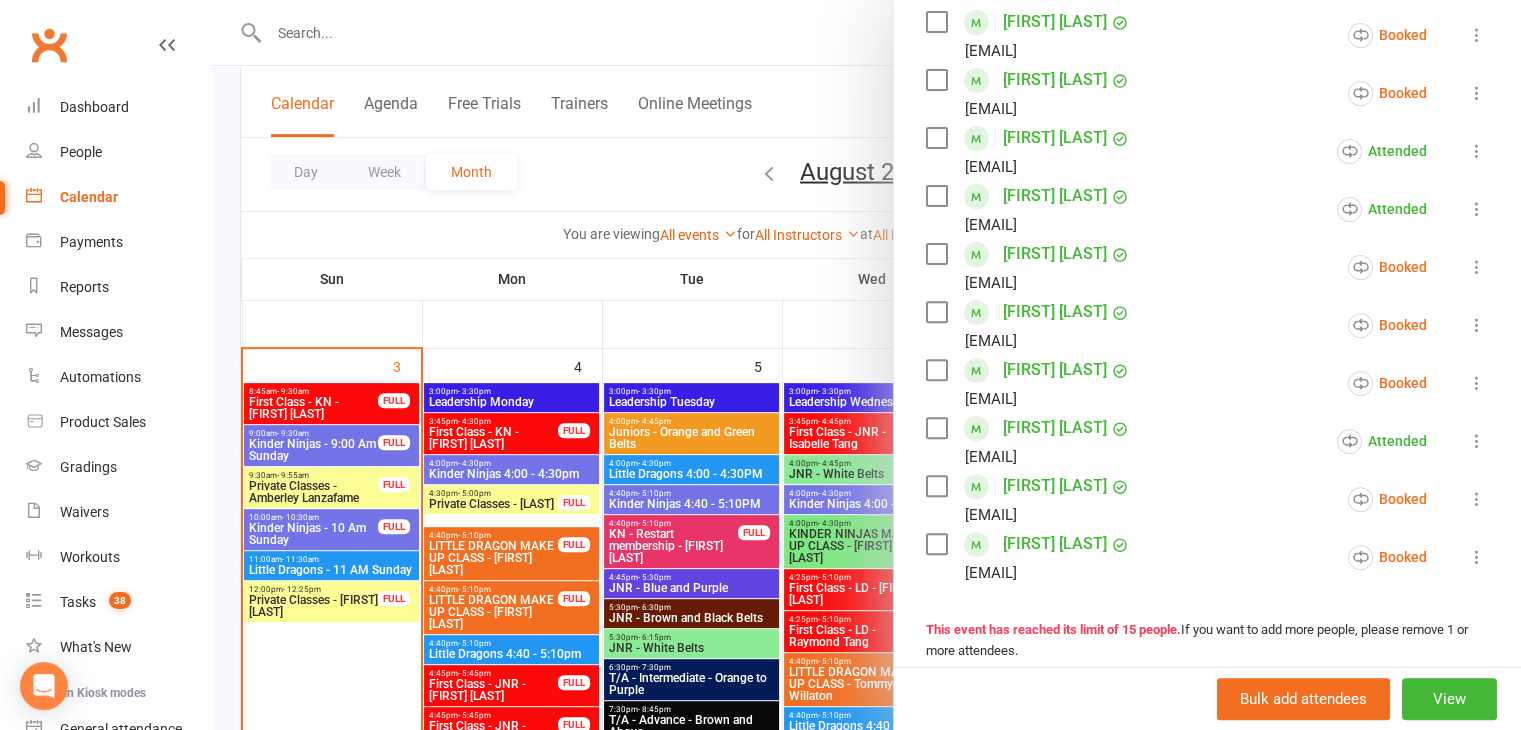 click at bounding box center (866, 365) 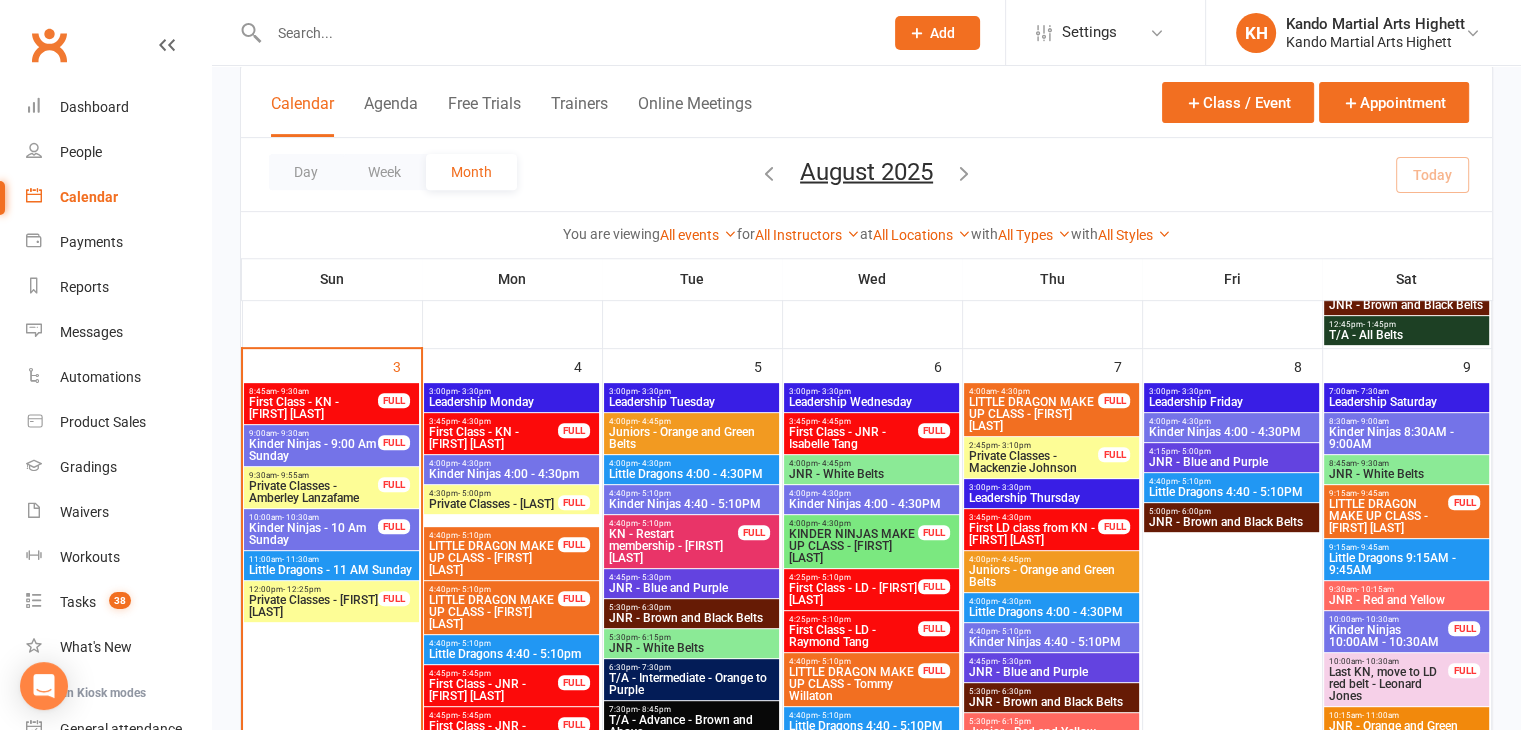 click at bounding box center [566, 33] 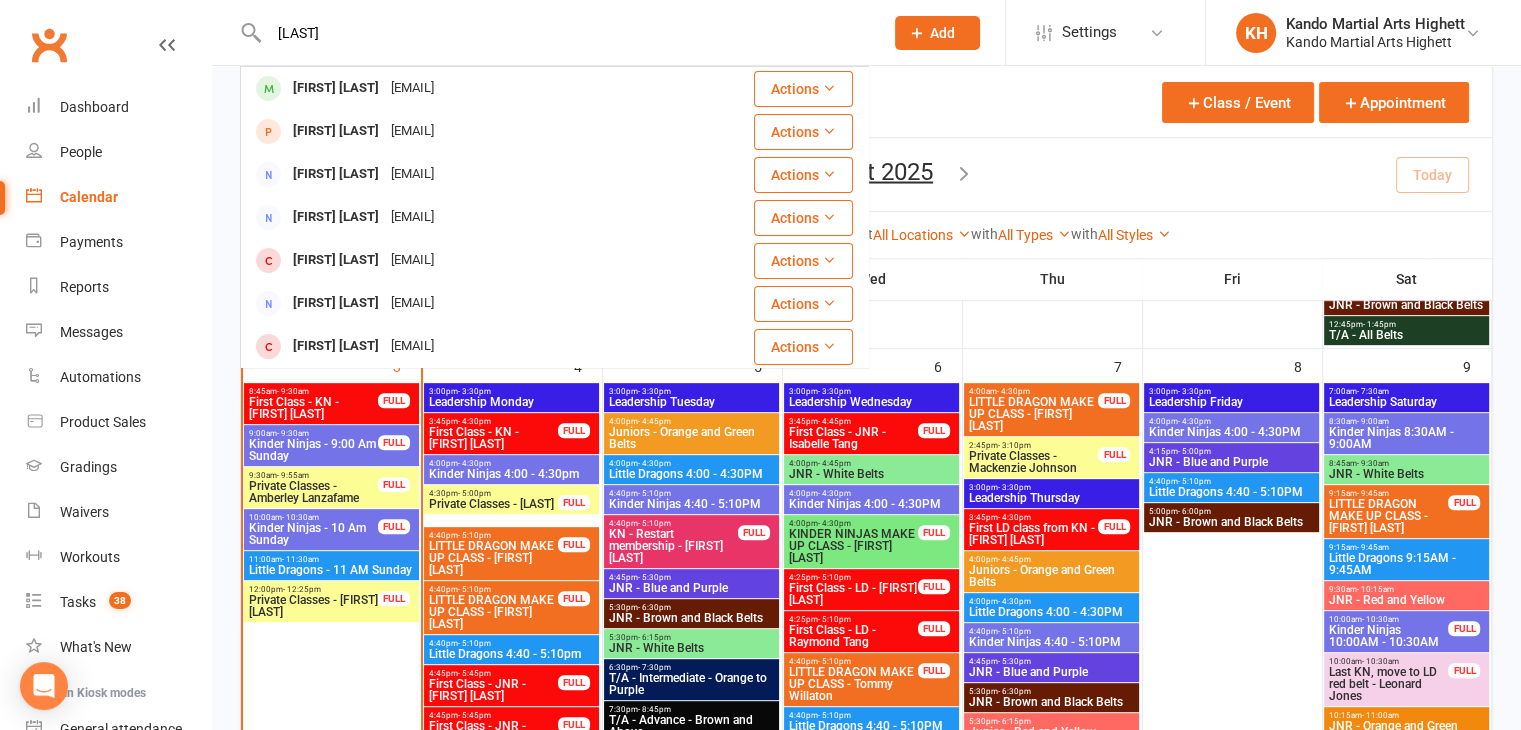 type on "culligan" 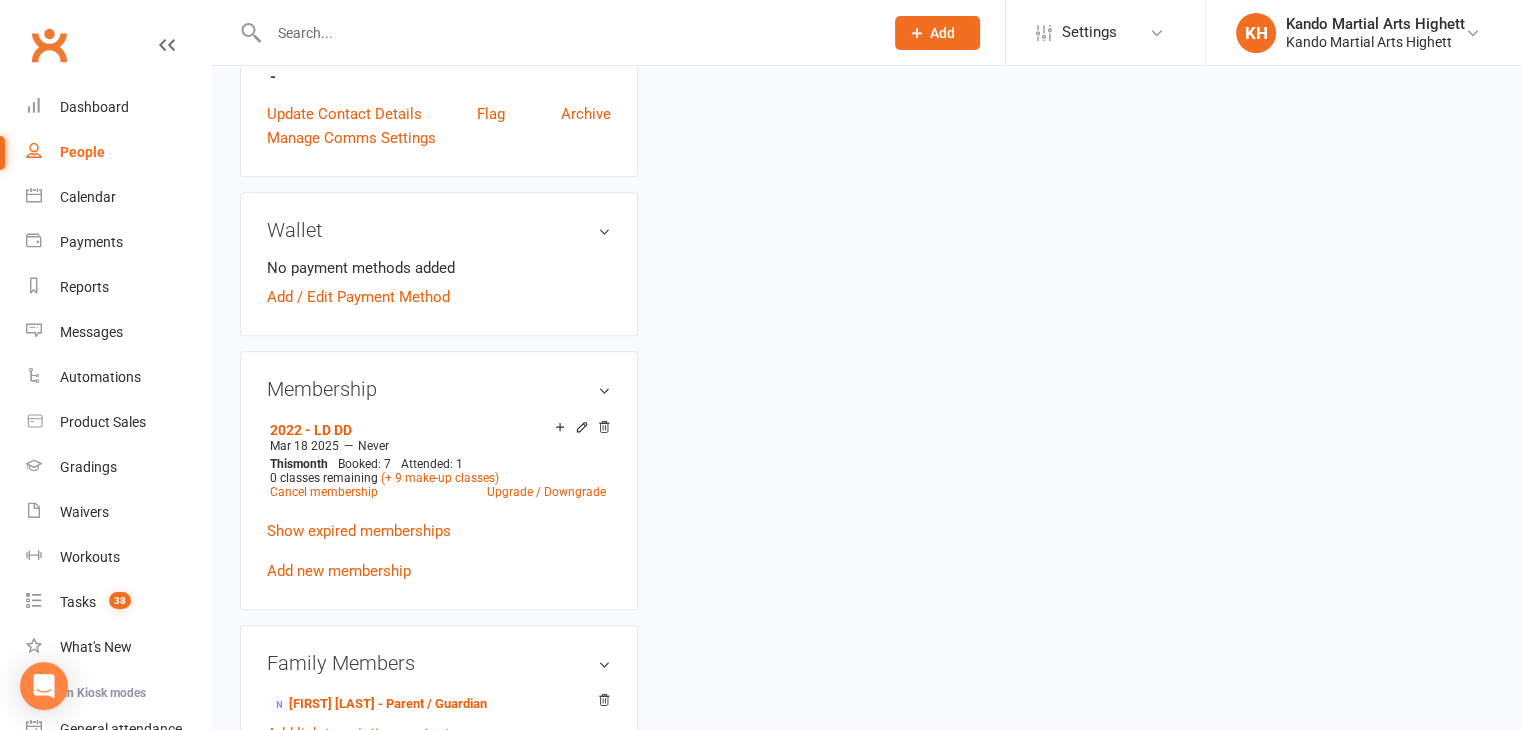 scroll, scrollTop: 0, scrollLeft: 0, axis: both 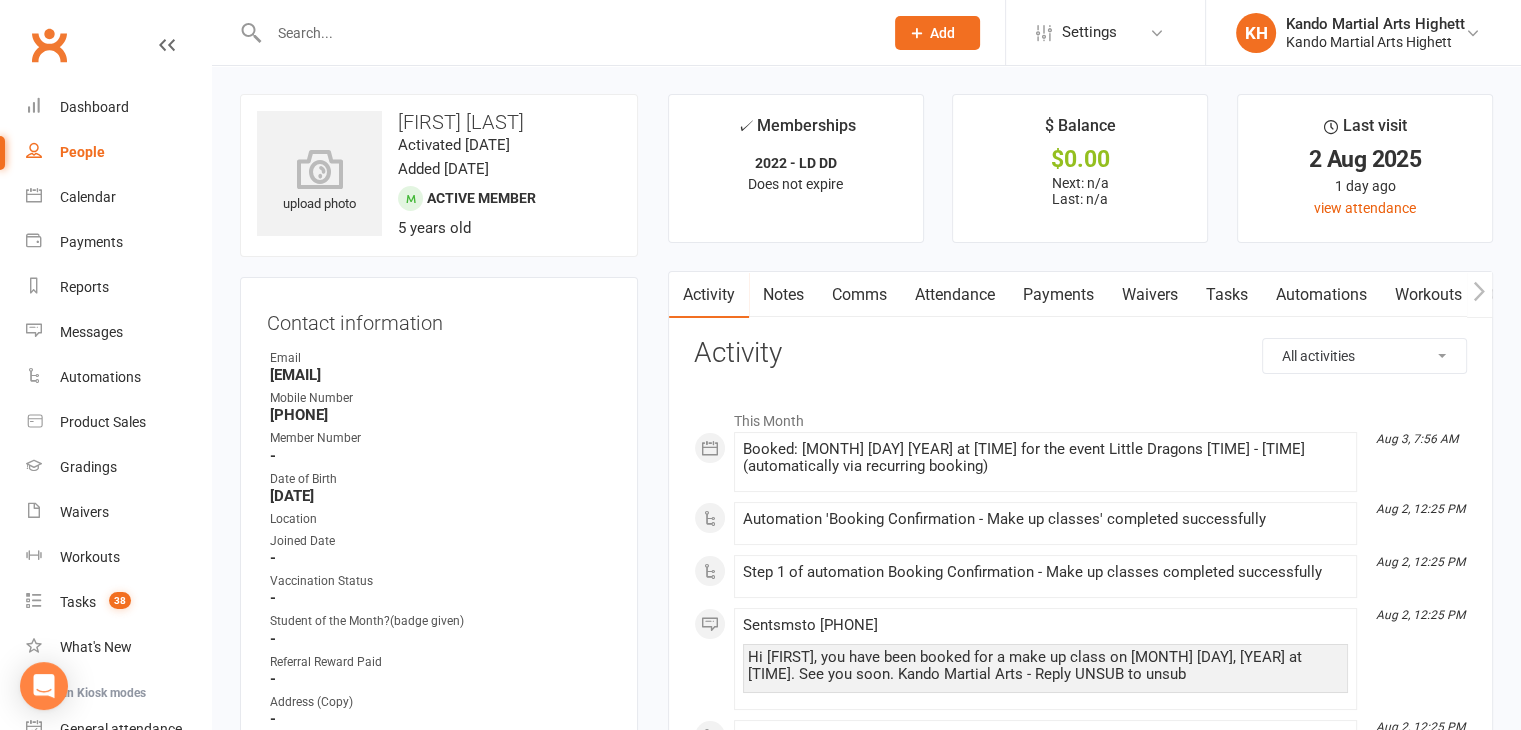 click at bounding box center [566, 33] 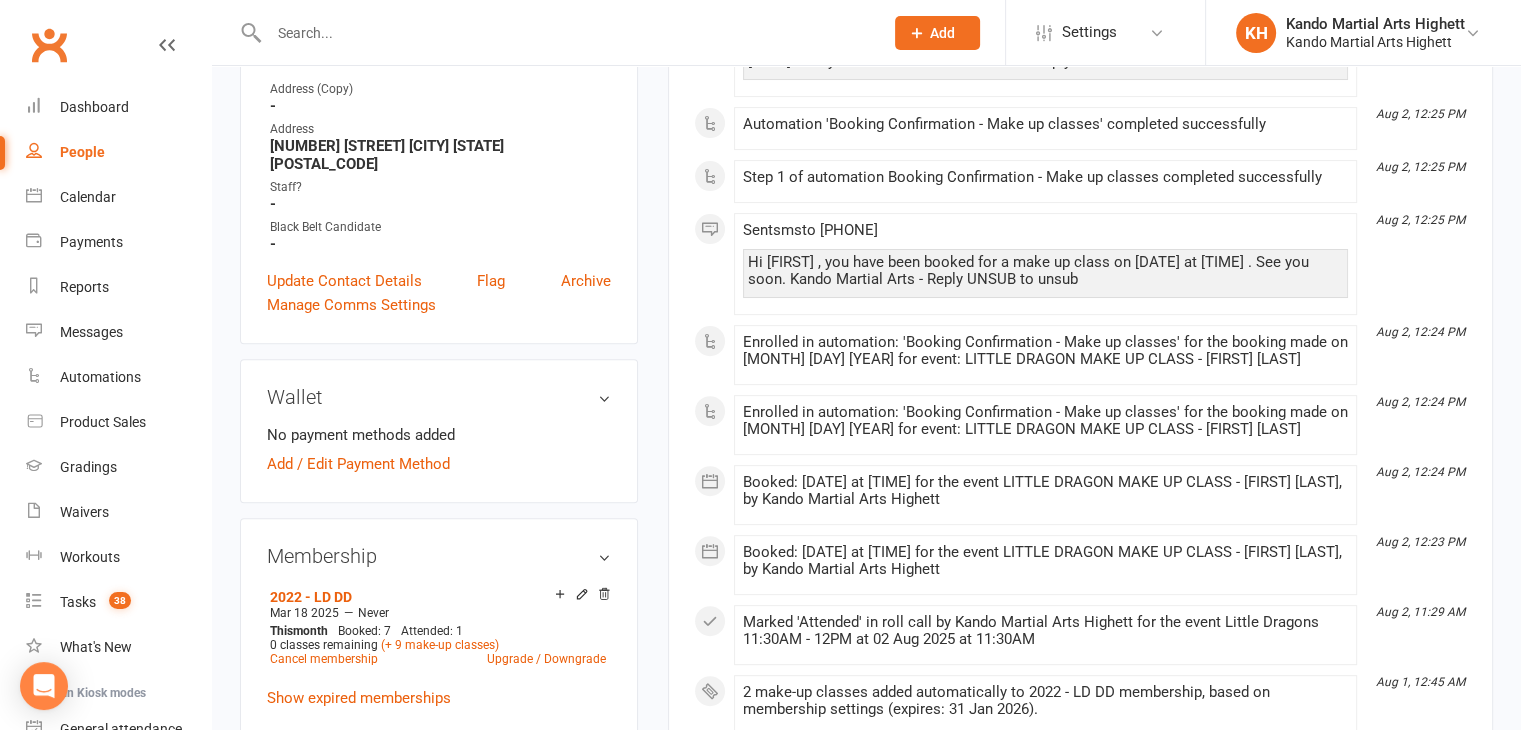 scroll, scrollTop: 638, scrollLeft: 0, axis: vertical 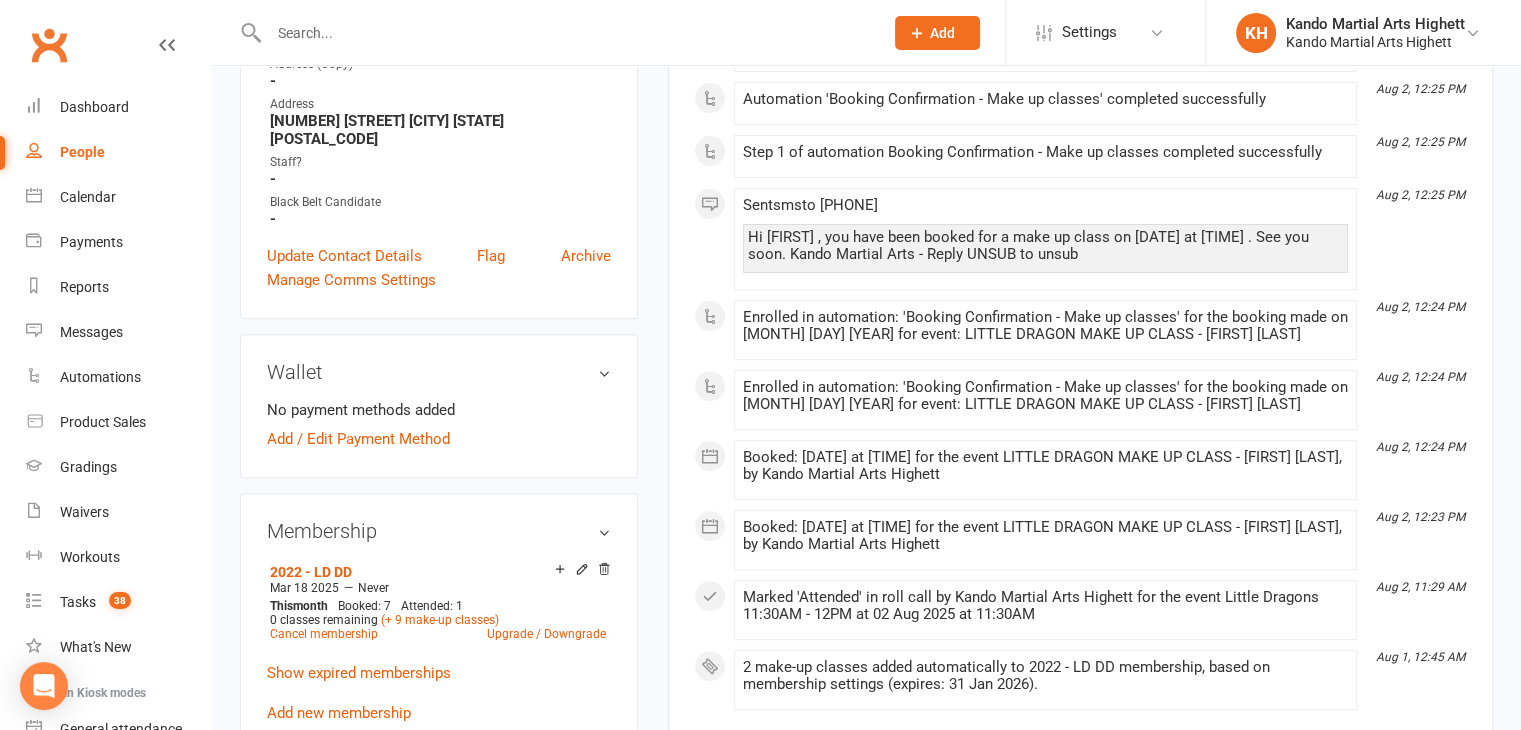 click at bounding box center [554, 32] 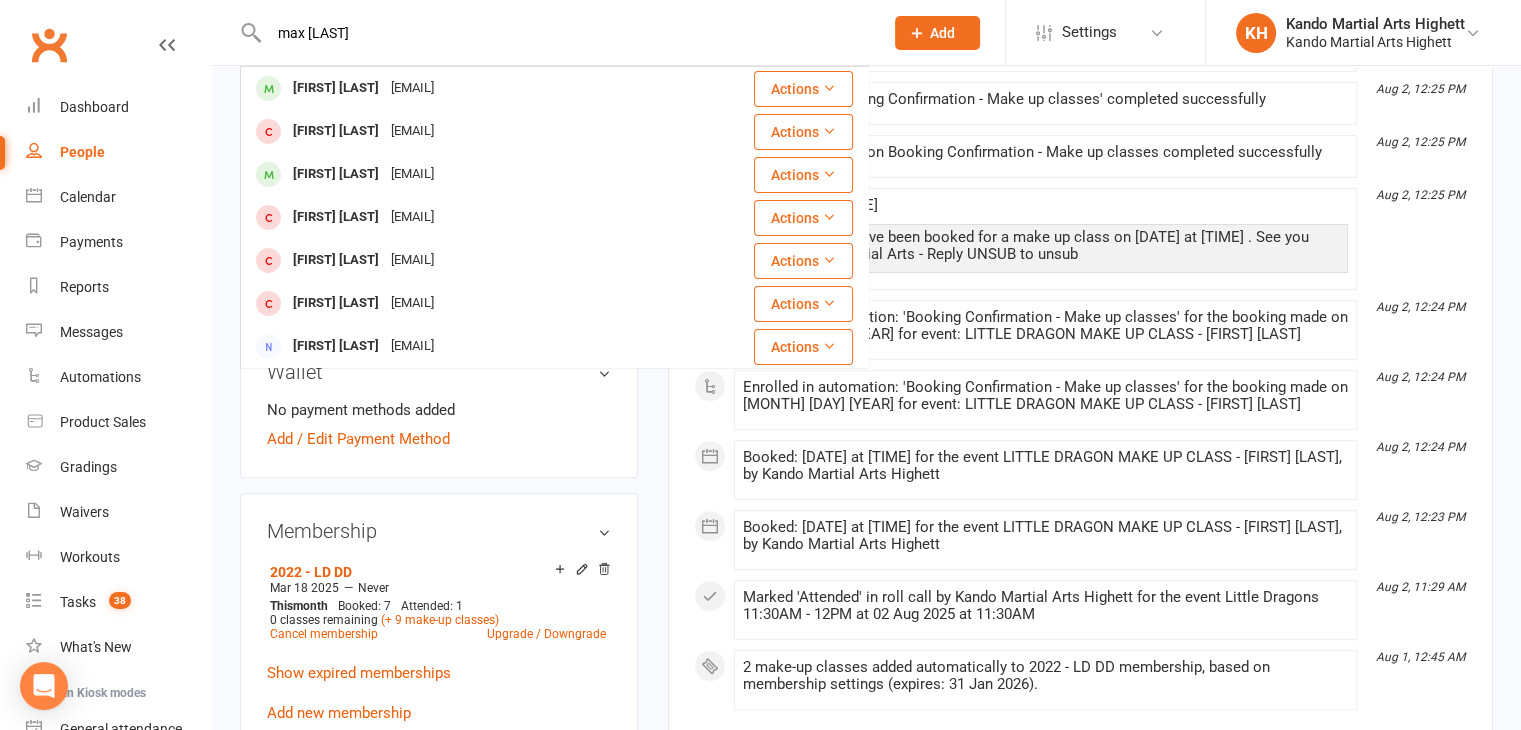 type on "max hughes" 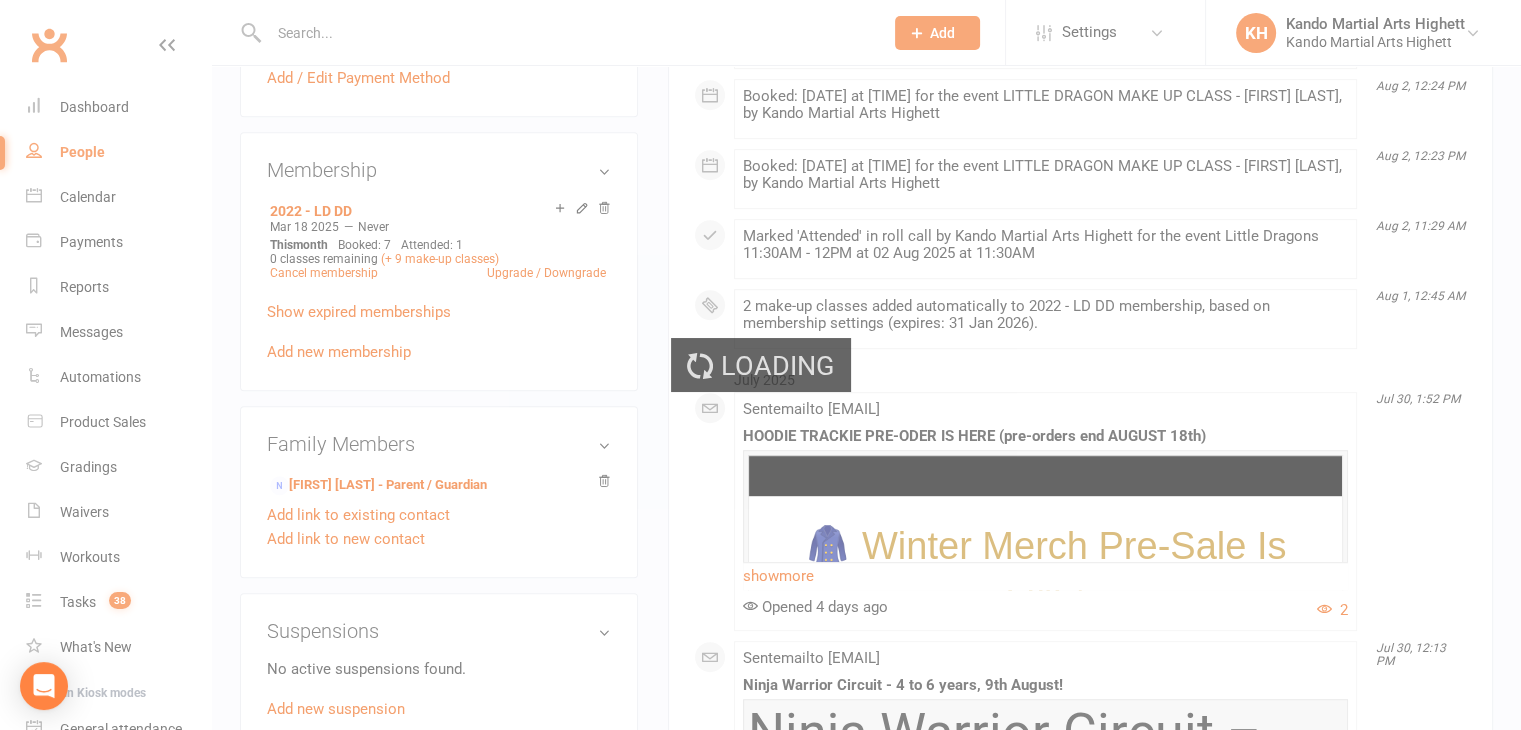 scroll, scrollTop: 1338, scrollLeft: 0, axis: vertical 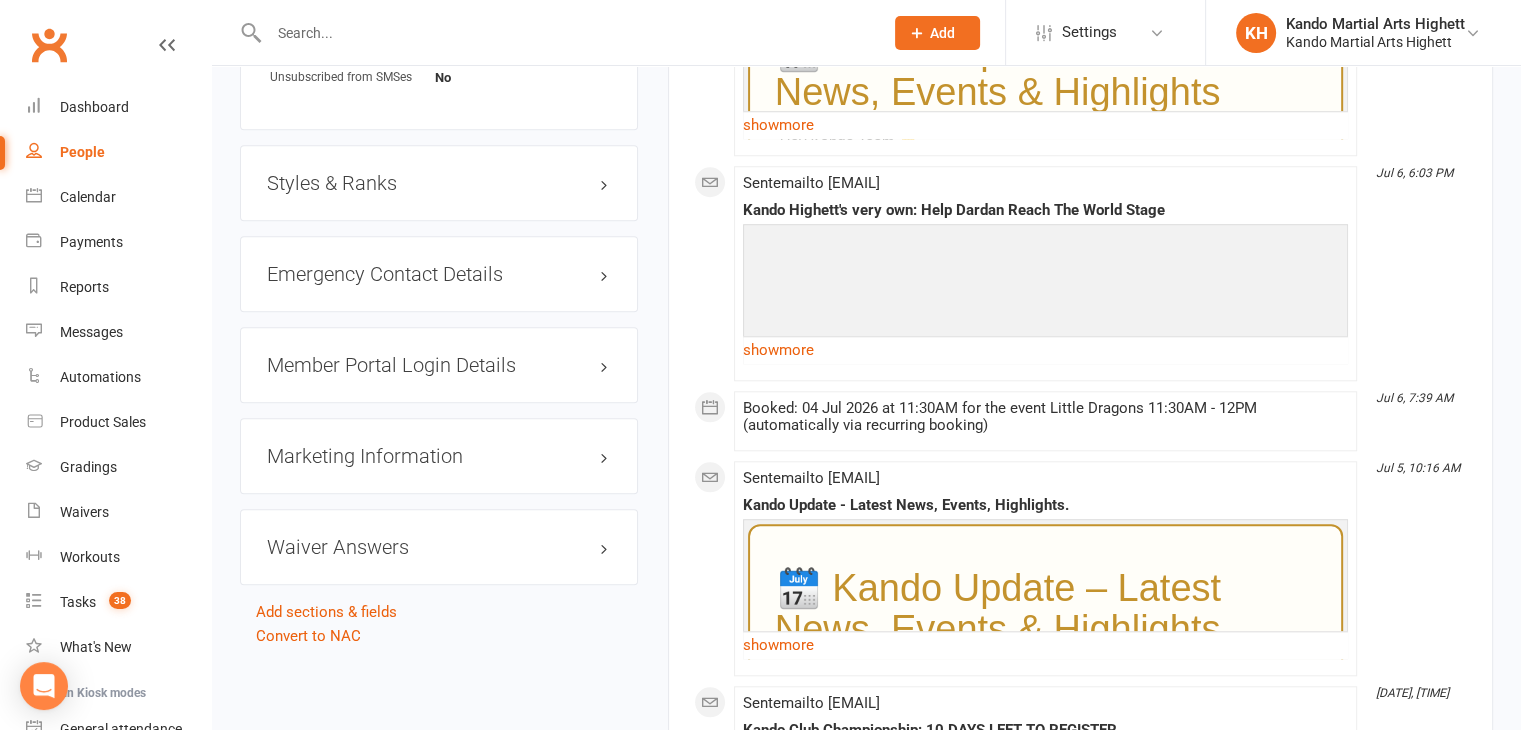 click on "Styles & Ranks" at bounding box center [439, 183] 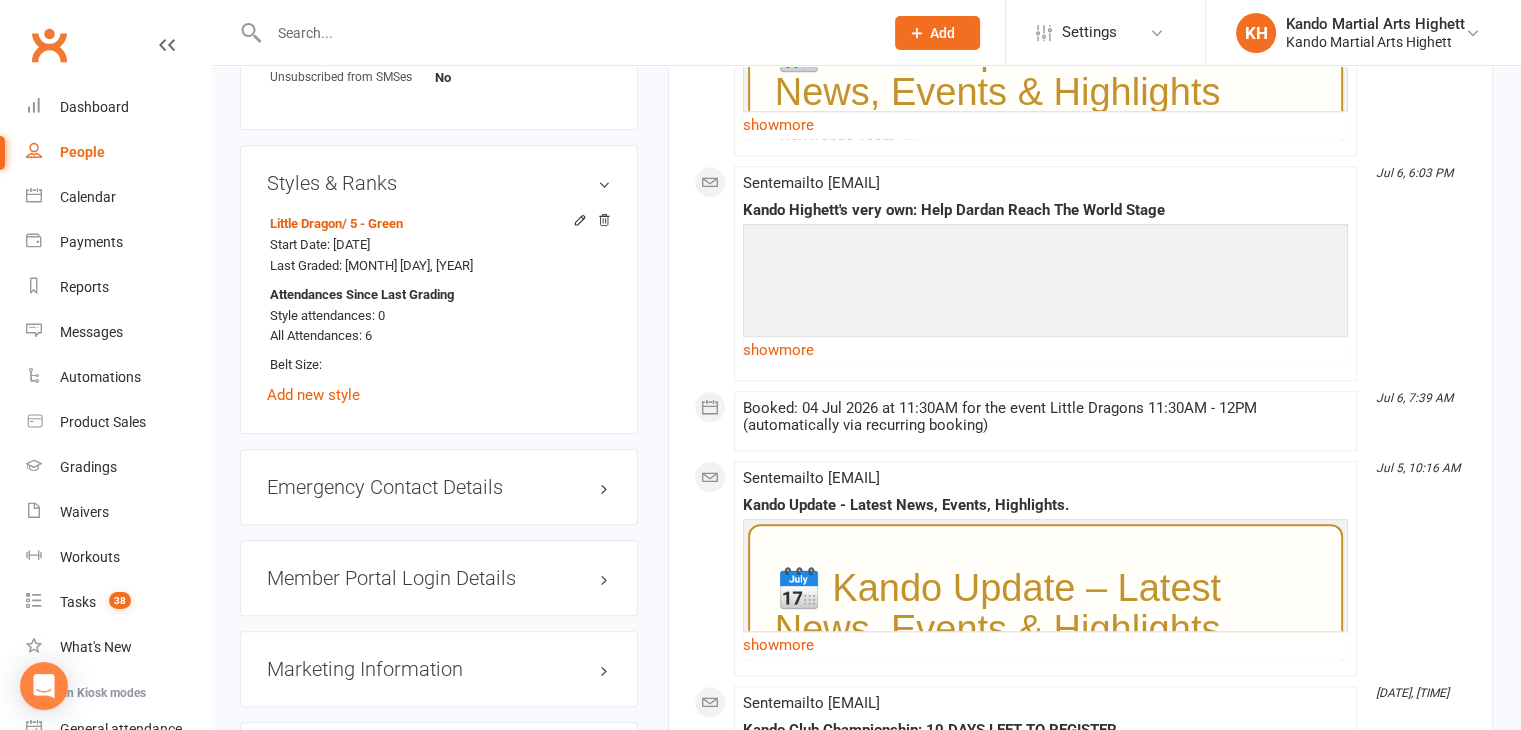 click at bounding box center (554, 32) 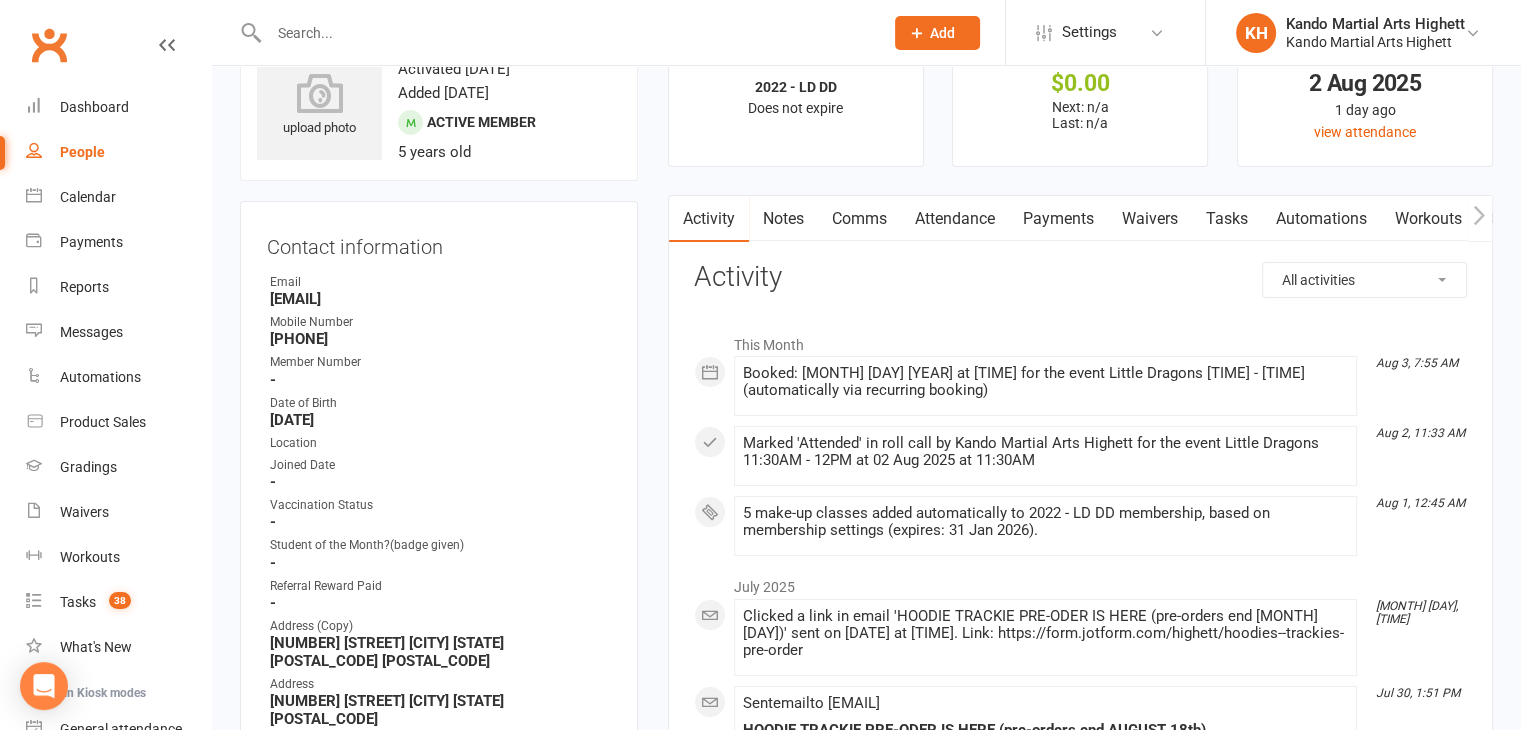scroll, scrollTop: 0, scrollLeft: 0, axis: both 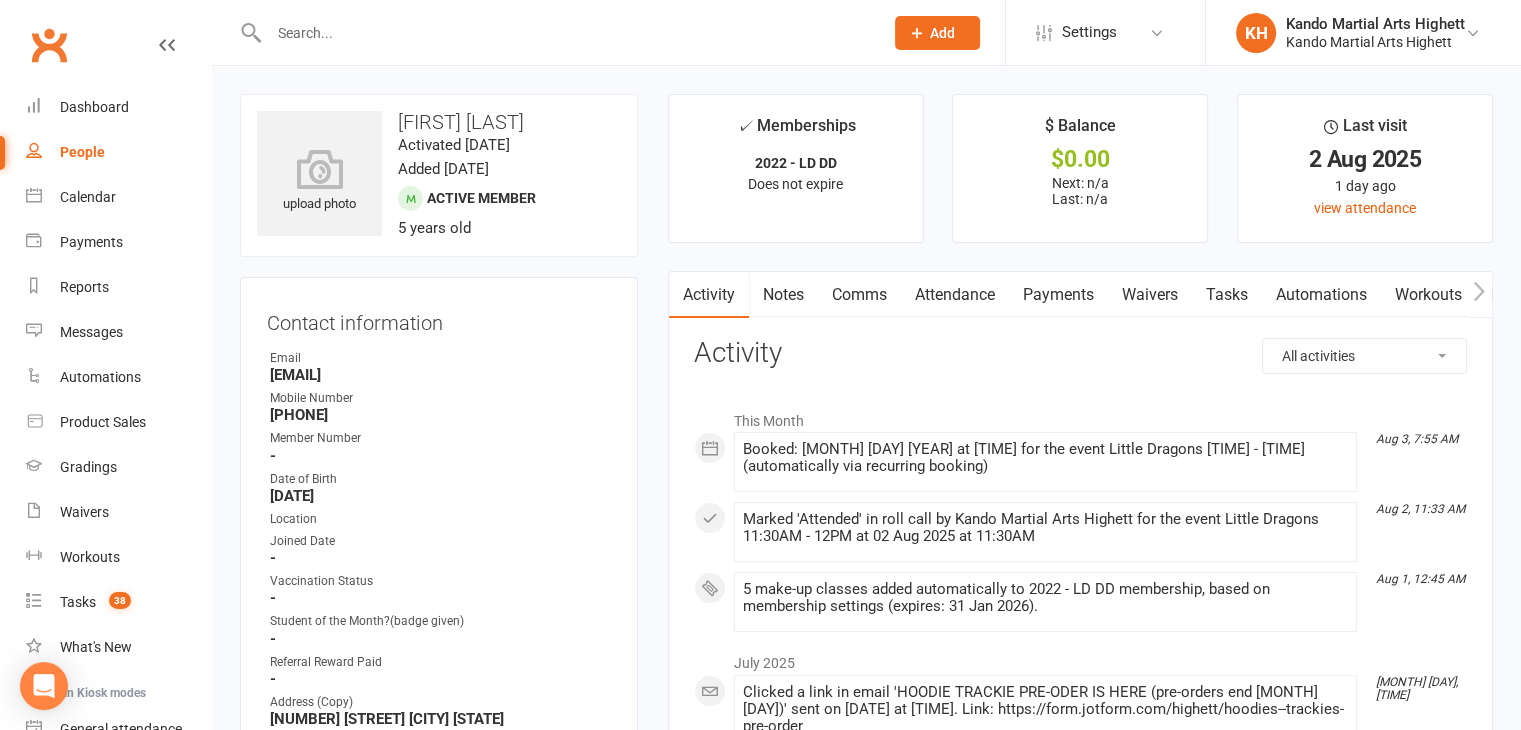 click on "Email" at bounding box center [440, 358] 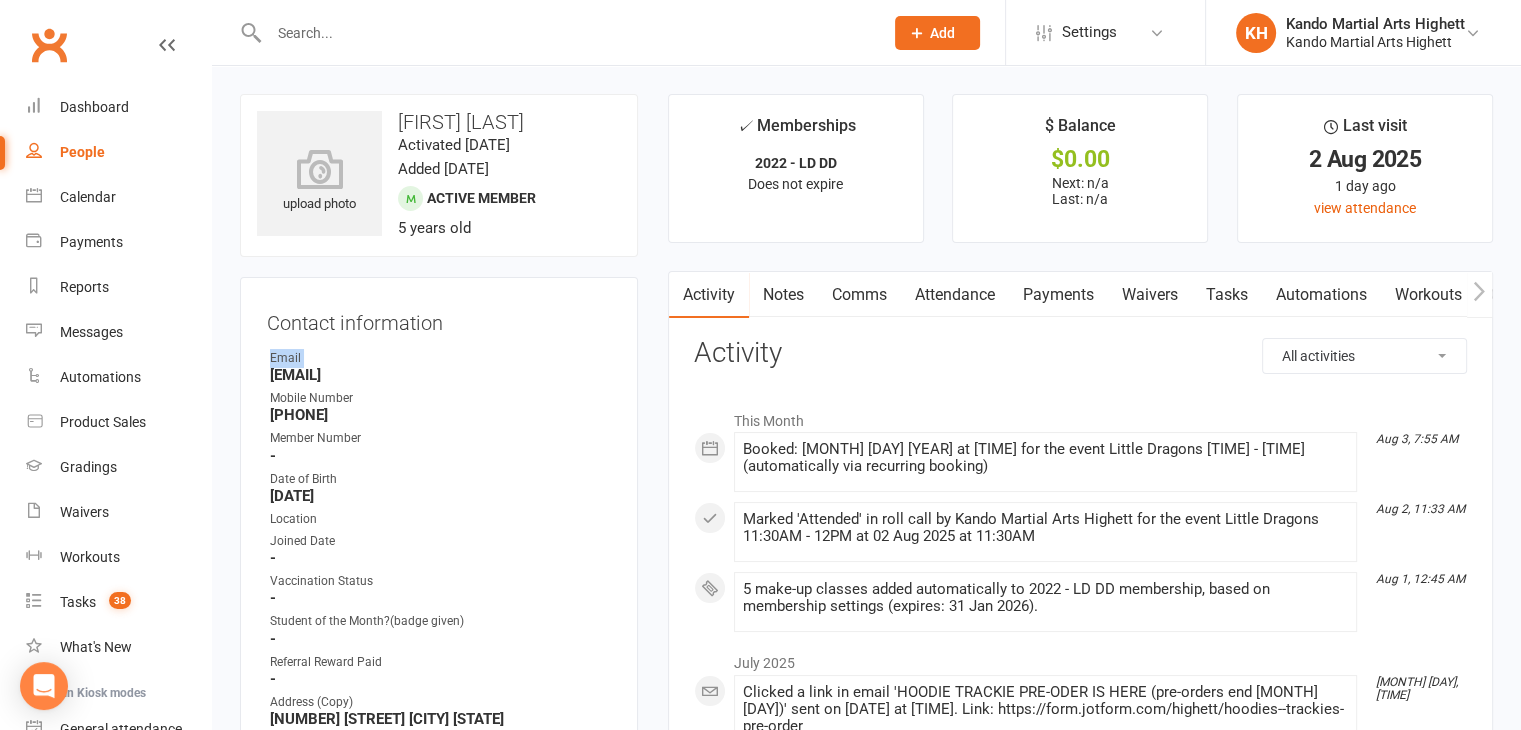 click on "Email" at bounding box center [440, 358] 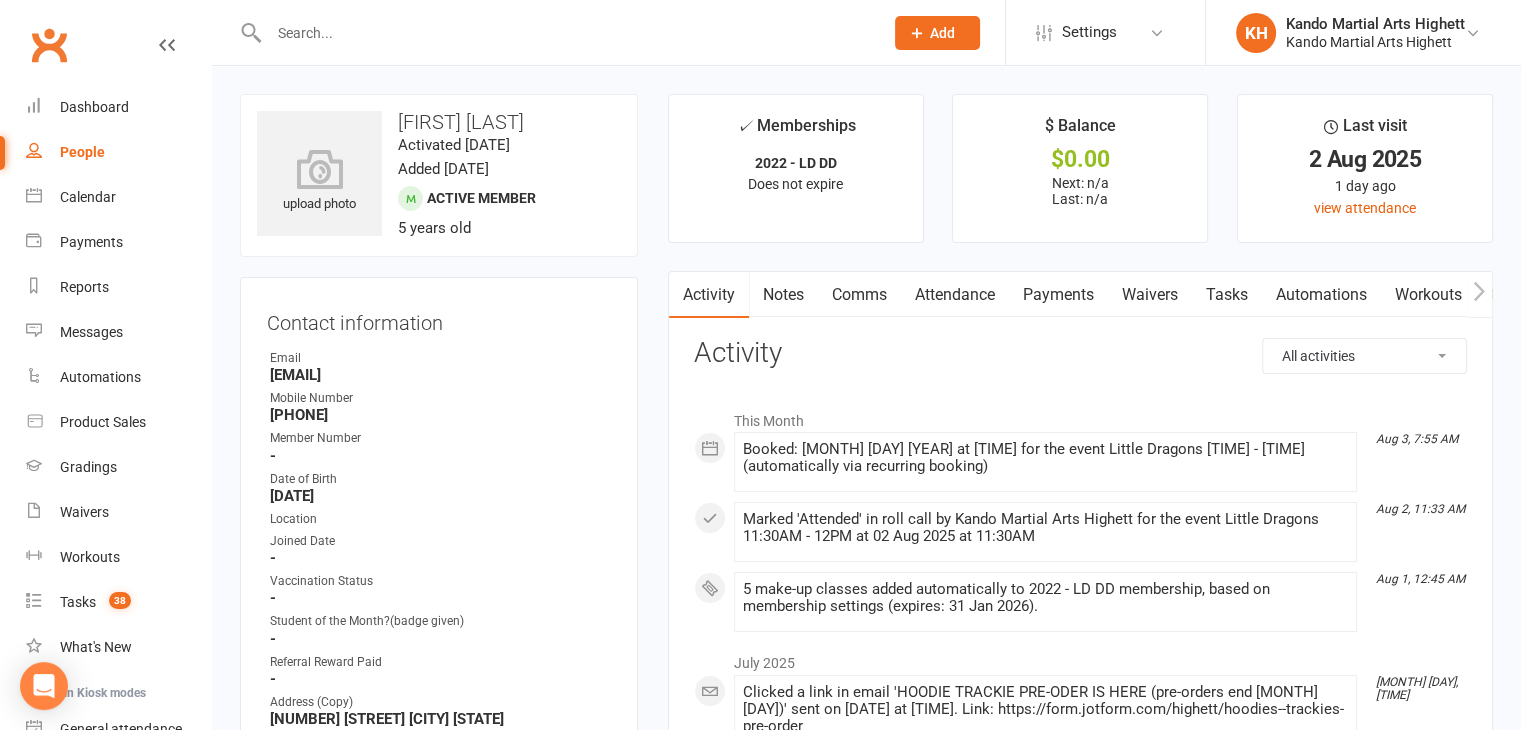 click on "Owner   Email  davehughes@duck.com
Mobile Number  0415316792
Member Number  -
Date of Birth  August 24, 2019
Location
Joined Date  -
Vaccination Status  -
Student of the Month?(badge given)  -
Referral Reward Paid  -
Address (Copy)  10 Gala Supreme Close Mordialloc Melbourne 3195 3195
Address  10 Gala Supreme close Mordialloc VIC 3195
Staff?  -
Black Belt Candidate  -" at bounding box center [439, 616] 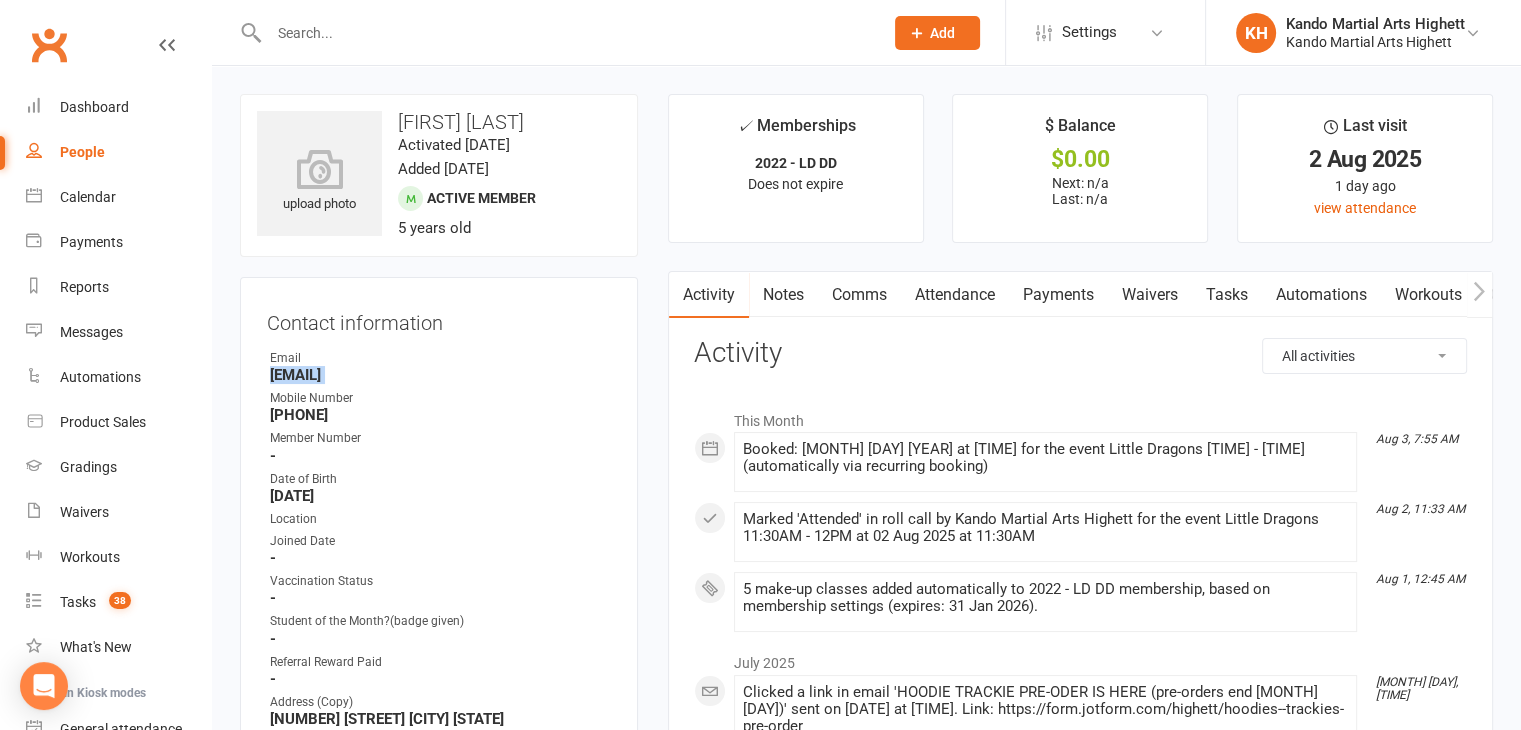 click on "davehughes@duck.com" at bounding box center (440, 375) 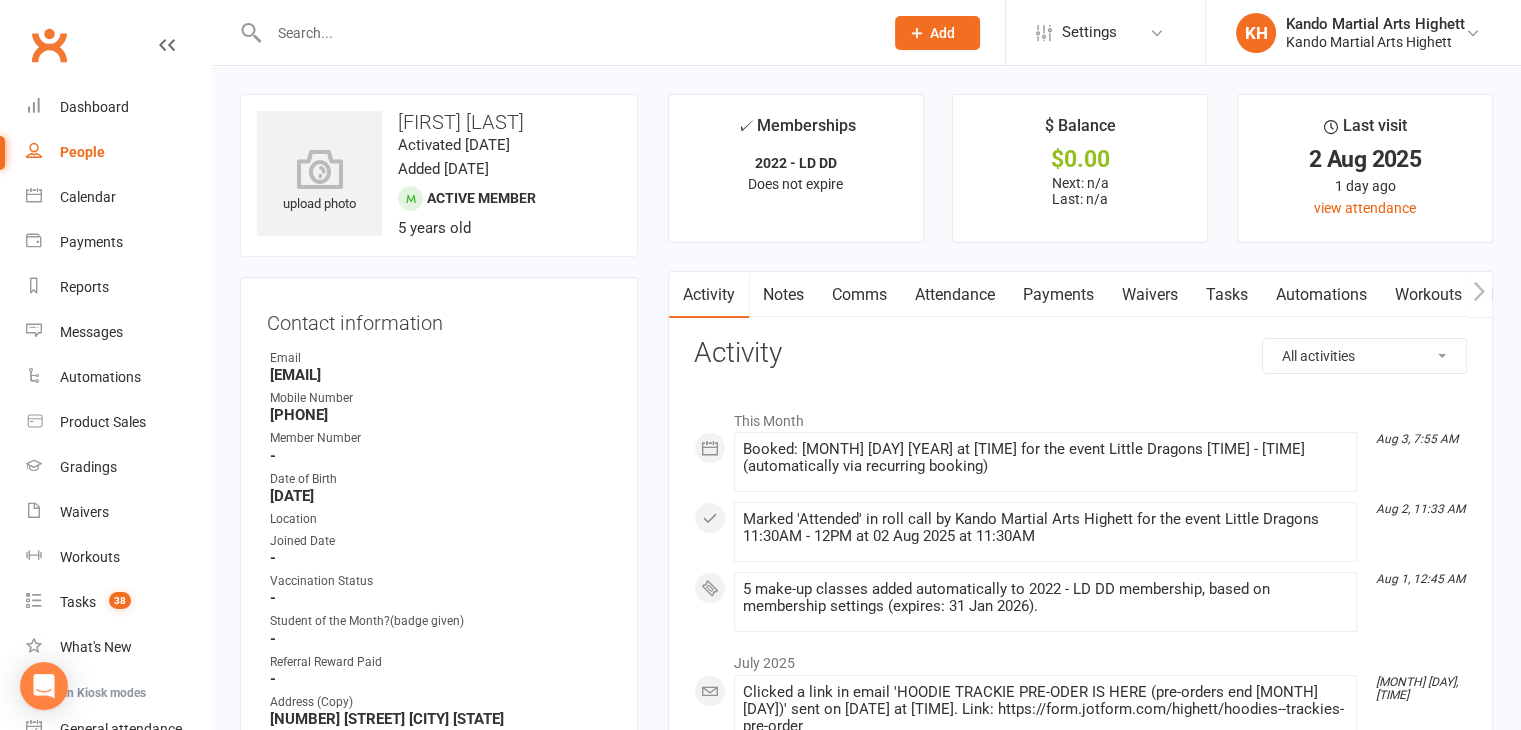 click on "This Month Aug 3, 7:55 AM Booked: 01 Aug 2026 at 11:30AM for the event Little Dragons 11:30AM - 12PM (automatically via recurring booking)   Aug 2, 11:33 AM Marked 'Attended' in roll call by Kando Martial Arts Highett for the event Little Dragons 11:30AM - 12PM at 02 Aug 2025 at 11:30AM   Aug 1, 12:45 AM 5 make-up classes added automatically to 2022 - LD DD membership, based on membership settings (expires: 31 Jan 2026).   July 2025 Jul 30, 4:58 PM Clicked a link in email 'HOODIE TRACKIE PRE-ODER IS HERE (pre-orders end AUGUST 18th)' sent on 30 Jul 2025 at 1:51PM. Link: https://form.jotform.com/highett/hoodies--trackies-pre-order   Jul 30, 1:51 PM   Sent  email  to   davehughes@duck.com   HOODIE TRACKIE PRE-ODER IS HERE (pre-orders end AUGUST 18th) 🧥 Winter Merch Pre-Sale Is Live!         Looking to rep Kando in the colder months?         Our  limited-run hoodies and trackies  are now available for  pre-order !       Warming up before training Outdoor workouts Gym sessions Pre-Order Now Sunday, August 18" at bounding box center (1080, 2355) 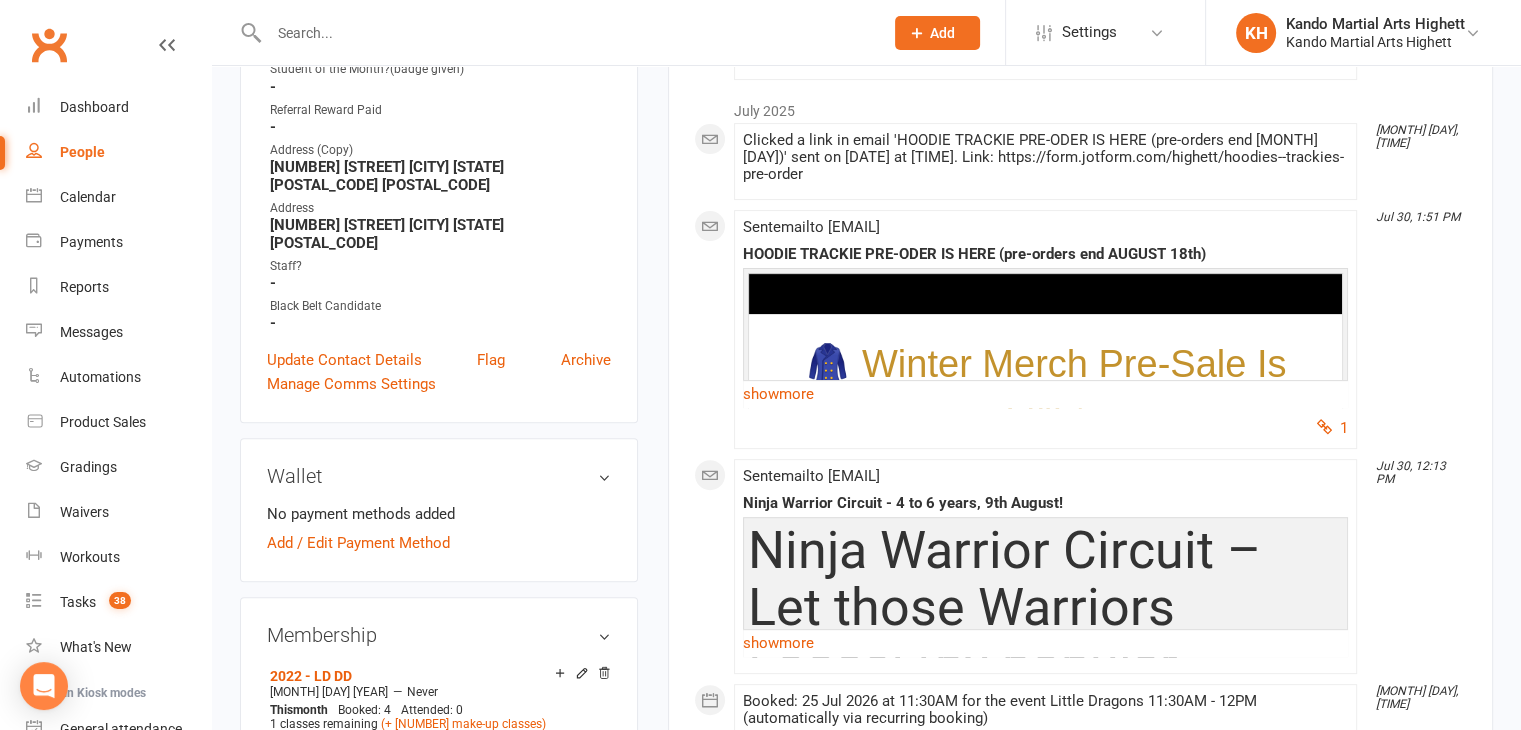 scroll, scrollTop: 800, scrollLeft: 0, axis: vertical 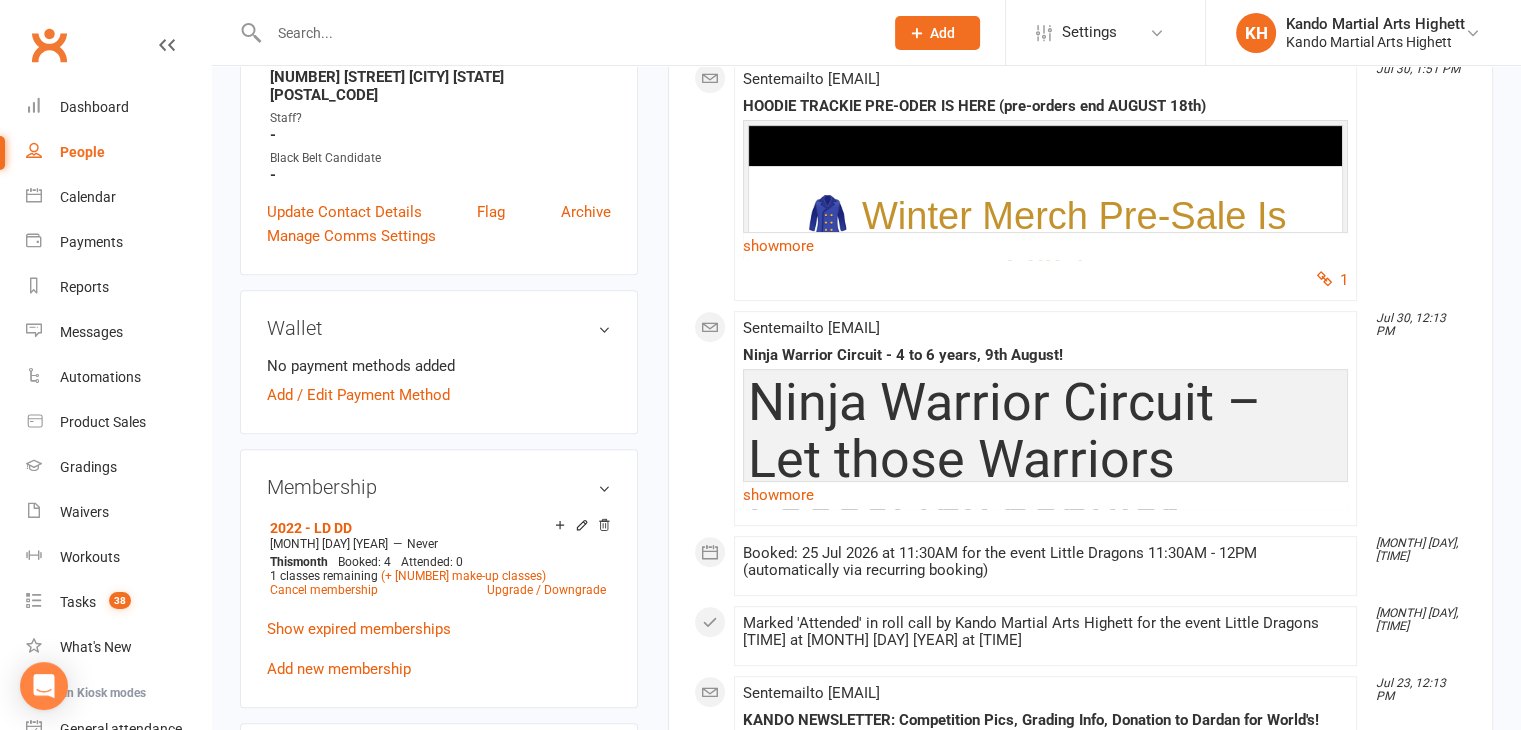 click on "Ninja Warrior Circuit – Let those Warriors Loose! (by popular demand)" at bounding box center (1045, 488) 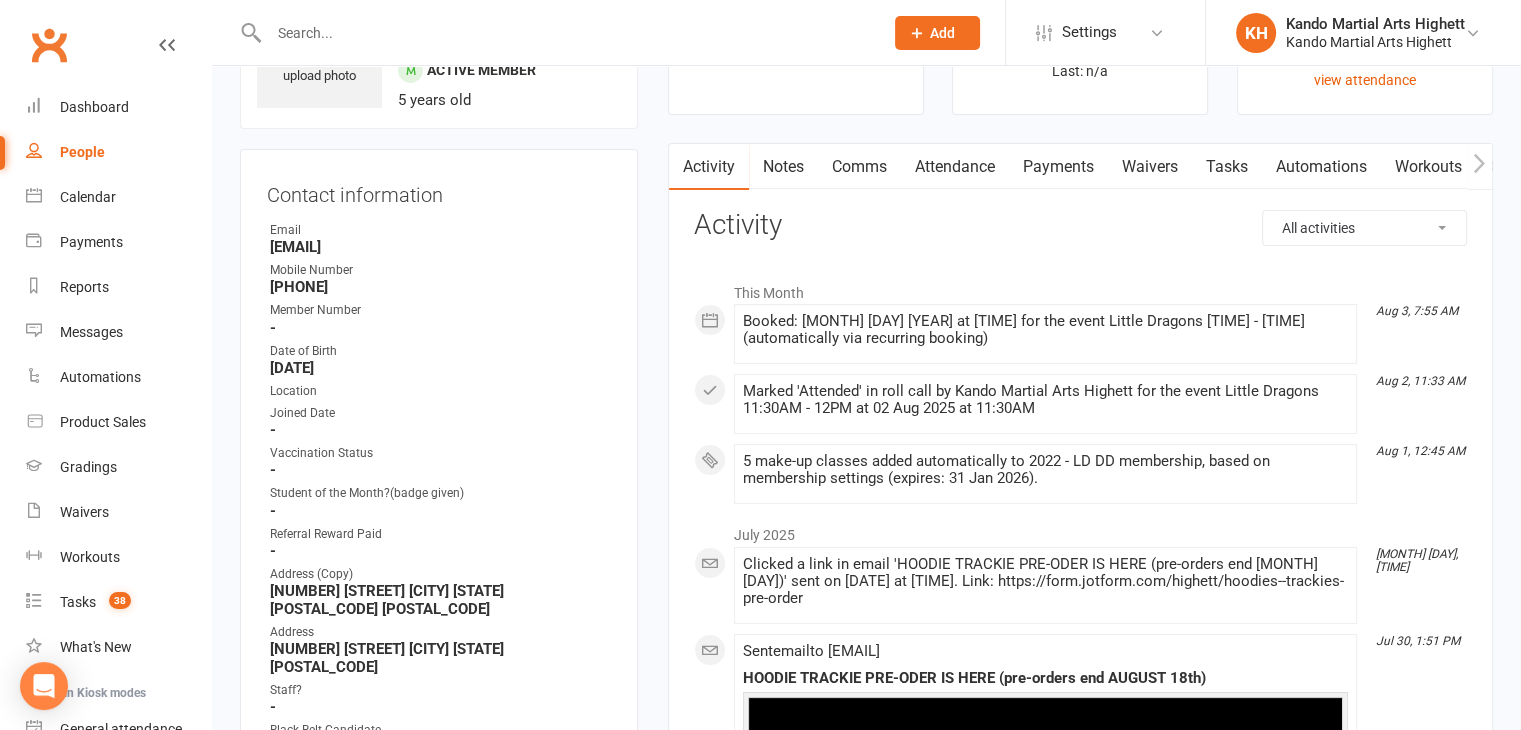 scroll, scrollTop: 100, scrollLeft: 0, axis: vertical 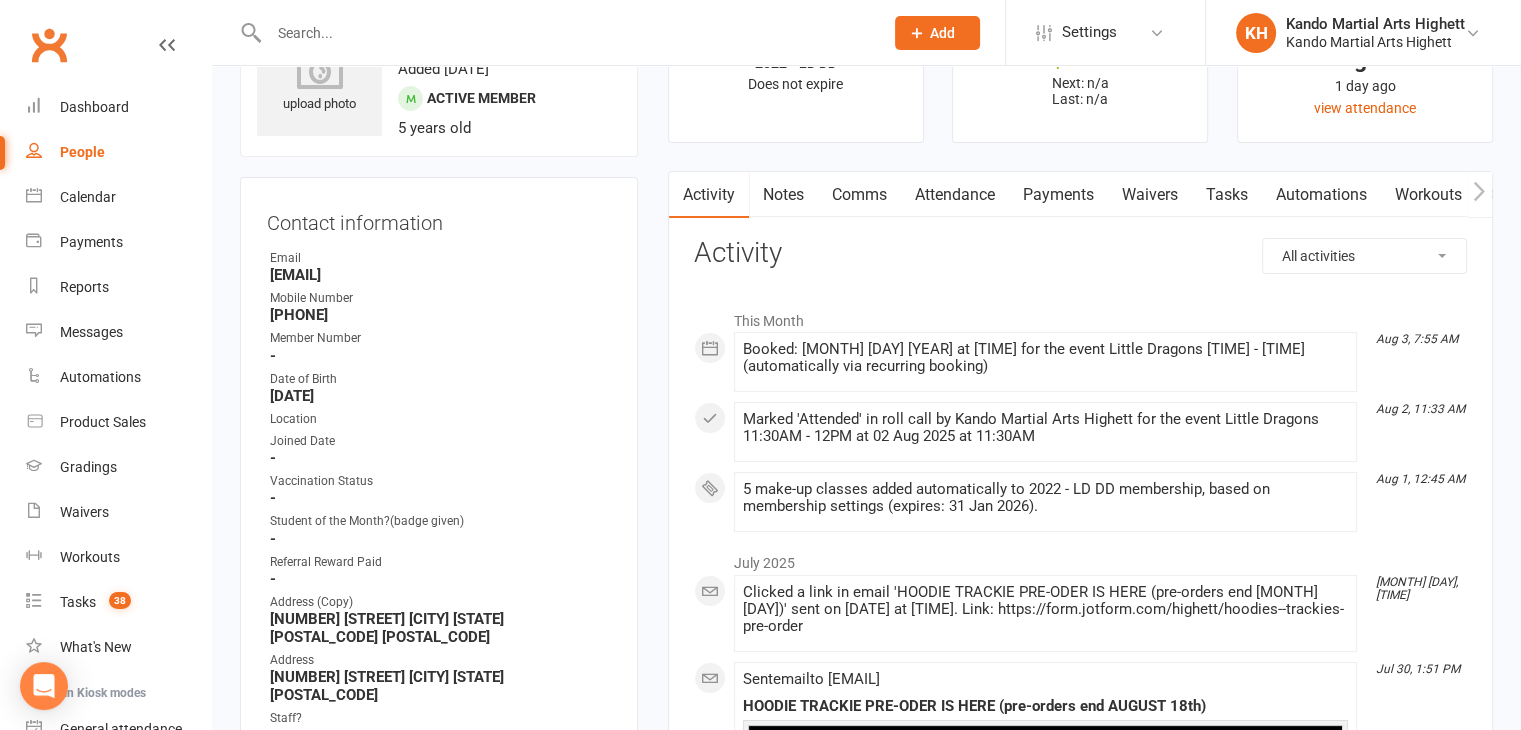 click on "Attendance" at bounding box center (955, 195) 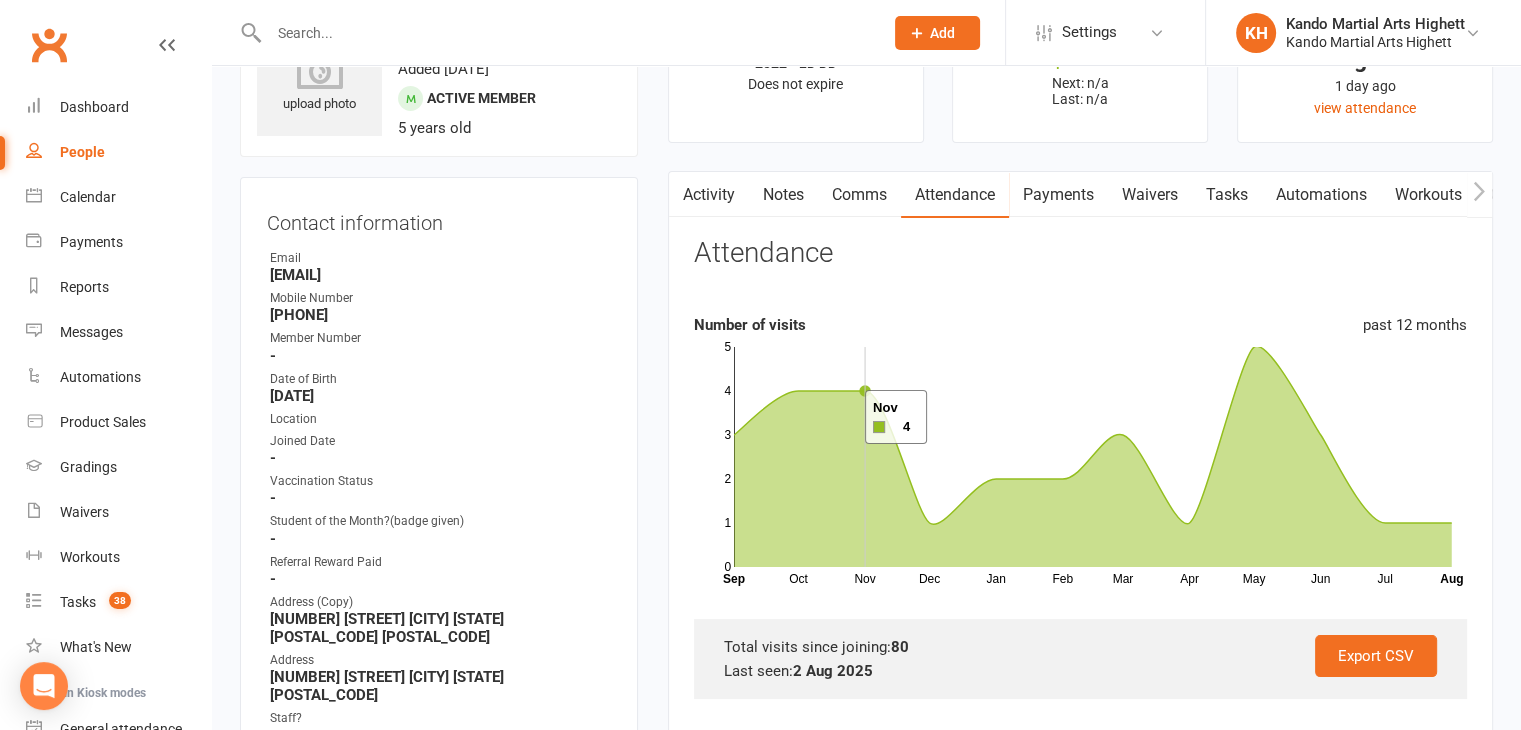 click 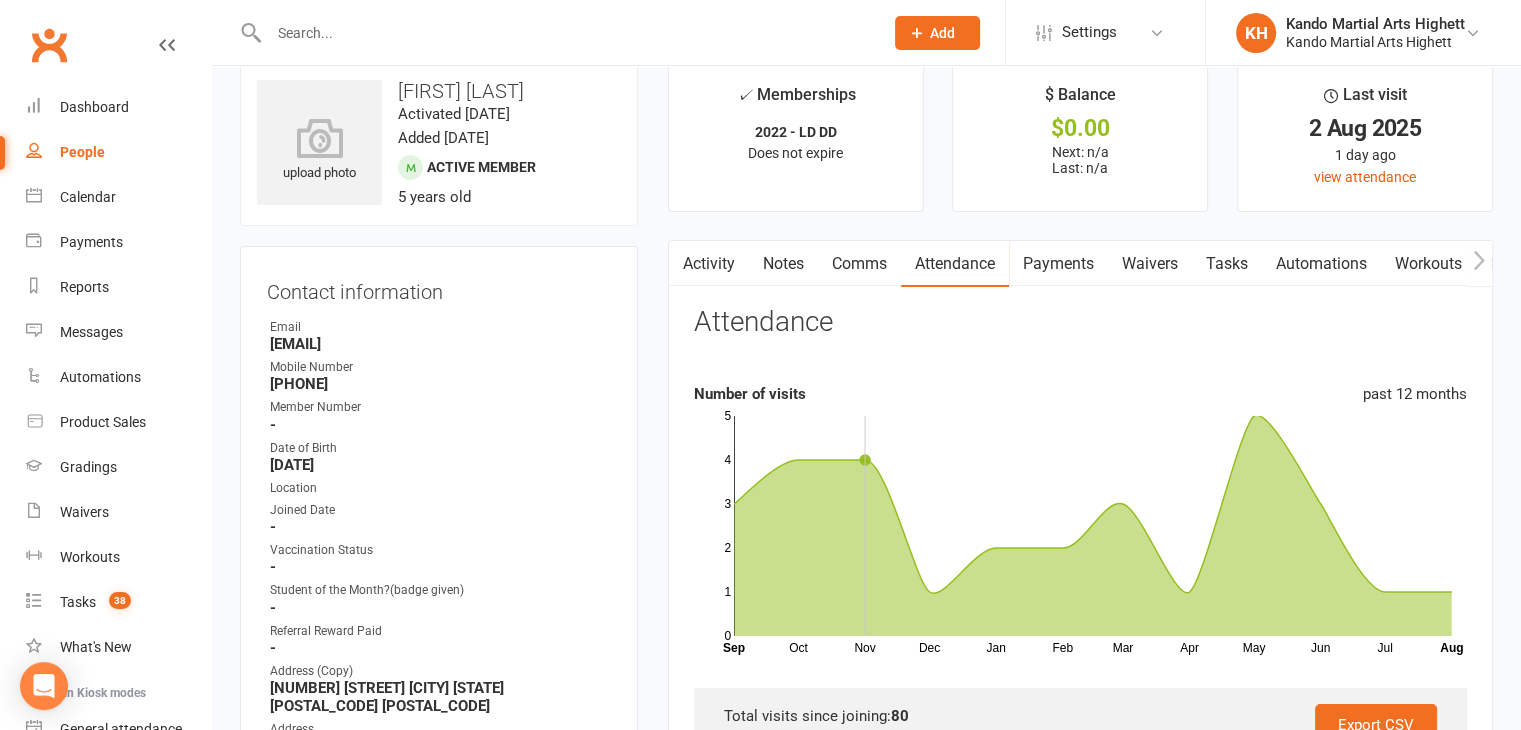 scroll, scrollTop: 0, scrollLeft: 0, axis: both 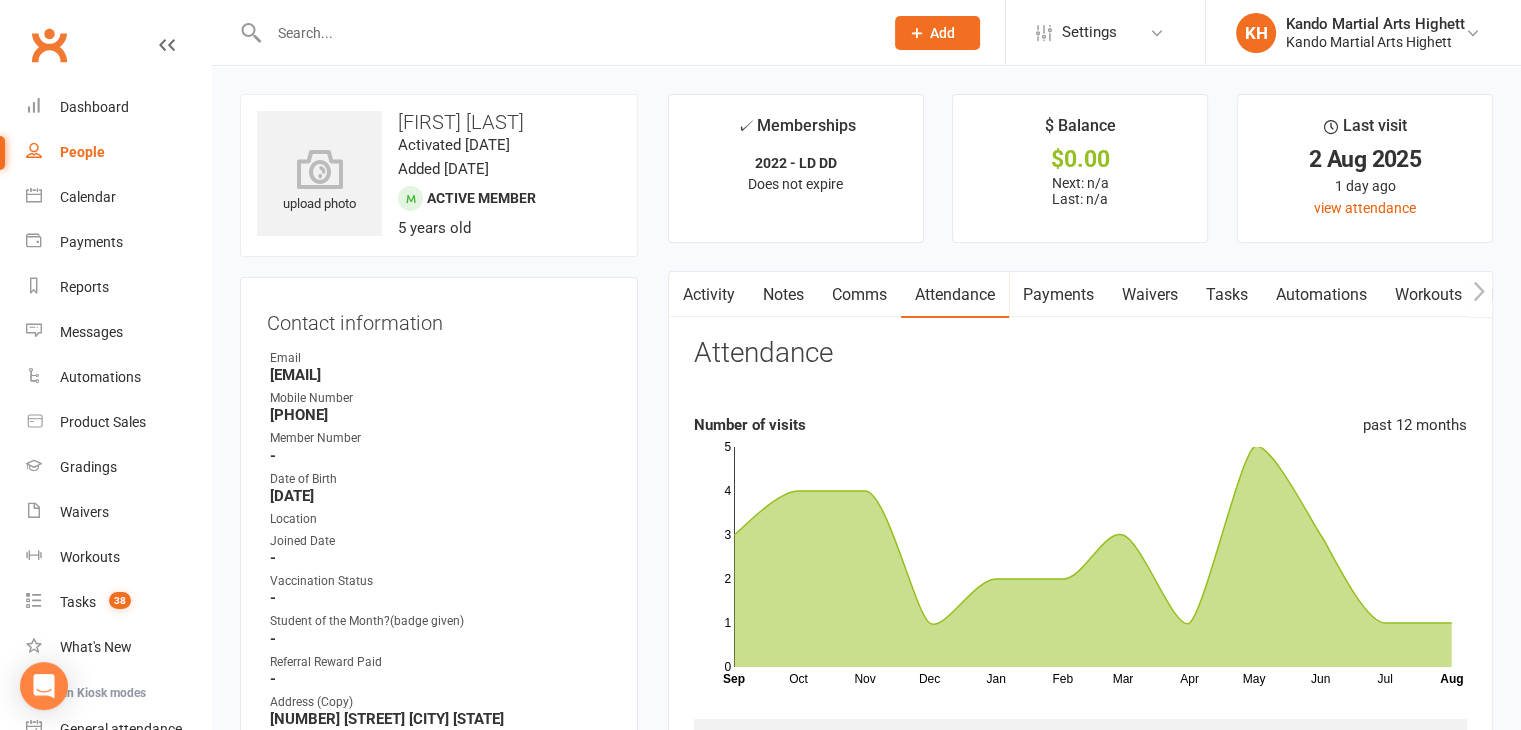 click at bounding box center [554, 32] 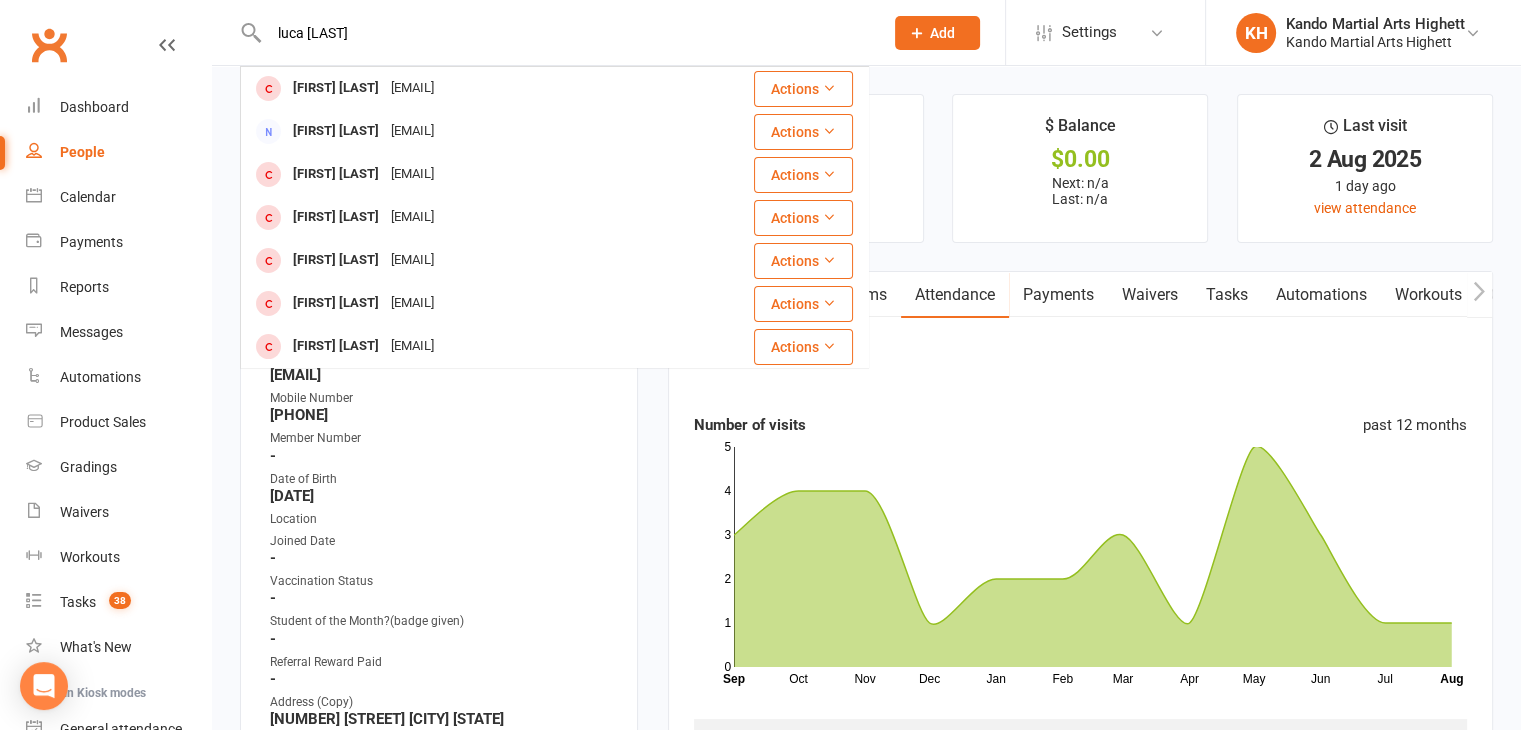 type on "luca holding" 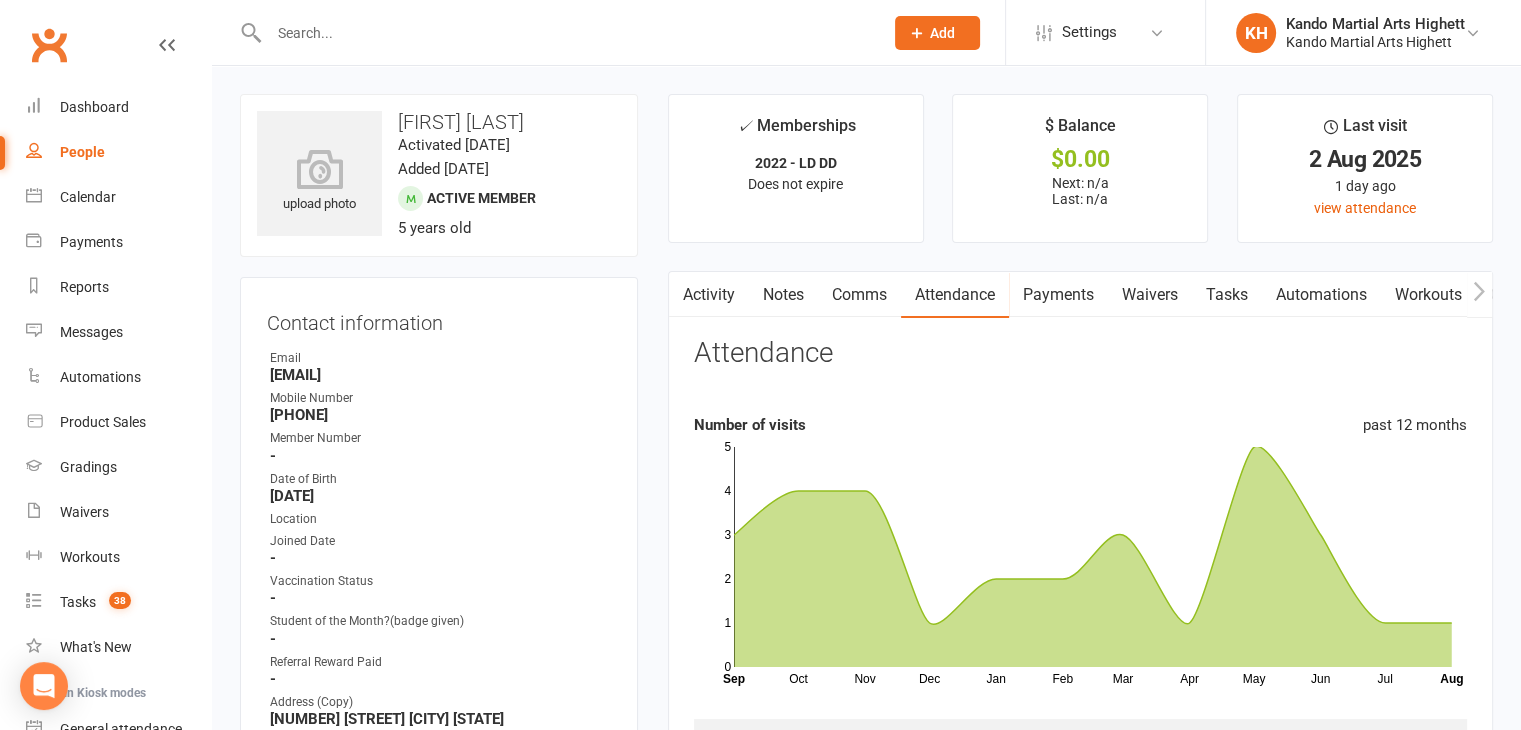 click at bounding box center [554, 32] 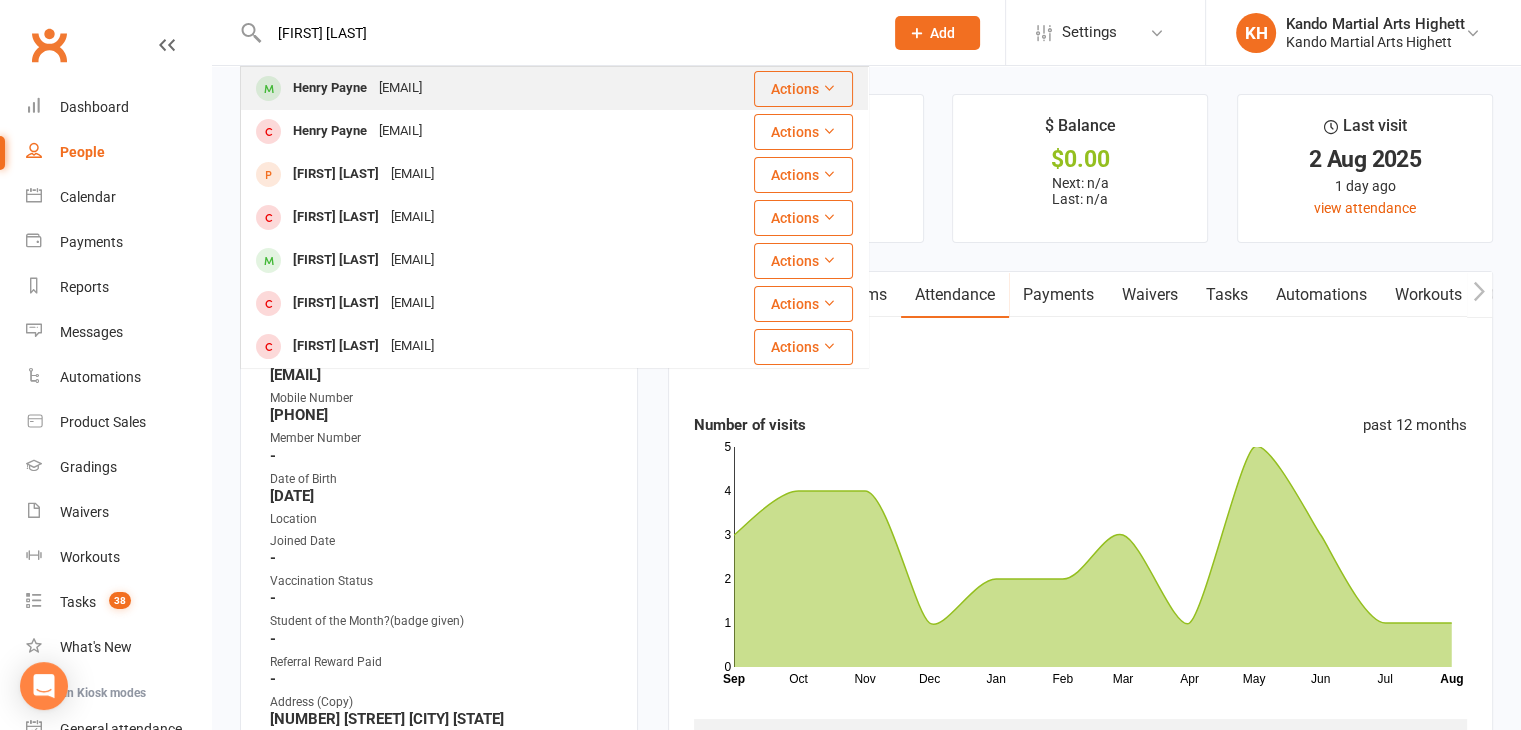 type on "henry pa" 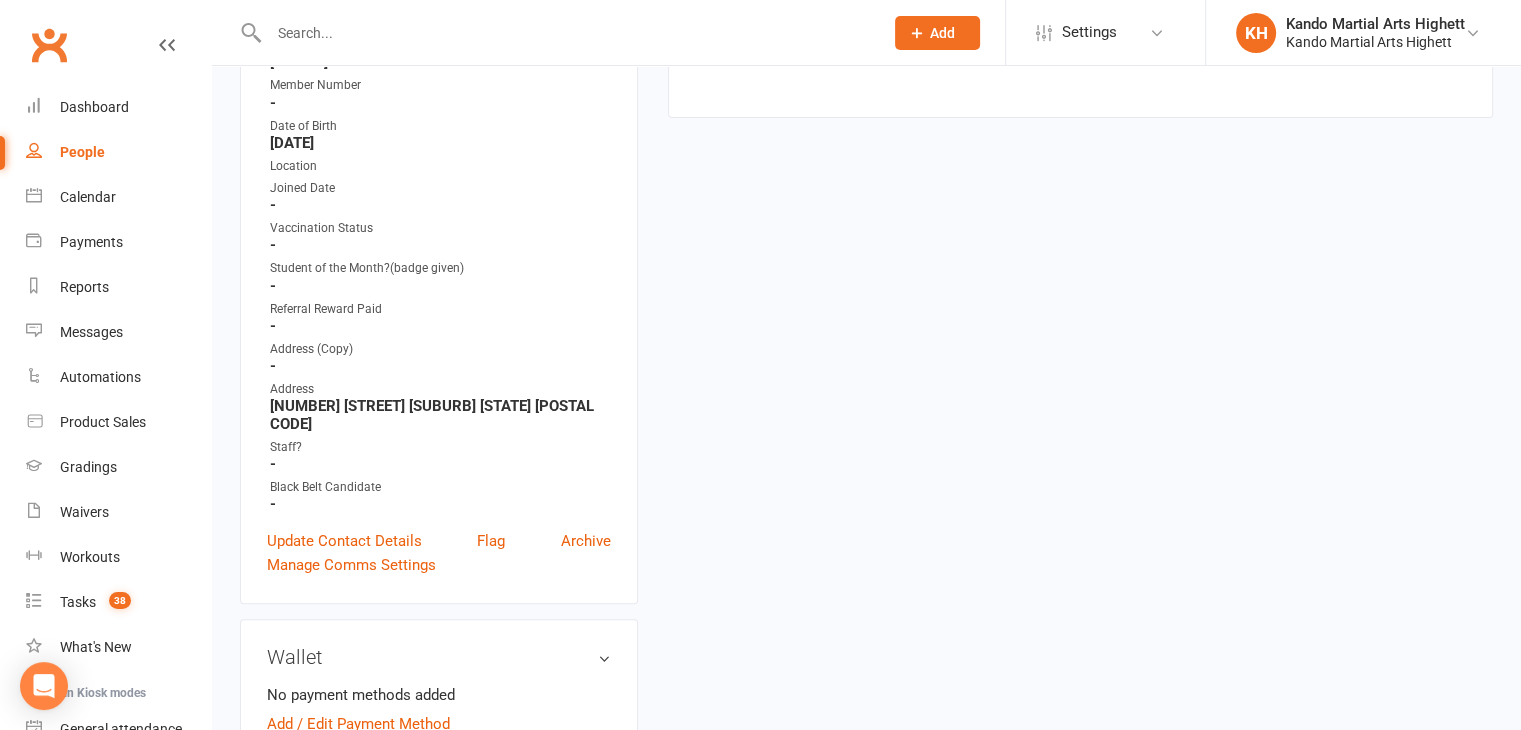 scroll, scrollTop: 100, scrollLeft: 0, axis: vertical 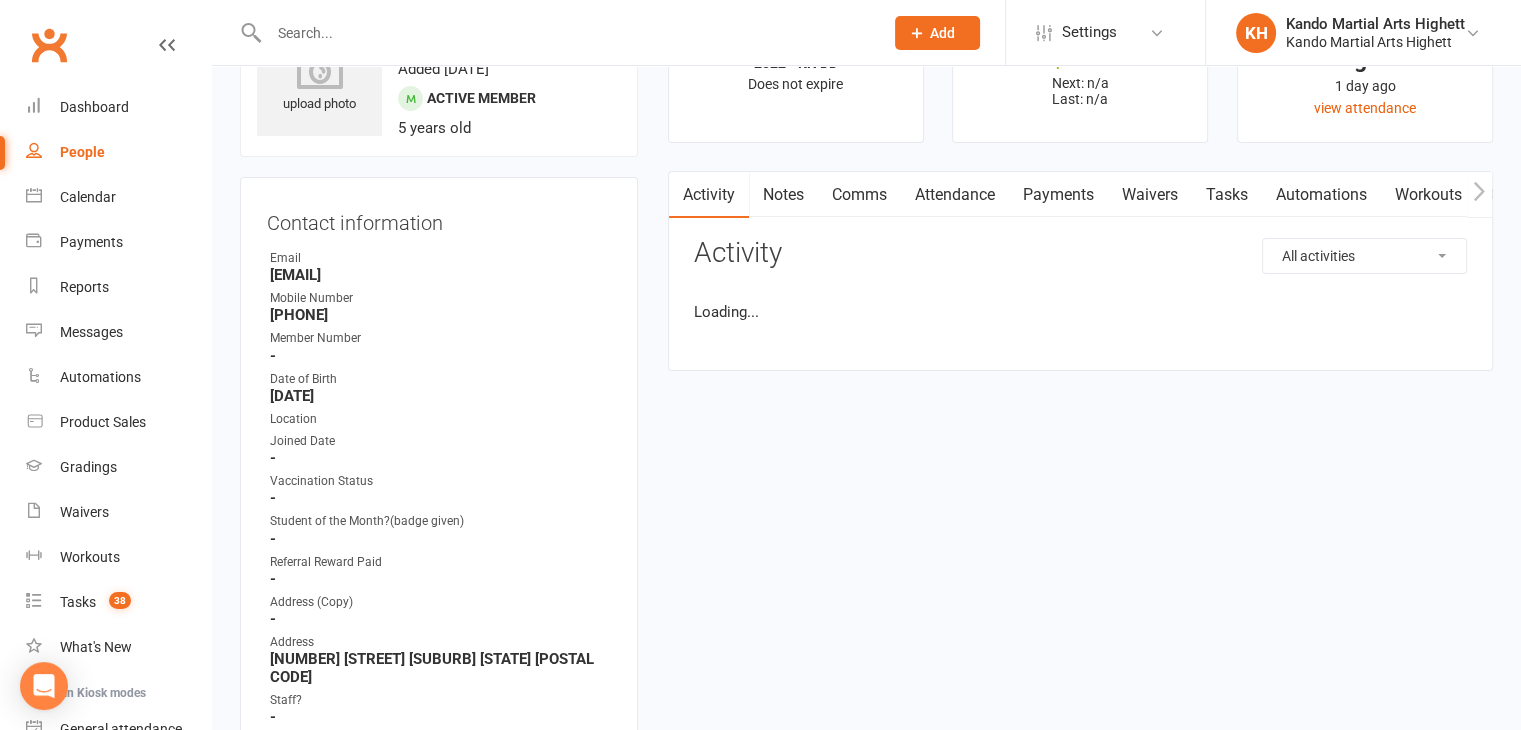 click on "Attendance" at bounding box center (955, 195) 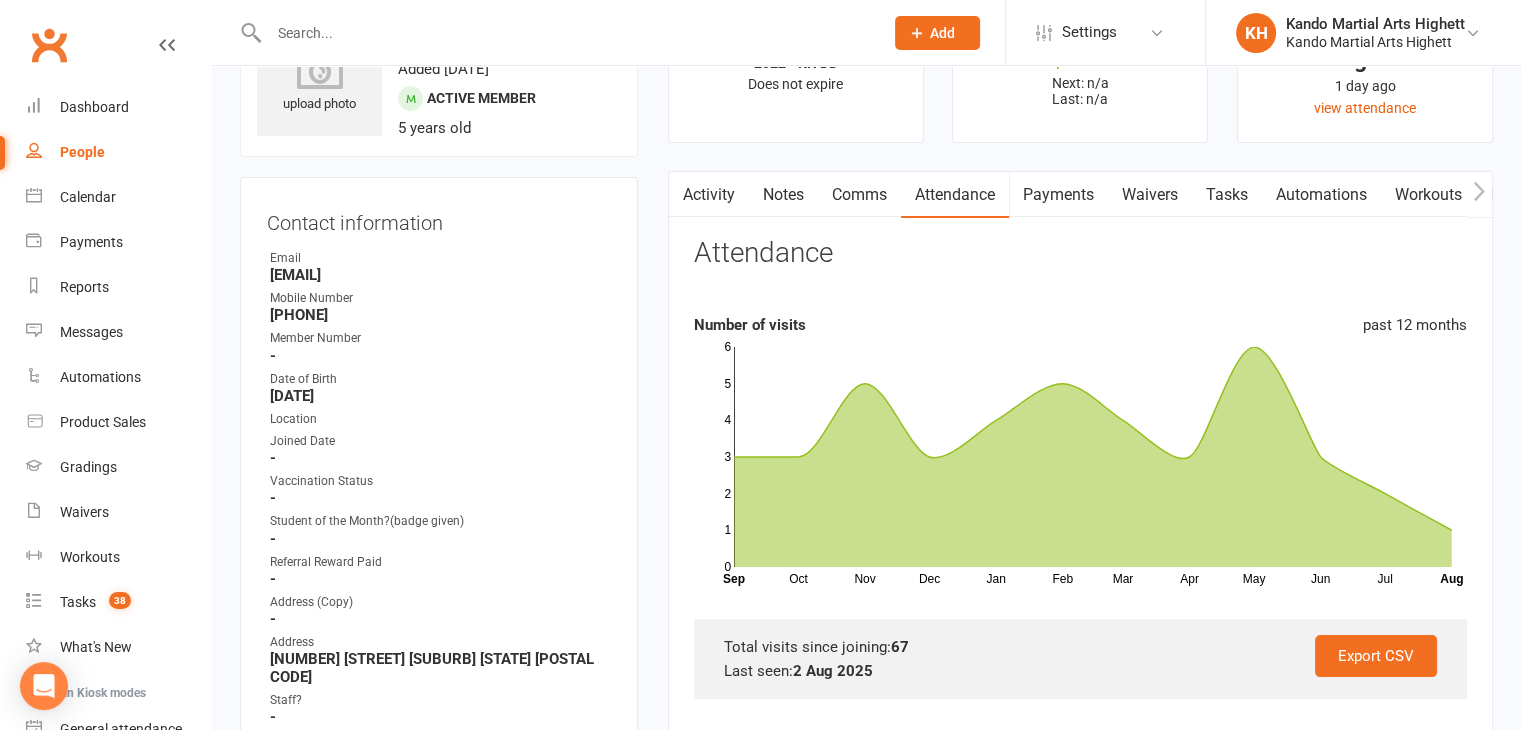 click on "Jason.payne@tune-tec.com" at bounding box center [440, 275] 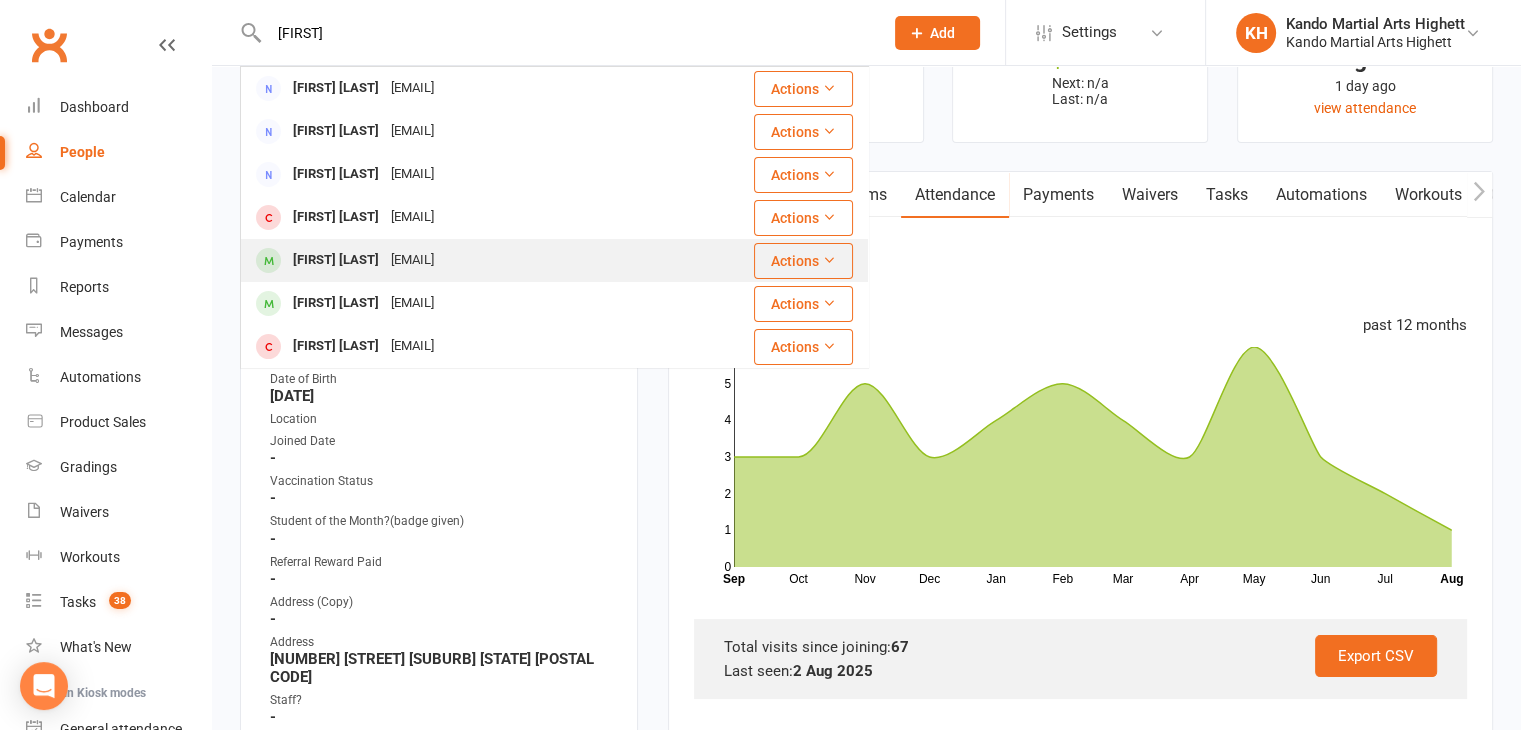 type on "jona" 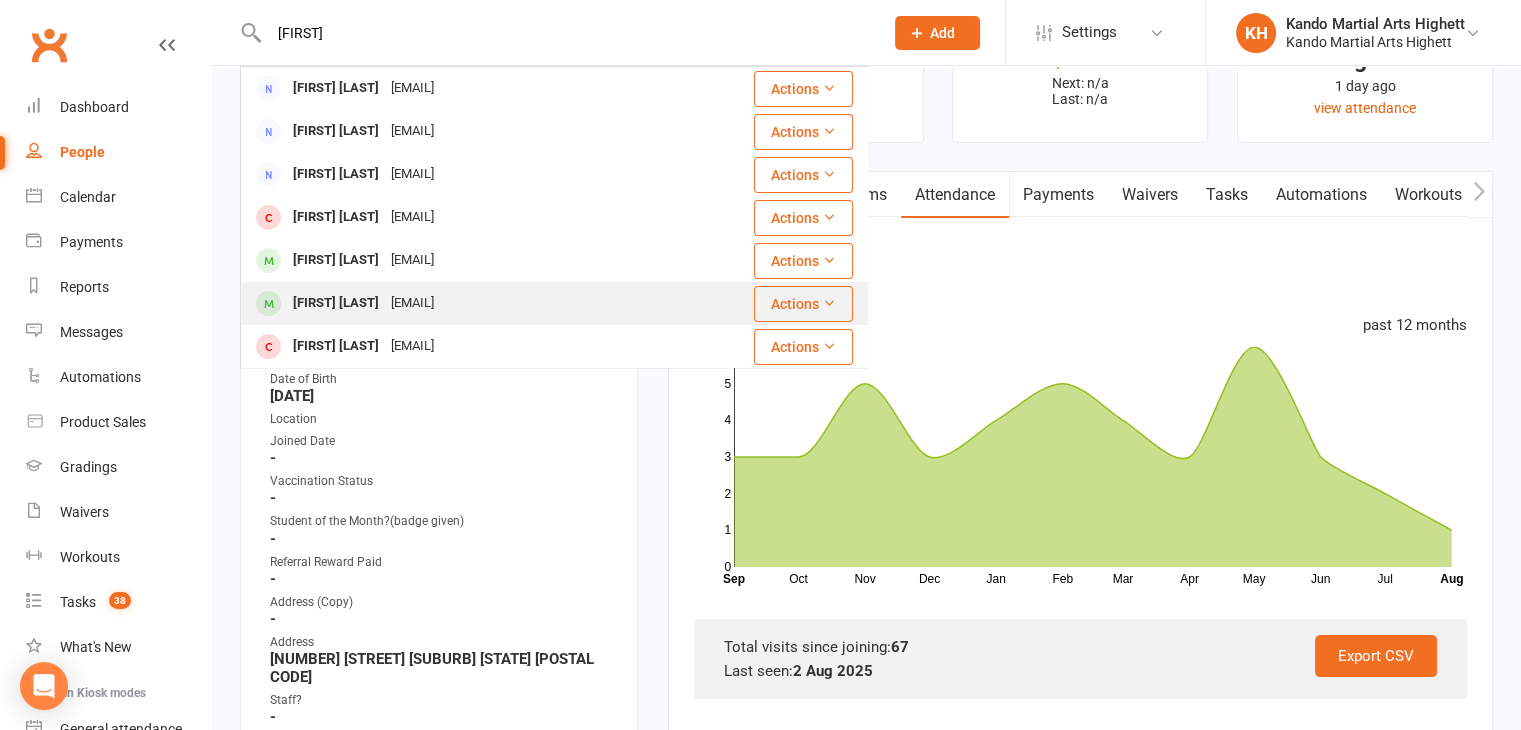 drag, startPoint x: 624, startPoint y: 277, endPoint x: 623, endPoint y: 314, distance: 37.01351 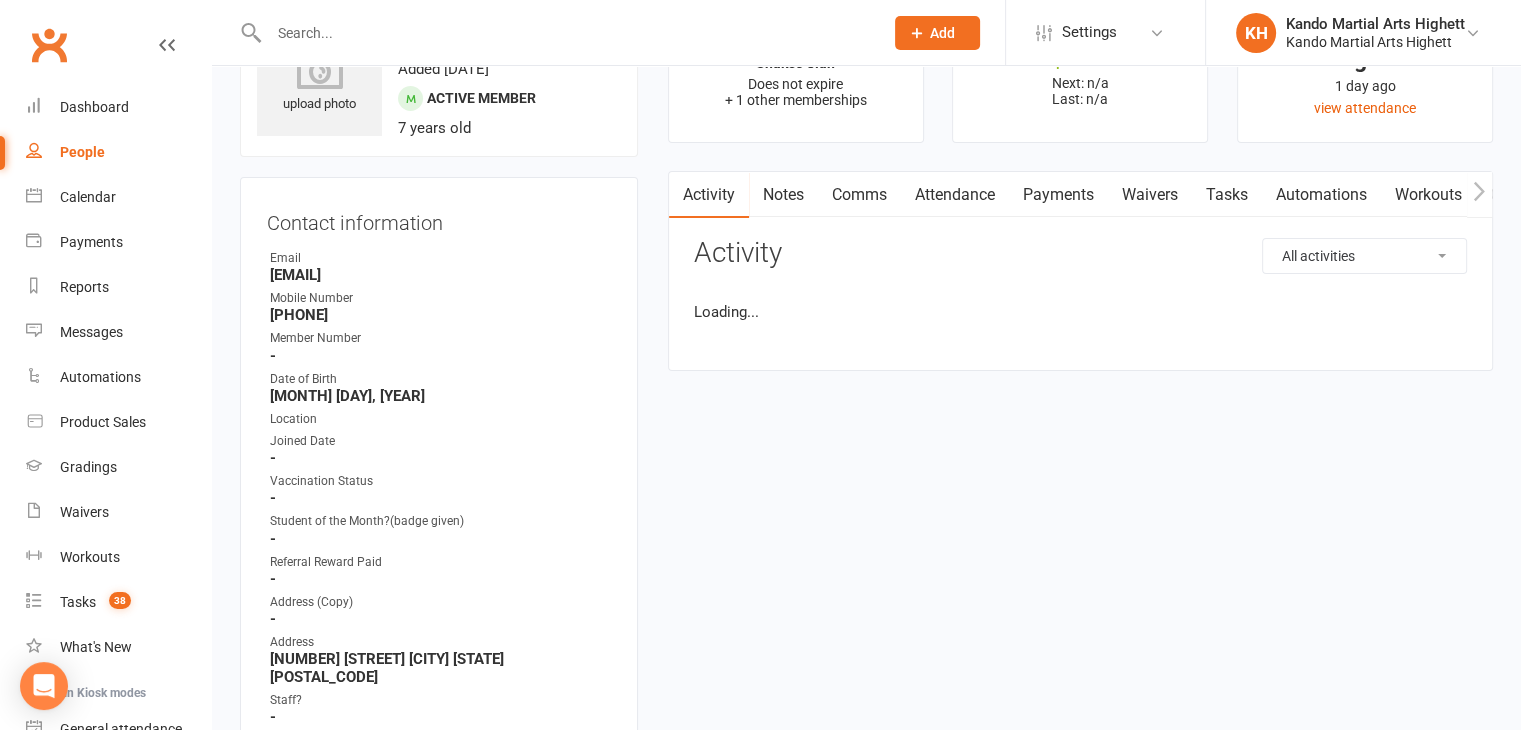 scroll, scrollTop: 0, scrollLeft: 0, axis: both 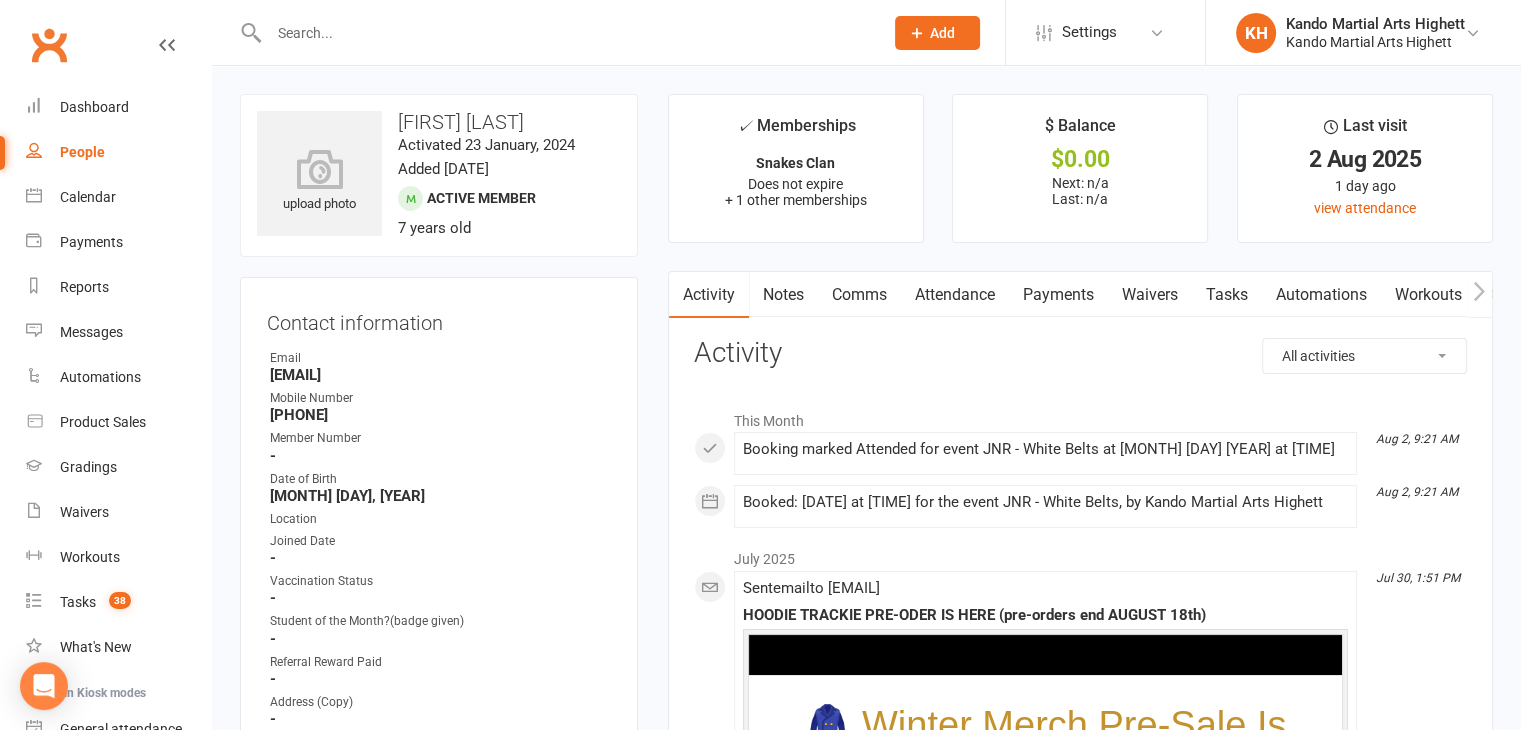 click on "Attendance" at bounding box center [955, 295] 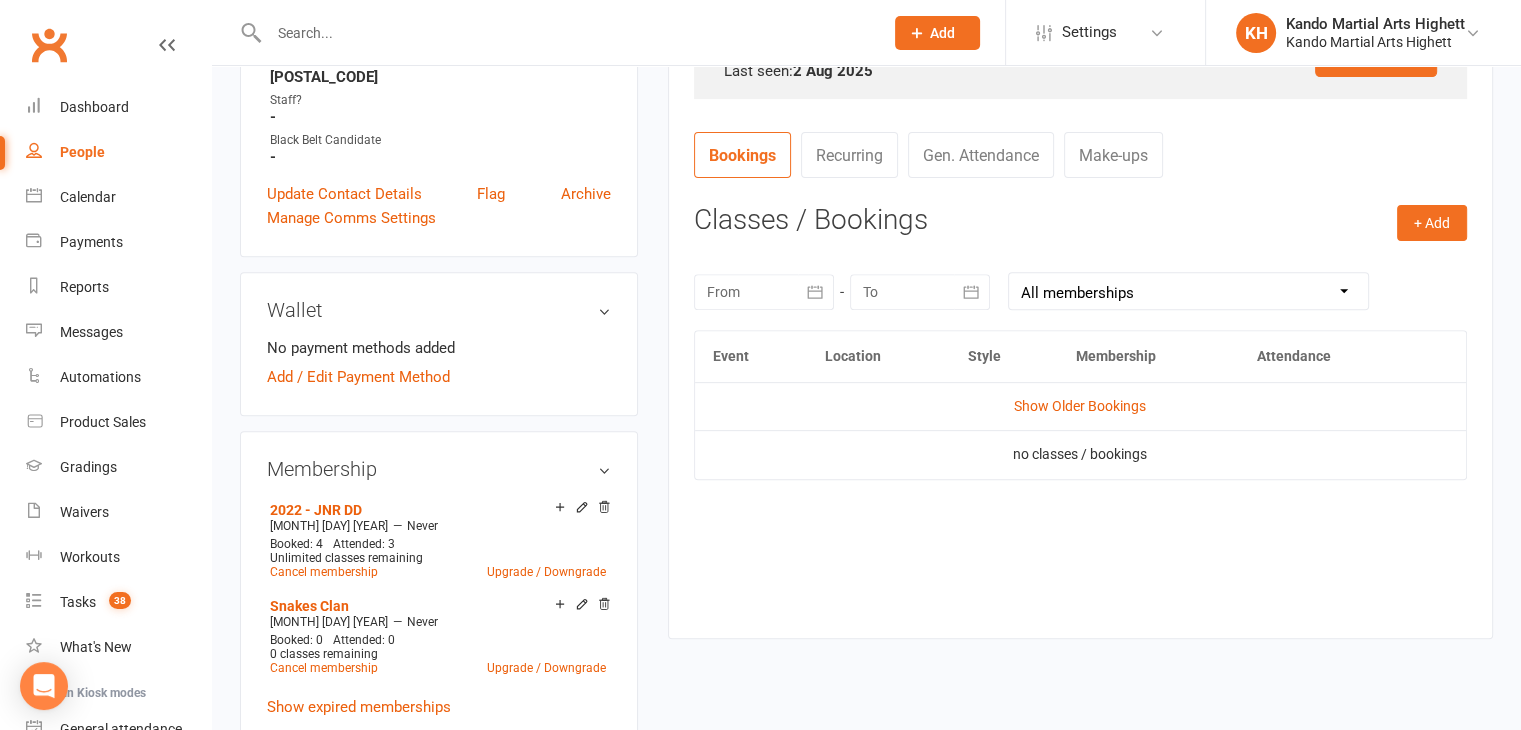 scroll, scrollTop: 200, scrollLeft: 0, axis: vertical 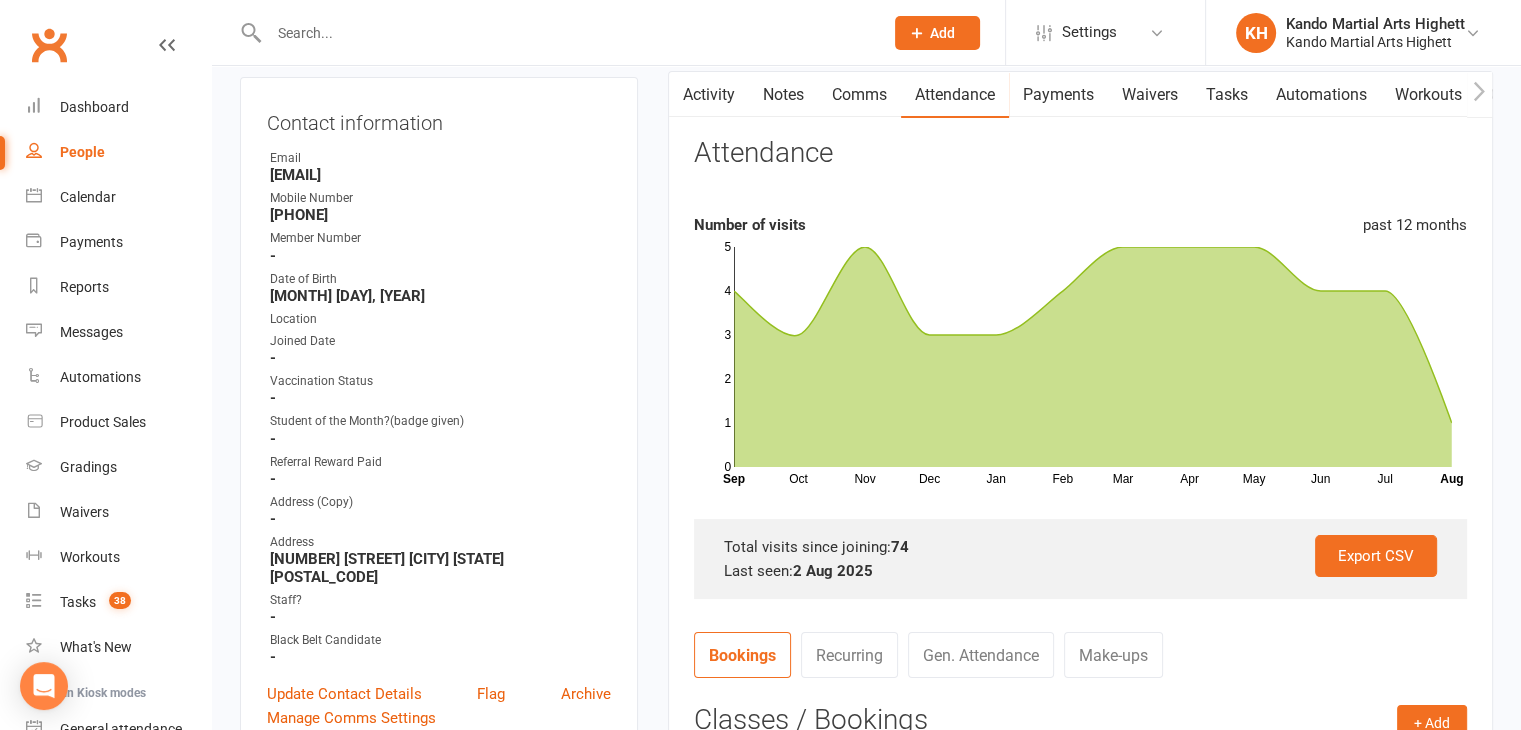 click at bounding box center (566, 33) 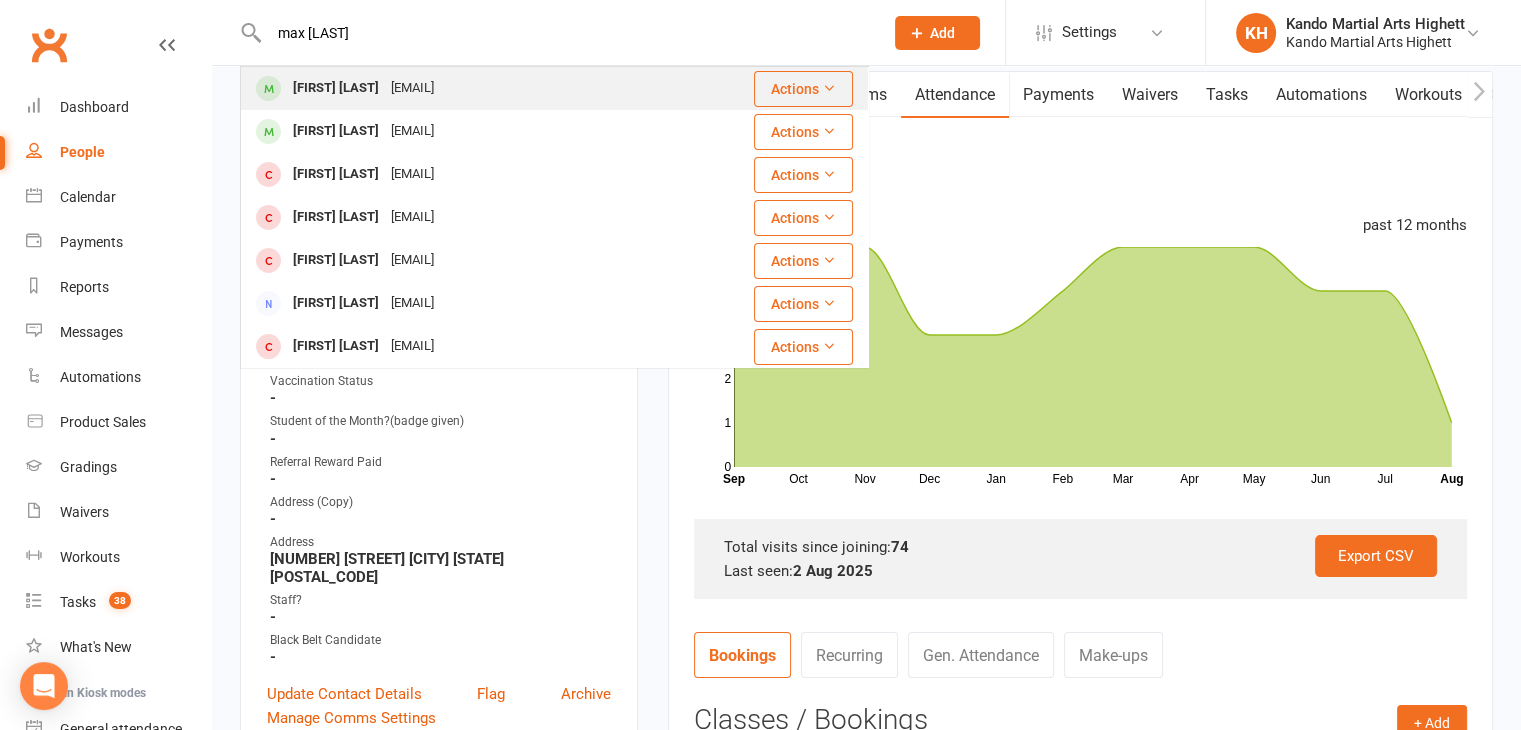 type on "max lai" 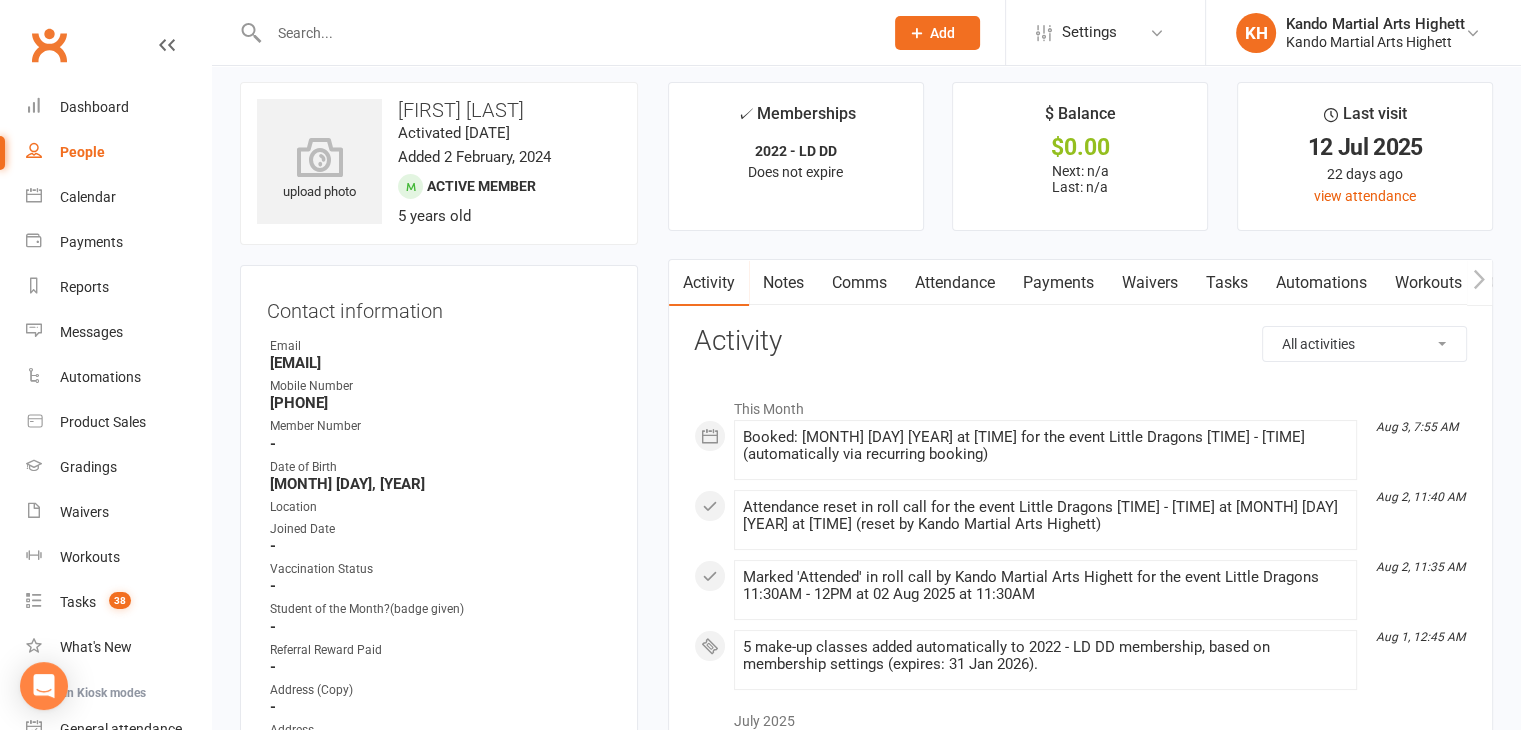 scroll, scrollTop: 0, scrollLeft: 0, axis: both 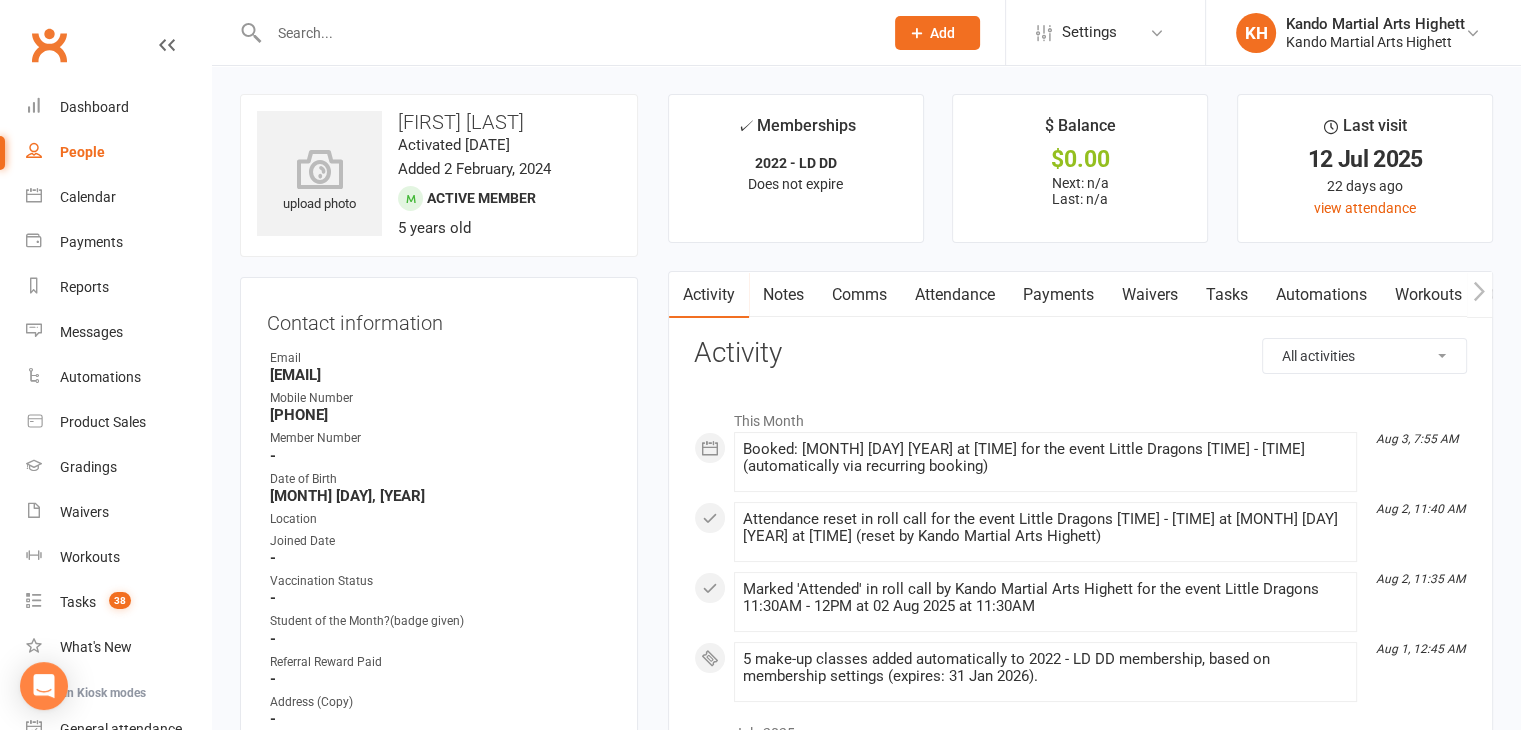 click on "Attendance" at bounding box center (955, 295) 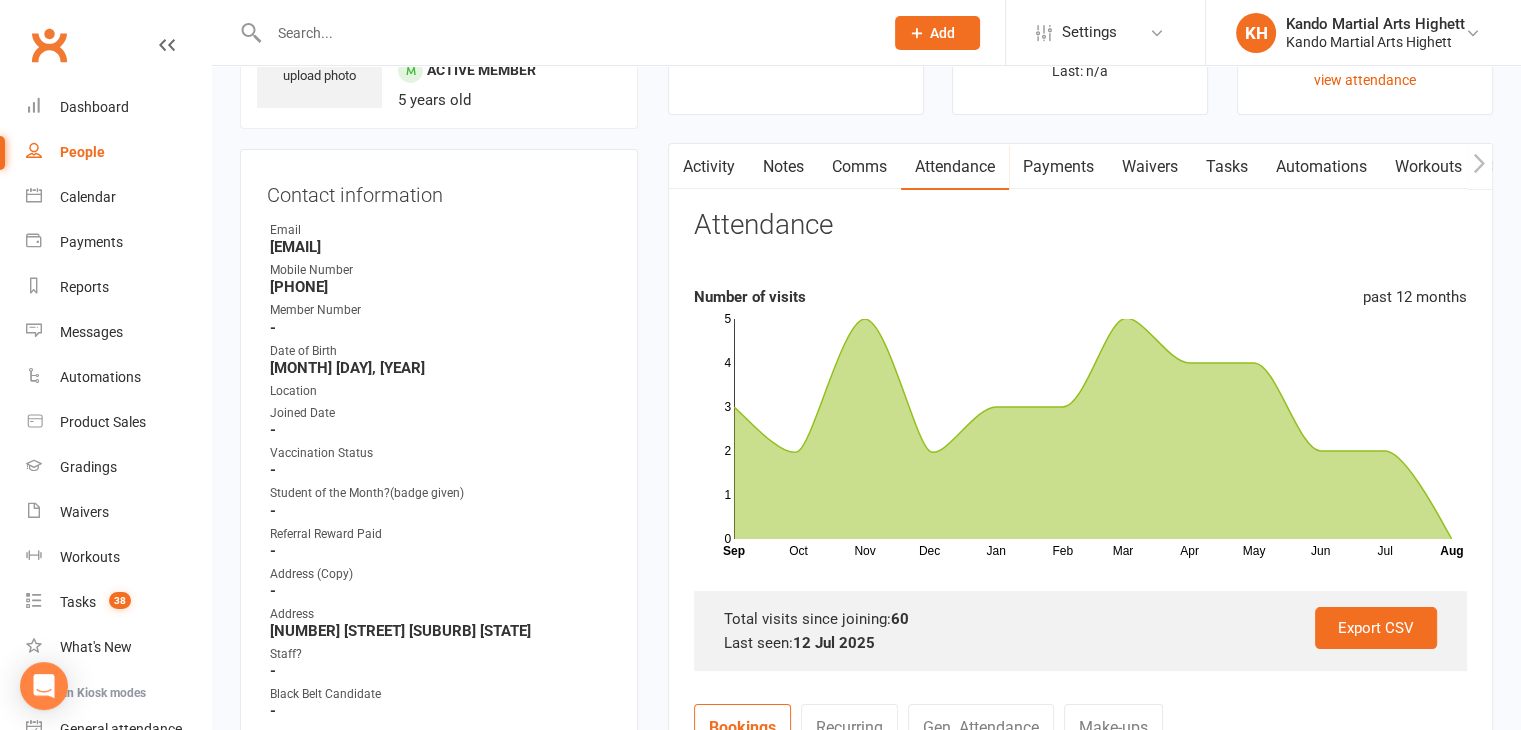 scroll, scrollTop: 100, scrollLeft: 0, axis: vertical 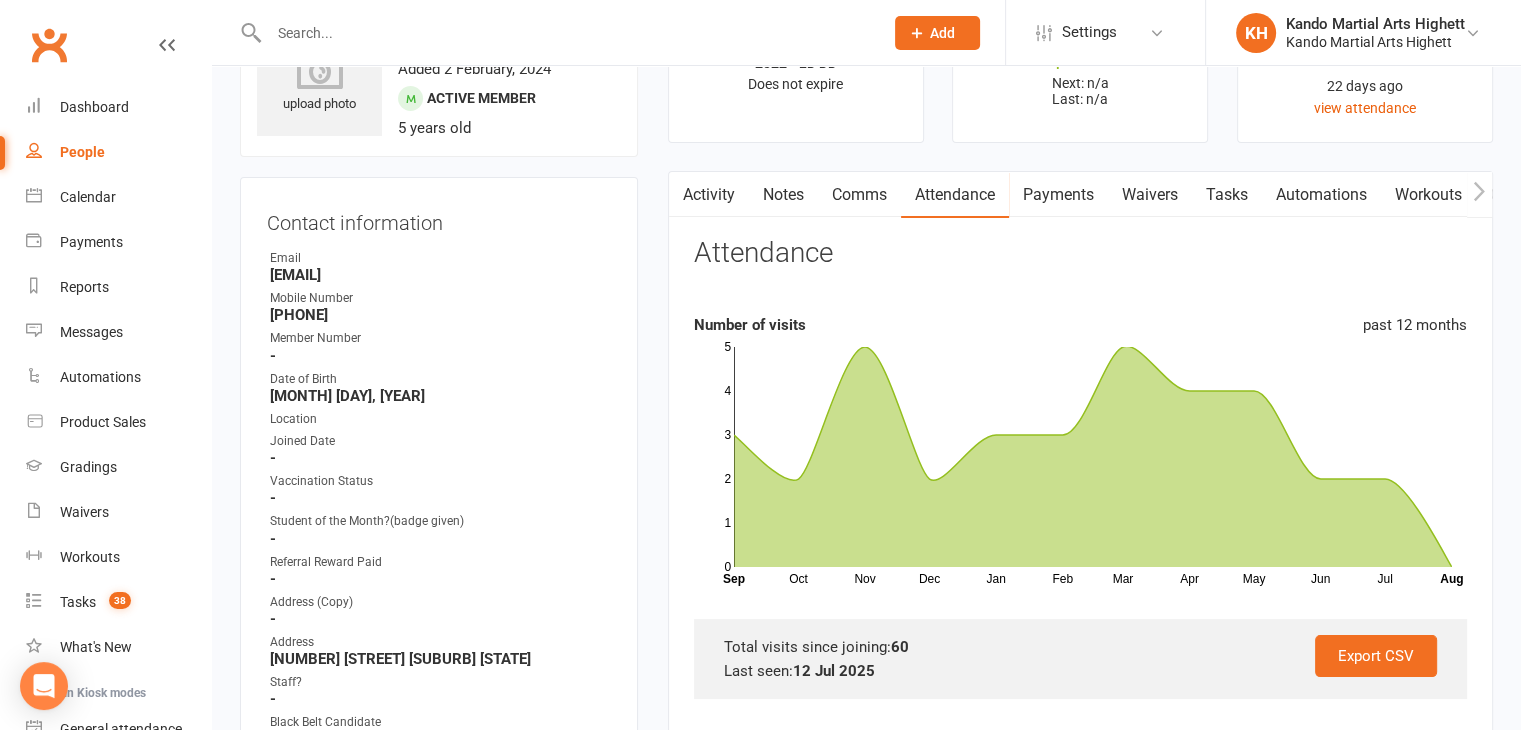click on "Notes" at bounding box center (783, 195) 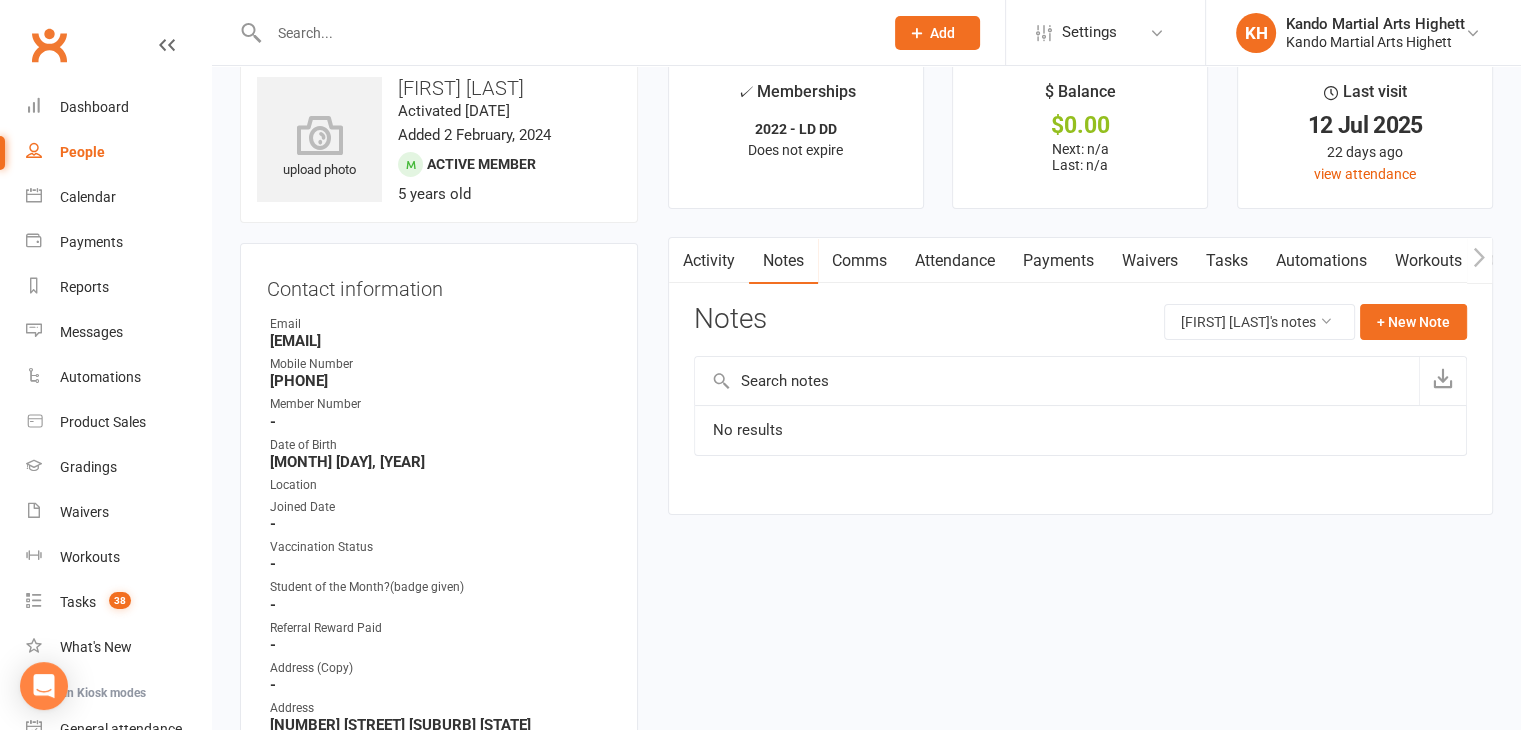scroll, scrollTop: 0, scrollLeft: 0, axis: both 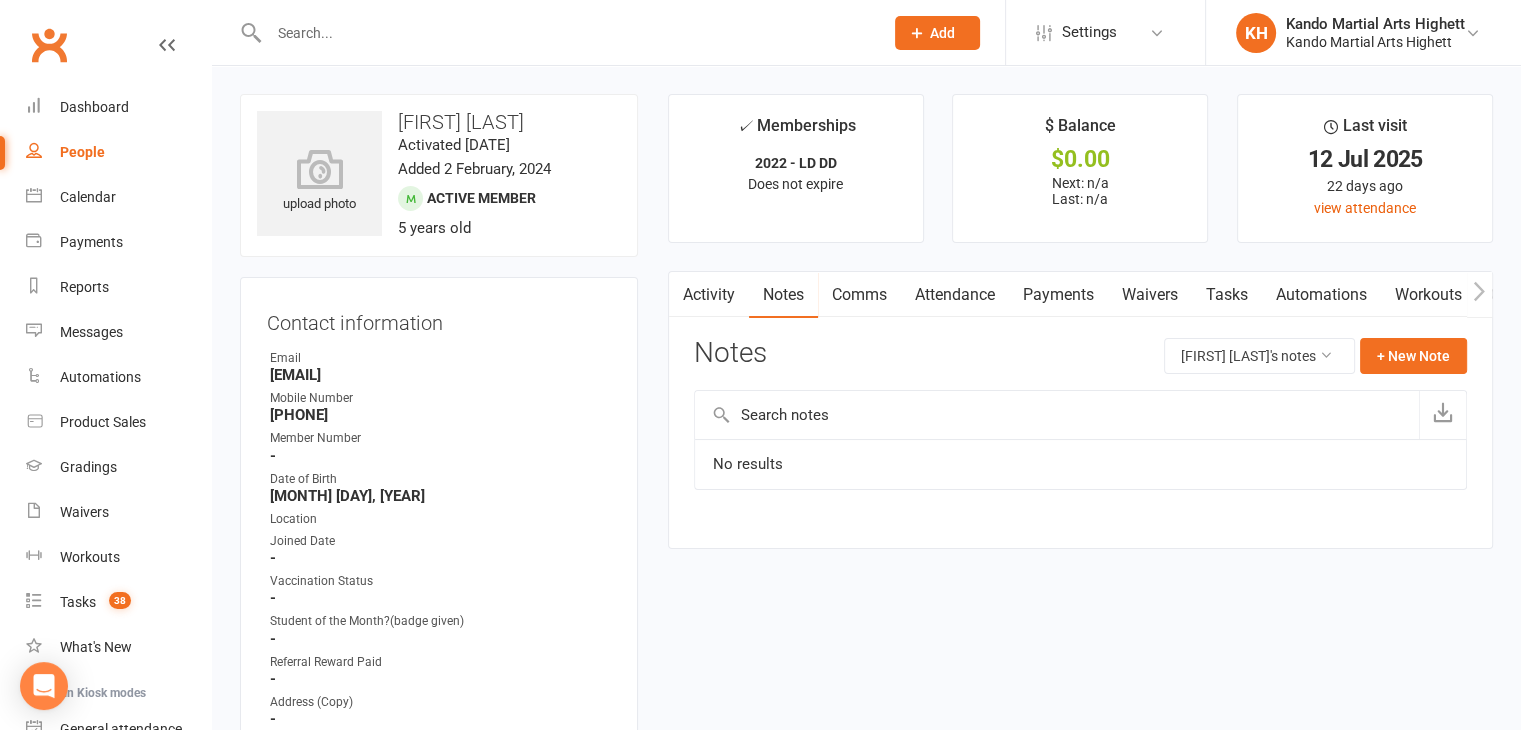 click on "Attendance" at bounding box center [955, 295] 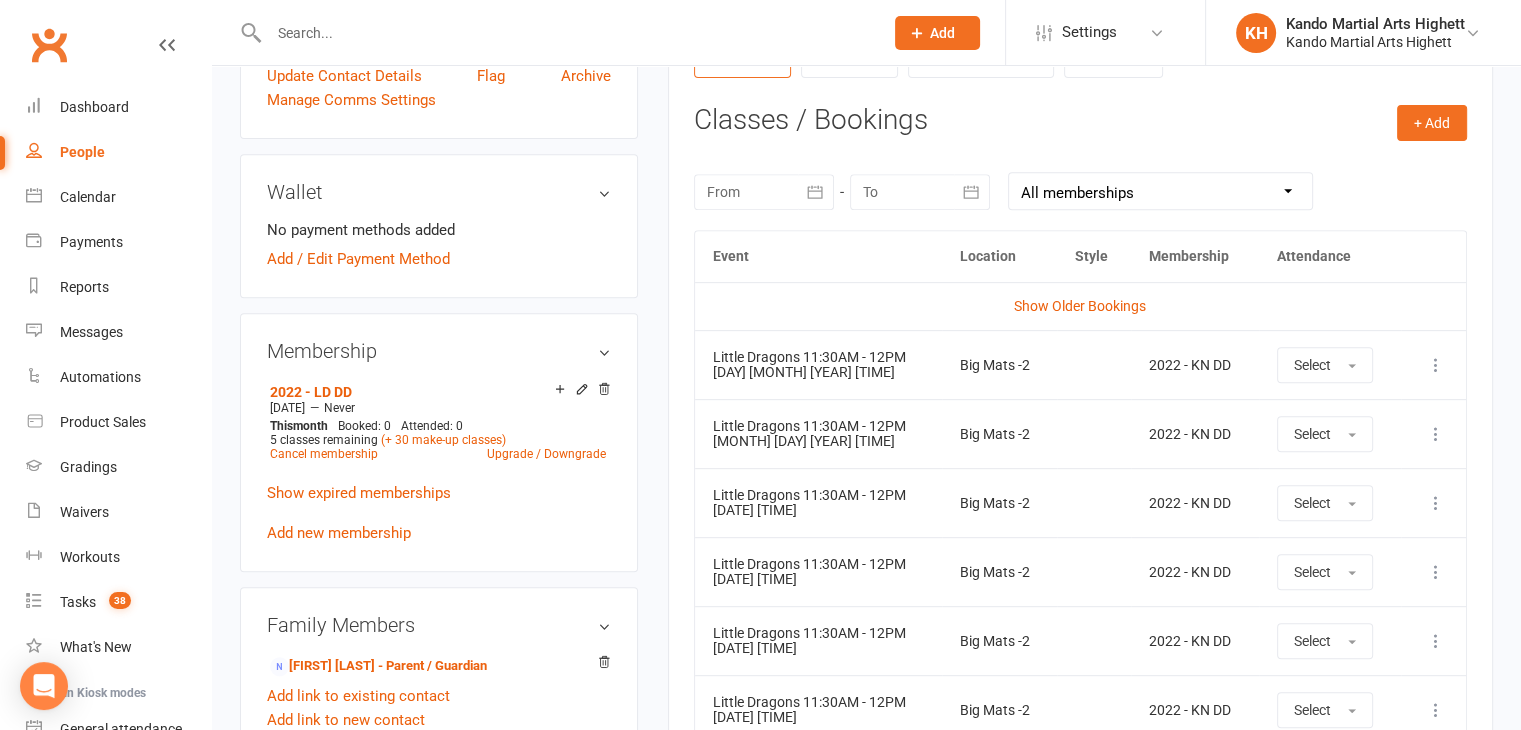scroll, scrollTop: 500, scrollLeft: 0, axis: vertical 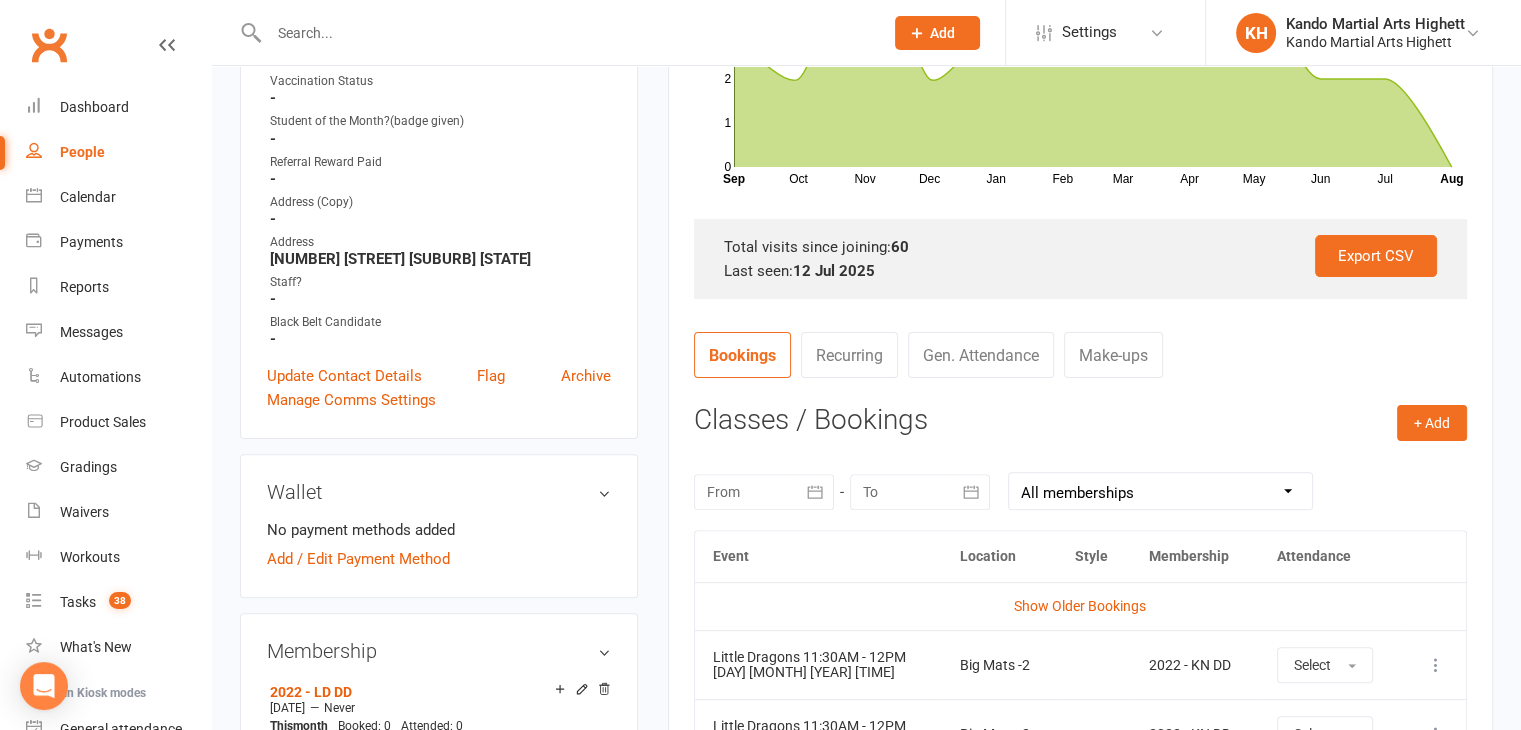 click on "Classes / Bookings" at bounding box center [1080, 420] 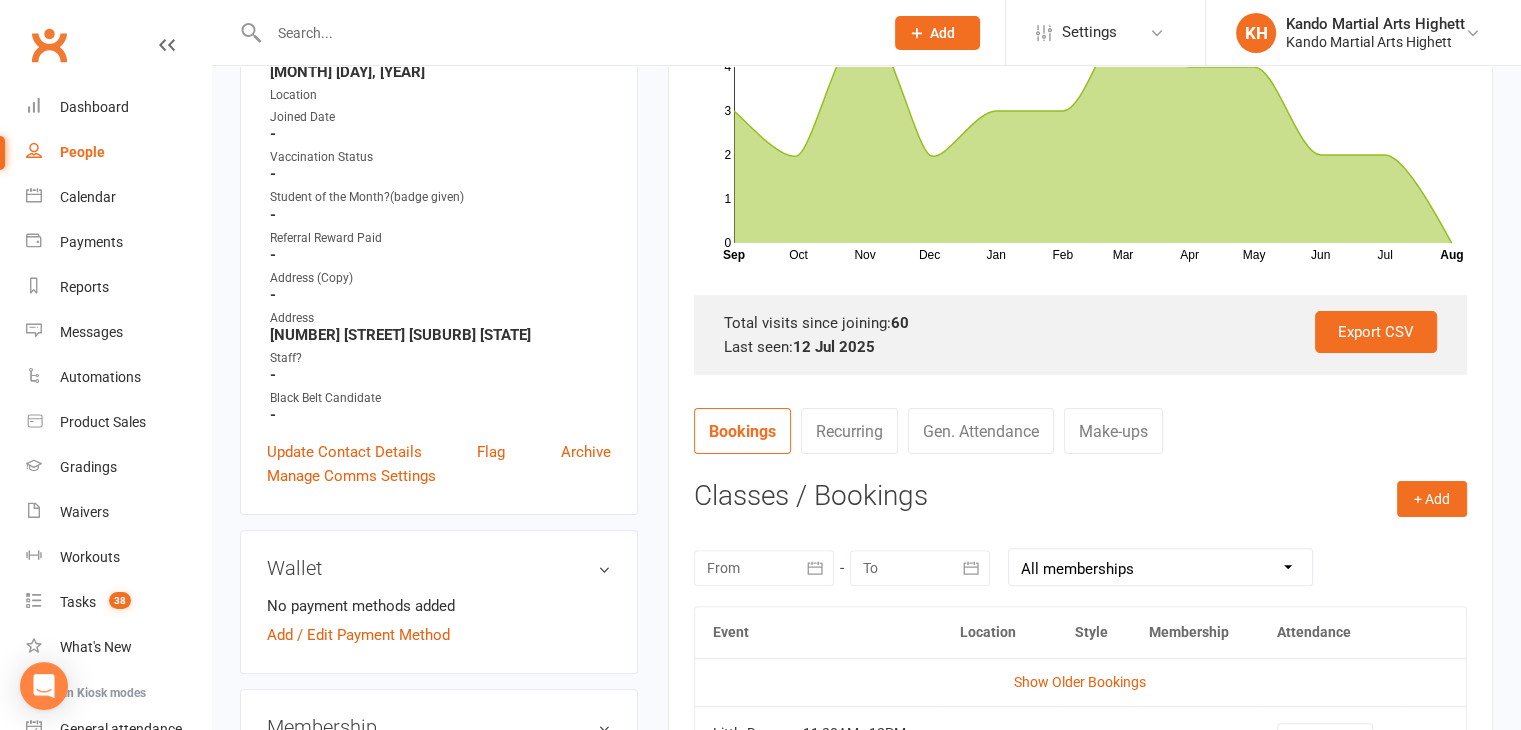 scroll, scrollTop: 300, scrollLeft: 0, axis: vertical 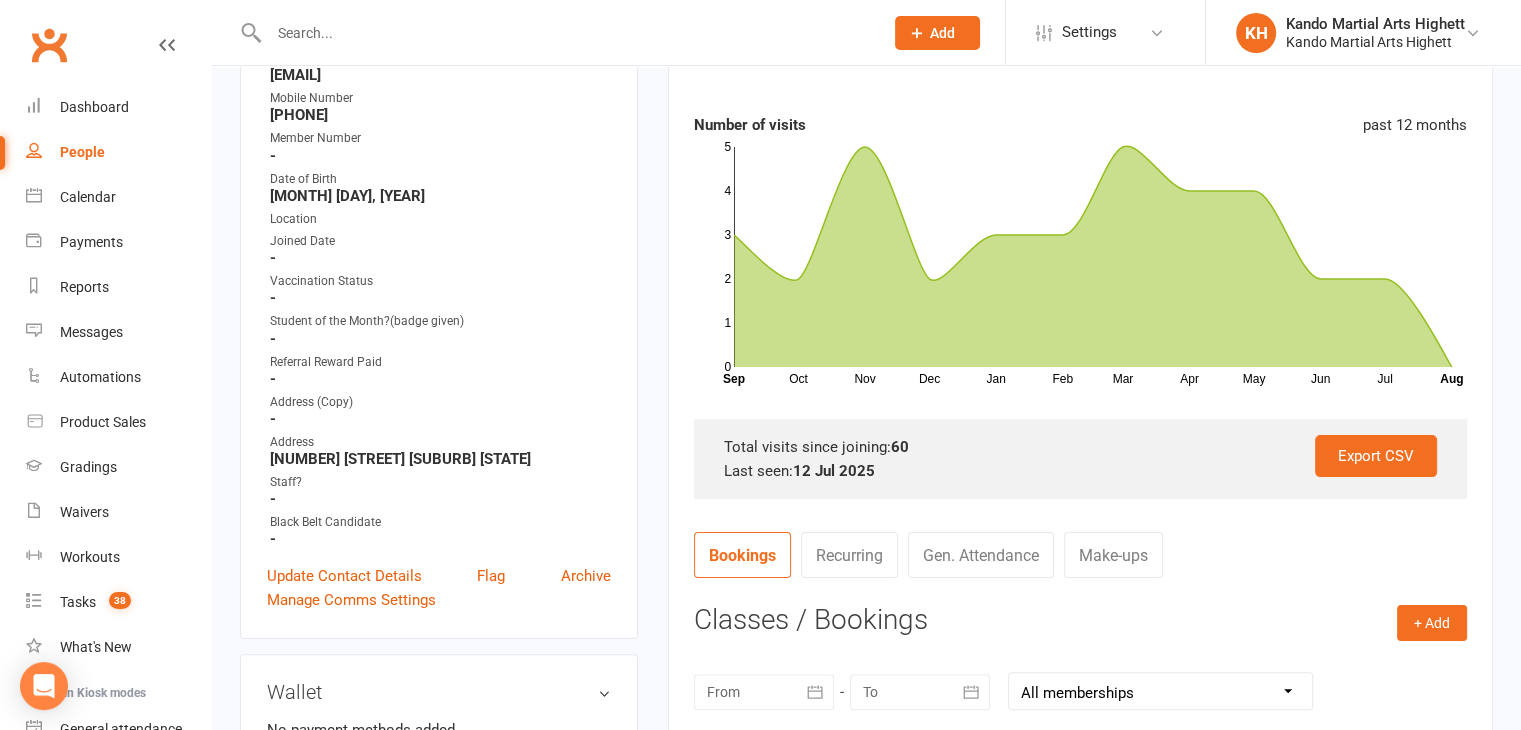click at bounding box center [554, 32] 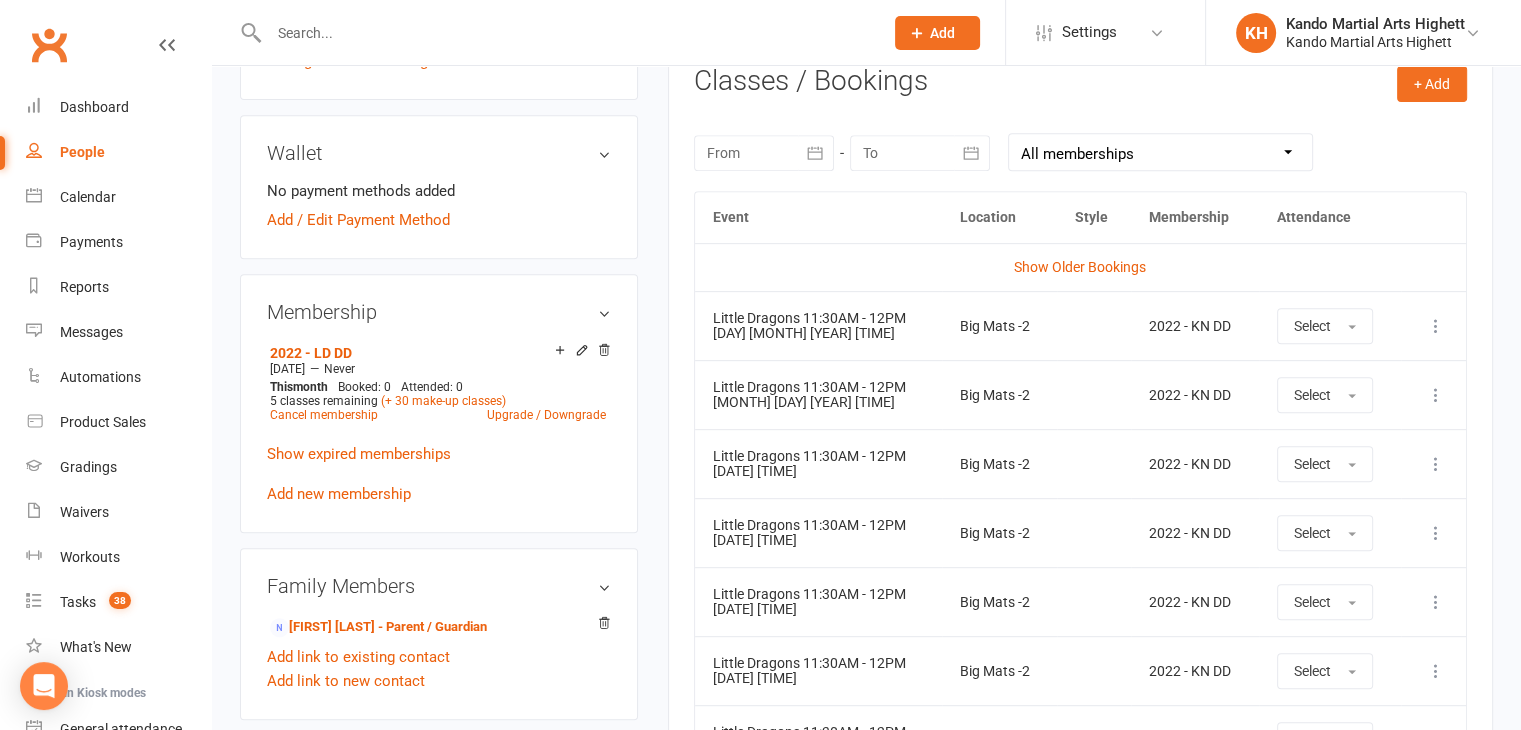 scroll, scrollTop: 938, scrollLeft: 0, axis: vertical 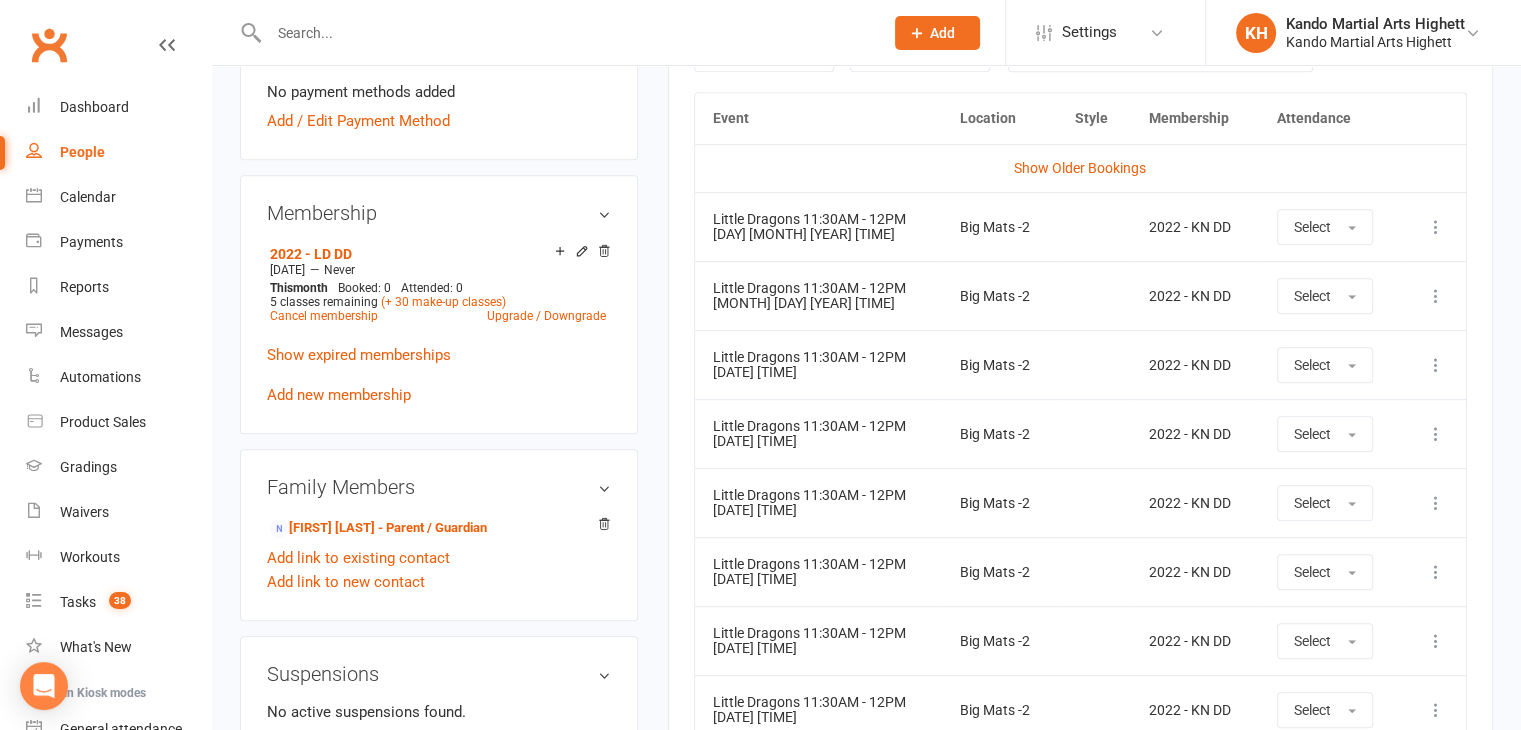 click at bounding box center (554, 32) 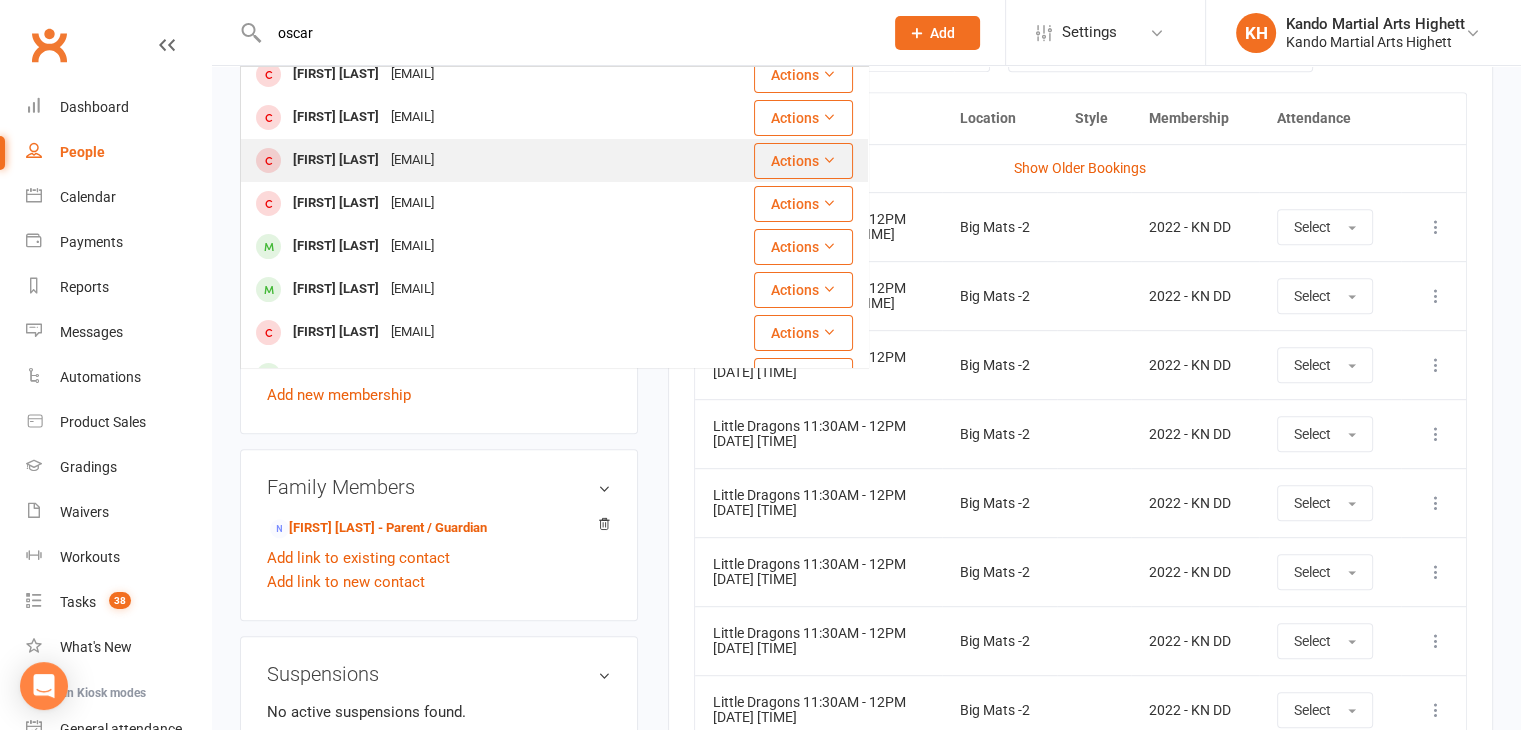 scroll, scrollTop: 300, scrollLeft: 0, axis: vertical 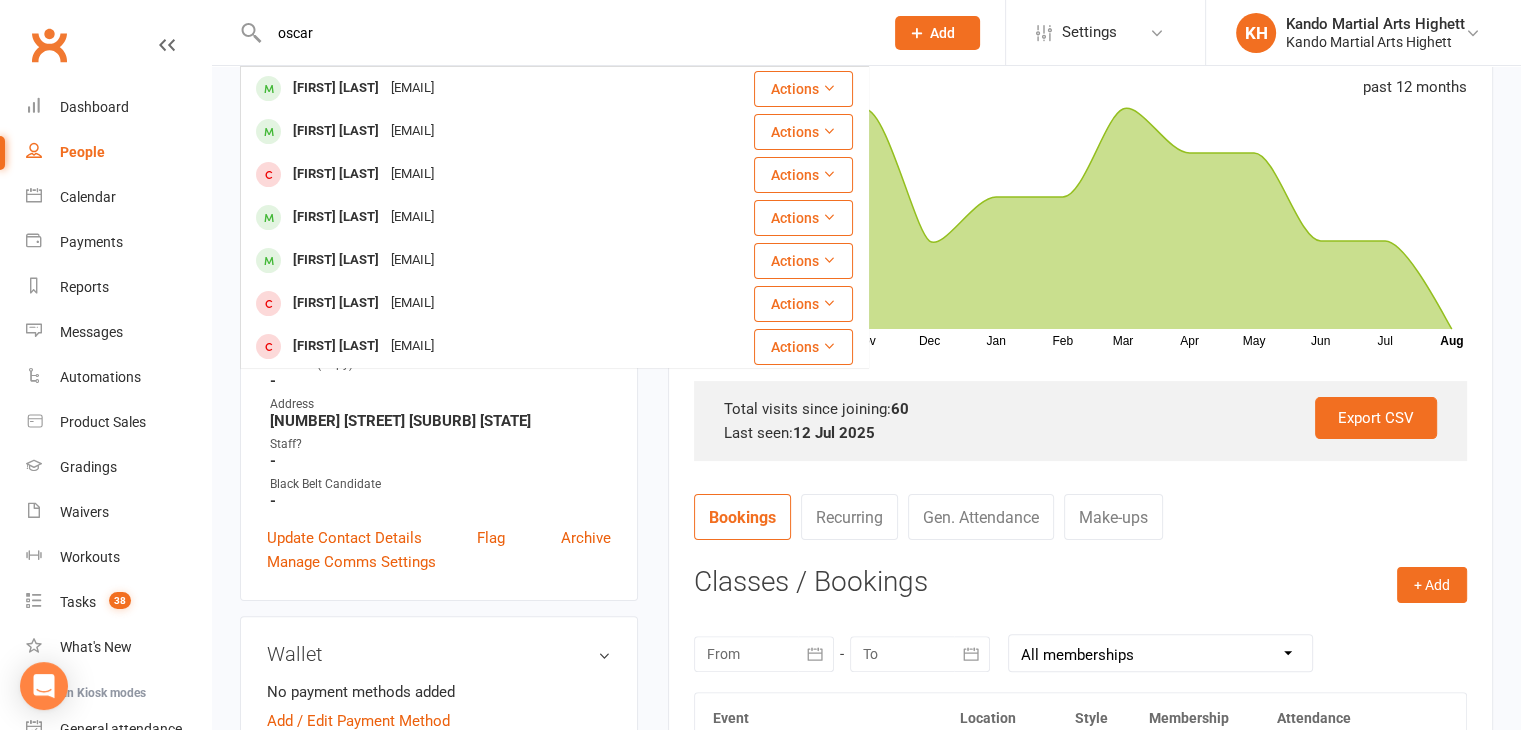 type on "oscar" 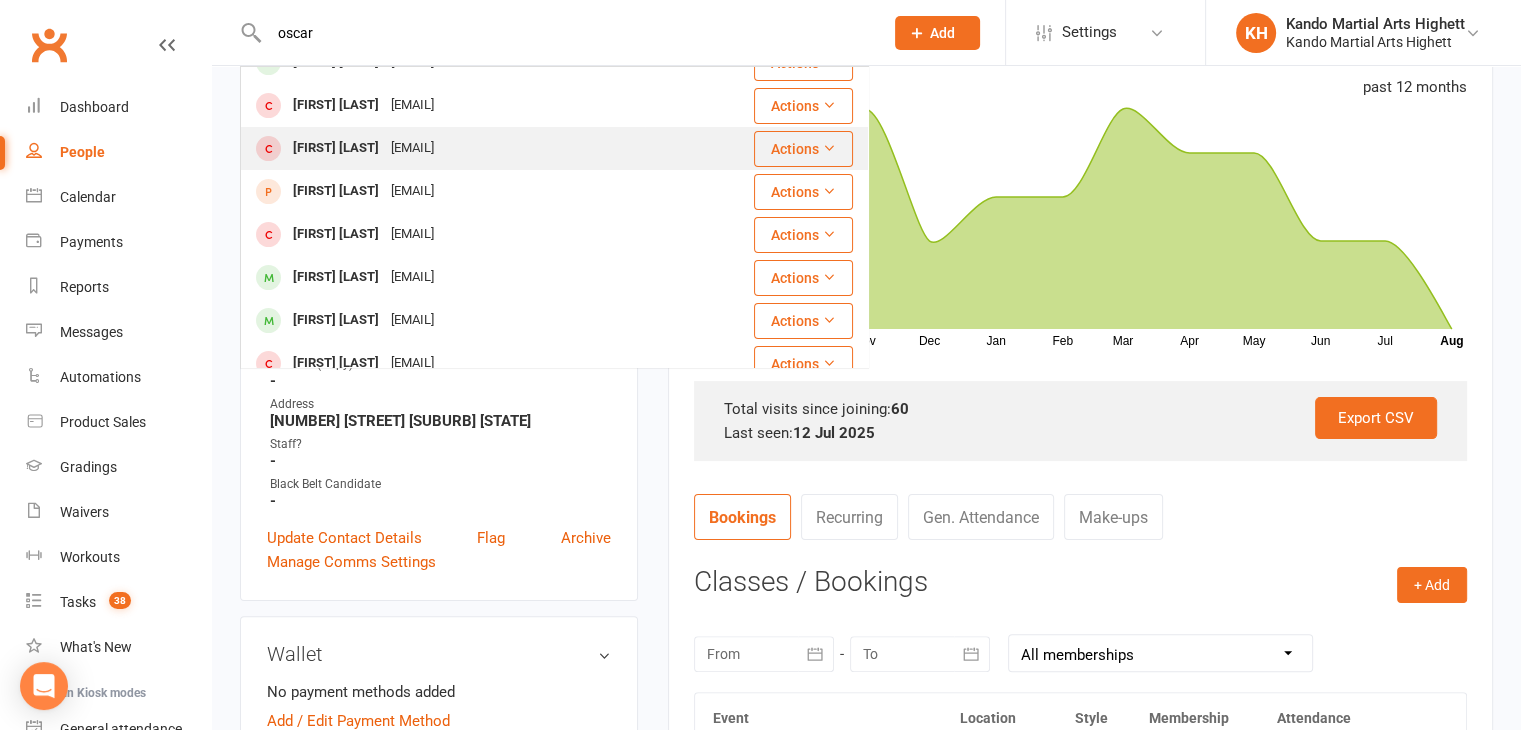 scroll, scrollTop: 559, scrollLeft: 0, axis: vertical 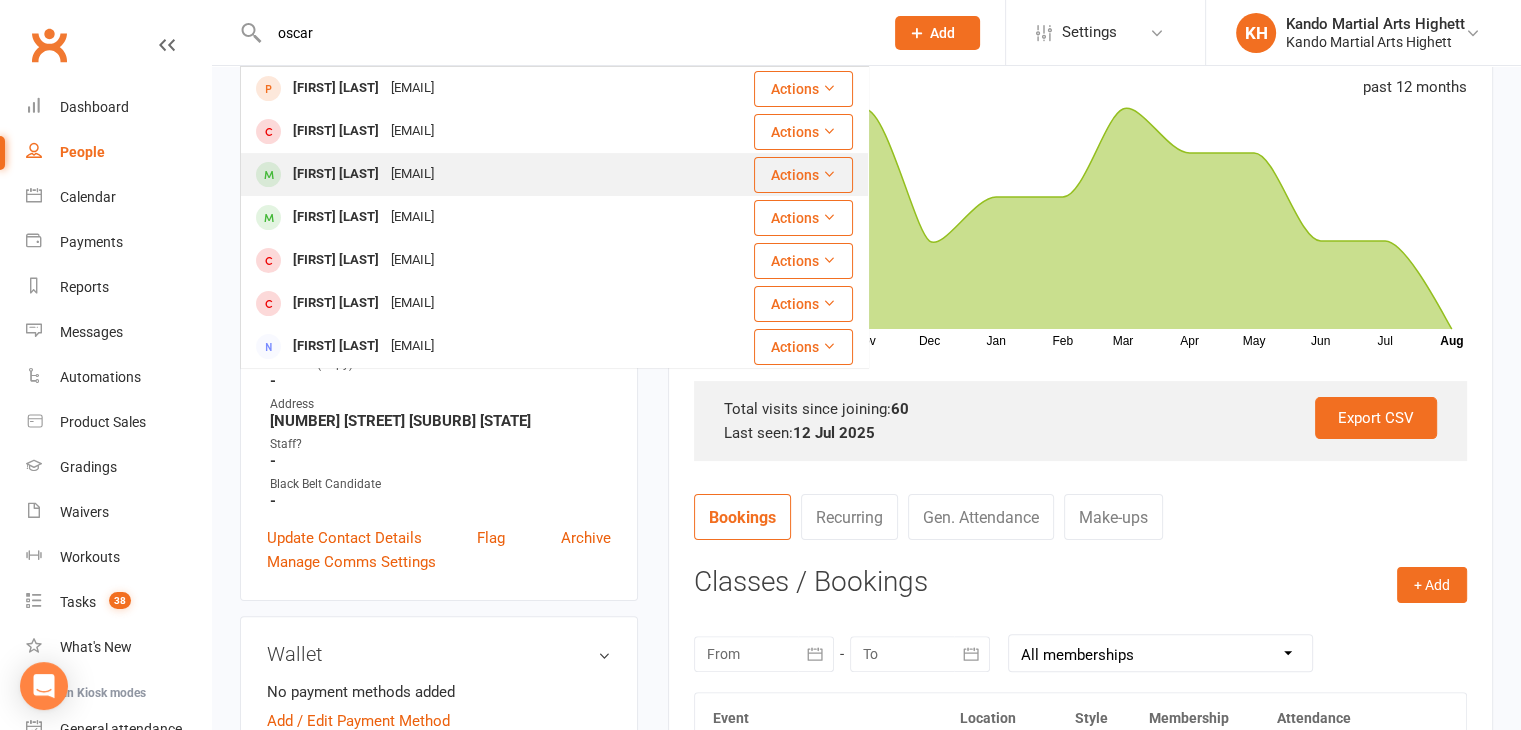 click on "jeanannosullivan@gmail.com" at bounding box center (412, 174) 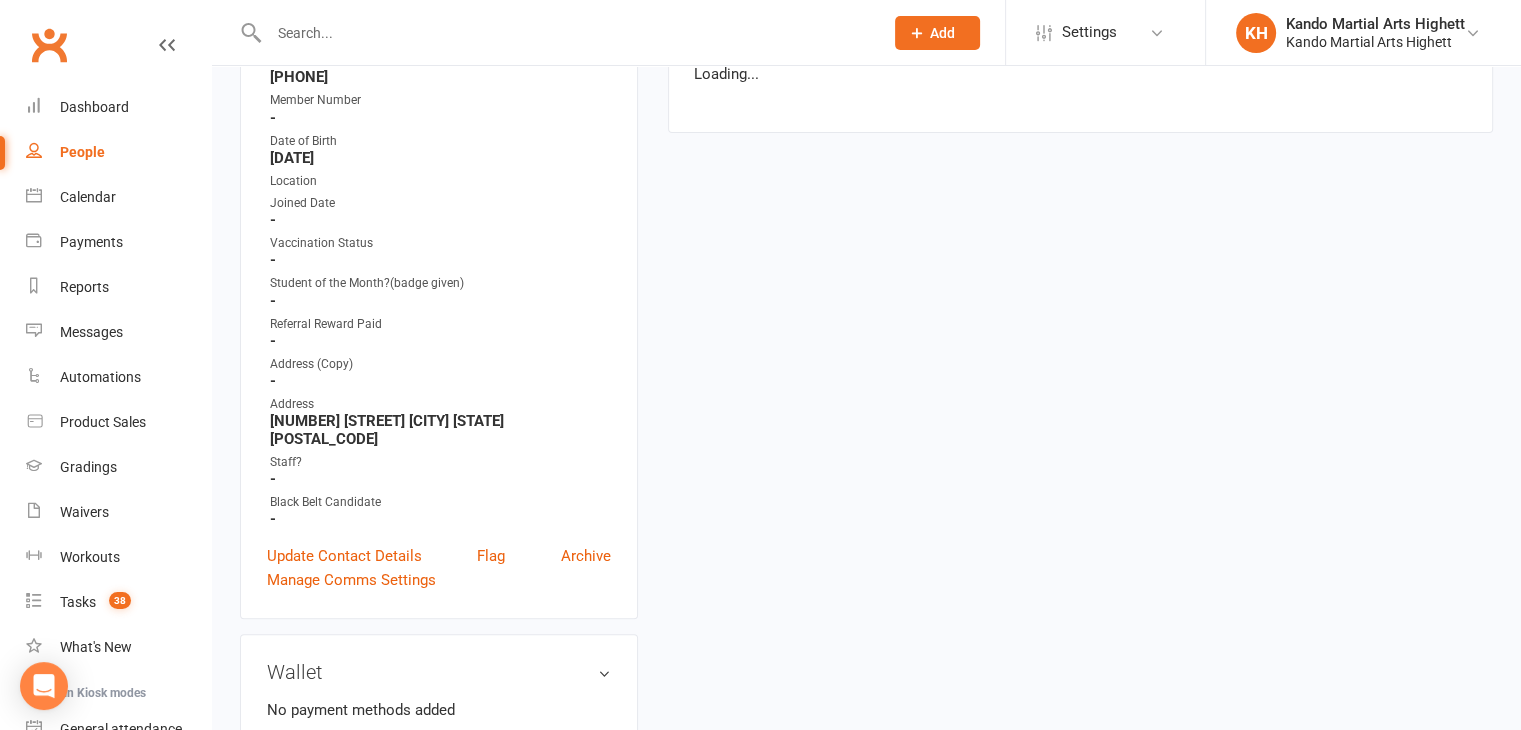scroll, scrollTop: 0, scrollLeft: 0, axis: both 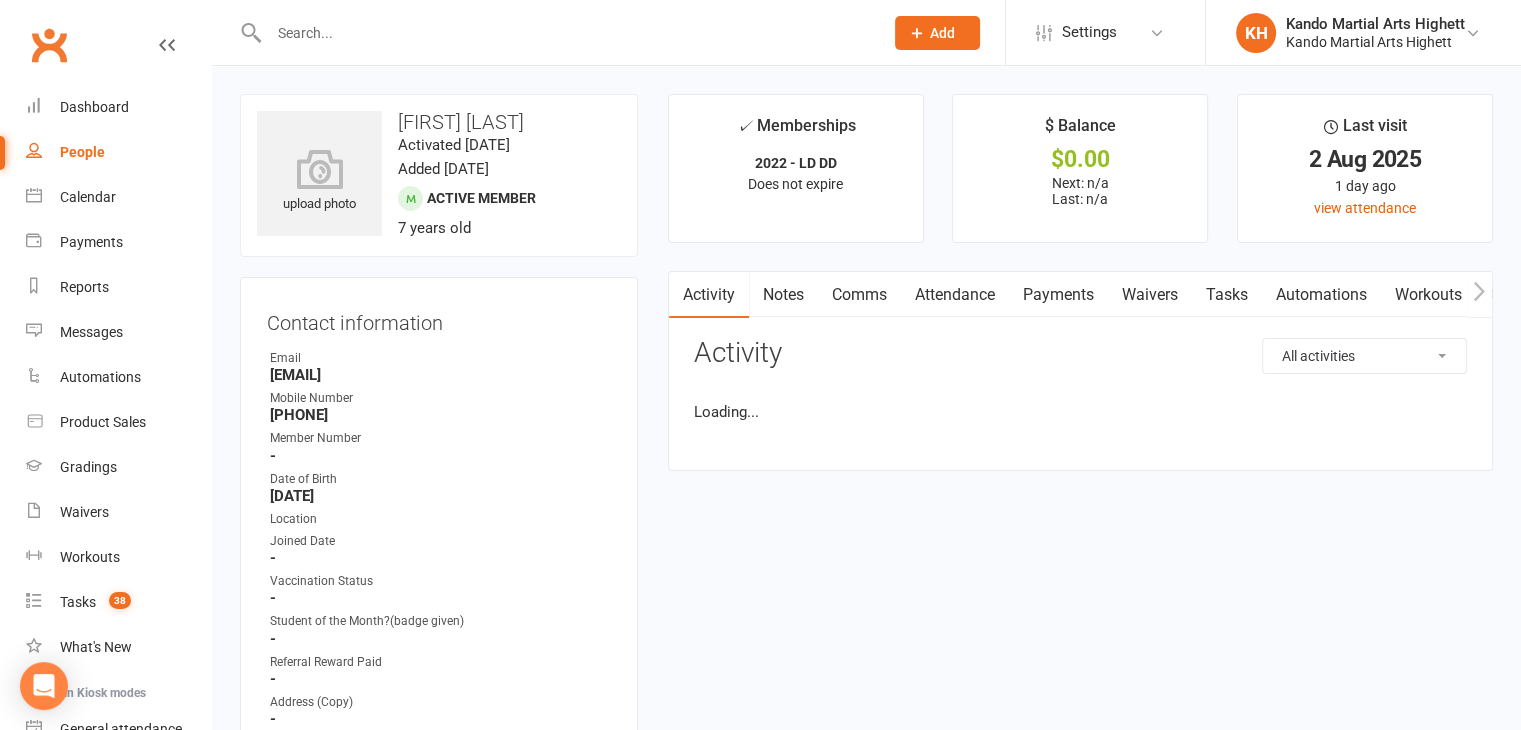 click on "Attendance" at bounding box center [955, 295] 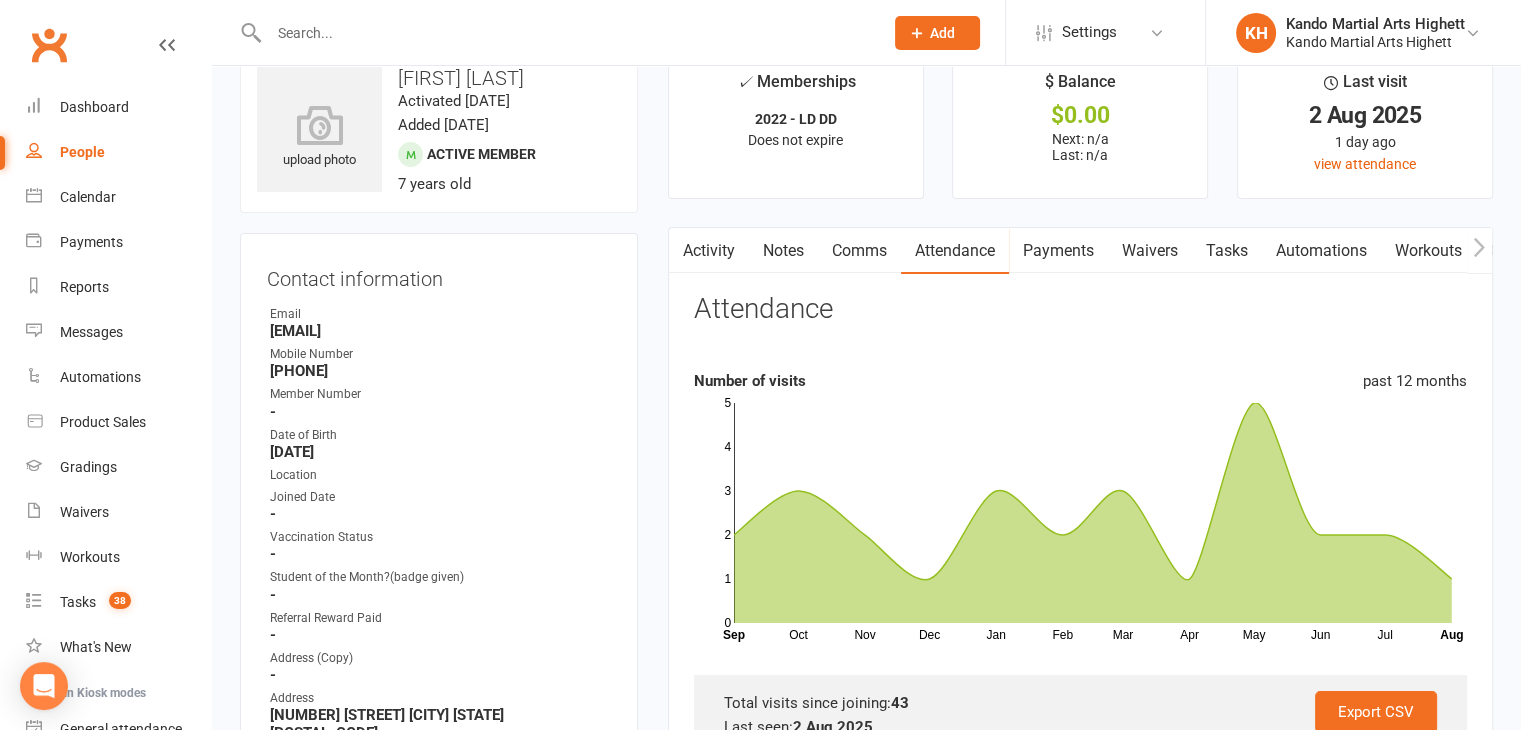 scroll, scrollTop: 0, scrollLeft: 0, axis: both 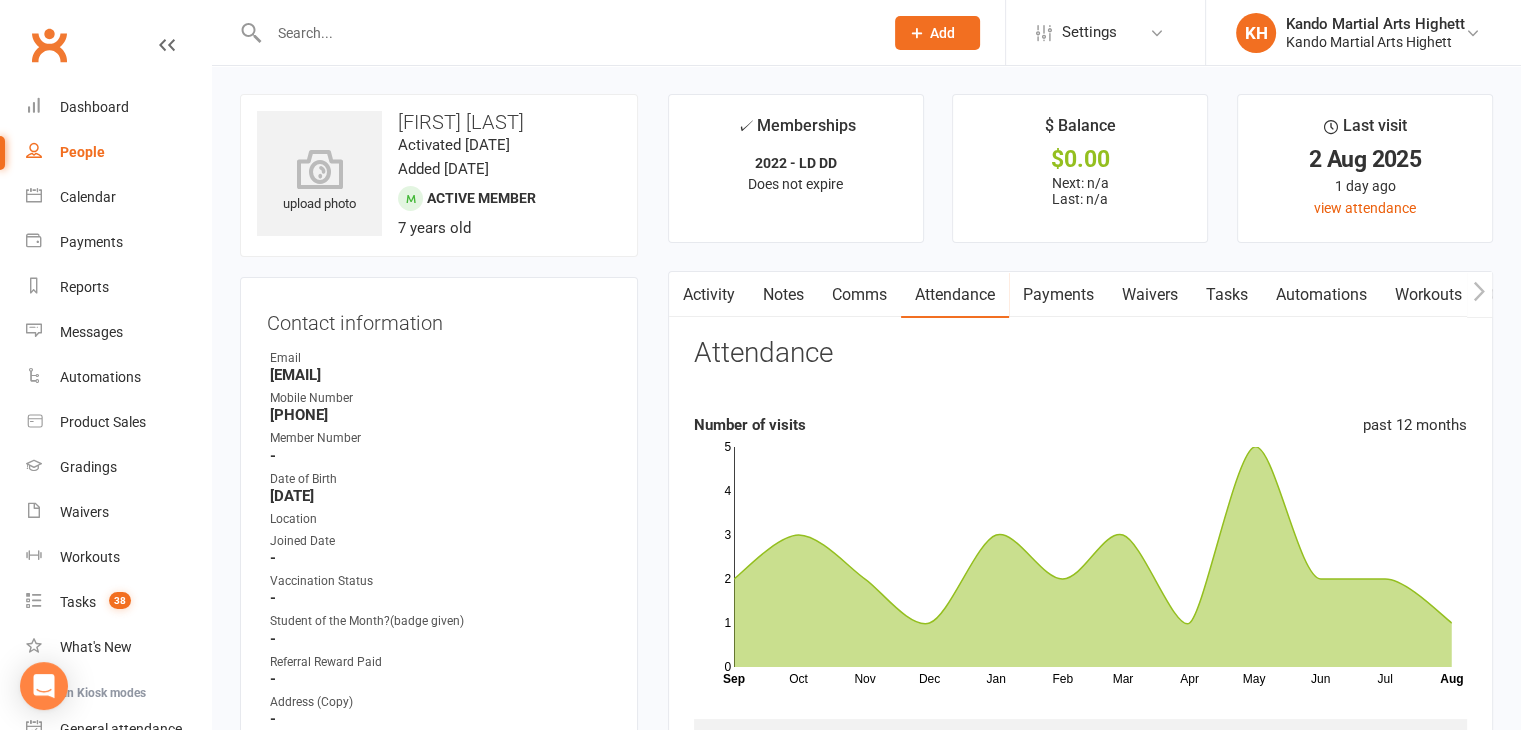 click at bounding box center [566, 33] 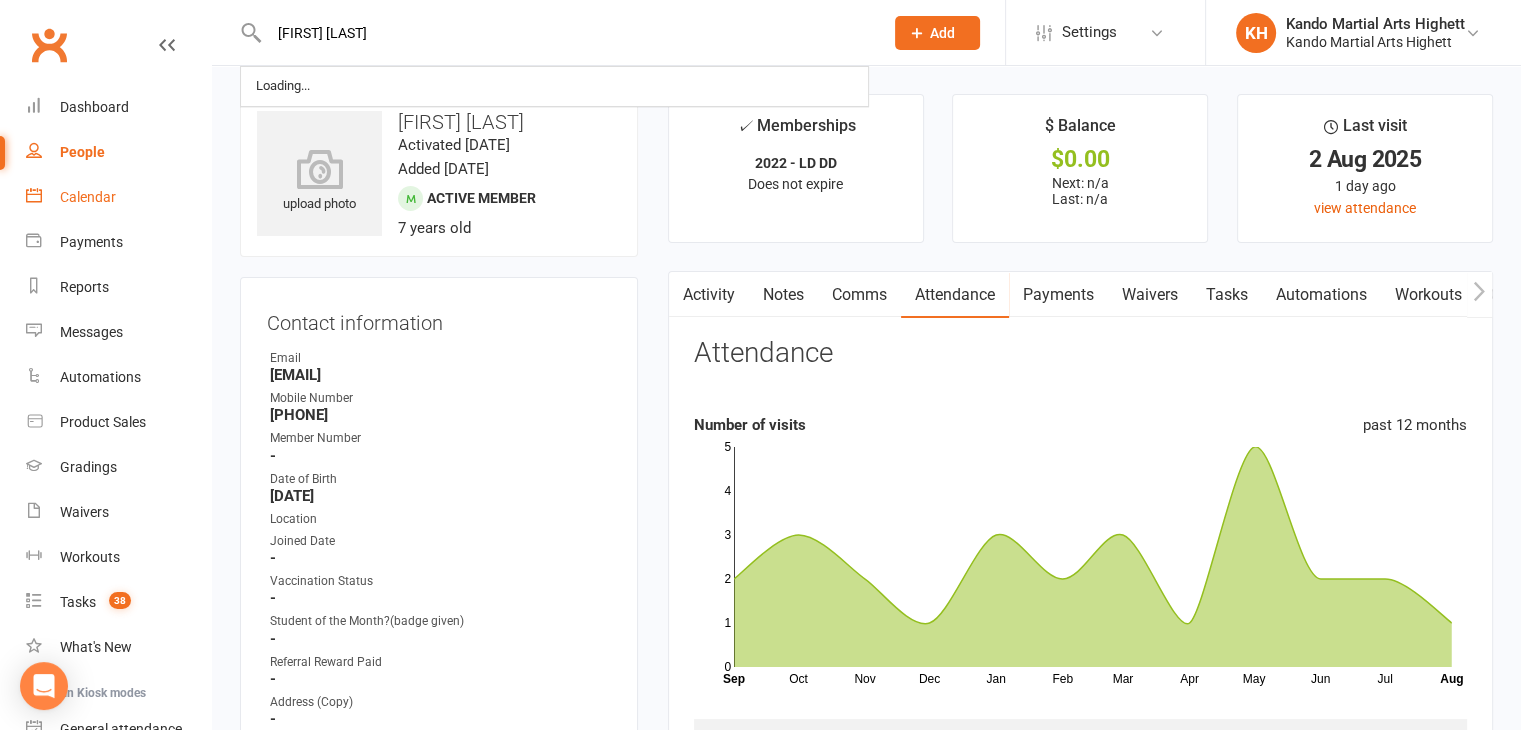 type on "max laidler" 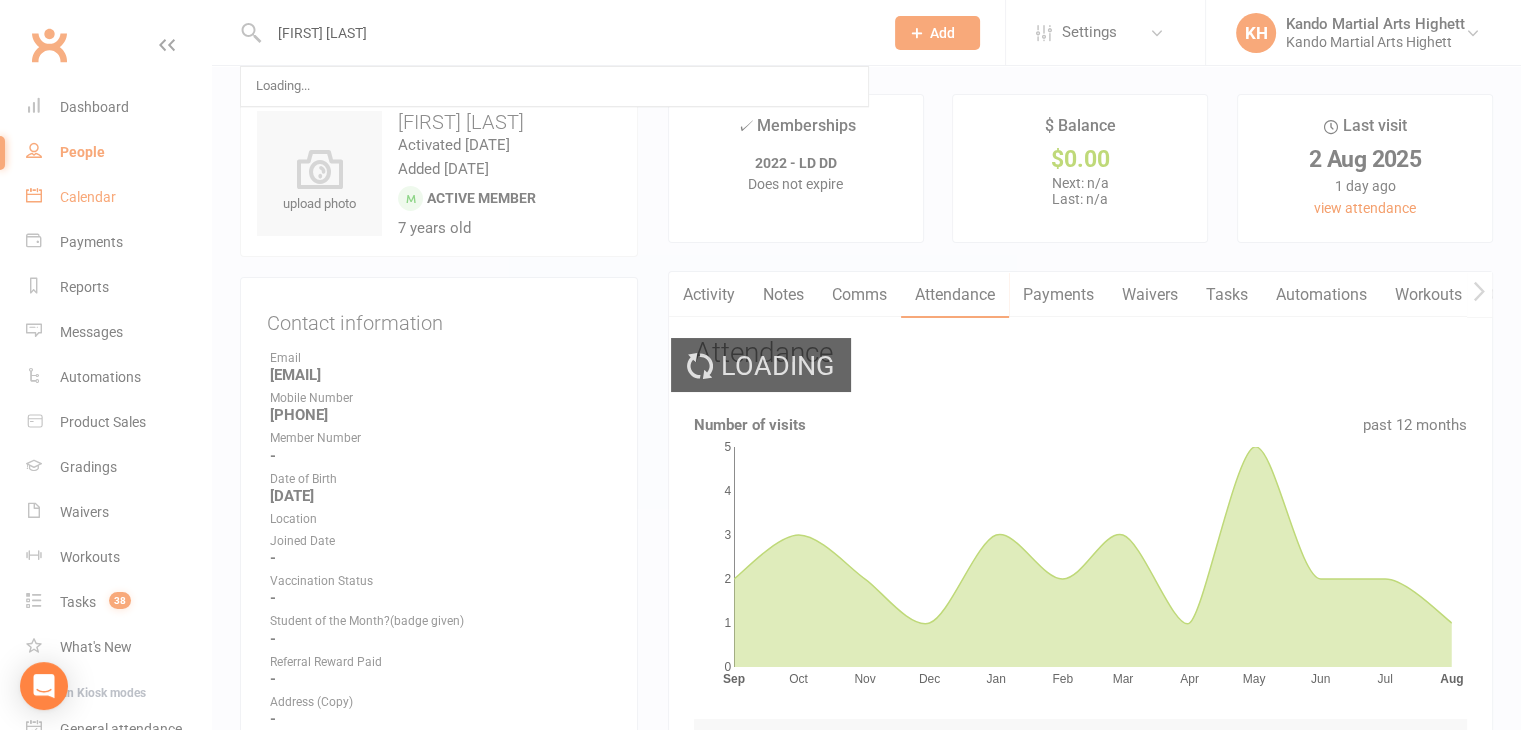 type 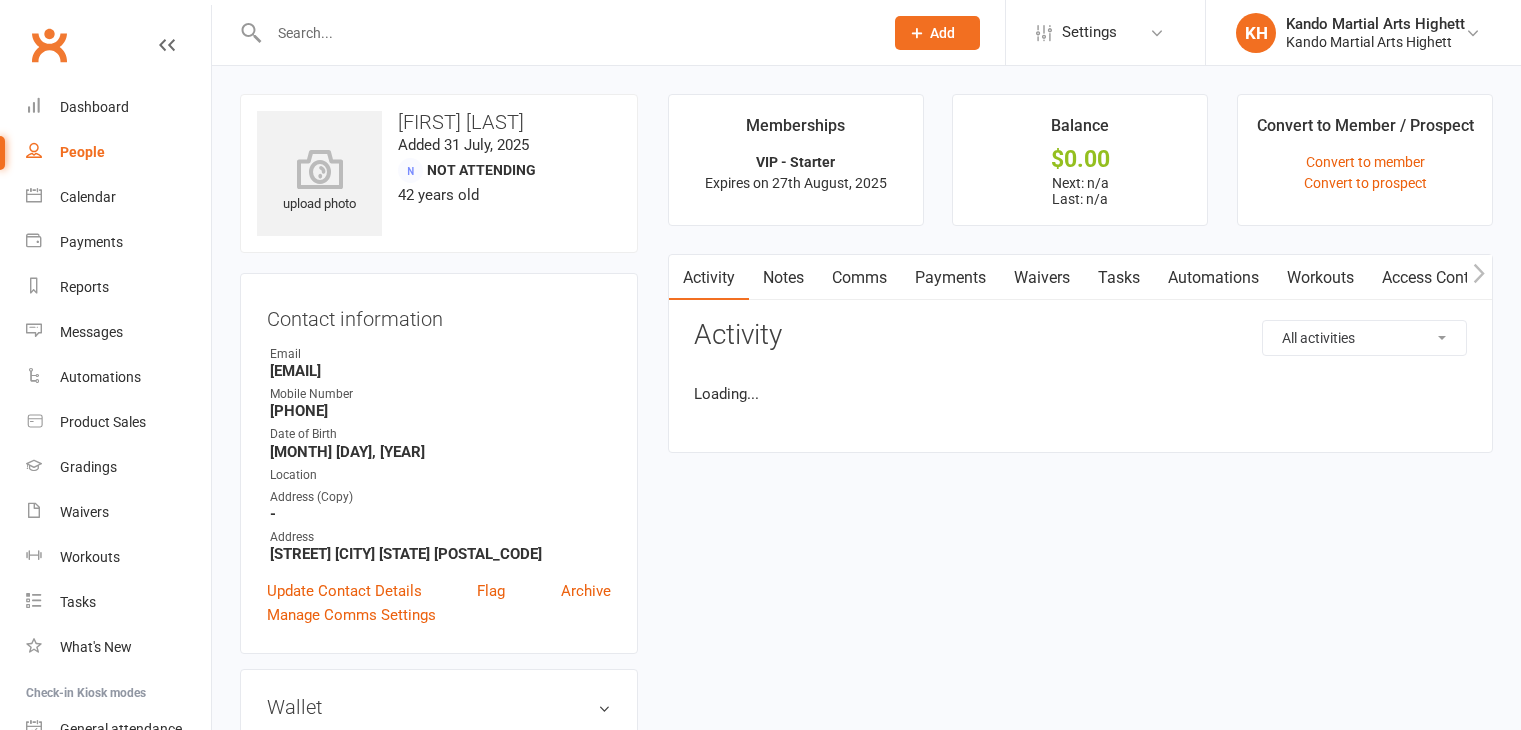 scroll, scrollTop: 0, scrollLeft: 0, axis: both 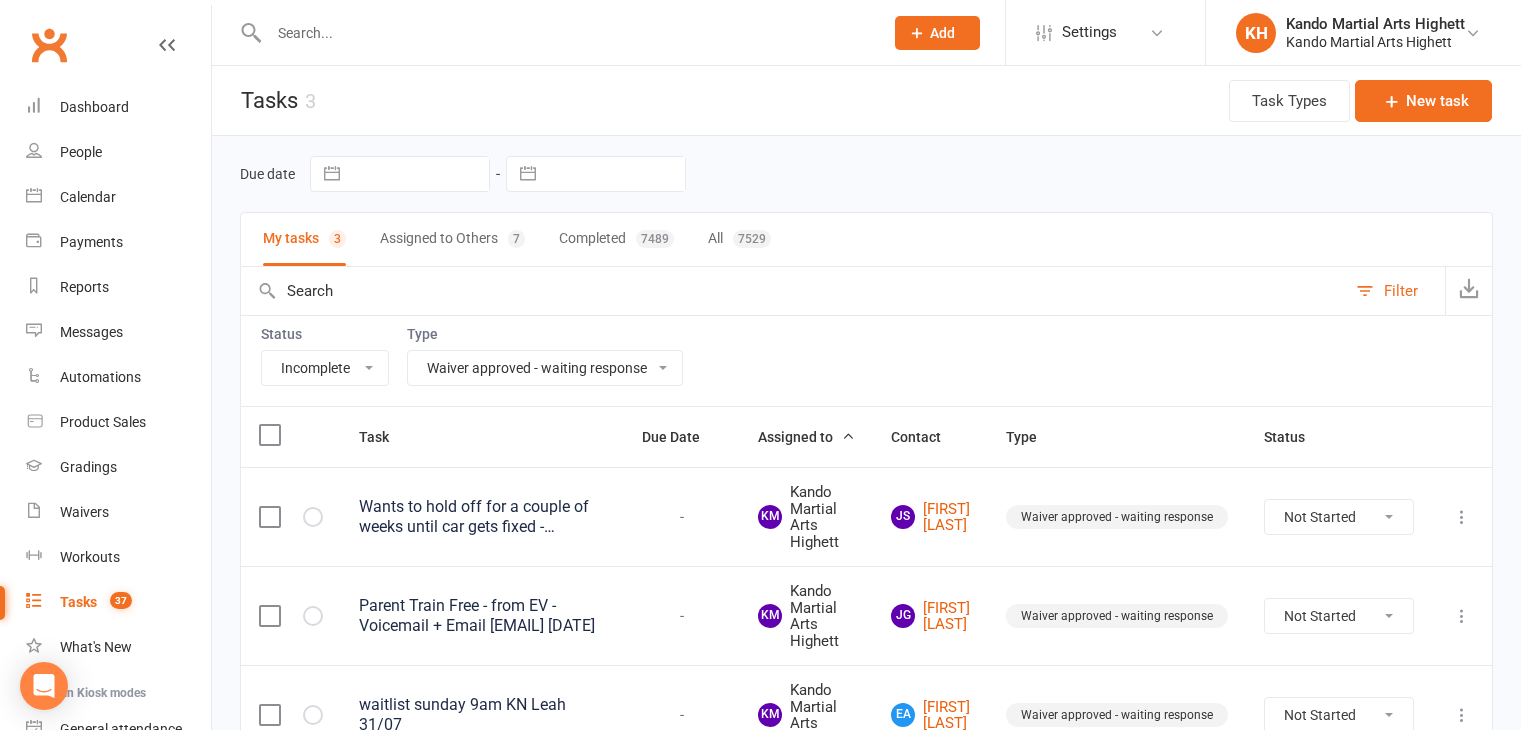 select on "incomplete" 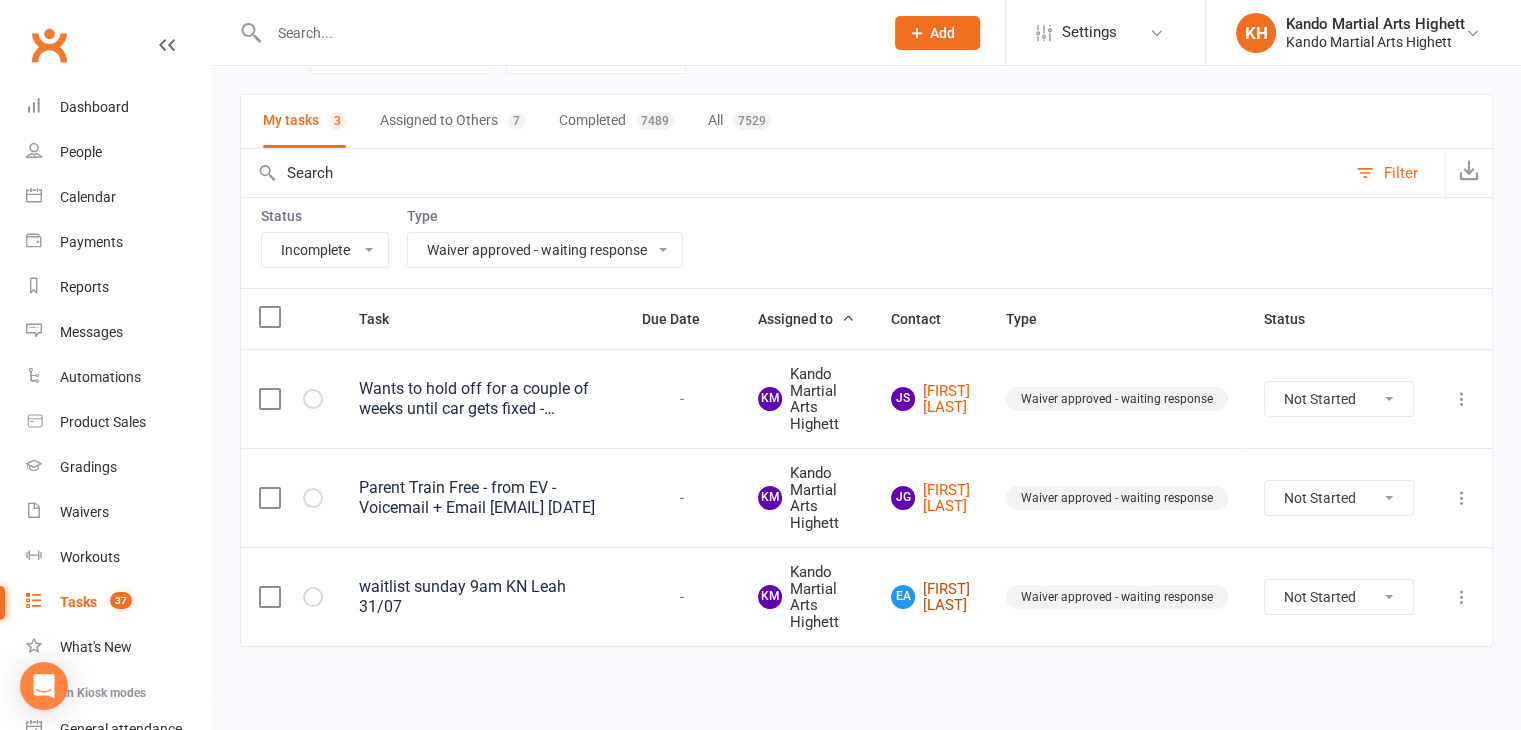 scroll, scrollTop: 0, scrollLeft: 0, axis: both 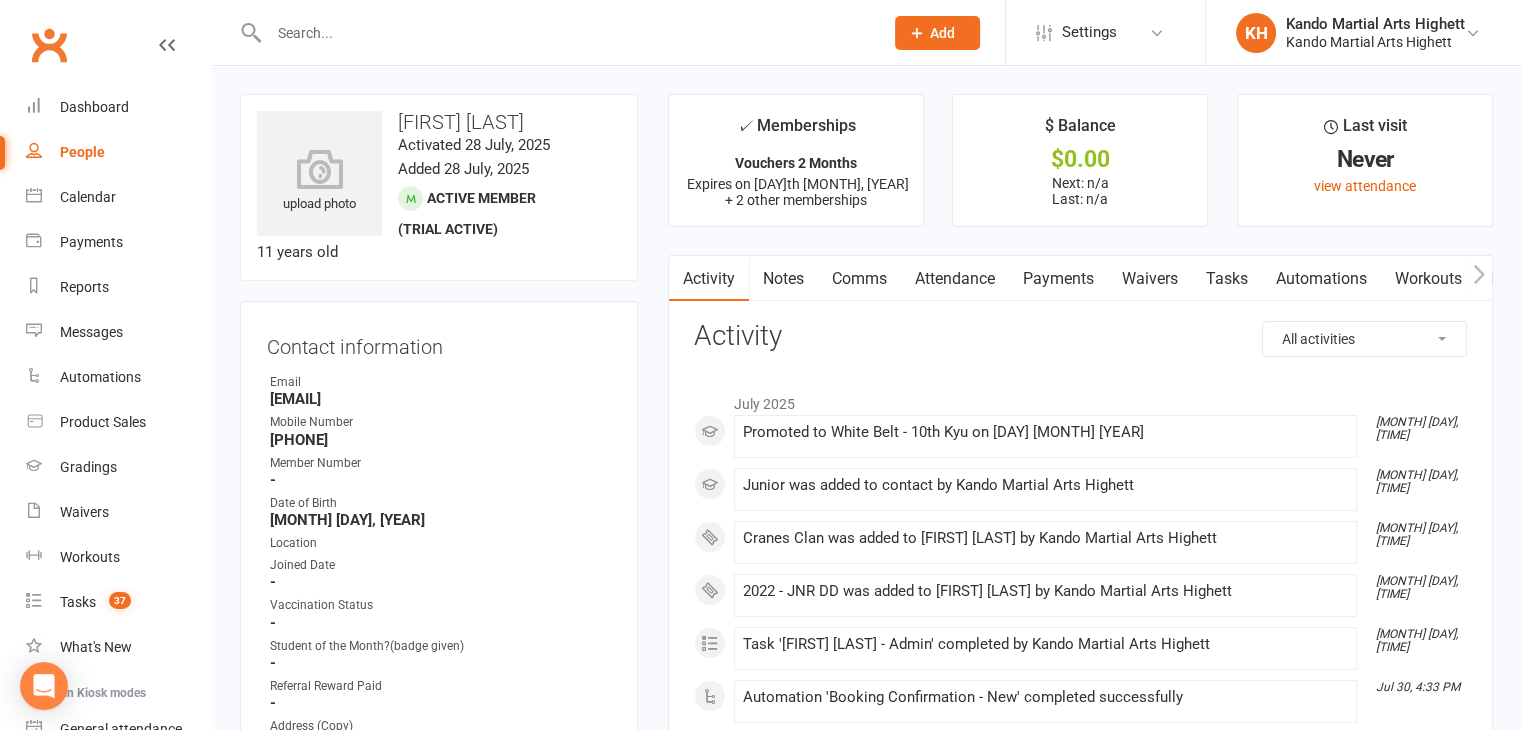 click on "[FIRST] [LAST]" at bounding box center (439, 122) 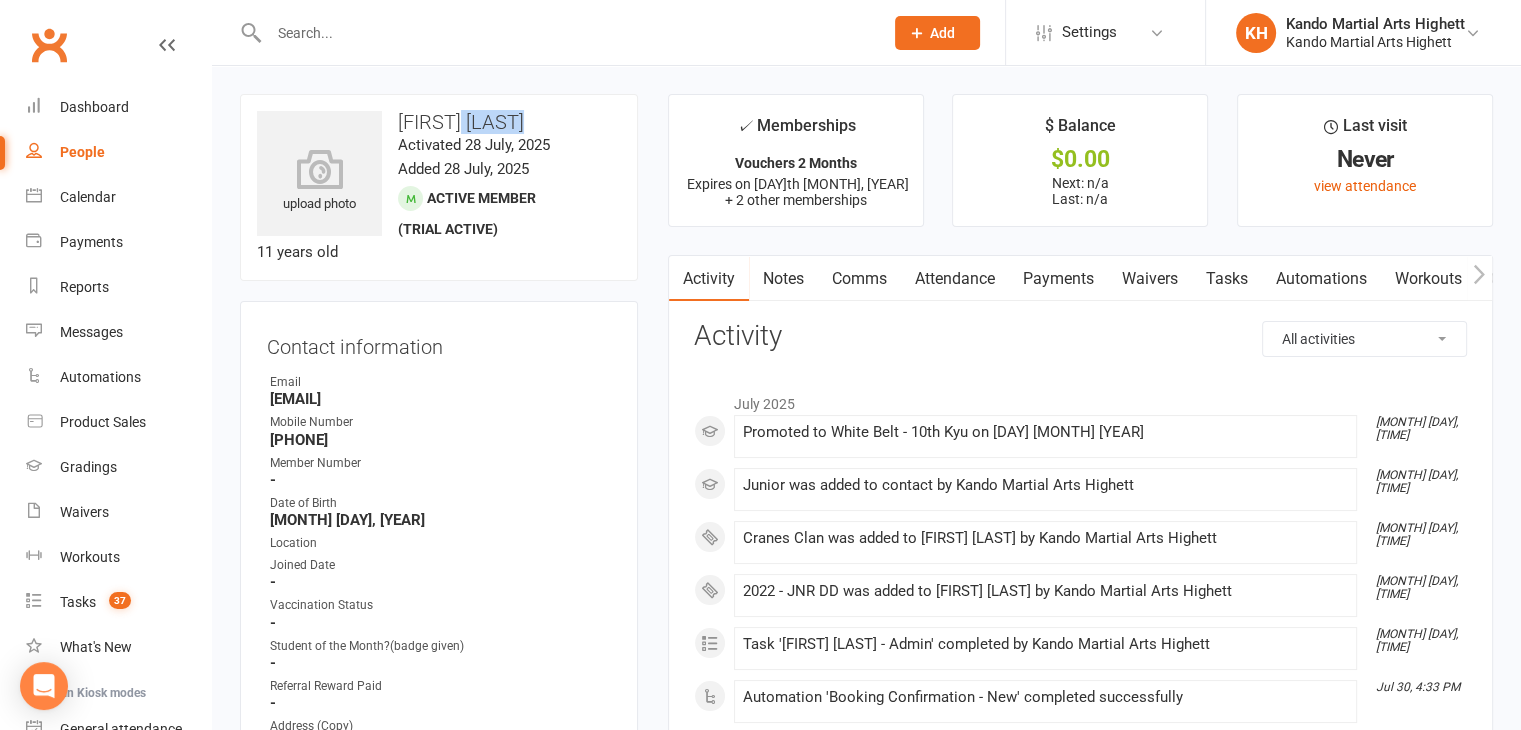 click on "[FIRST] [LAST]" at bounding box center (439, 122) 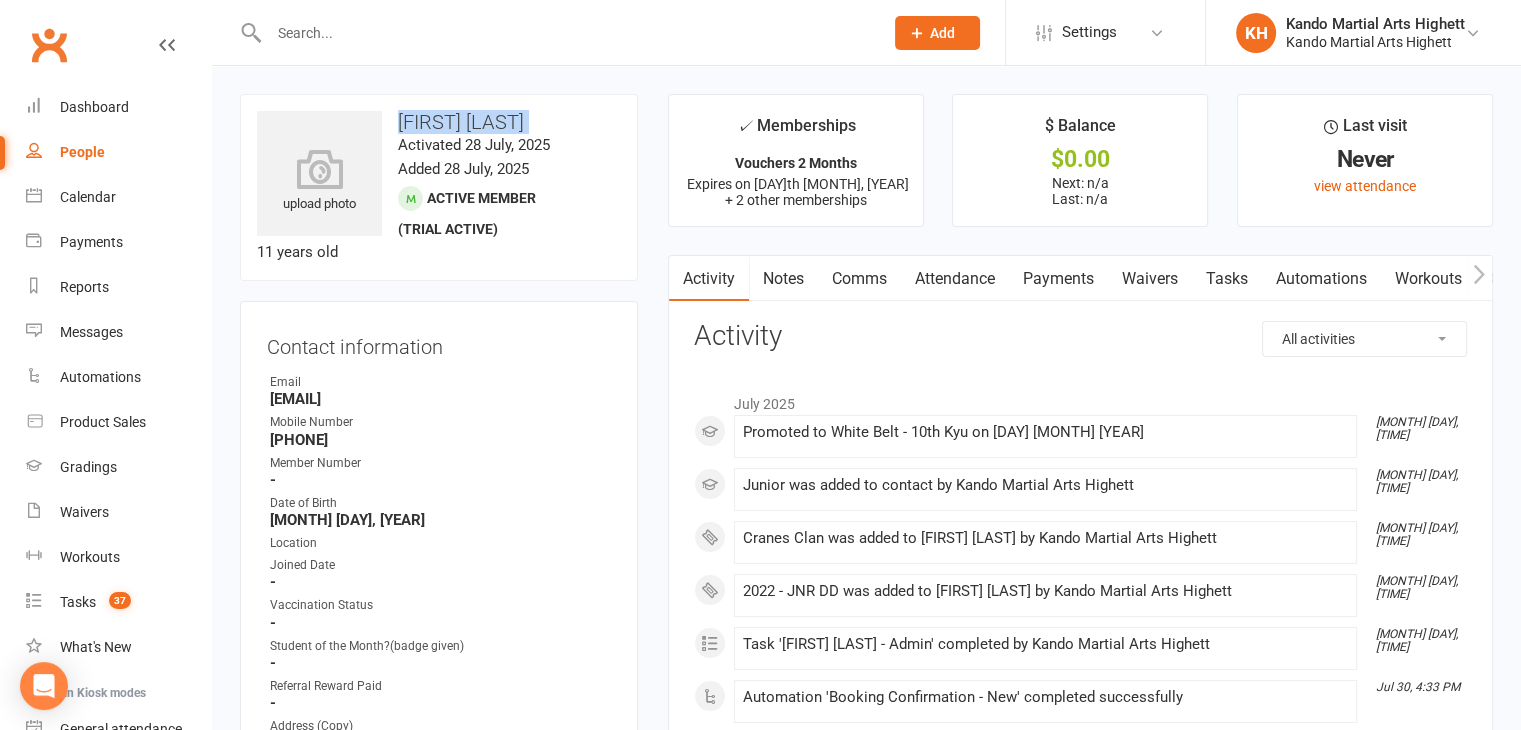 click on "[FIRST] [LAST]" at bounding box center (439, 122) 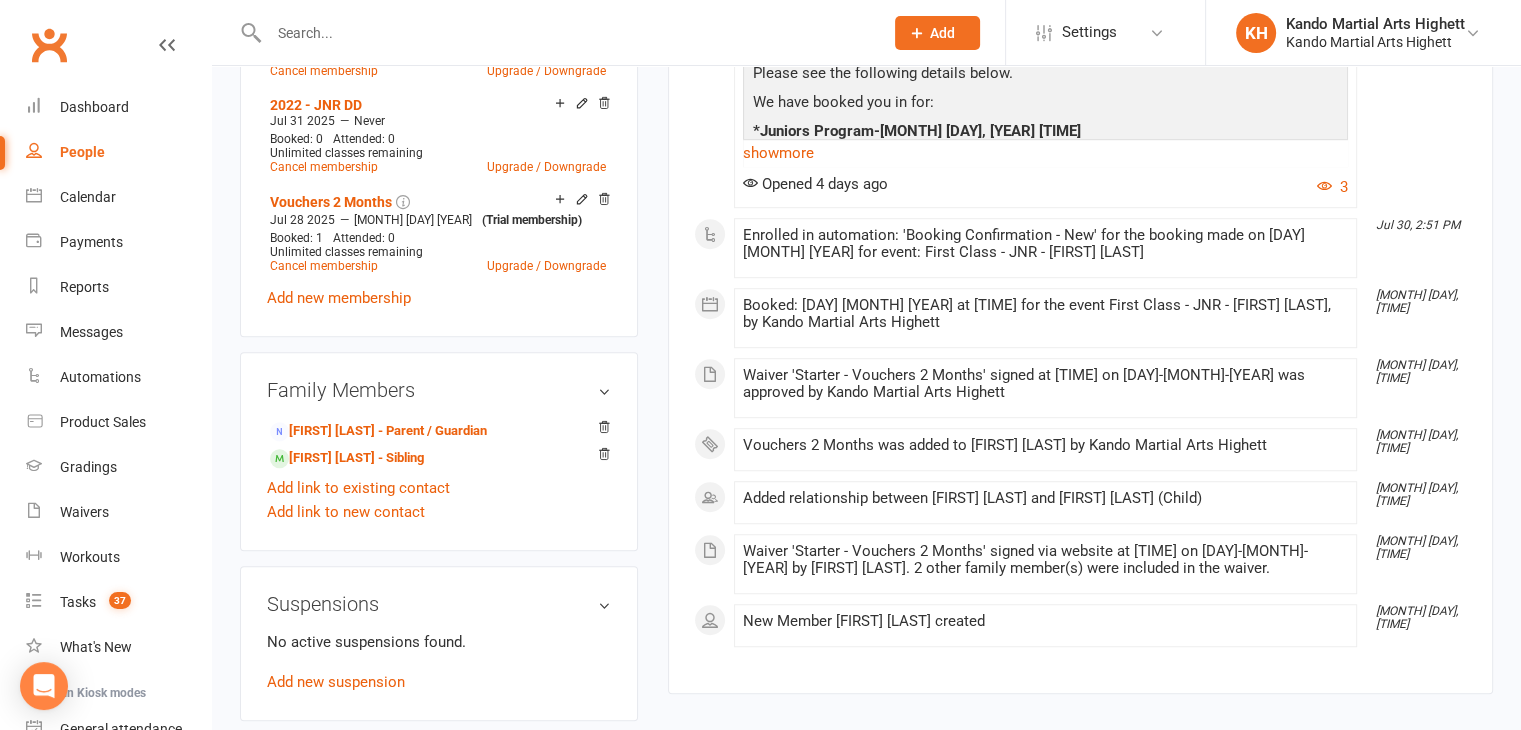 scroll, scrollTop: 1400, scrollLeft: 0, axis: vertical 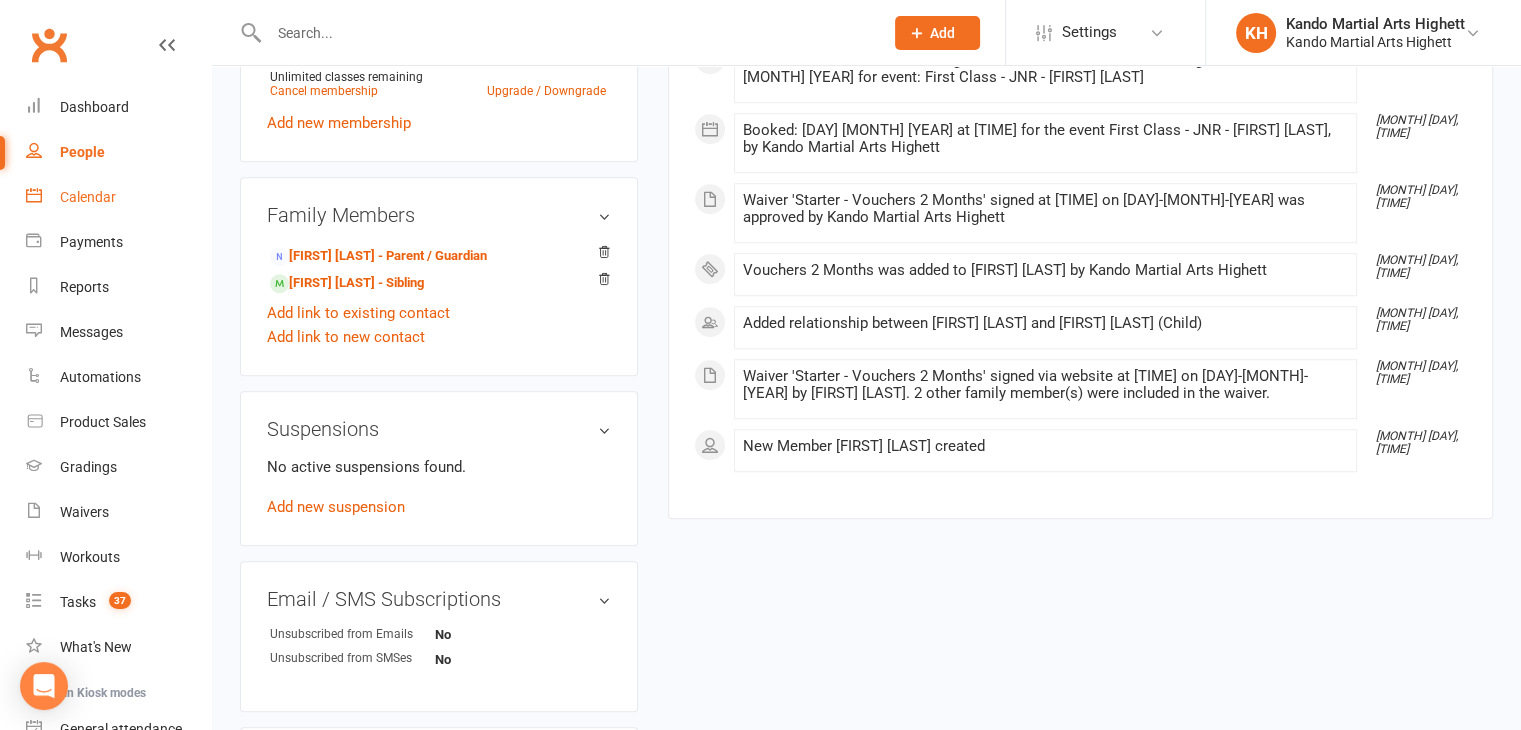 click on "Calendar" at bounding box center [118, 197] 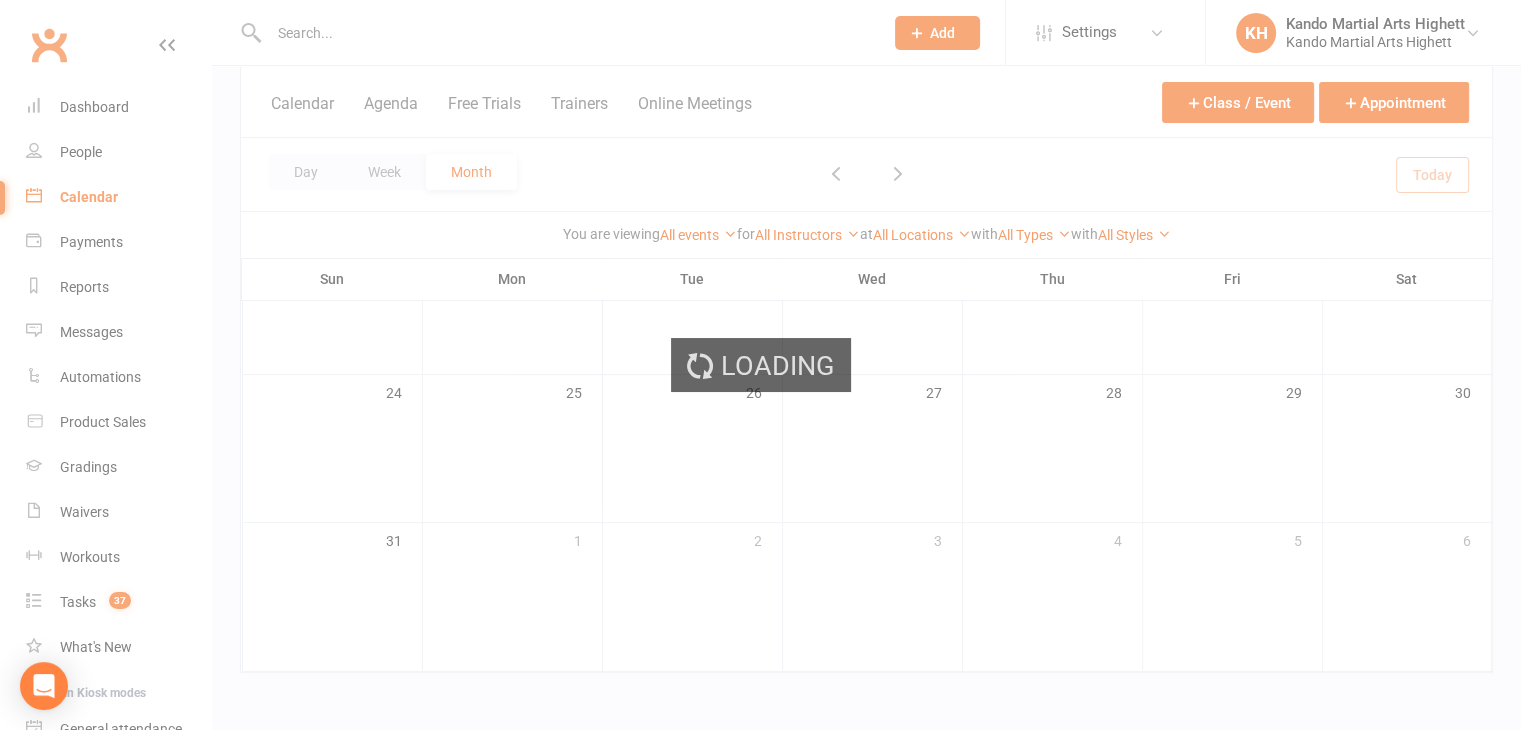scroll, scrollTop: 0, scrollLeft: 0, axis: both 